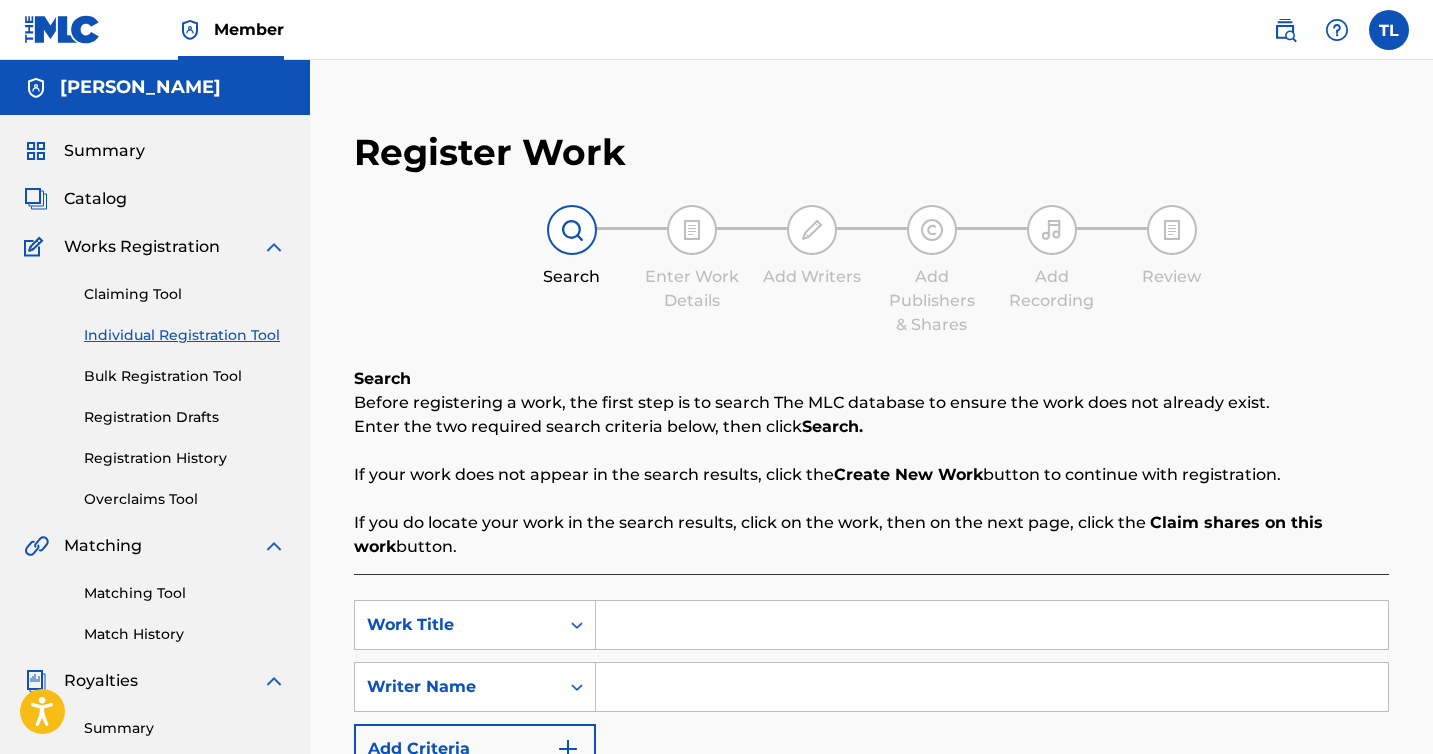 scroll, scrollTop: 122, scrollLeft: 0, axis: vertical 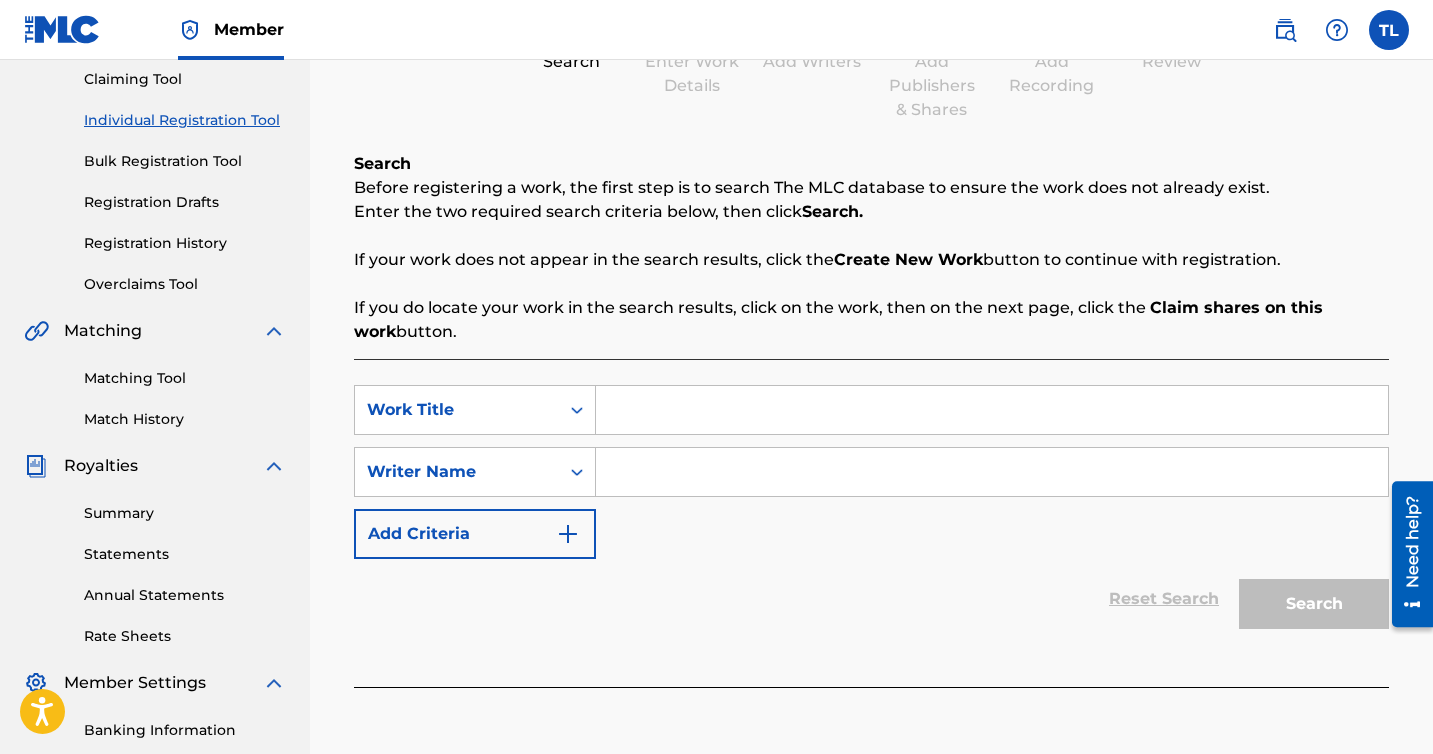 click at bounding box center [992, 472] 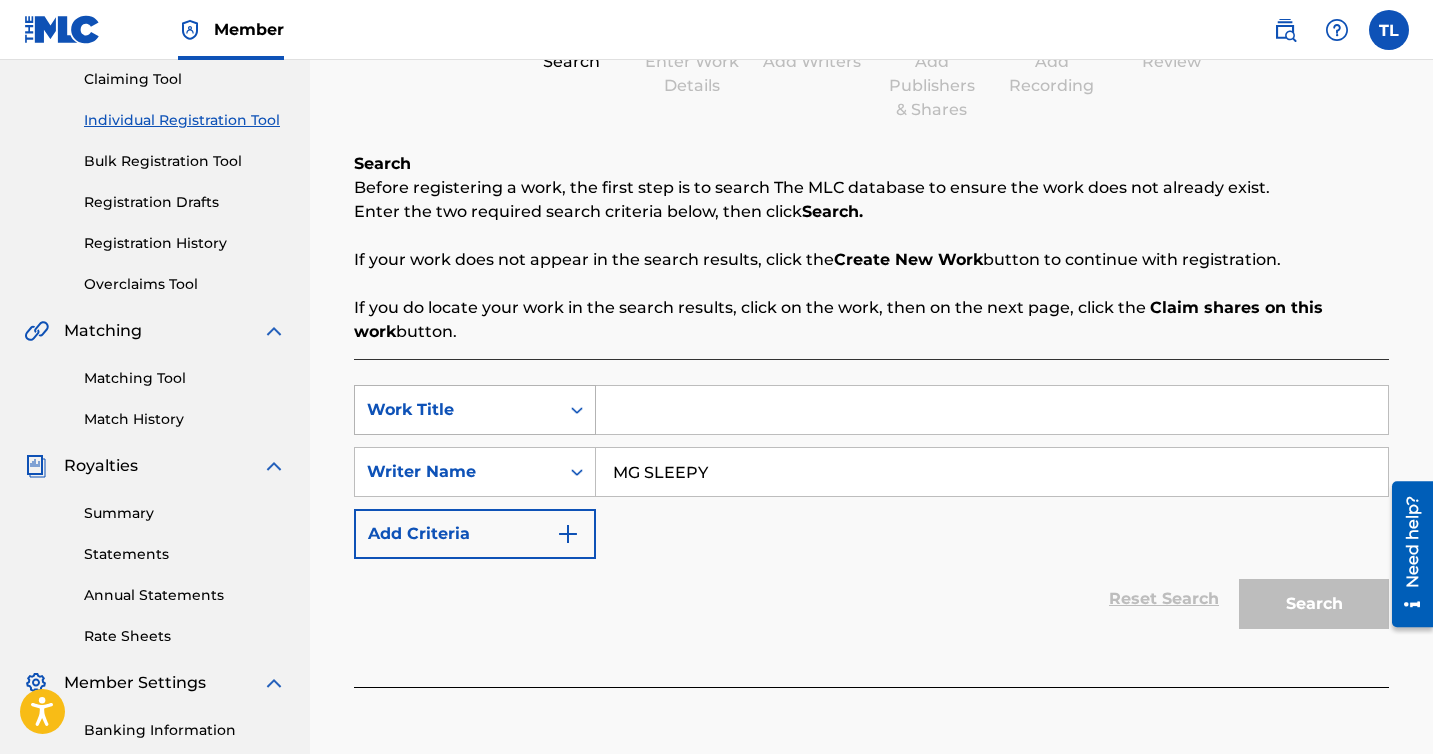 type on "MG SLEEPY" 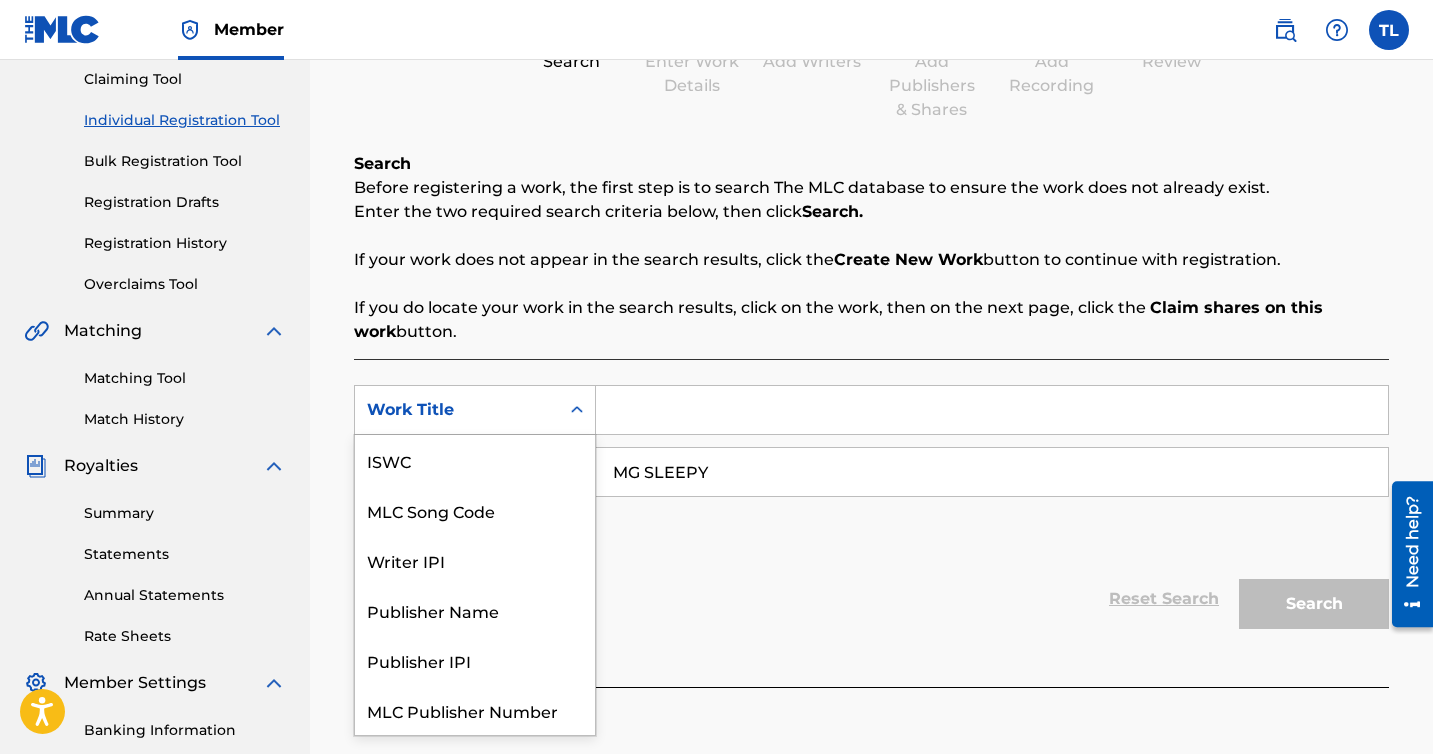 click on "Work Title" at bounding box center [457, 410] 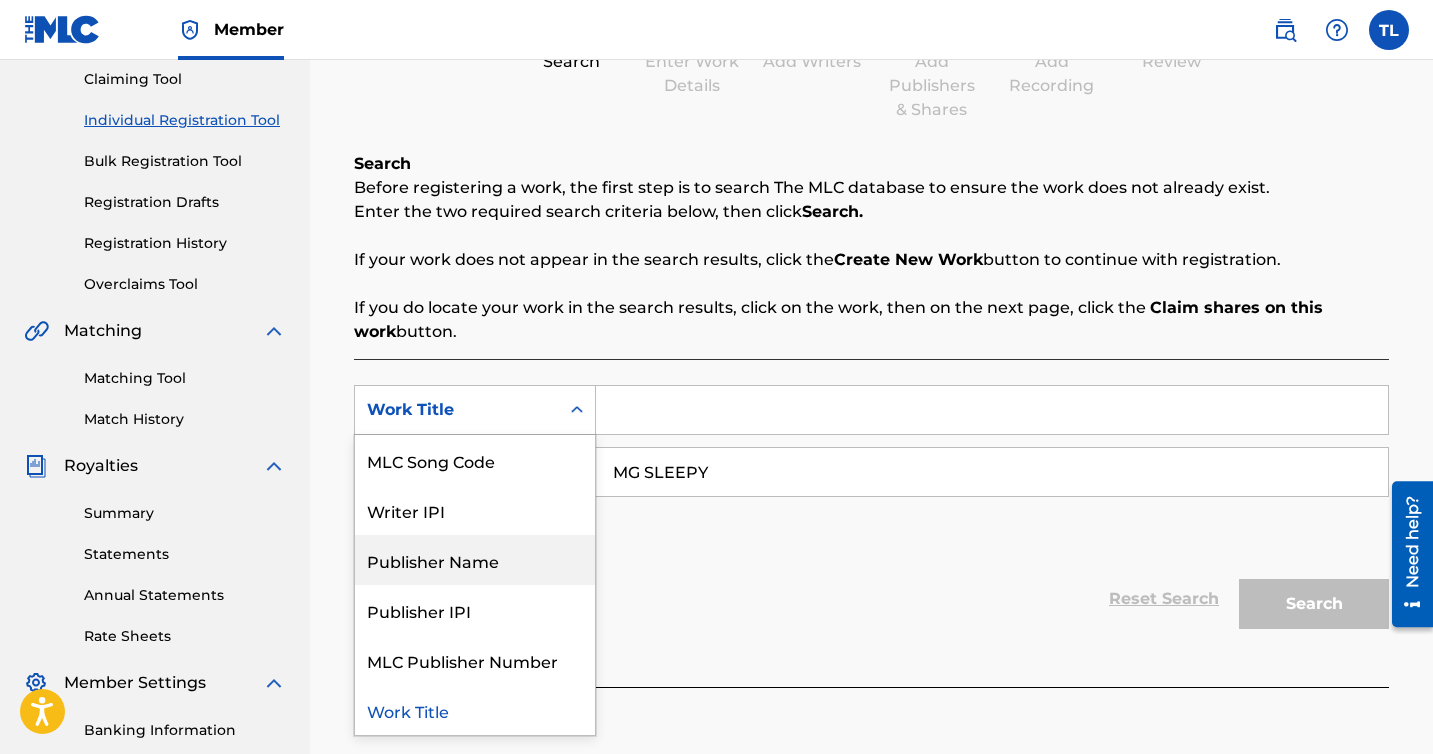 click on "Publisher Name" at bounding box center (475, 560) 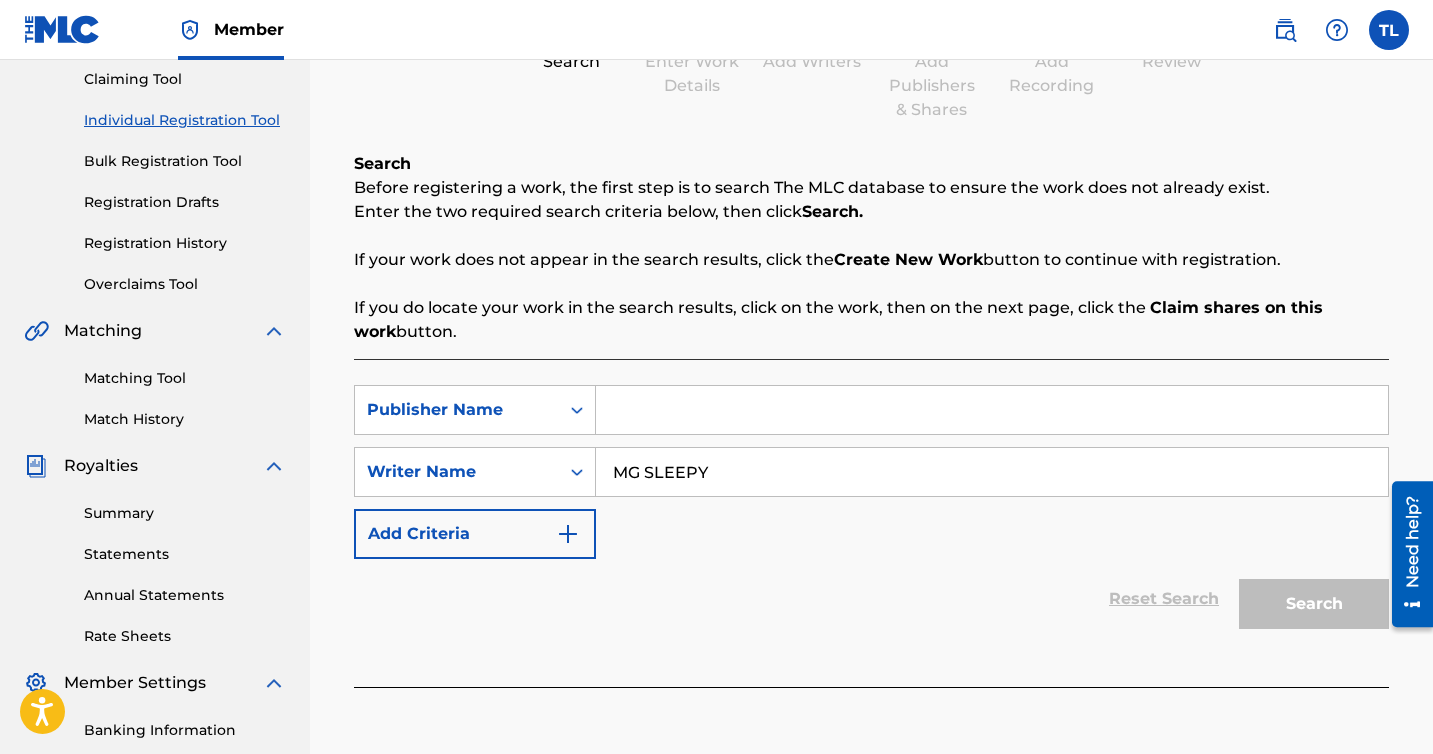 click at bounding box center [992, 410] 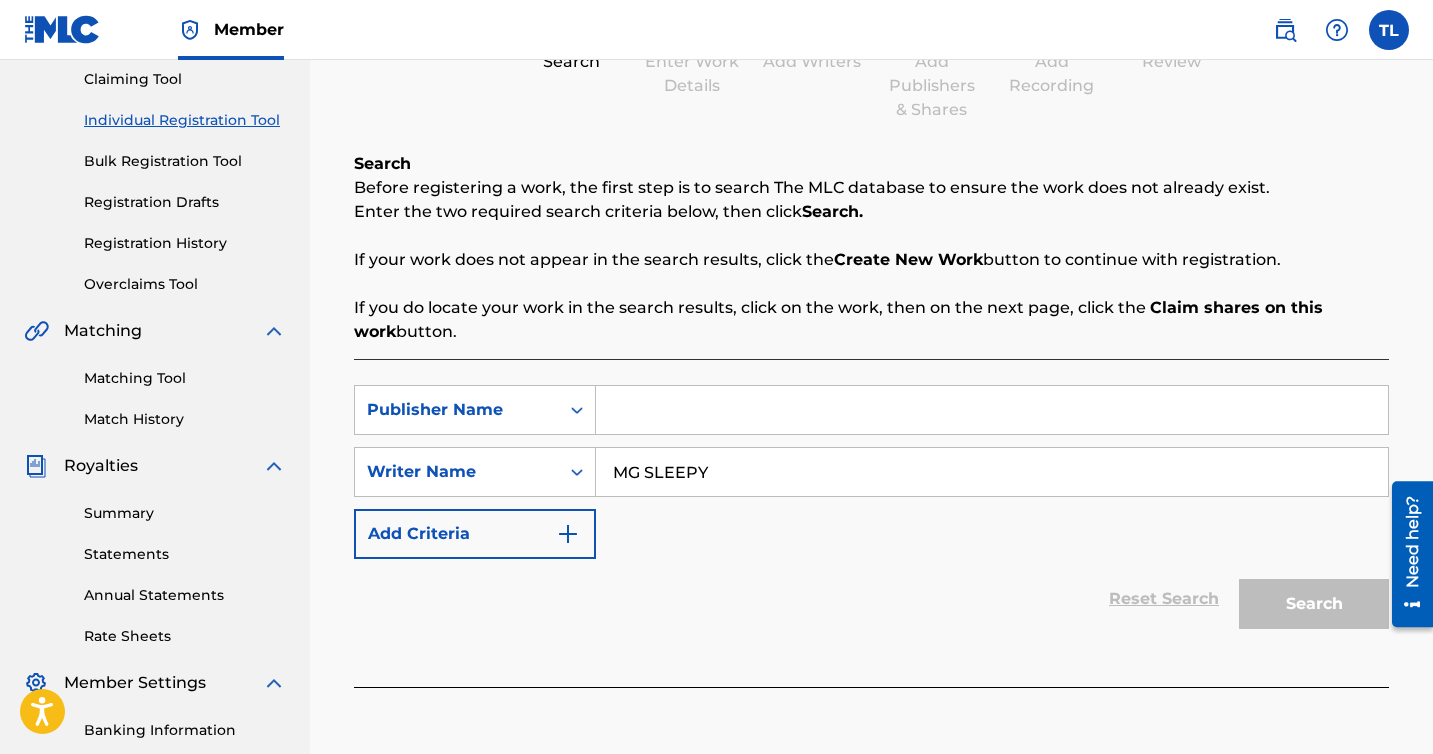 type on "a" 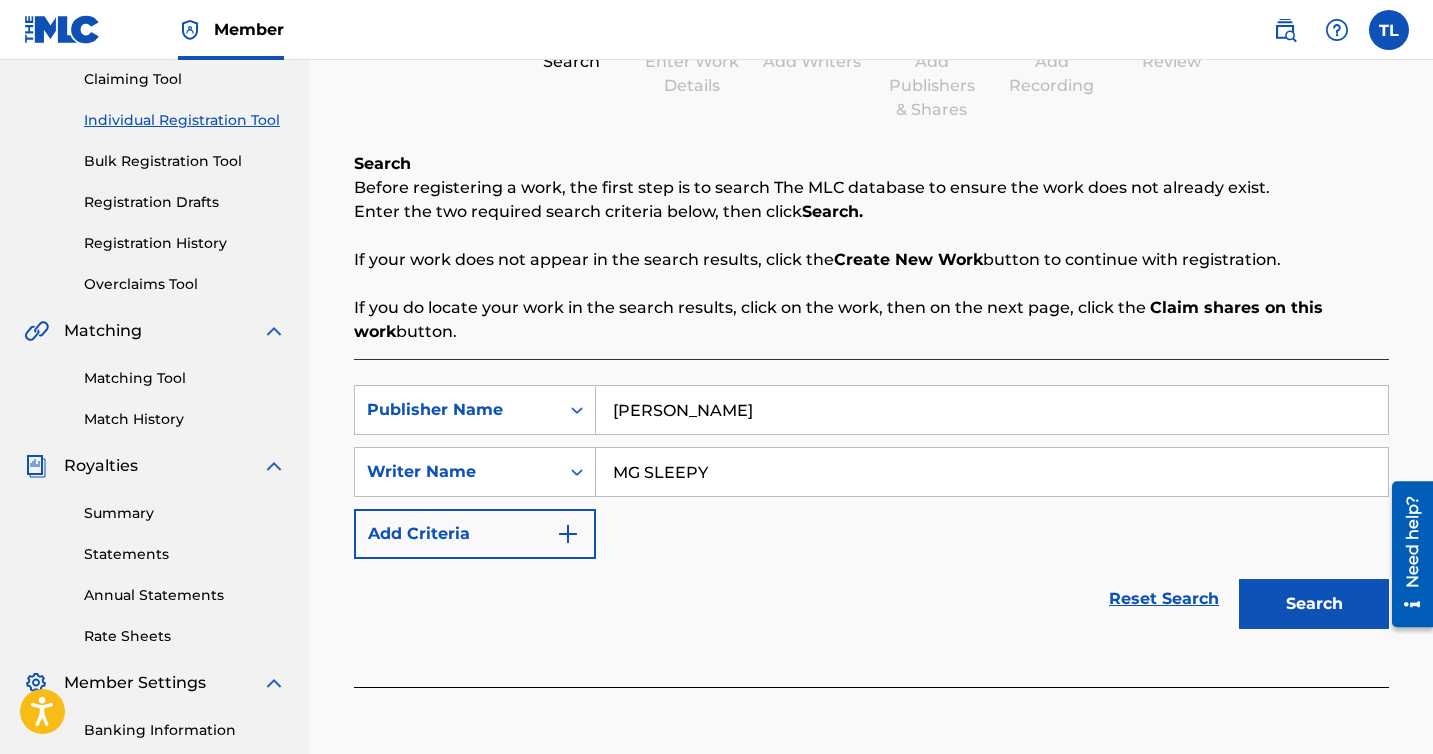 type on "Avion Smith" 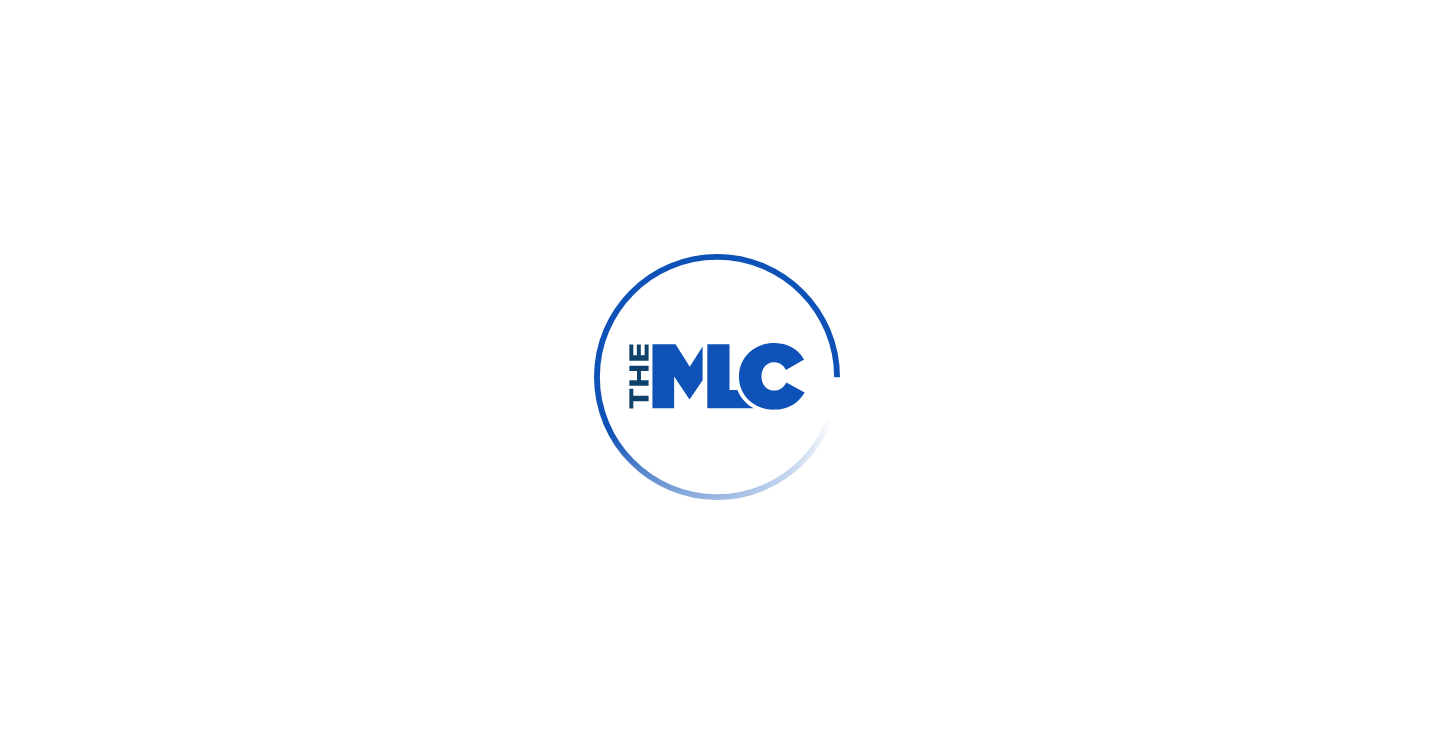 scroll, scrollTop: 26, scrollLeft: 0, axis: vertical 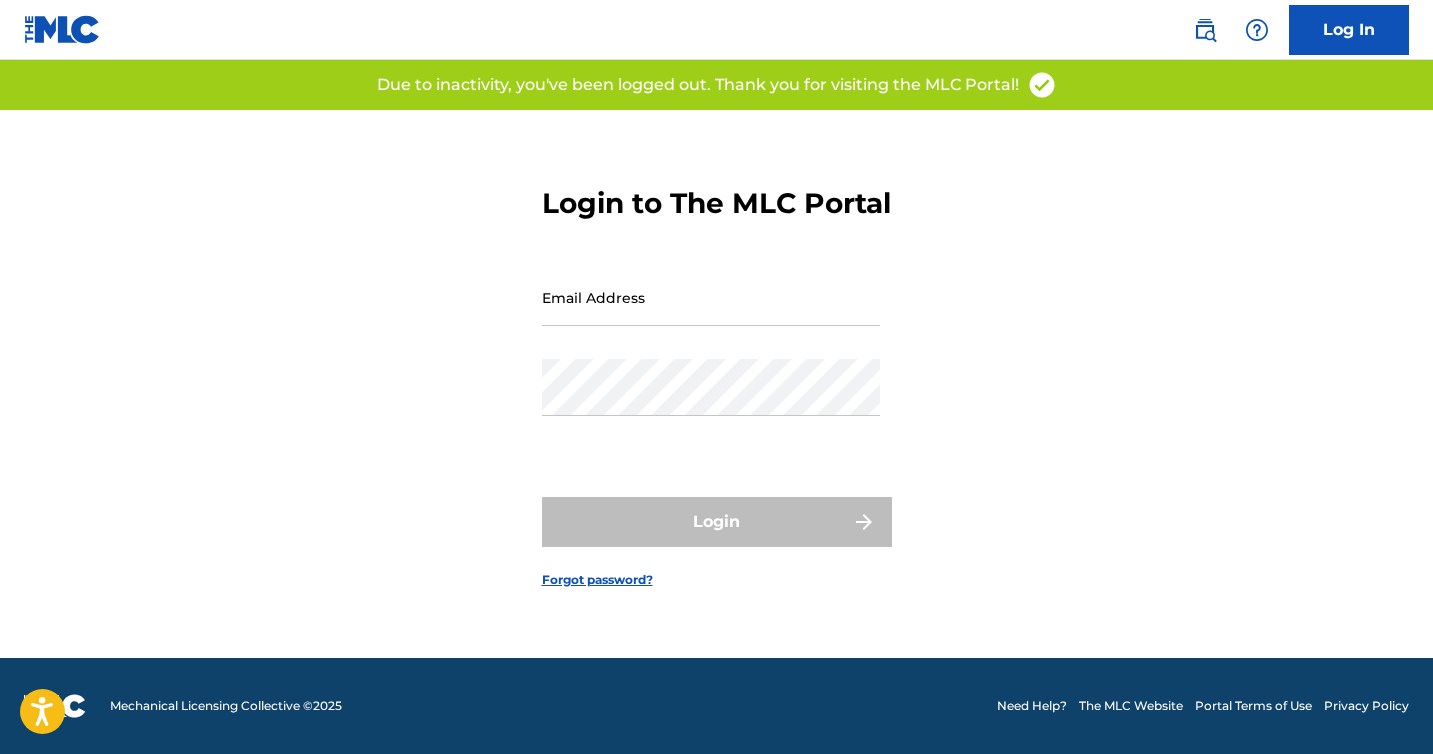 click on "Email Address" at bounding box center (711, 297) 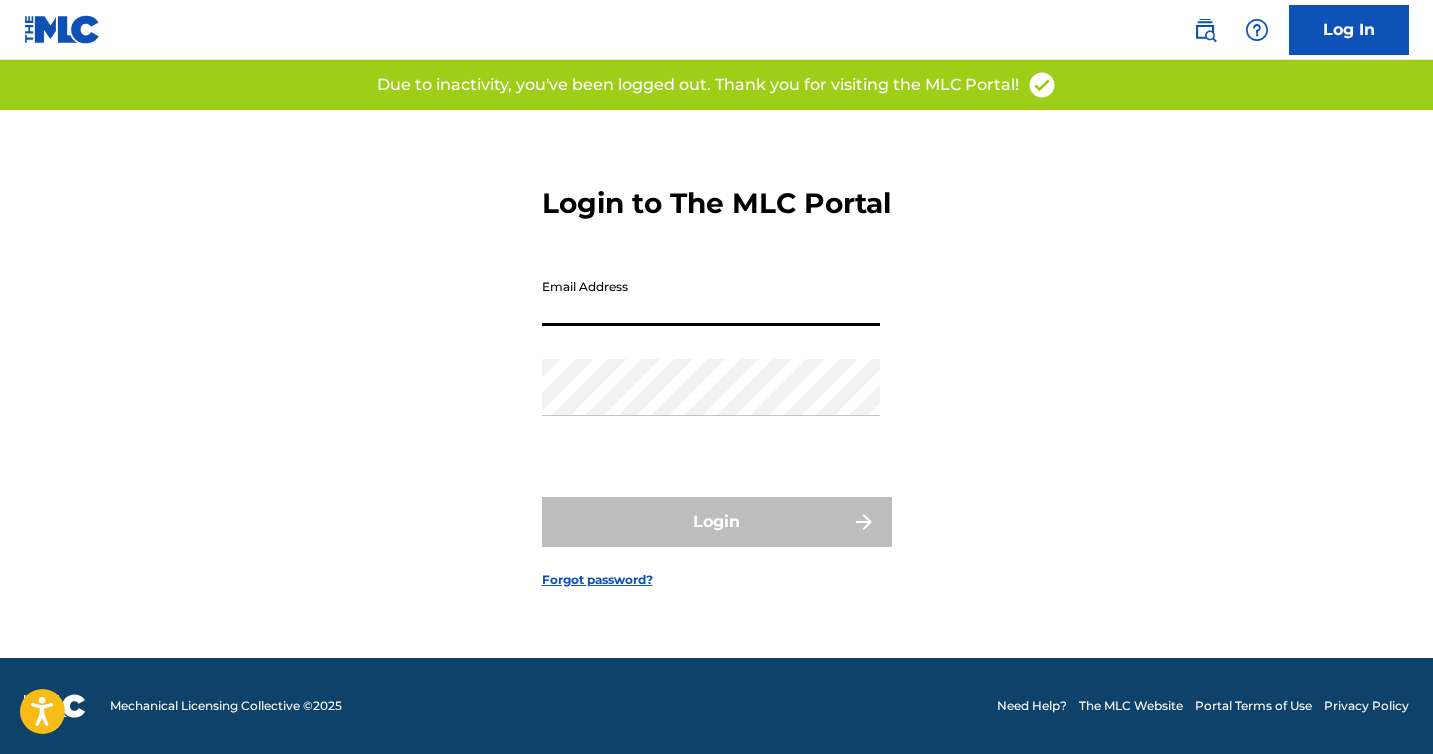type on "[EMAIL_ADDRESS][DOMAIN_NAME]" 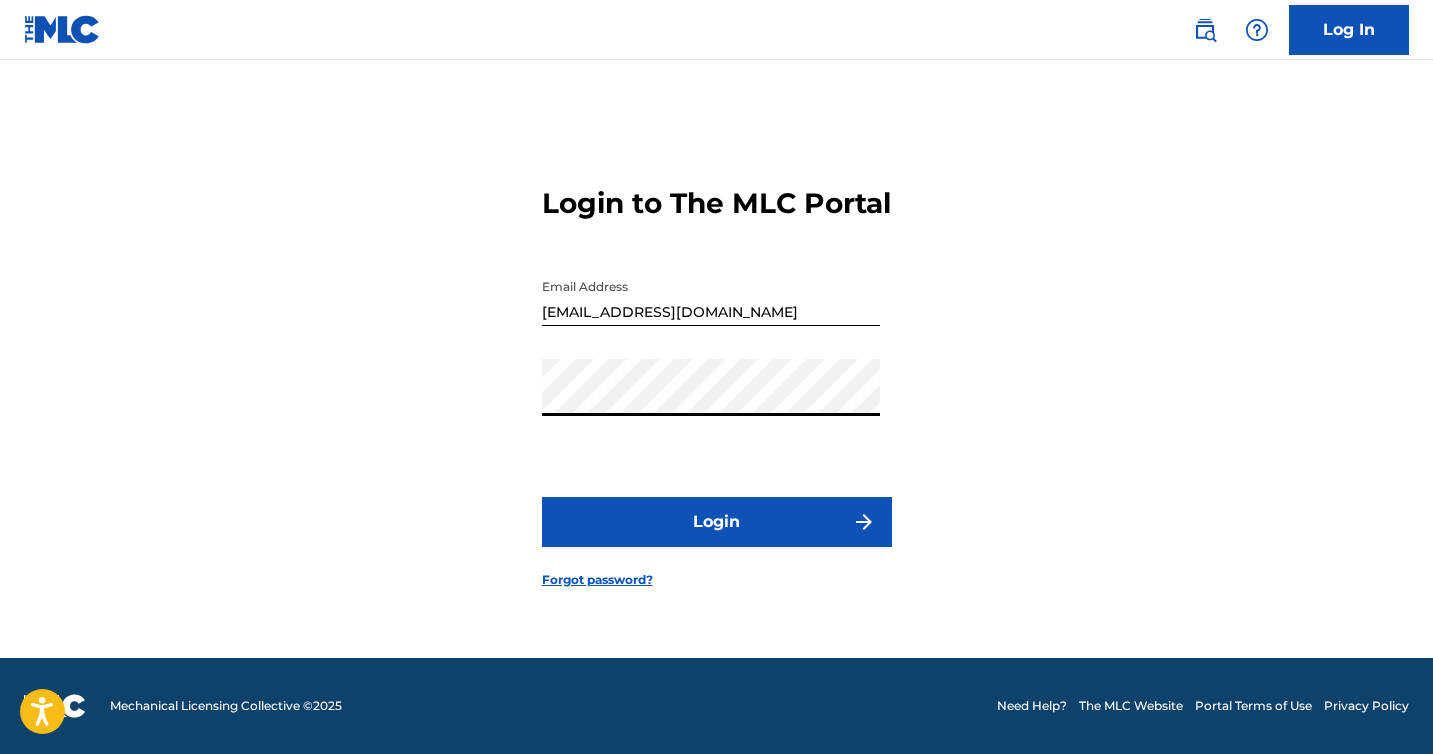 click on "Login" at bounding box center (717, 522) 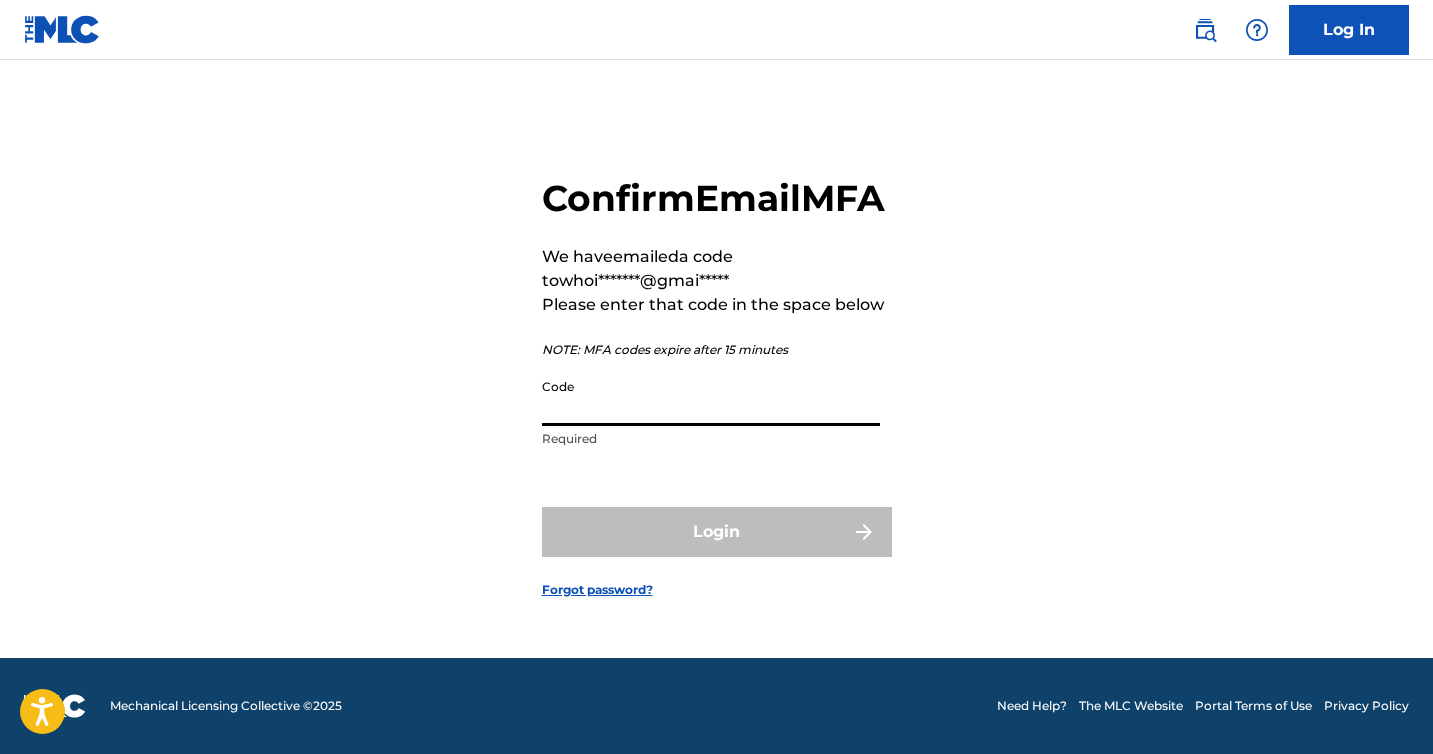 click on "Code" at bounding box center [711, 397] 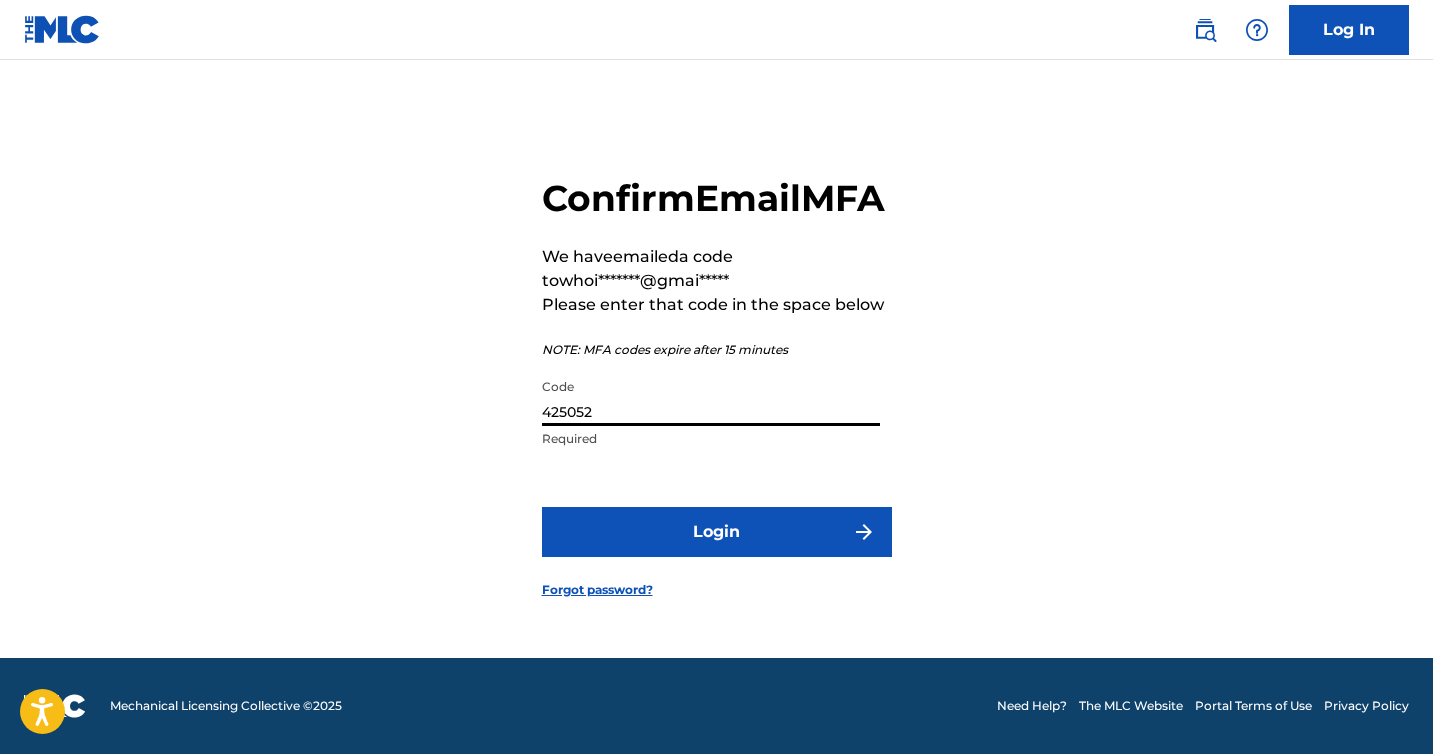 type on "425052" 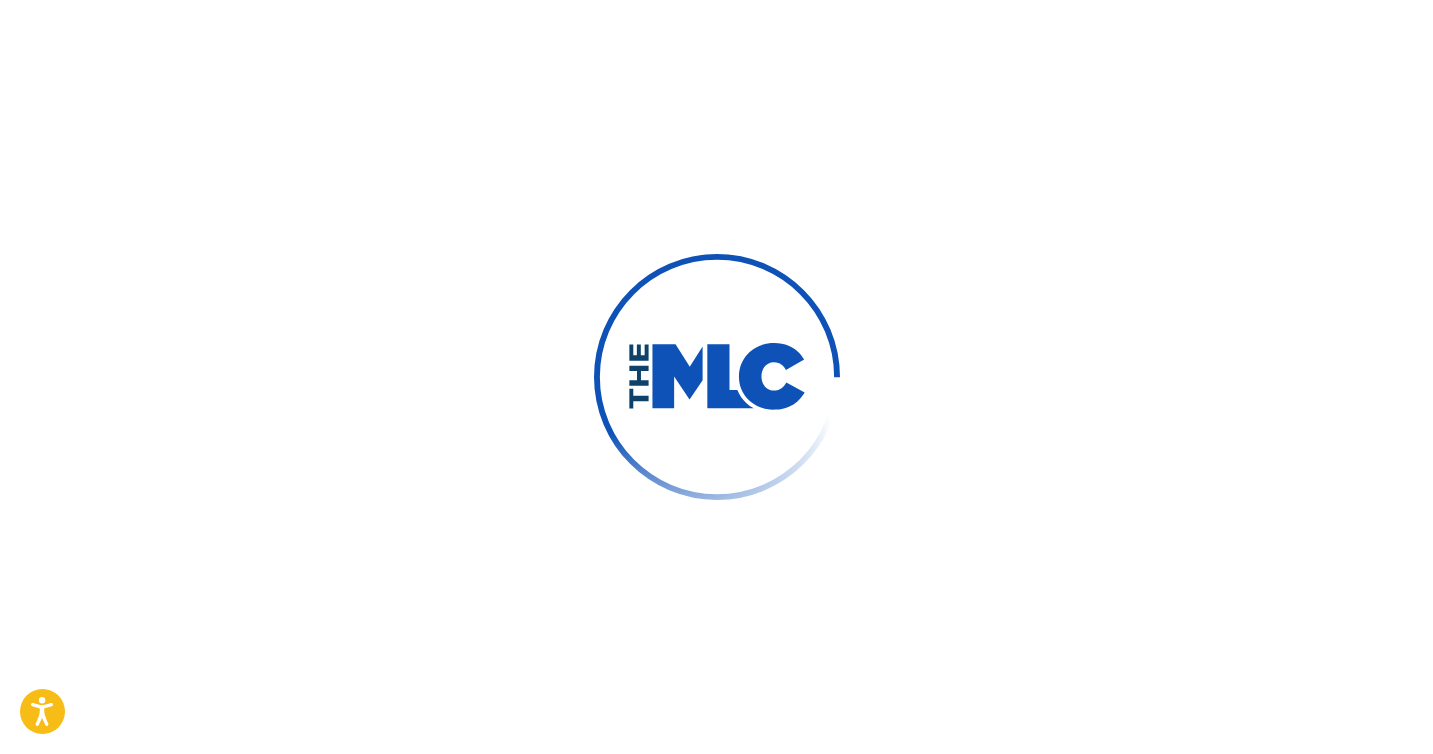 scroll, scrollTop: 0, scrollLeft: 0, axis: both 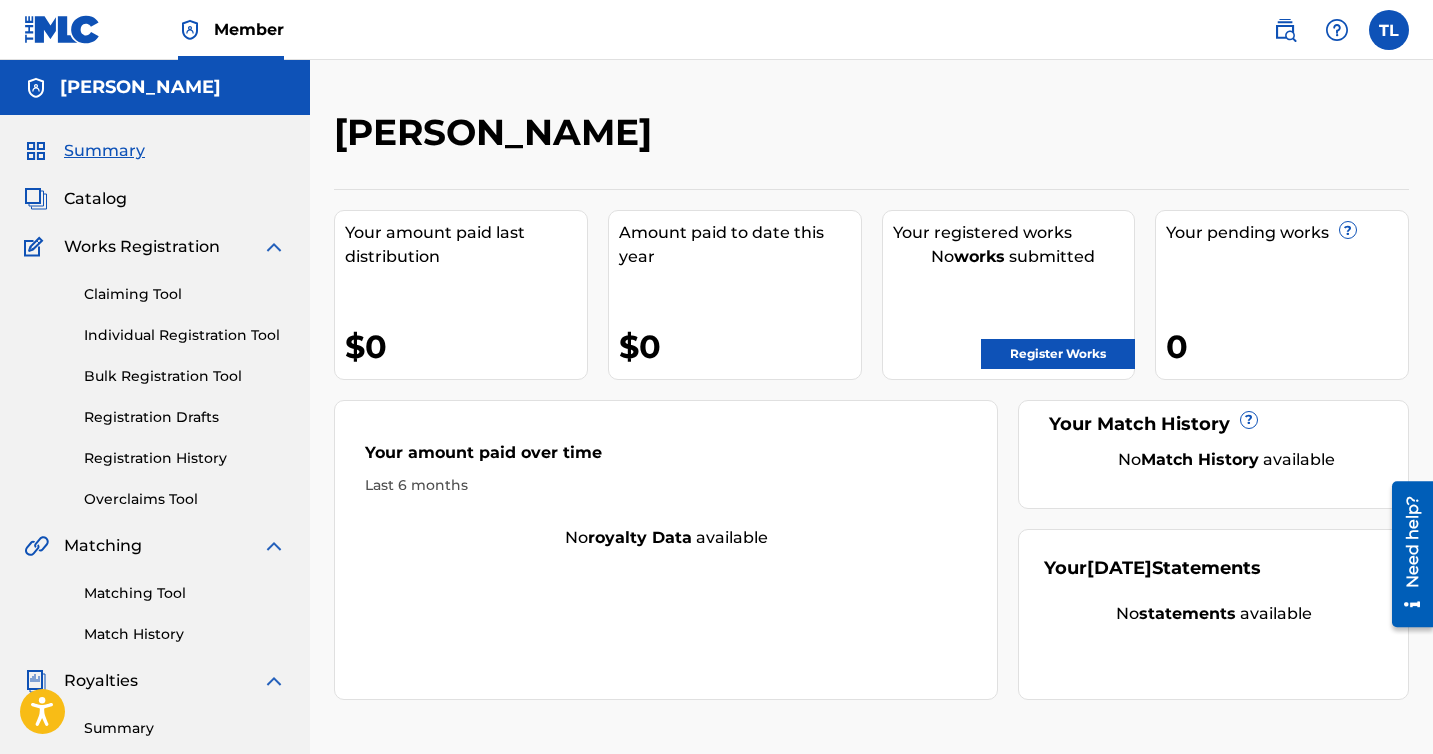 click on "Claiming Tool" at bounding box center [185, 294] 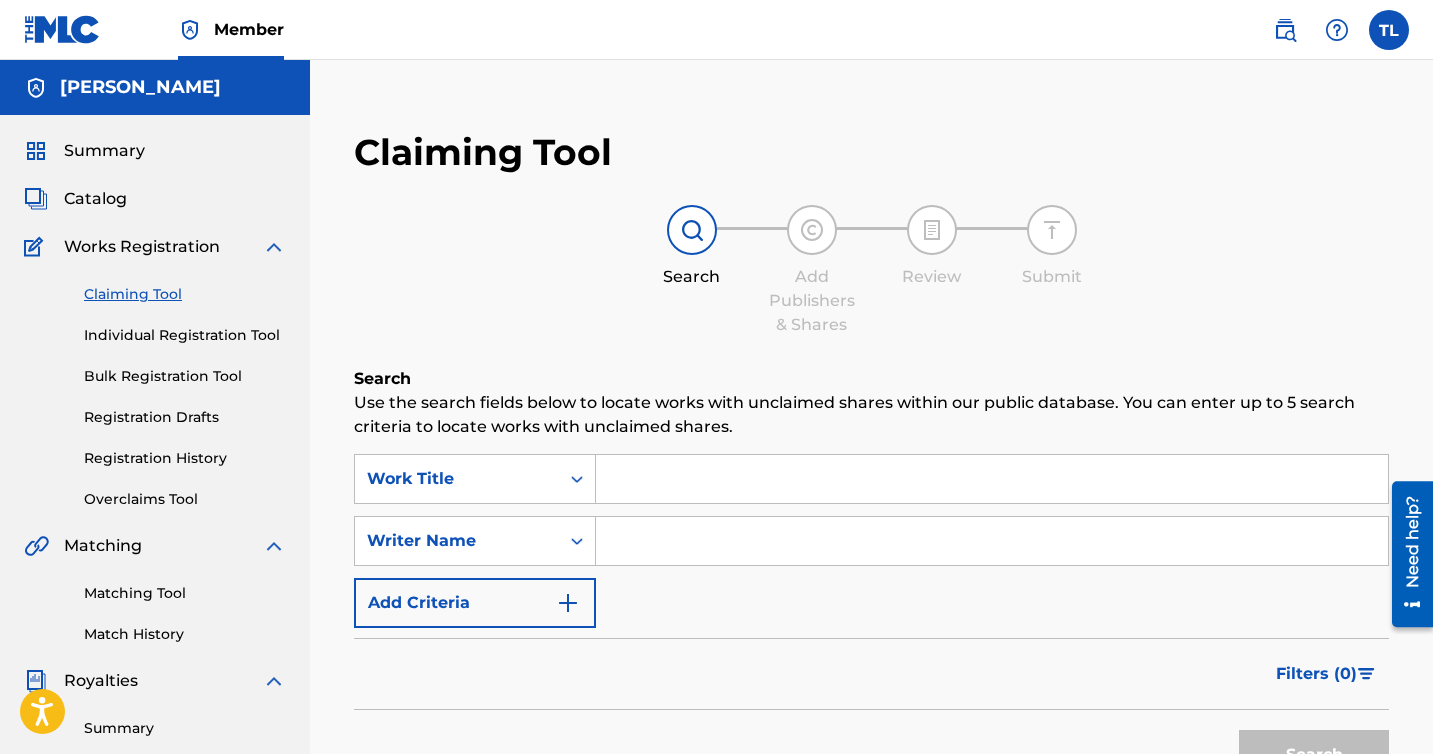 click at bounding box center [992, 479] 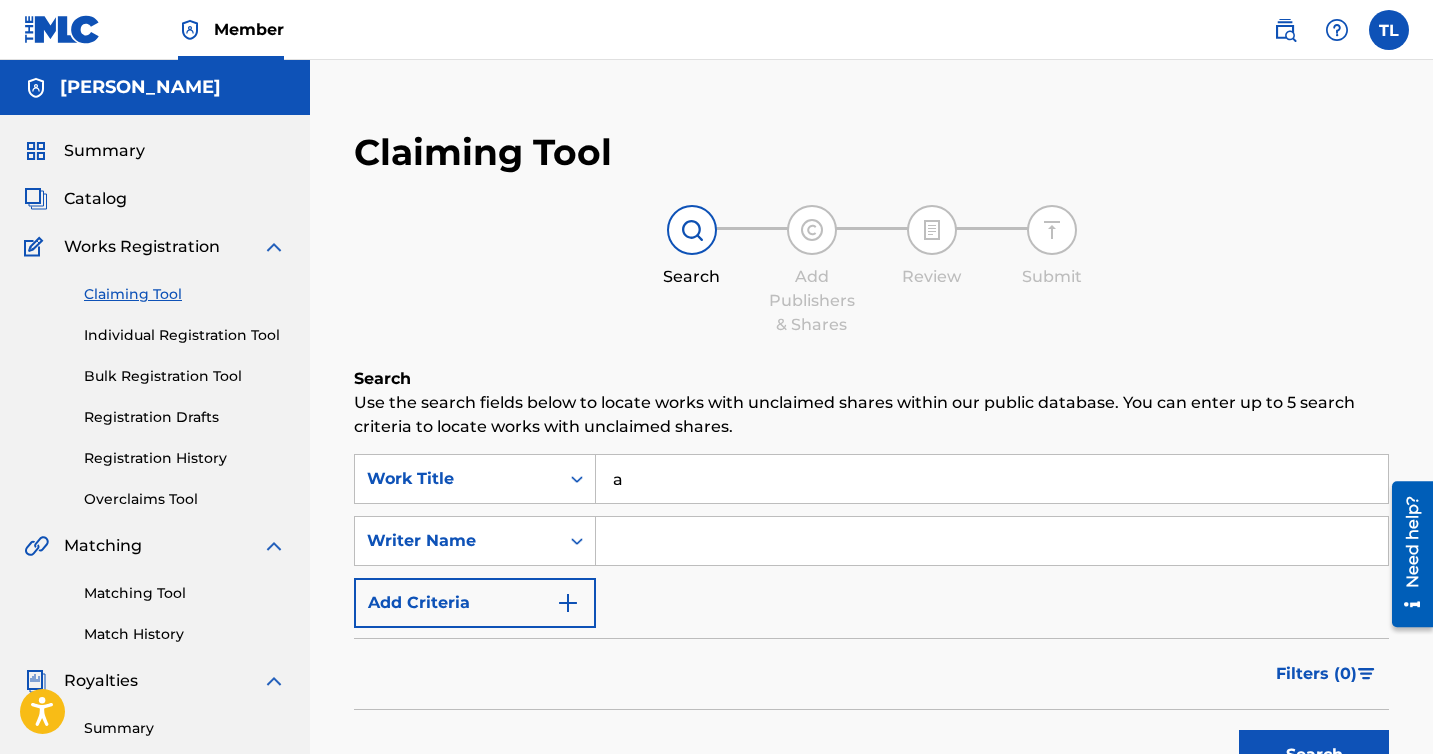 type 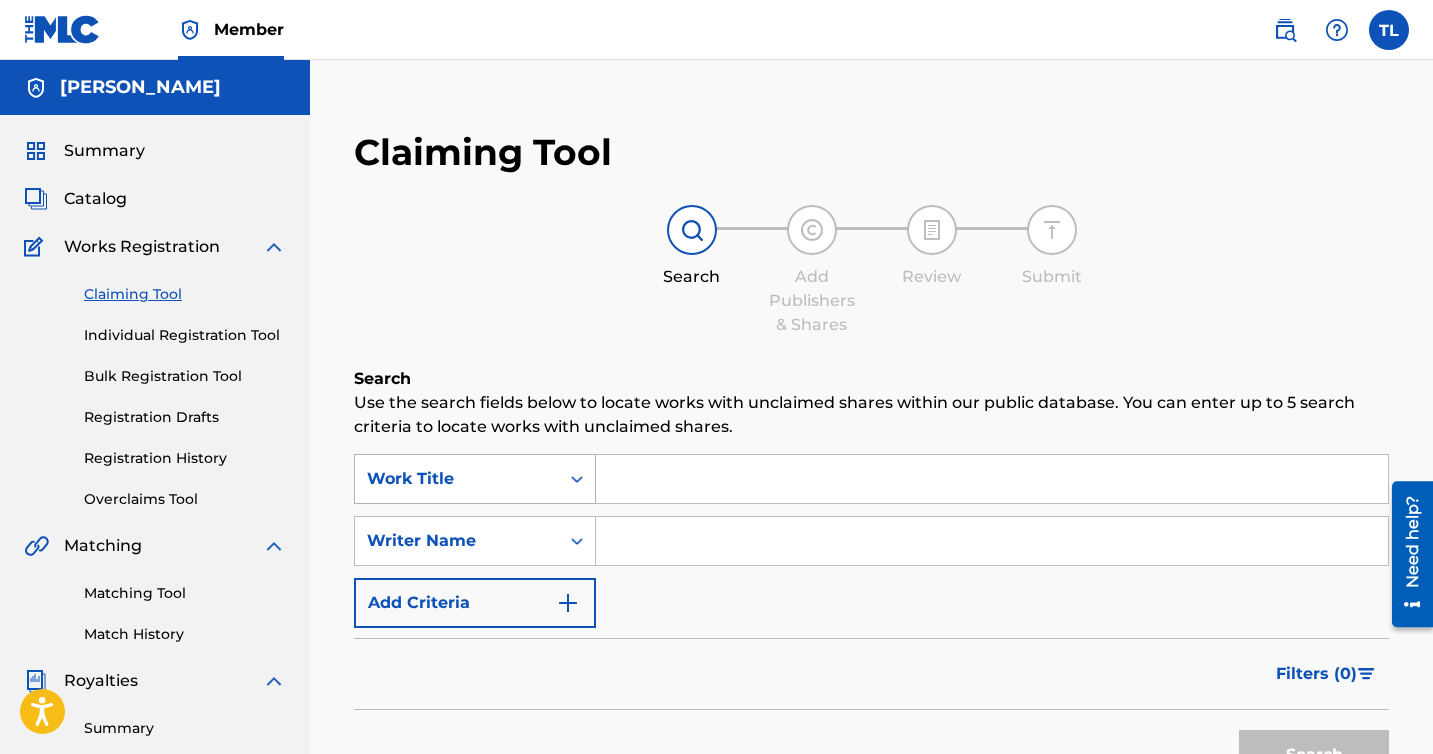 click on "Work Title" at bounding box center [475, 479] 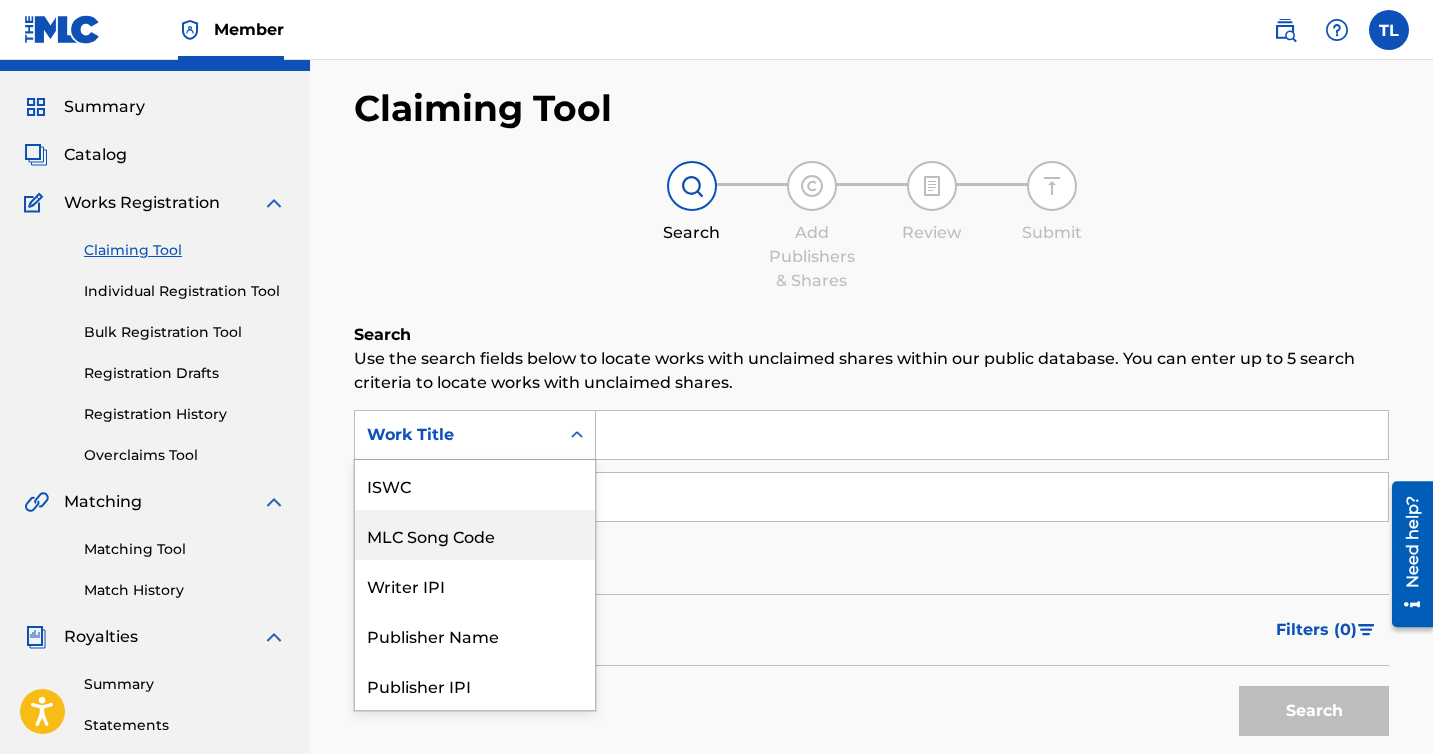 scroll, scrollTop: 51, scrollLeft: 0, axis: vertical 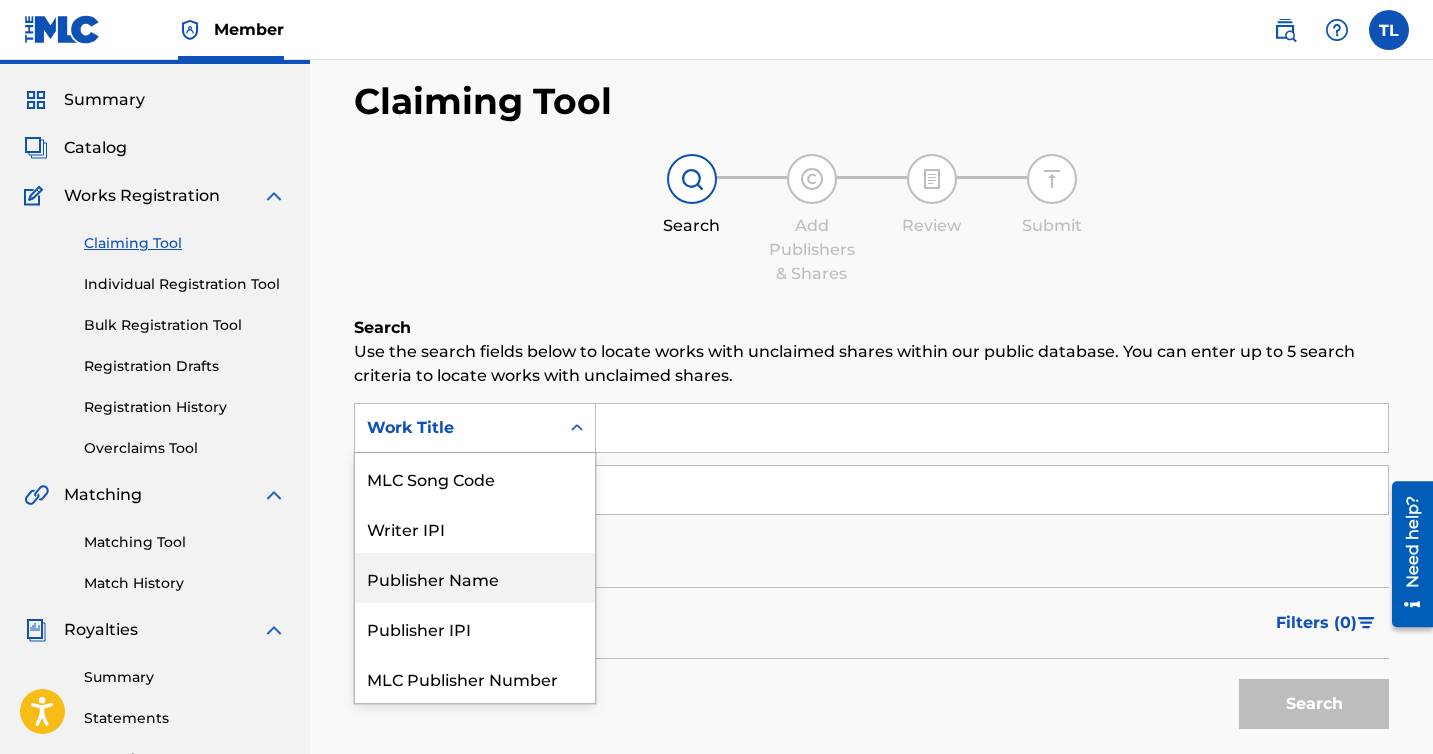 click on "Publisher Name" at bounding box center (475, 578) 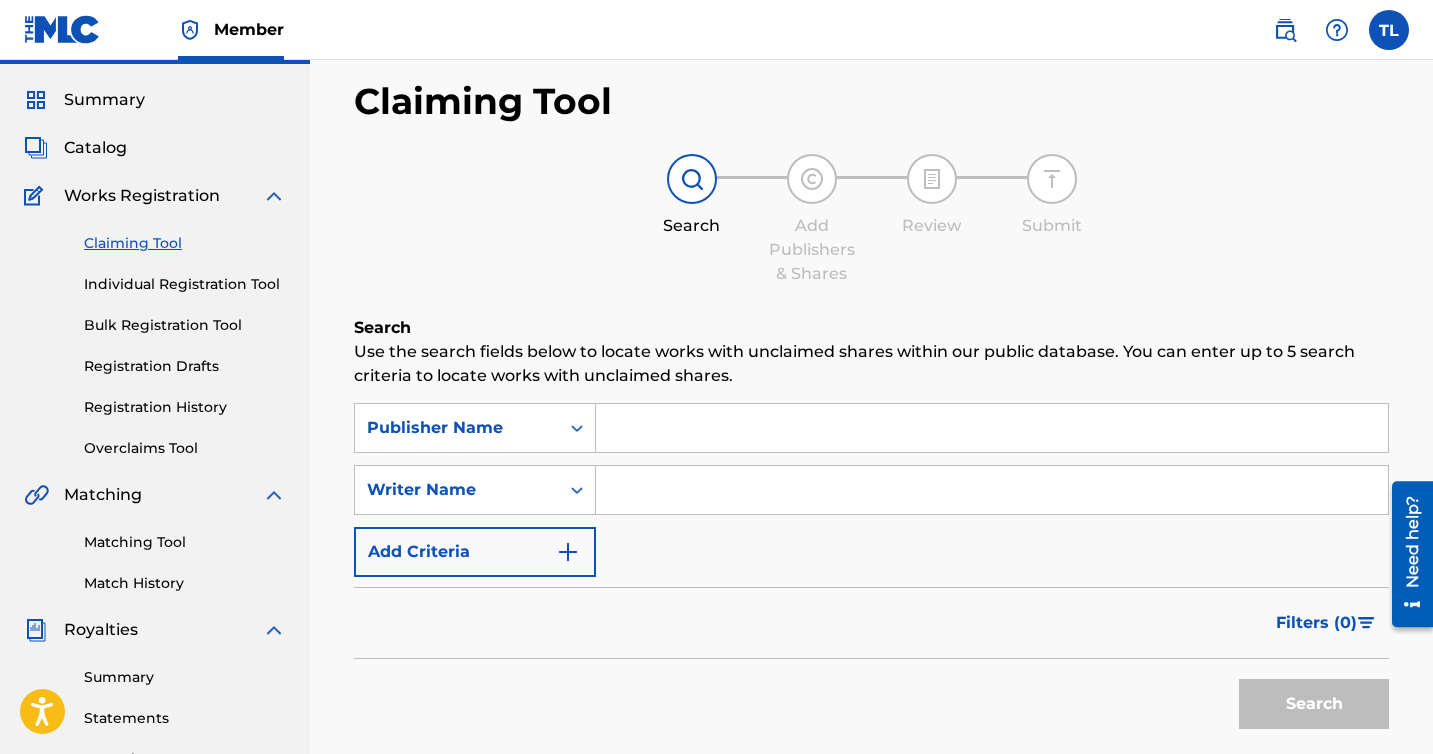 click at bounding box center (992, 428) 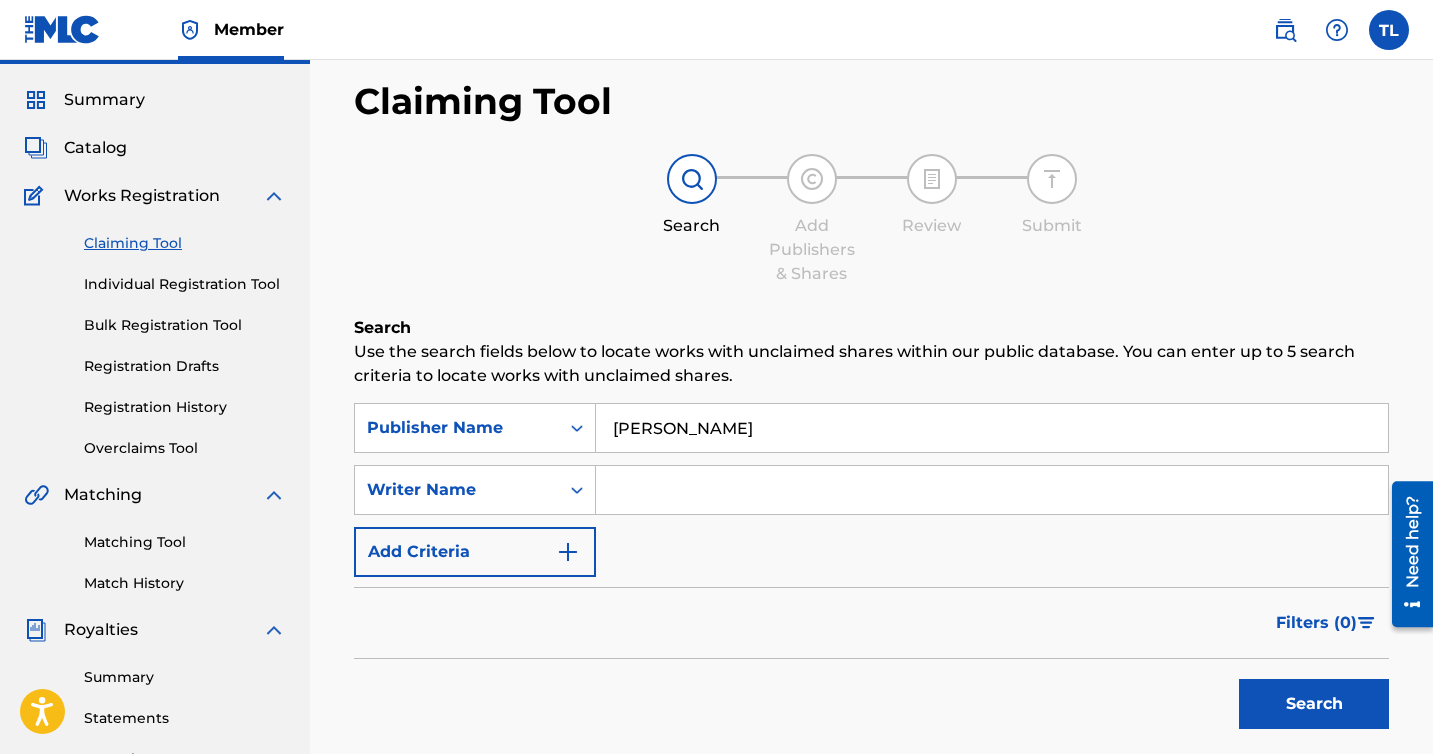 click at bounding box center (992, 490) 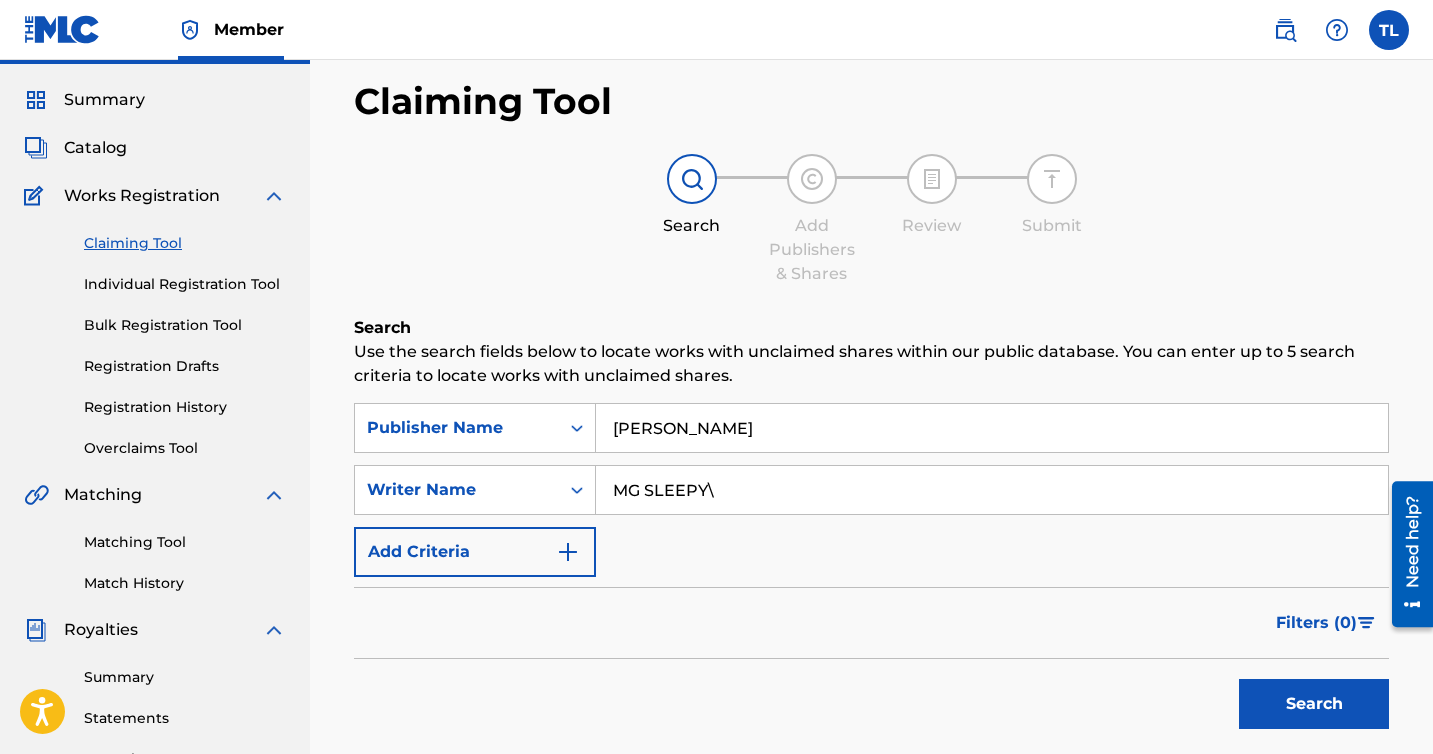 type on "MG SLEEPY" 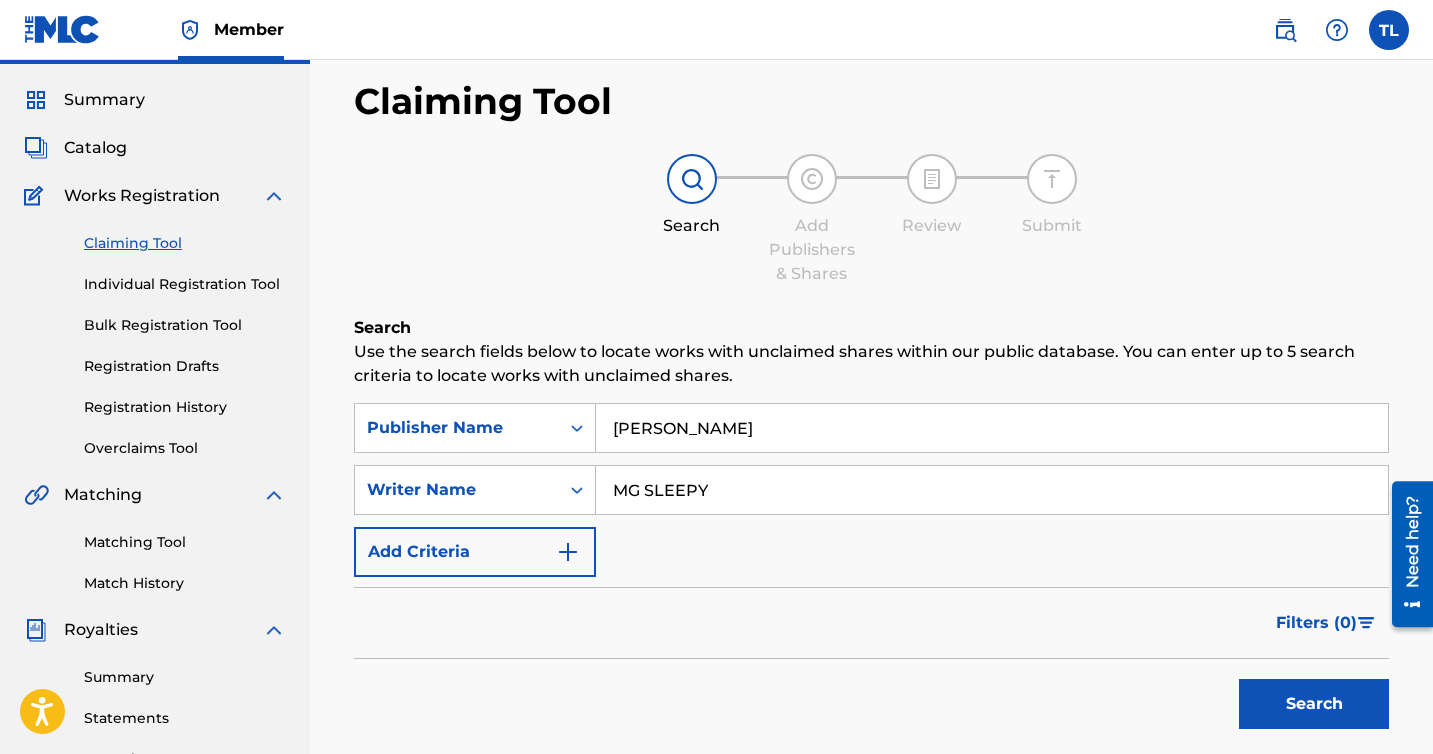 click on "Search" at bounding box center (1314, 704) 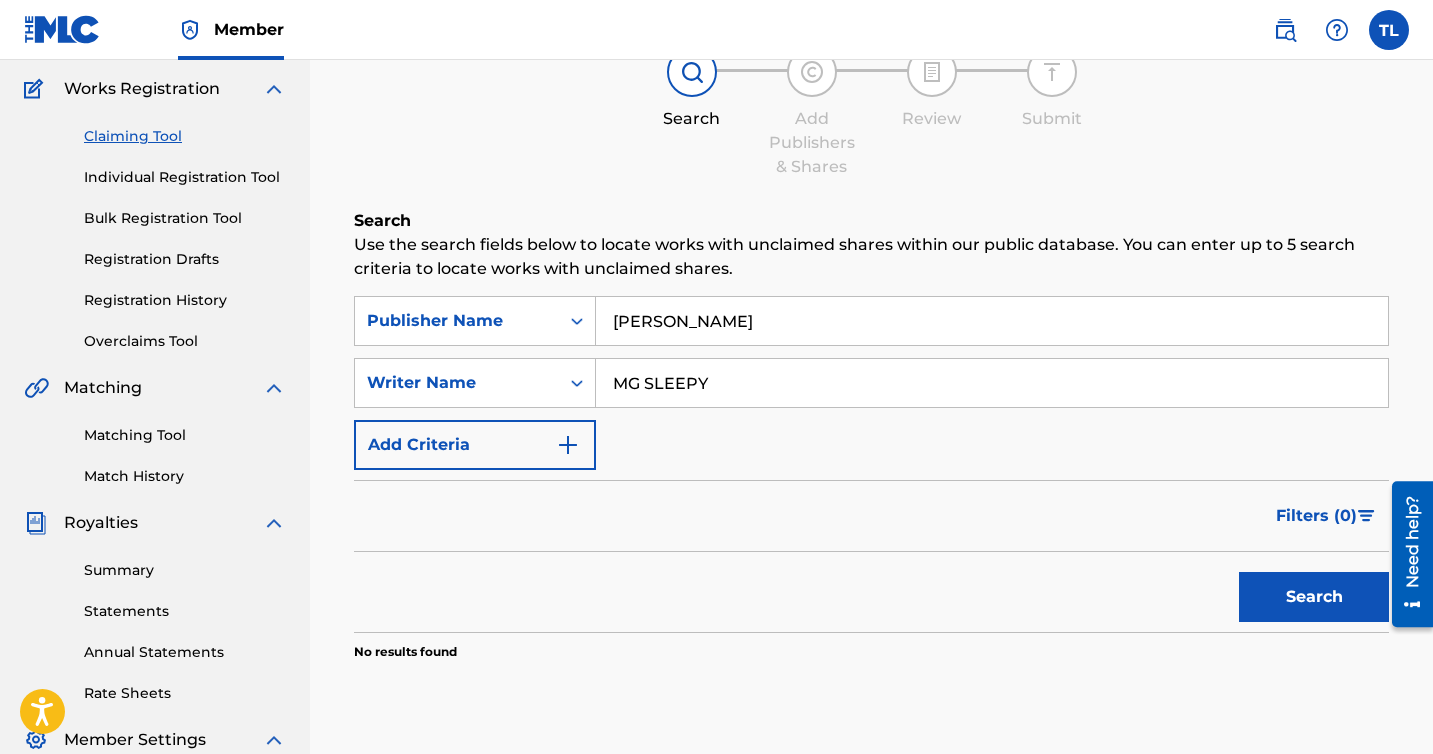 scroll, scrollTop: 200, scrollLeft: 0, axis: vertical 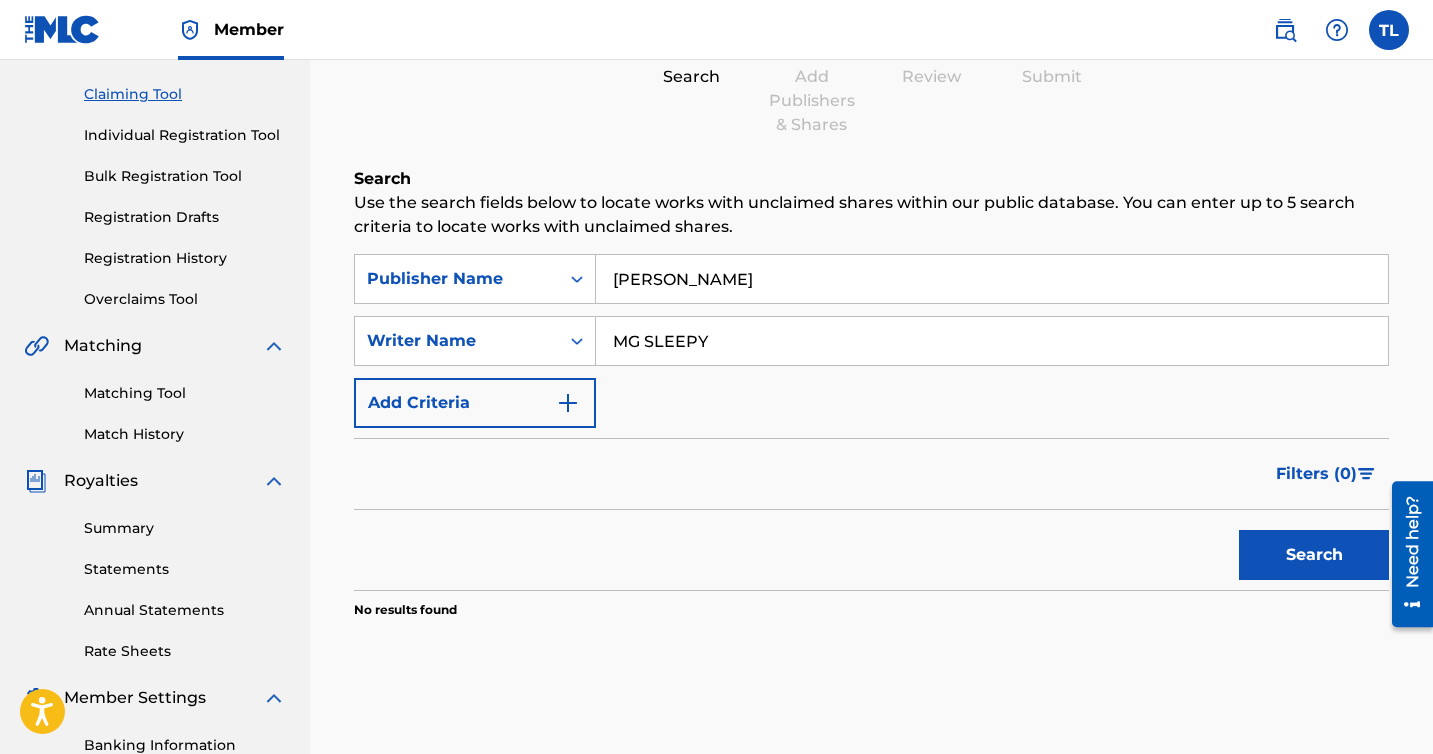 click on "Search" at bounding box center (1314, 555) 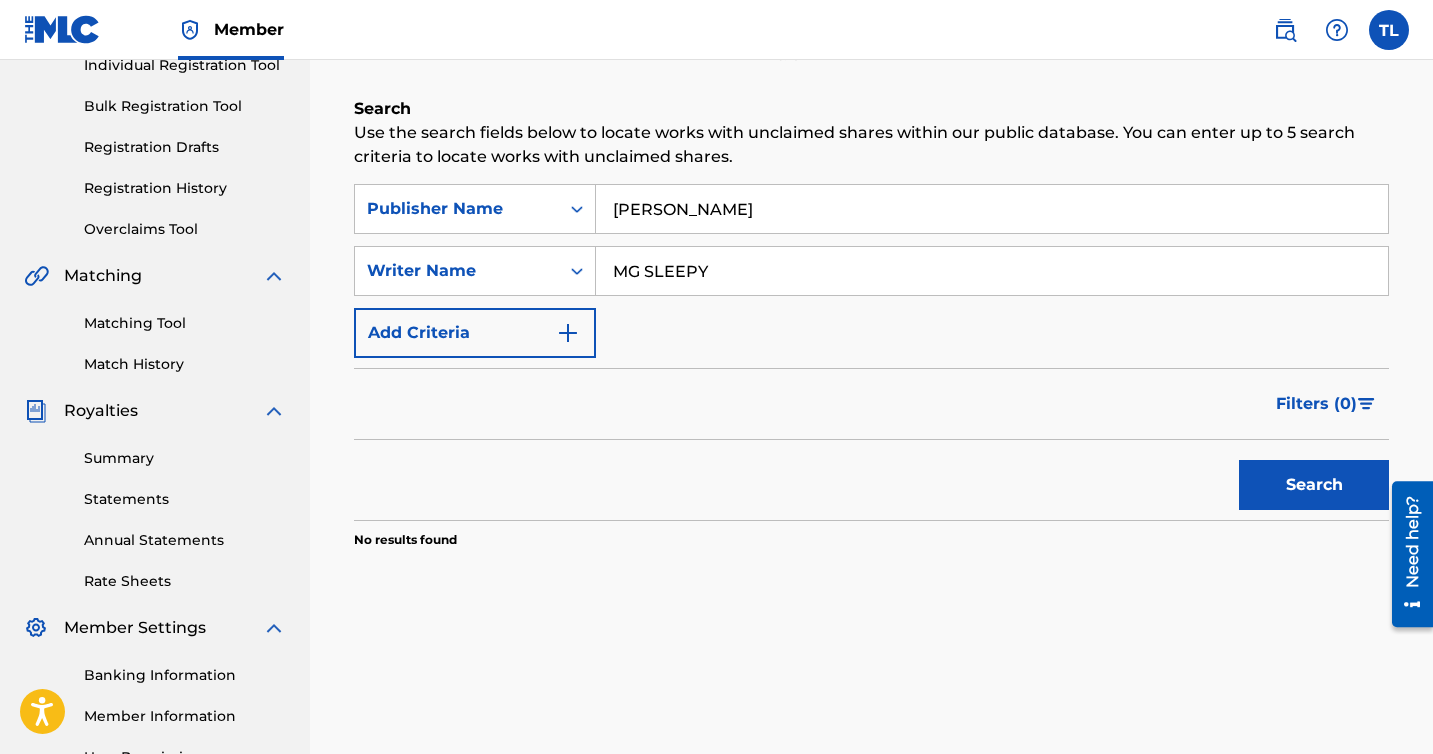 scroll, scrollTop: 303, scrollLeft: 0, axis: vertical 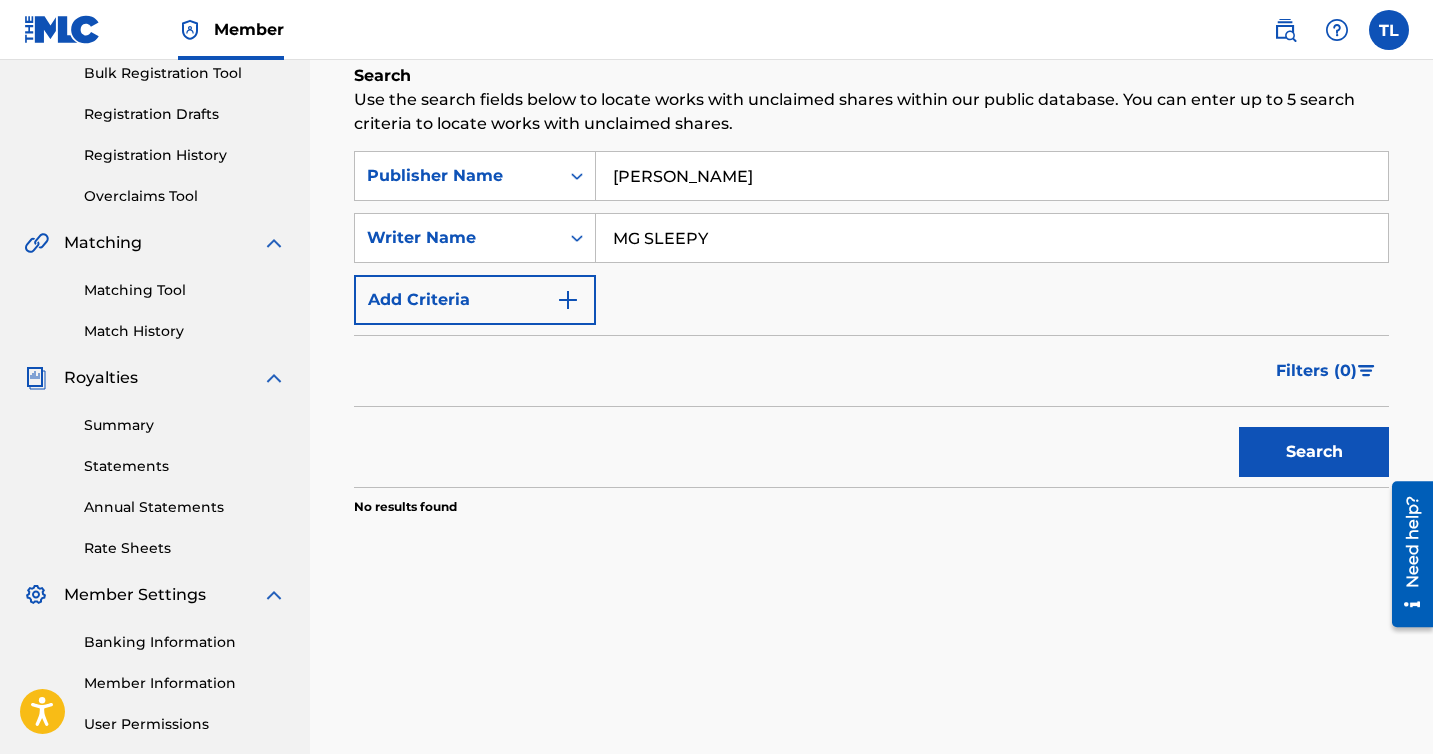click on "Add Criteria" at bounding box center [475, 300] 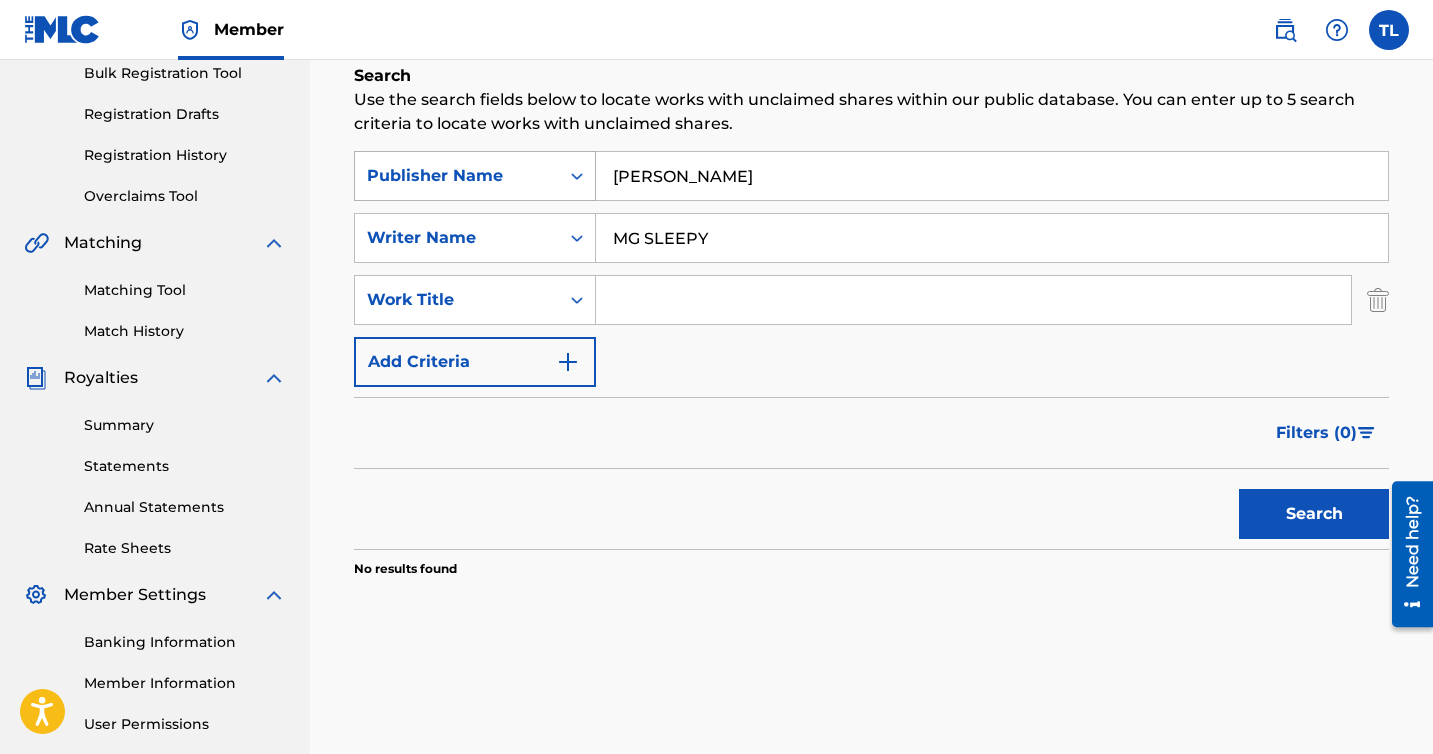 drag, startPoint x: 768, startPoint y: 180, endPoint x: 576, endPoint y: 173, distance: 192.12756 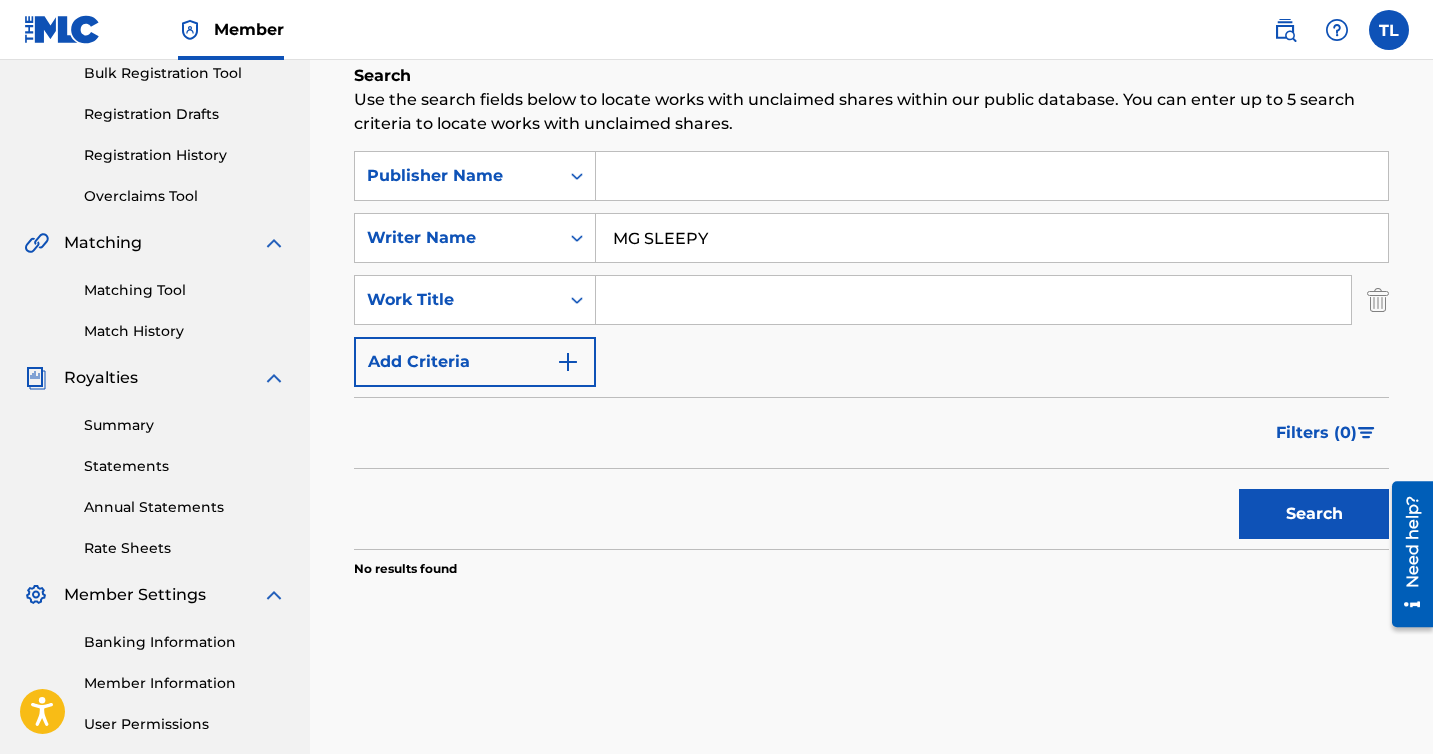 type 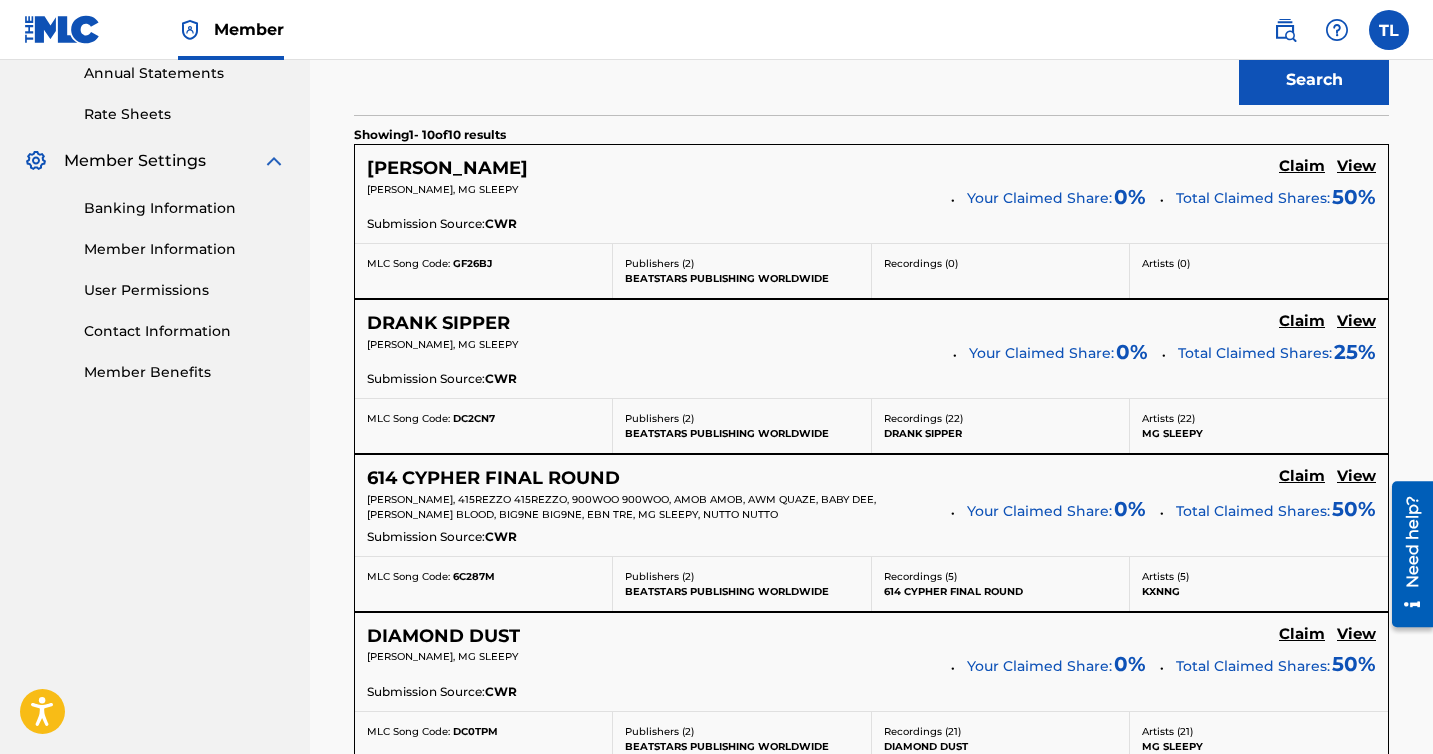 scroll, scrollTop: 751, scrollLeft: 0, axis: vertical 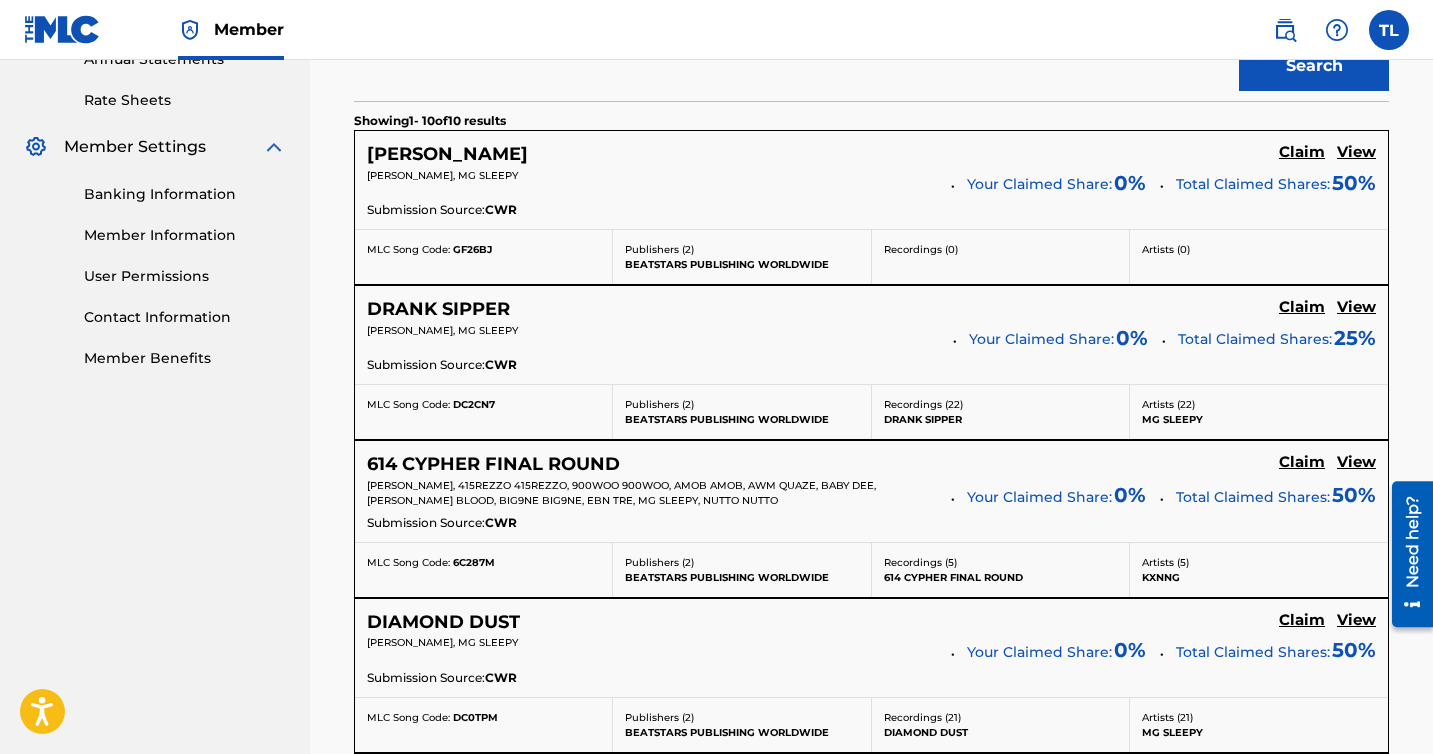 click on "View" at bounding box center (1356, 307) 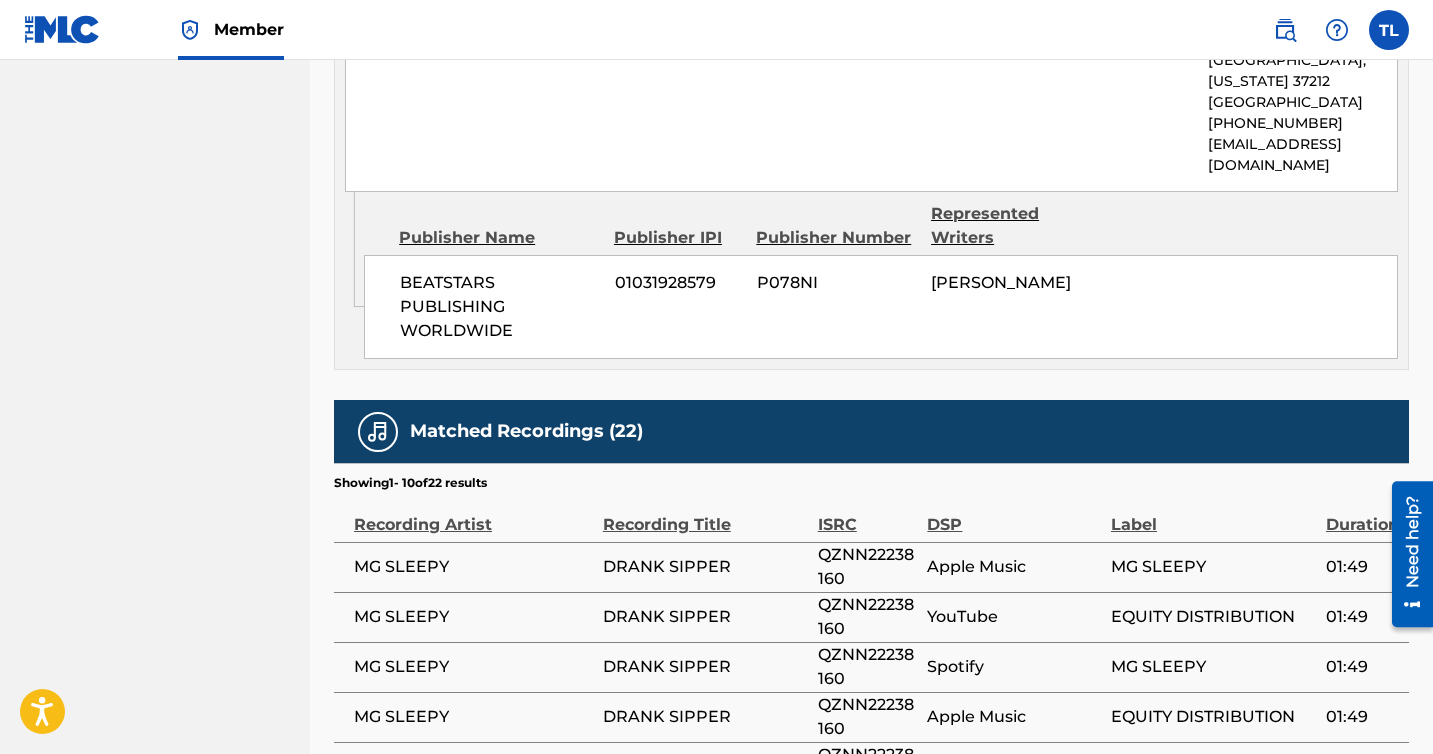scroll, scrollTop: 0, scrollLeft: 0, axis: both 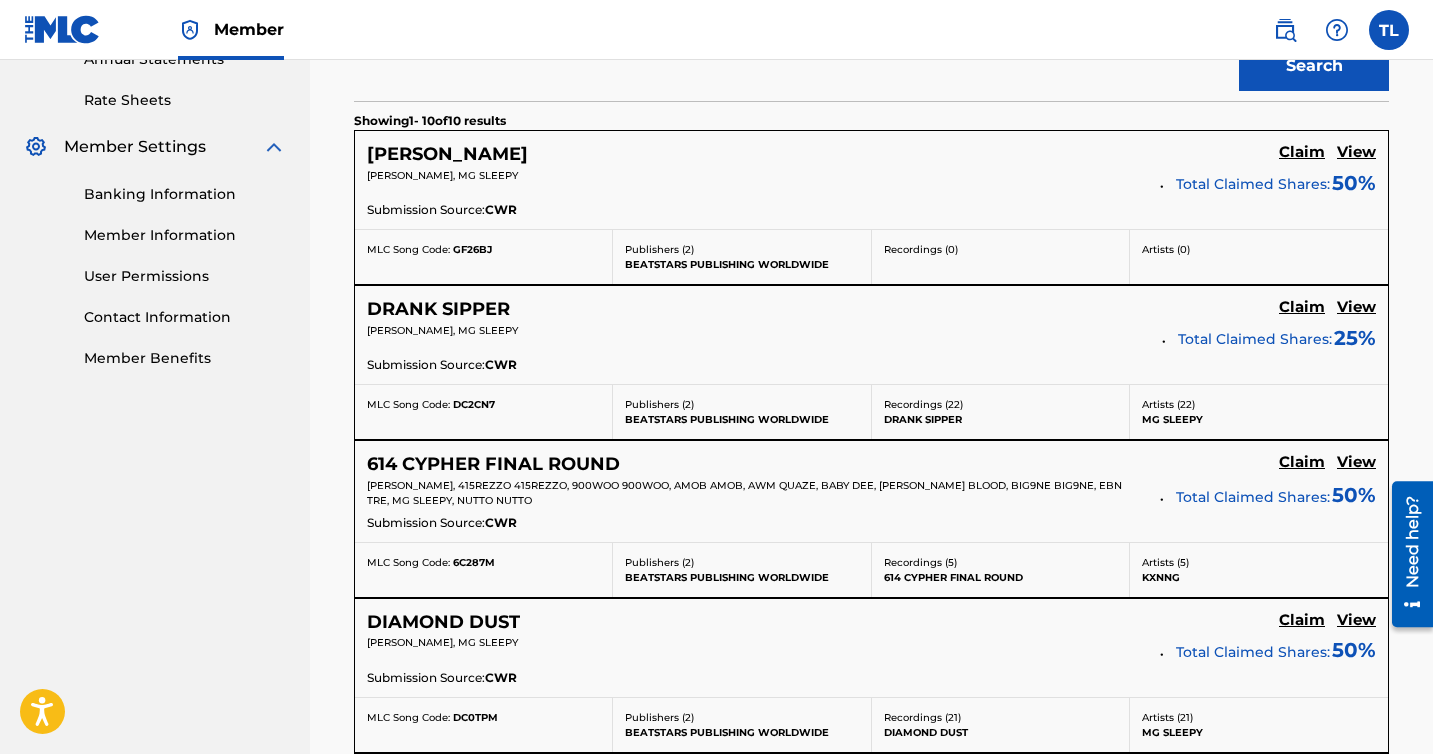 click on "Claim" at bounding box center [1302, 152] 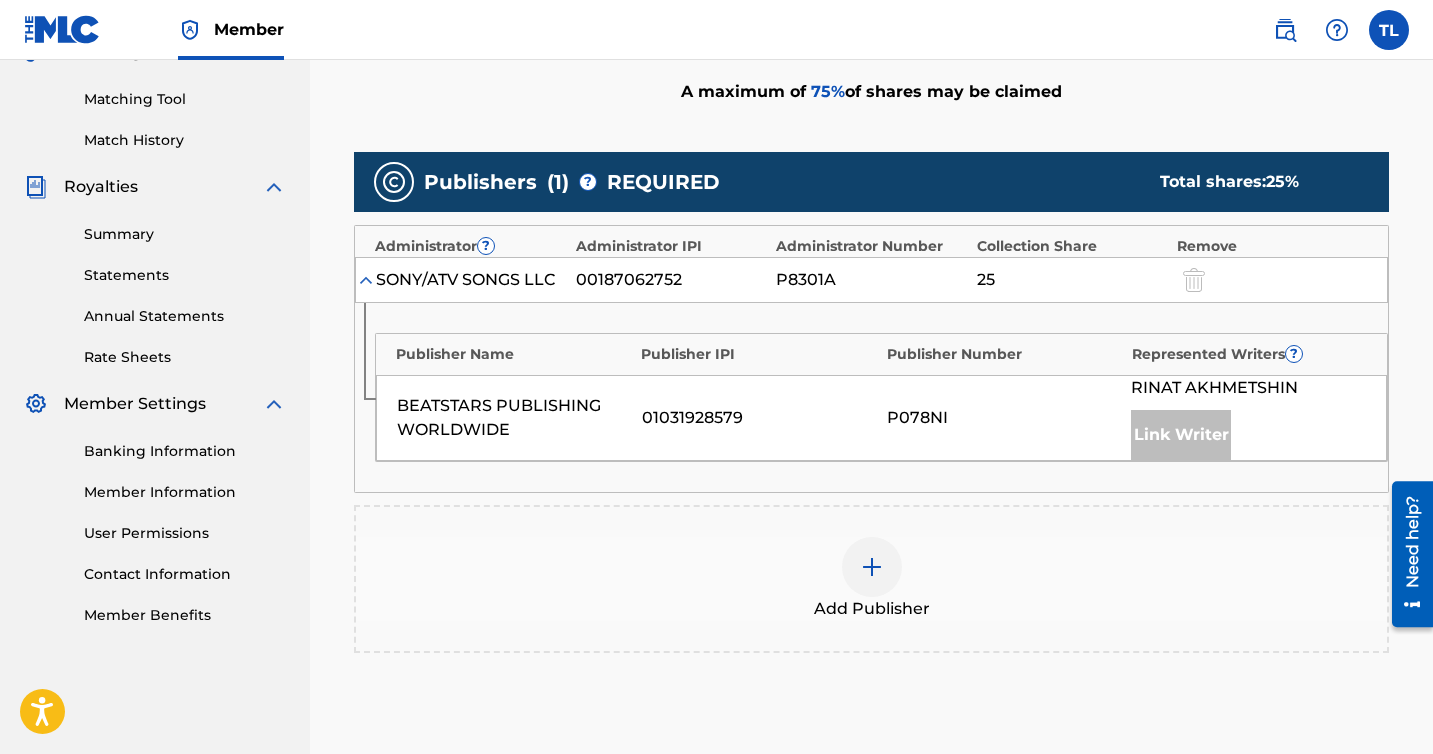 scroll, scrollTop: 513, scrollLeft: 0, axis: vertical 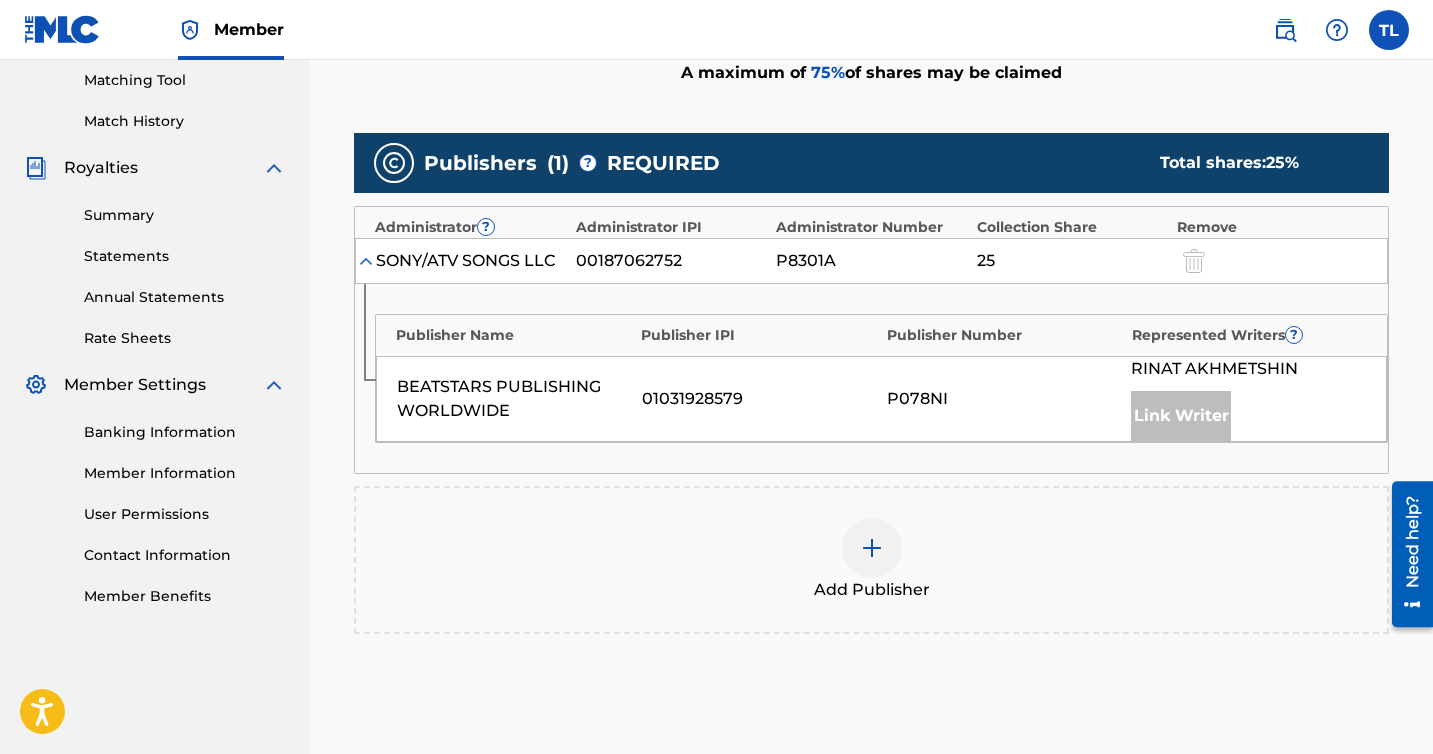click on "Add Publisher" at bounding box center (872, 590) 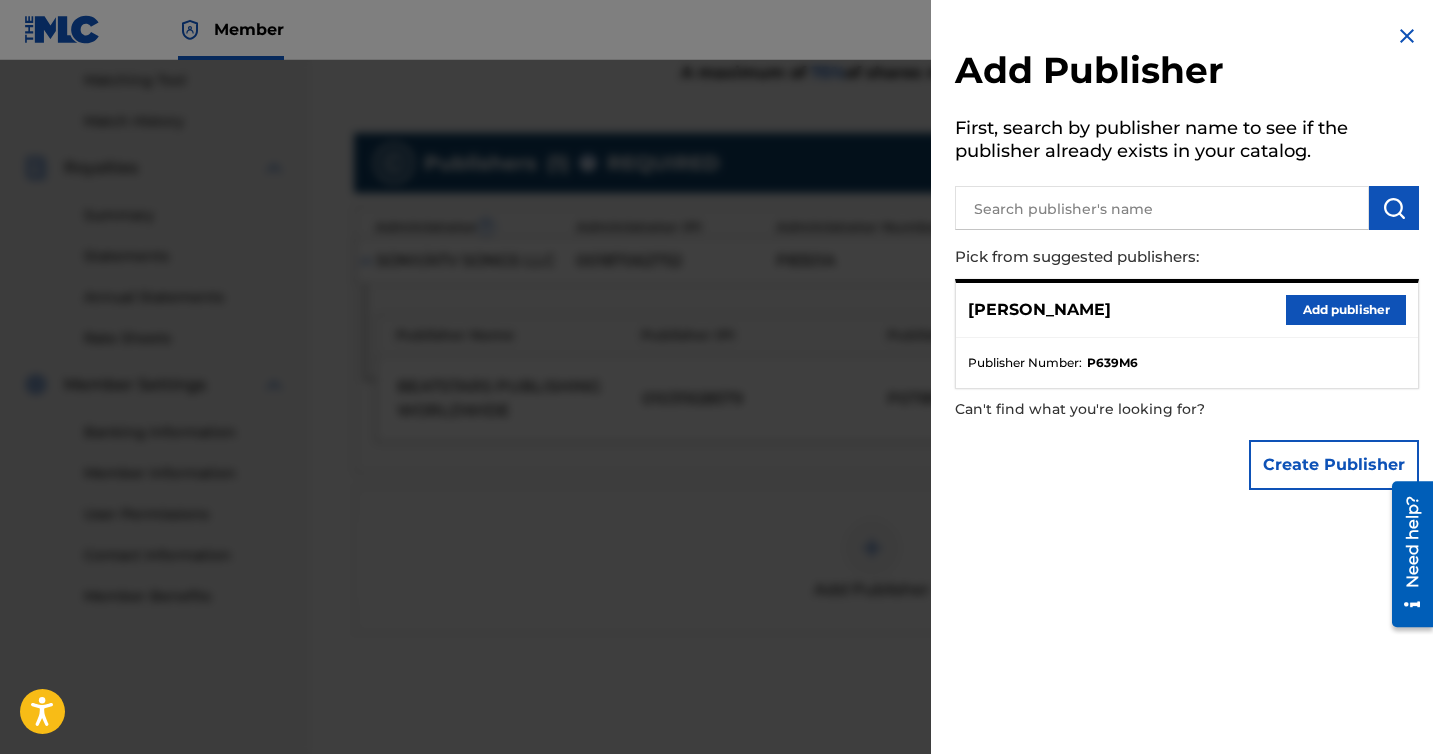 click on "Add publisher" at bounding box center (1346, 310) 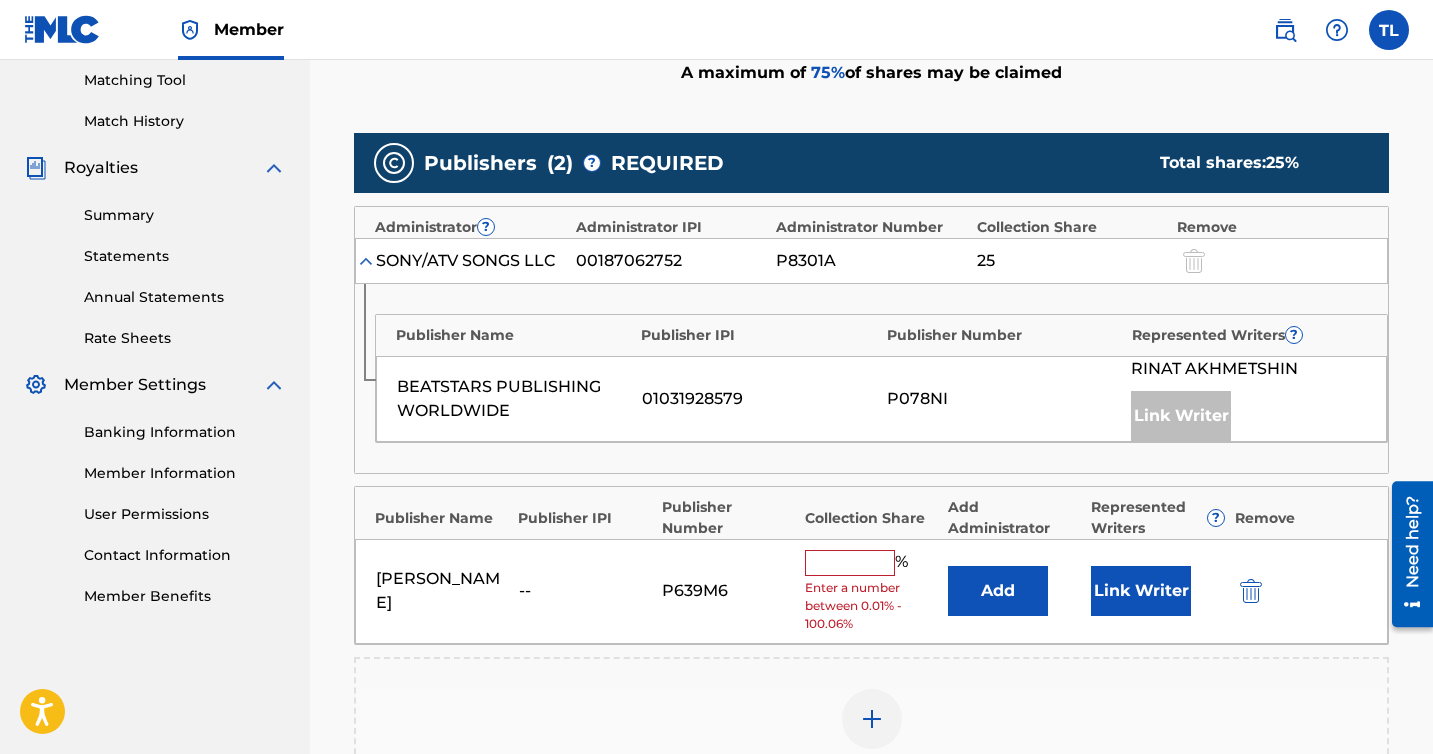 click at bounding box center (850, 563) 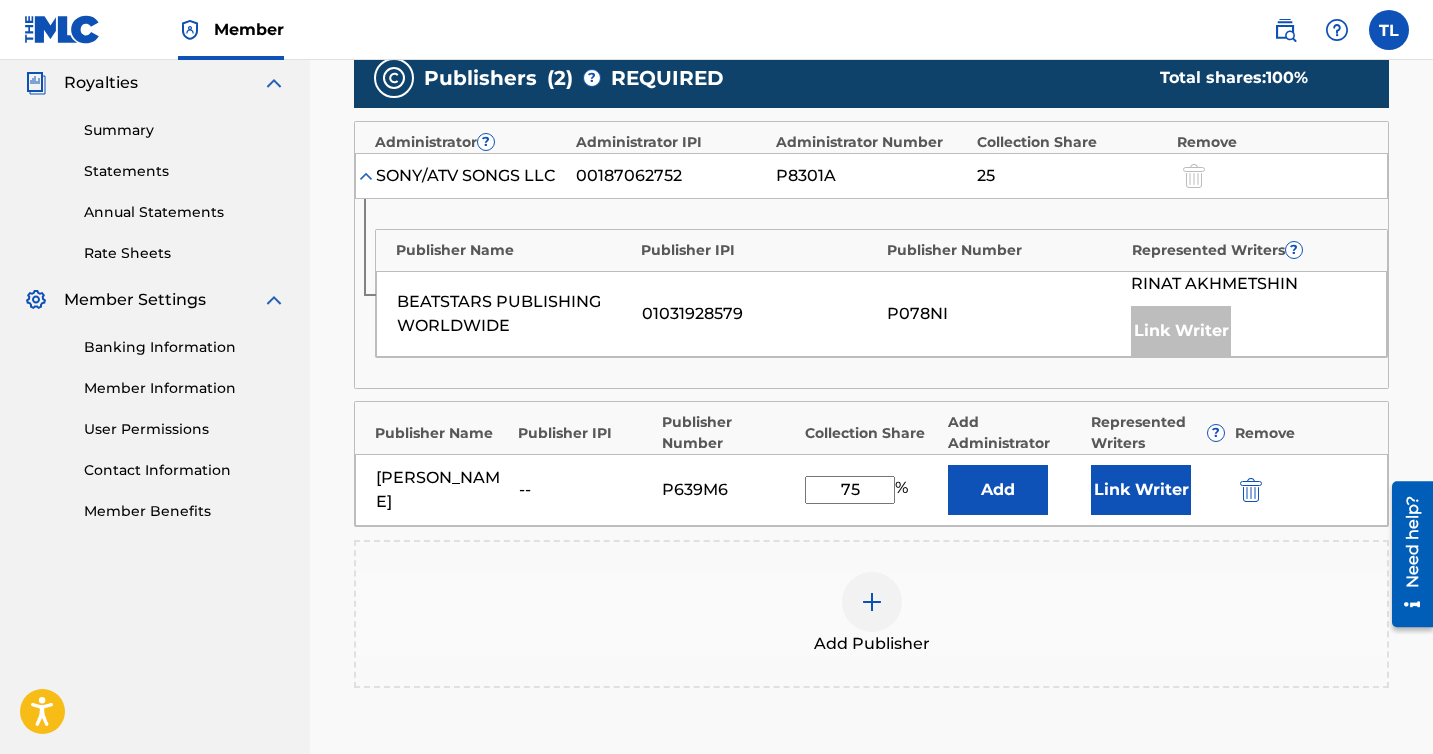 scroll, scrollTop: 616, scrollLeft: 0, axis: vertical 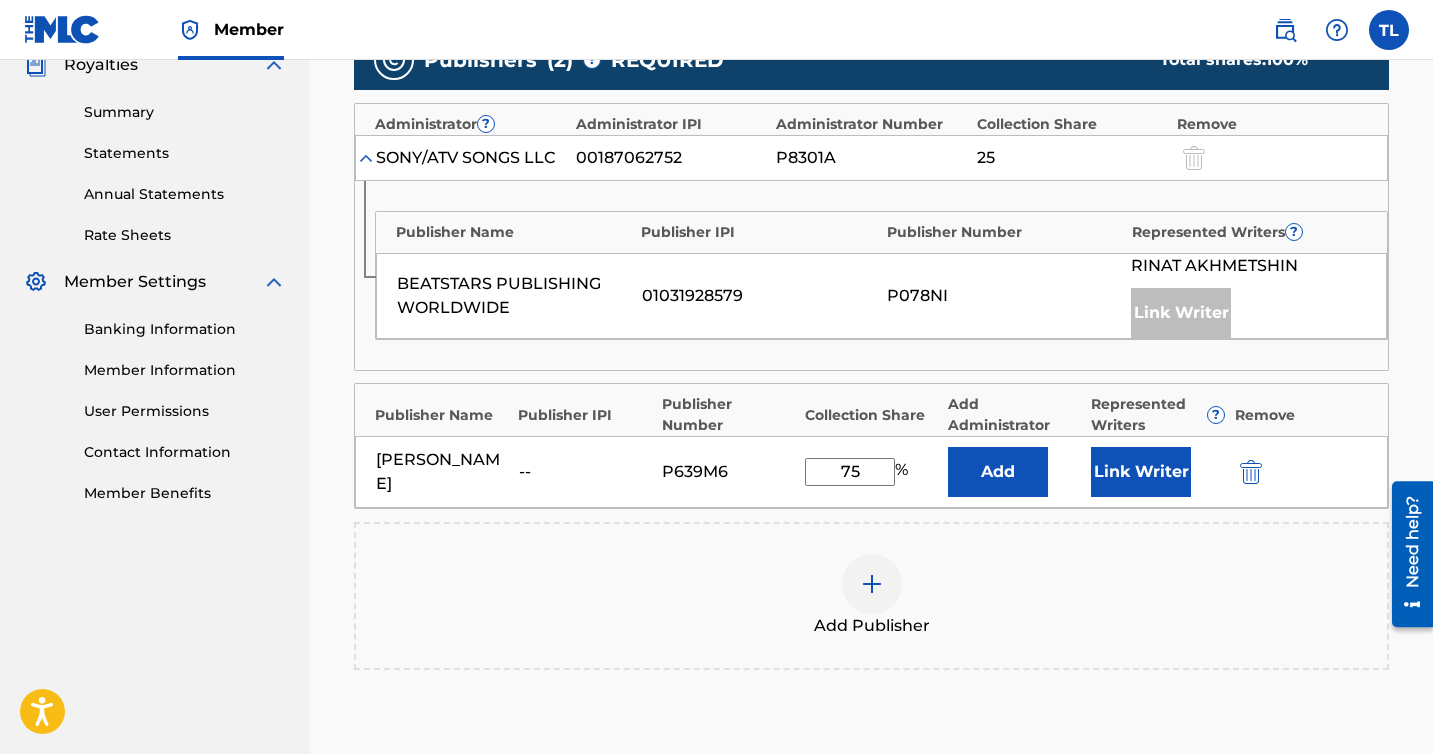 type on "75" 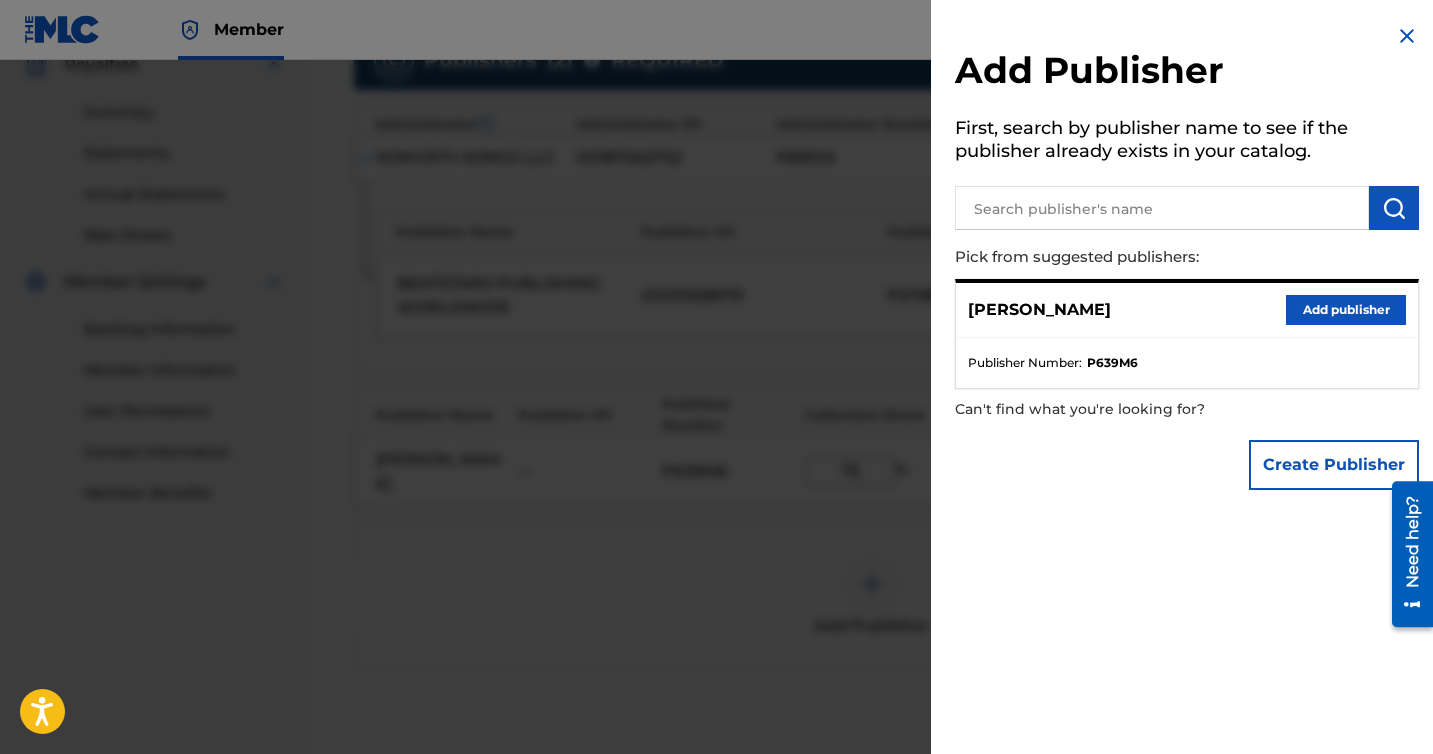 click on "Add Publisher First, search by publisher name to see if the publisher already exists in your catalog. Pick from suggested publishers: Tyree Longshore Add publisher Publisher Number : P639M6 Can't find what you're looking for? Create Publisher" at bounding box center (1187, 262) 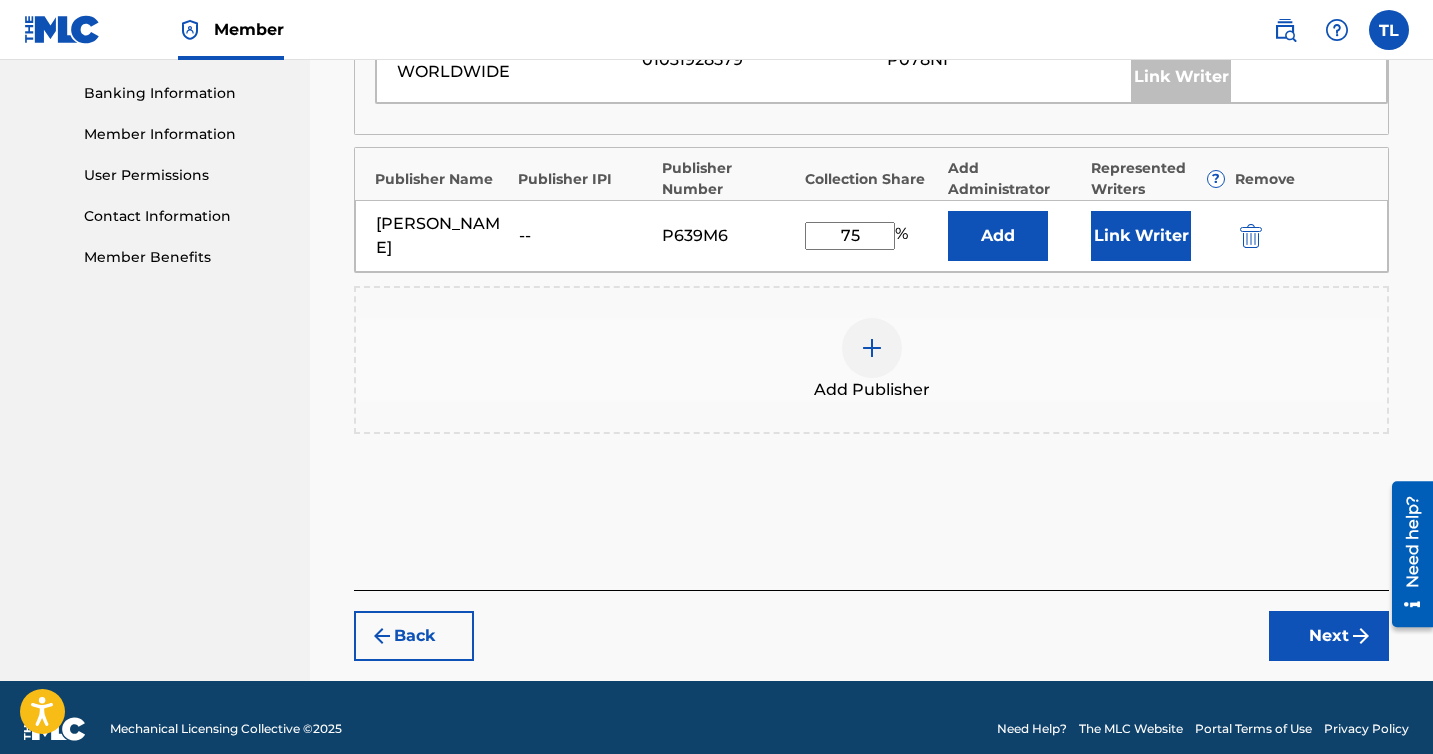 scroll, scrollTop: 874, scrollLeft: 0, axis: vertical 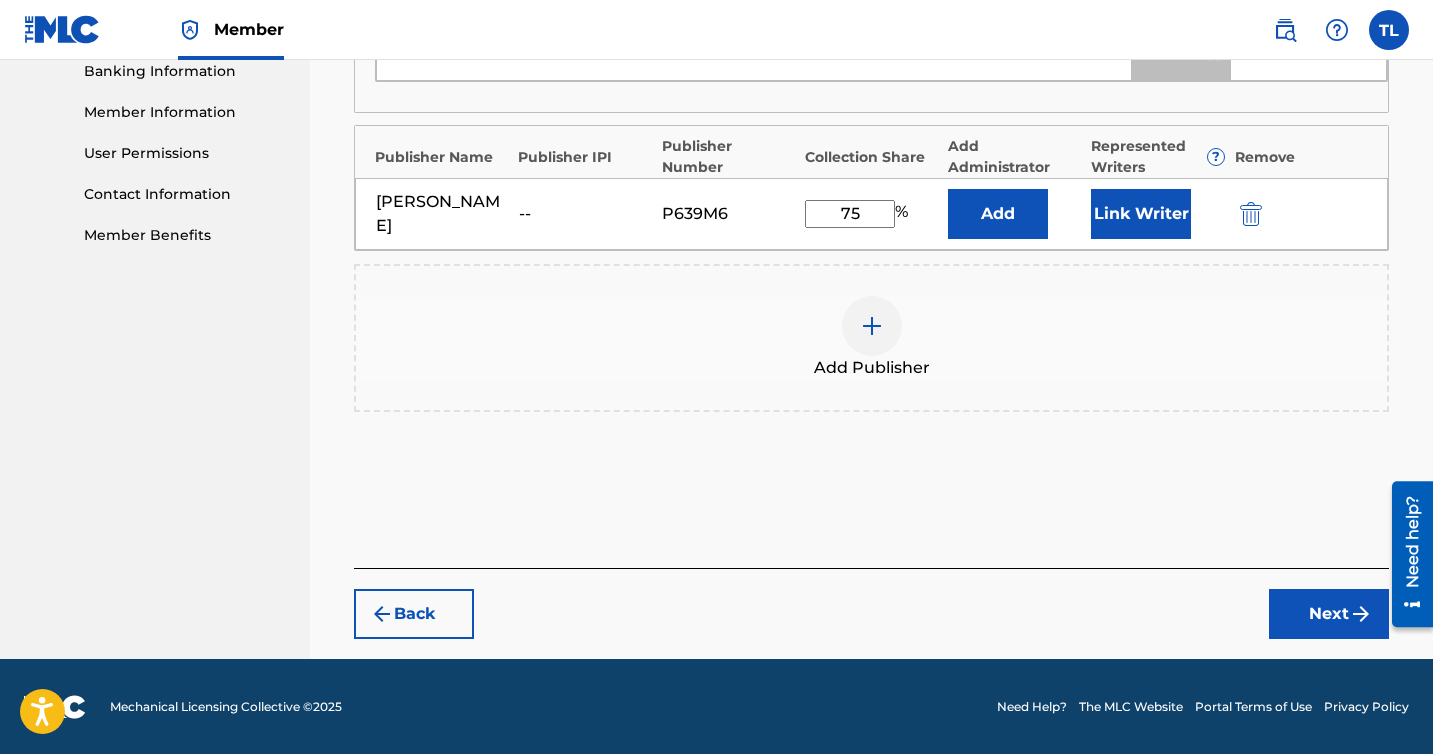 click on "Next" at bounding box center [1329, 614] 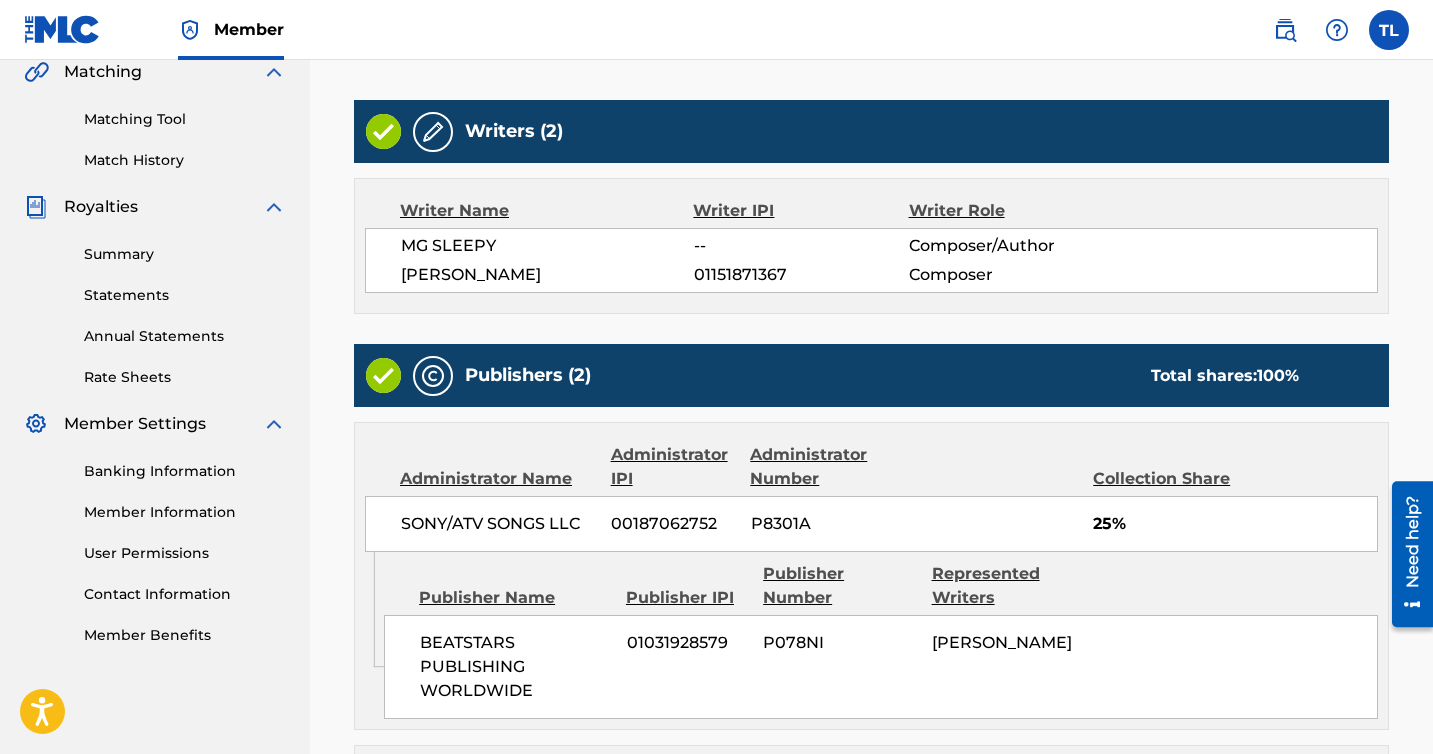 scroll, scrollTop: 472, scrollLeft: 0, axis: vertical 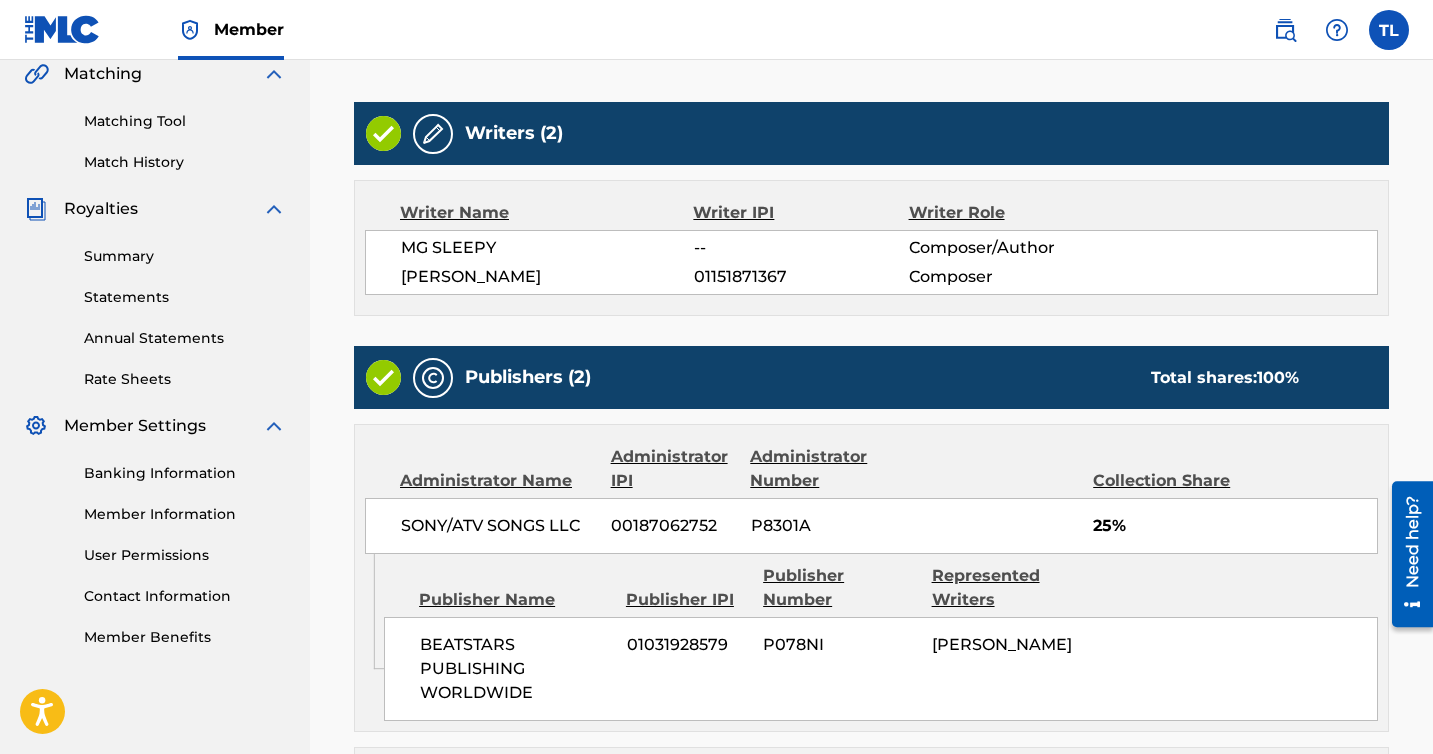 click at bounding box center [433, 134] 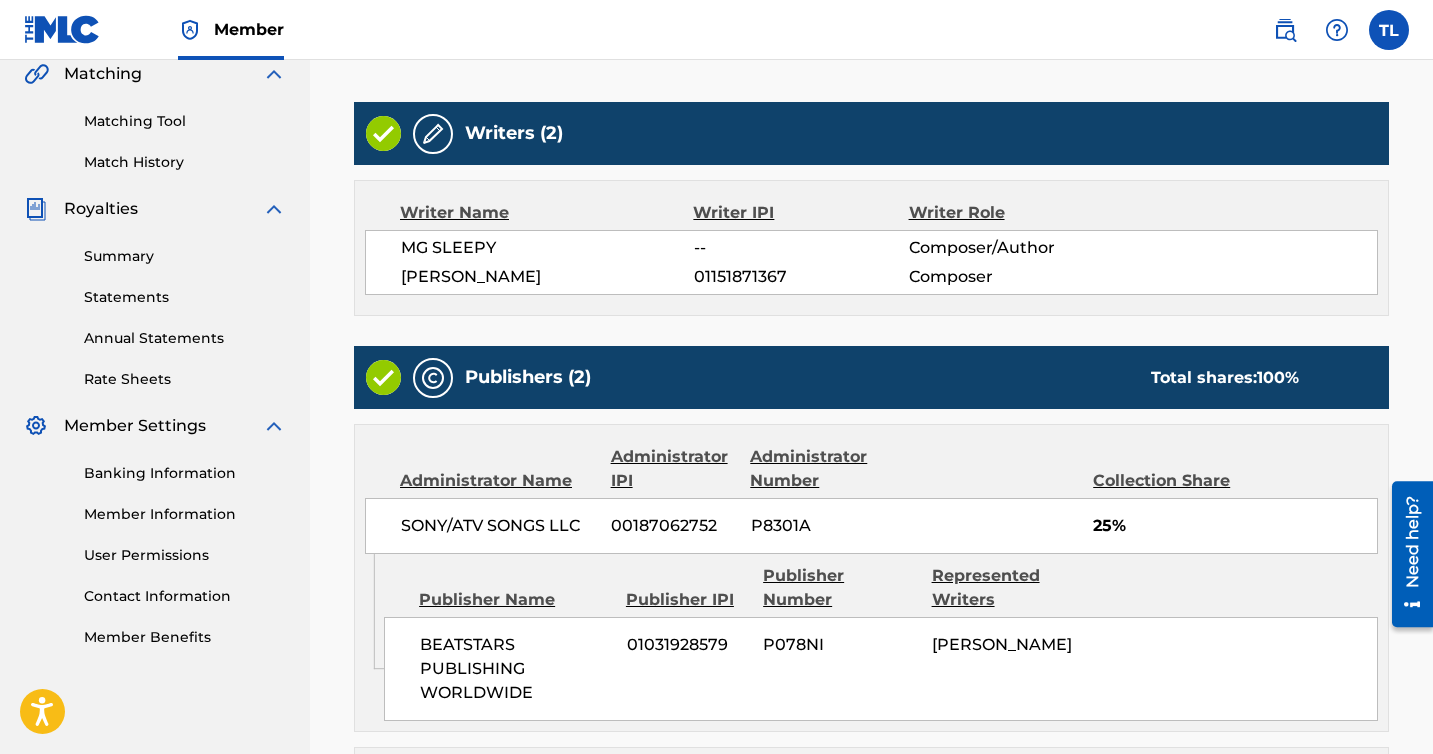 scroll, scrollTop: 0, scrollLeft: 0, axis: both 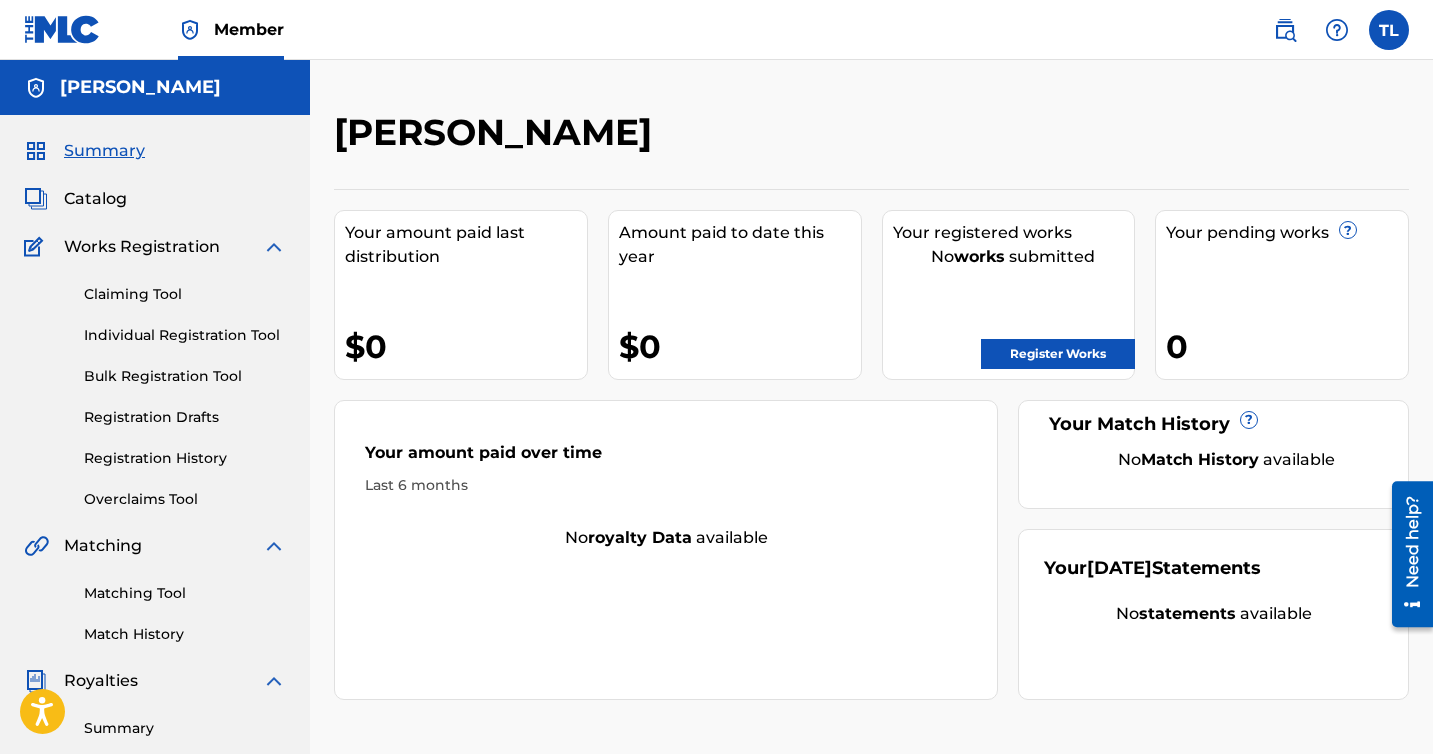 click at bounding box center [1285, 30] 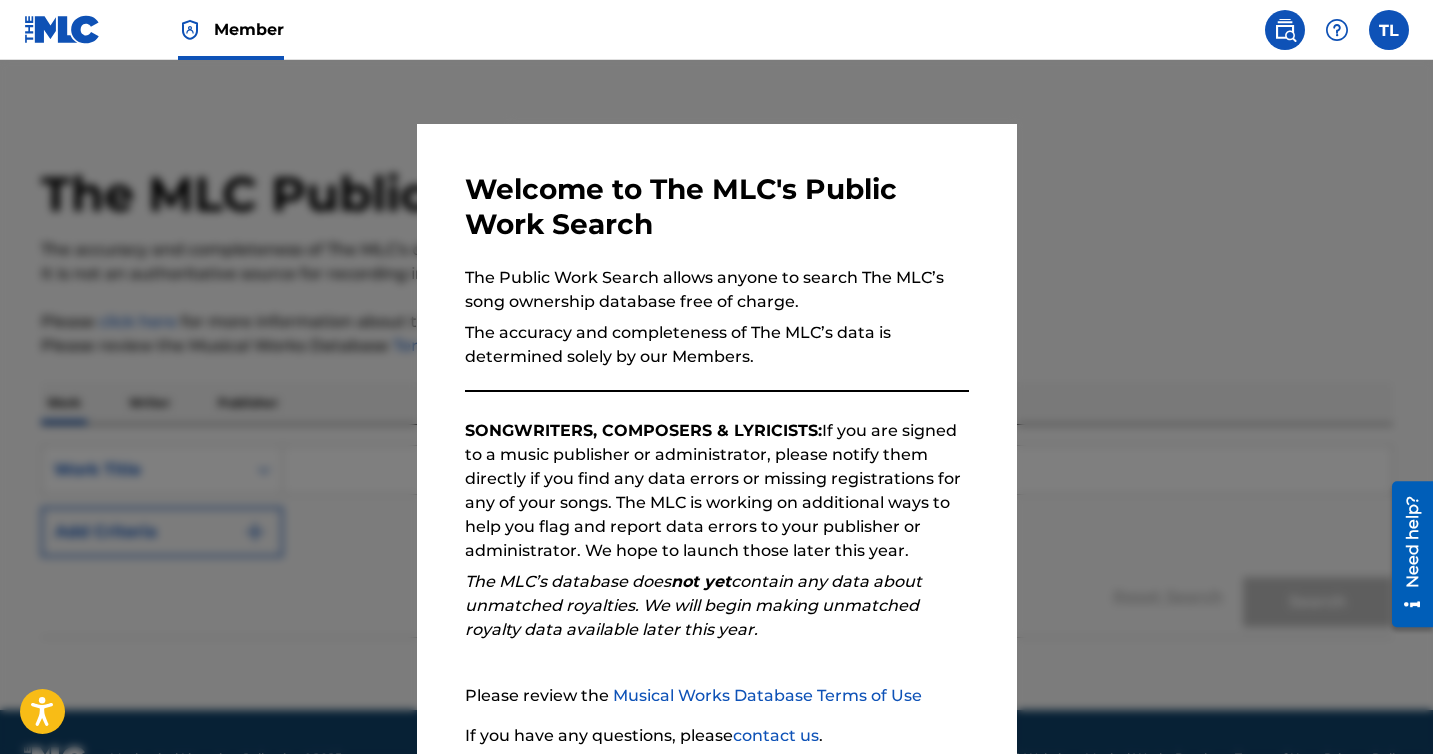 scroll, scrollTop: 161, scrollLeft: 0, axis: vertical 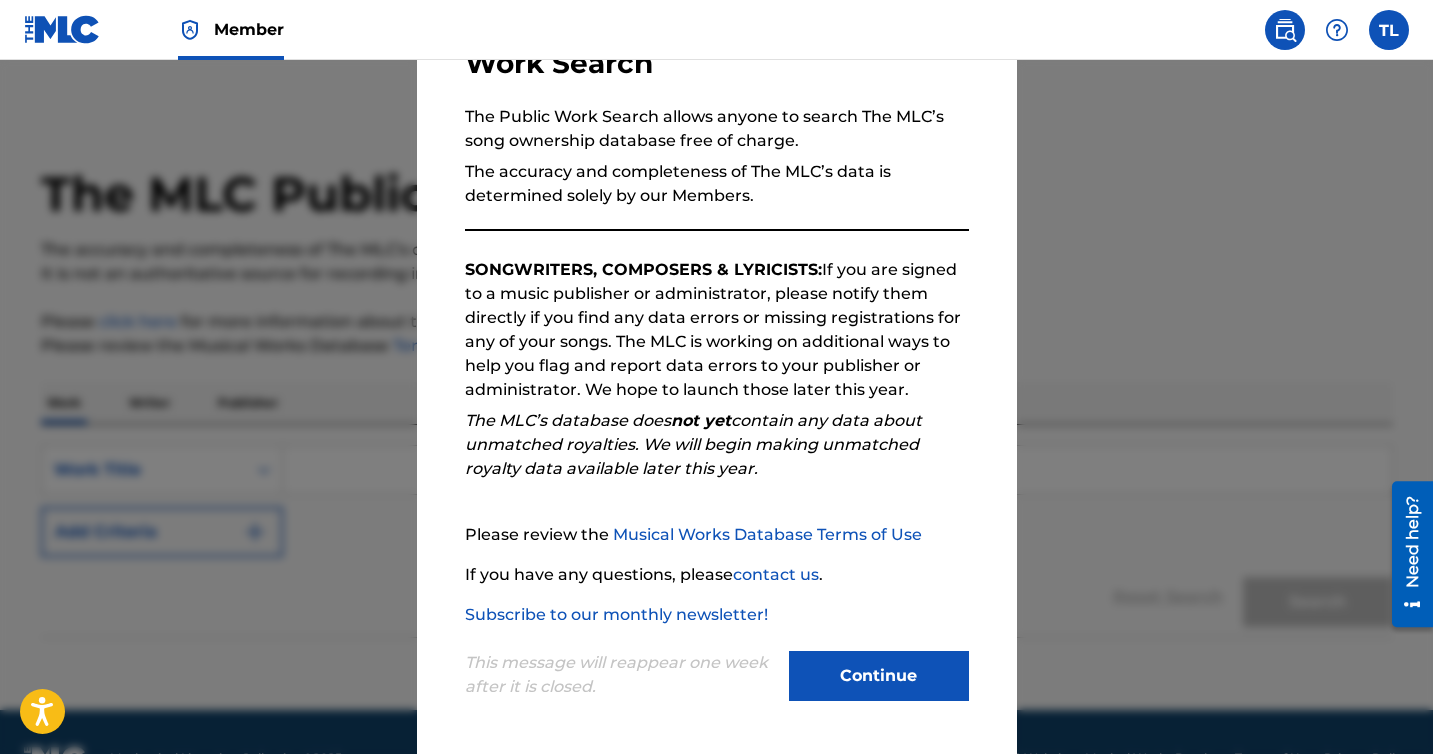 click on "Continue" at bounding box center (879, 676) 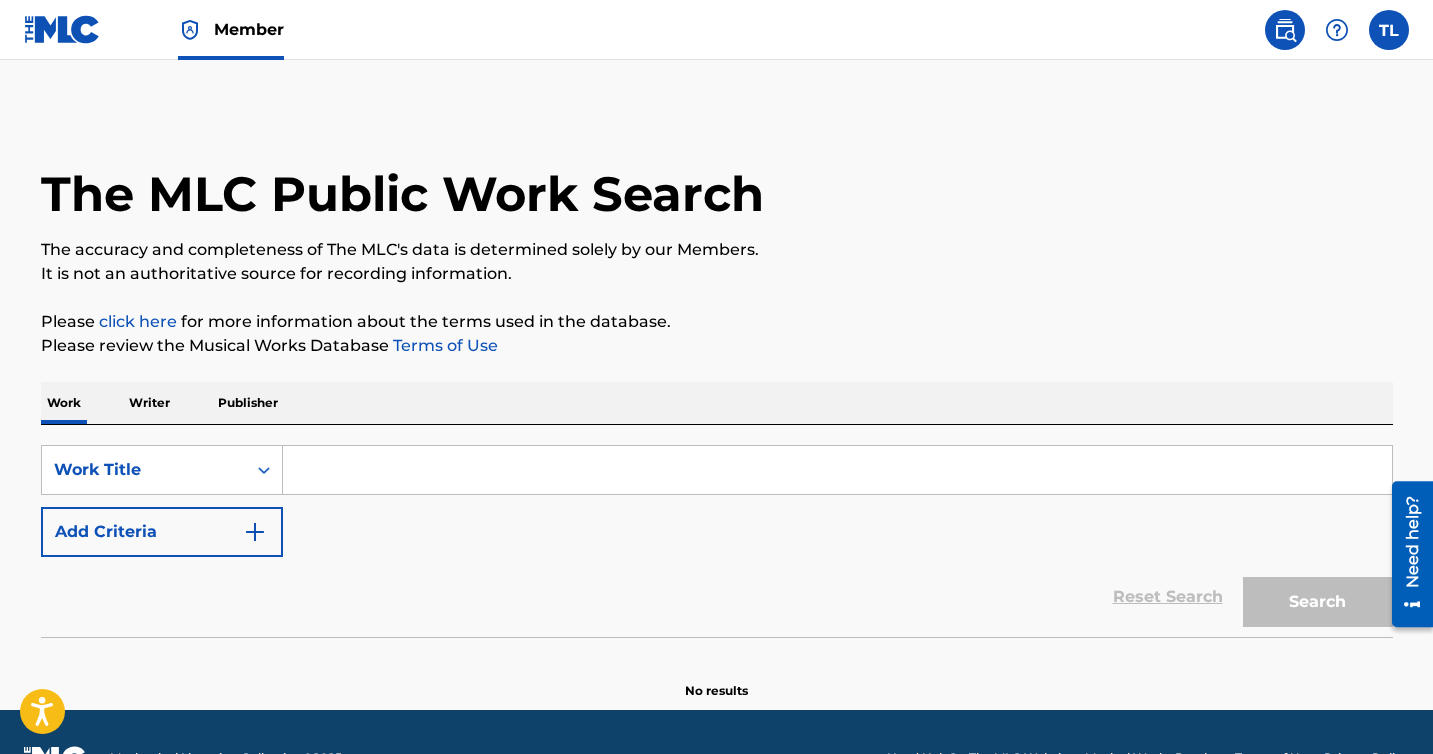 click on "Add Criteria" at bounding box center [162, 532] 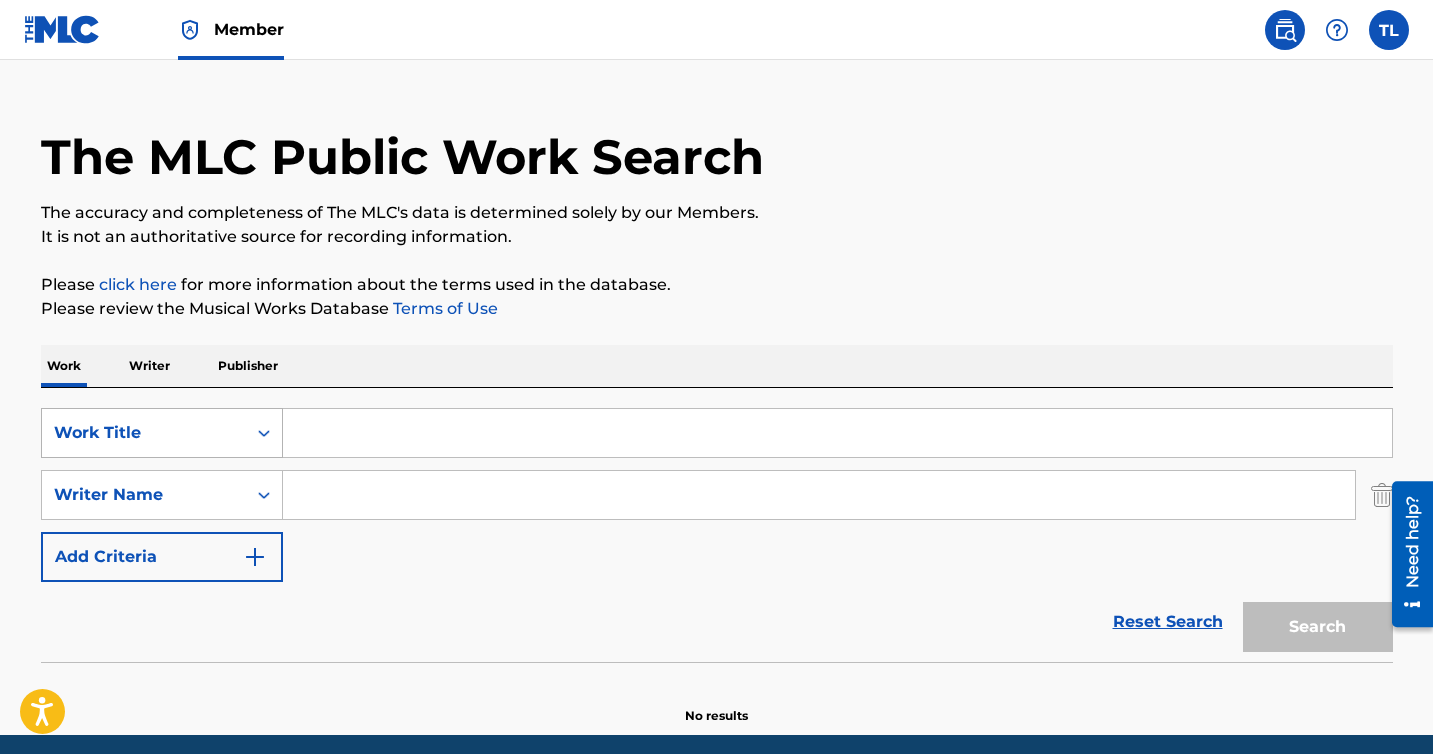click on "Work Title" at bounding box center (162, 433) 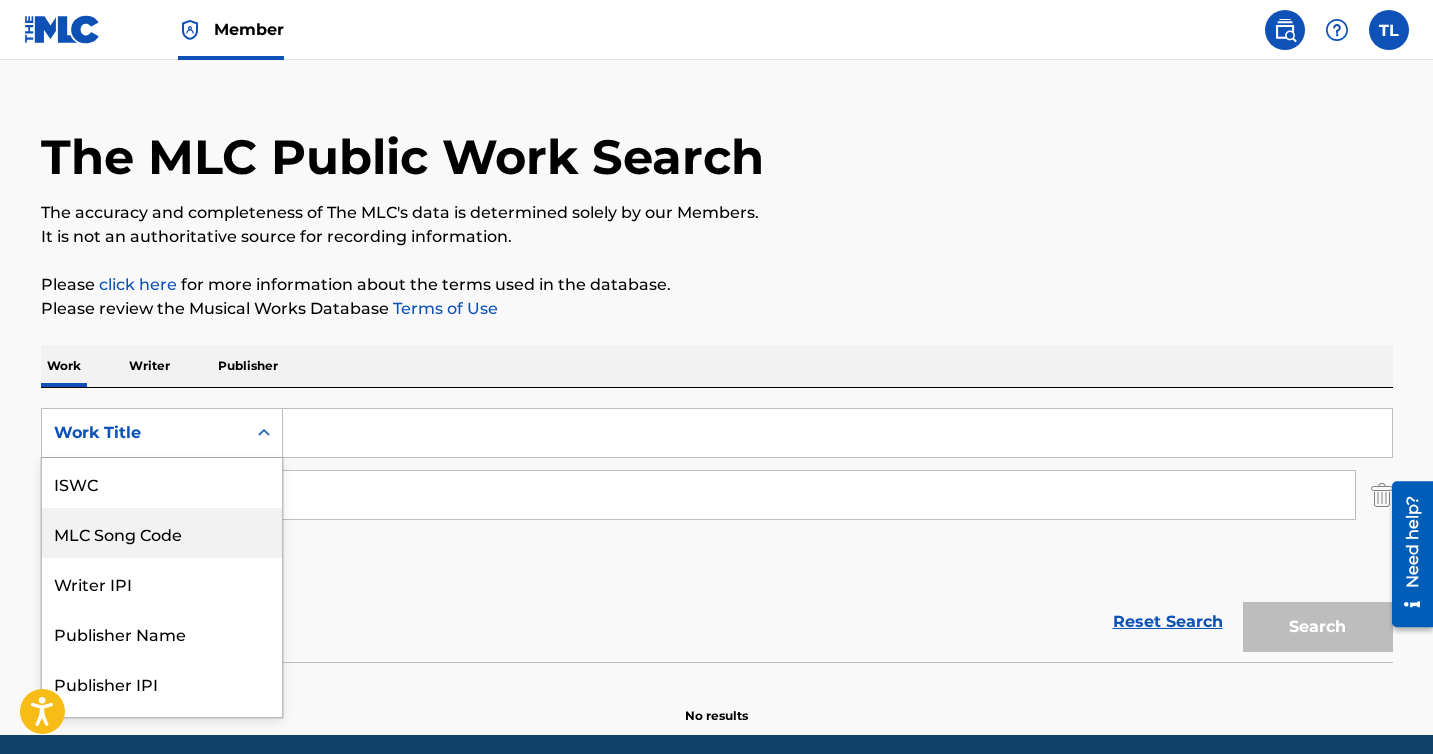 scroll, scrollTop: 42, scrollLeft: 0, axis: vertical 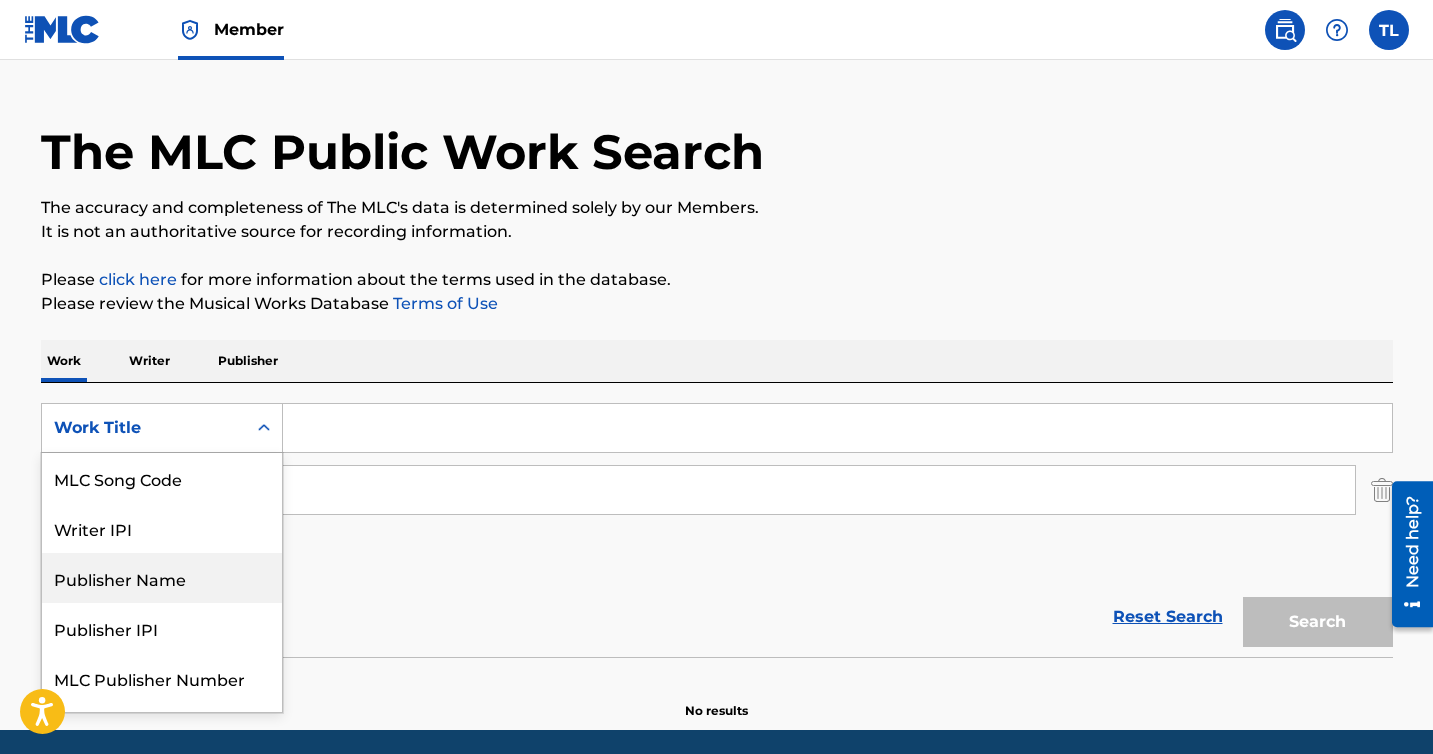 click on "Publisher Name" at bounding box center [162, 578] 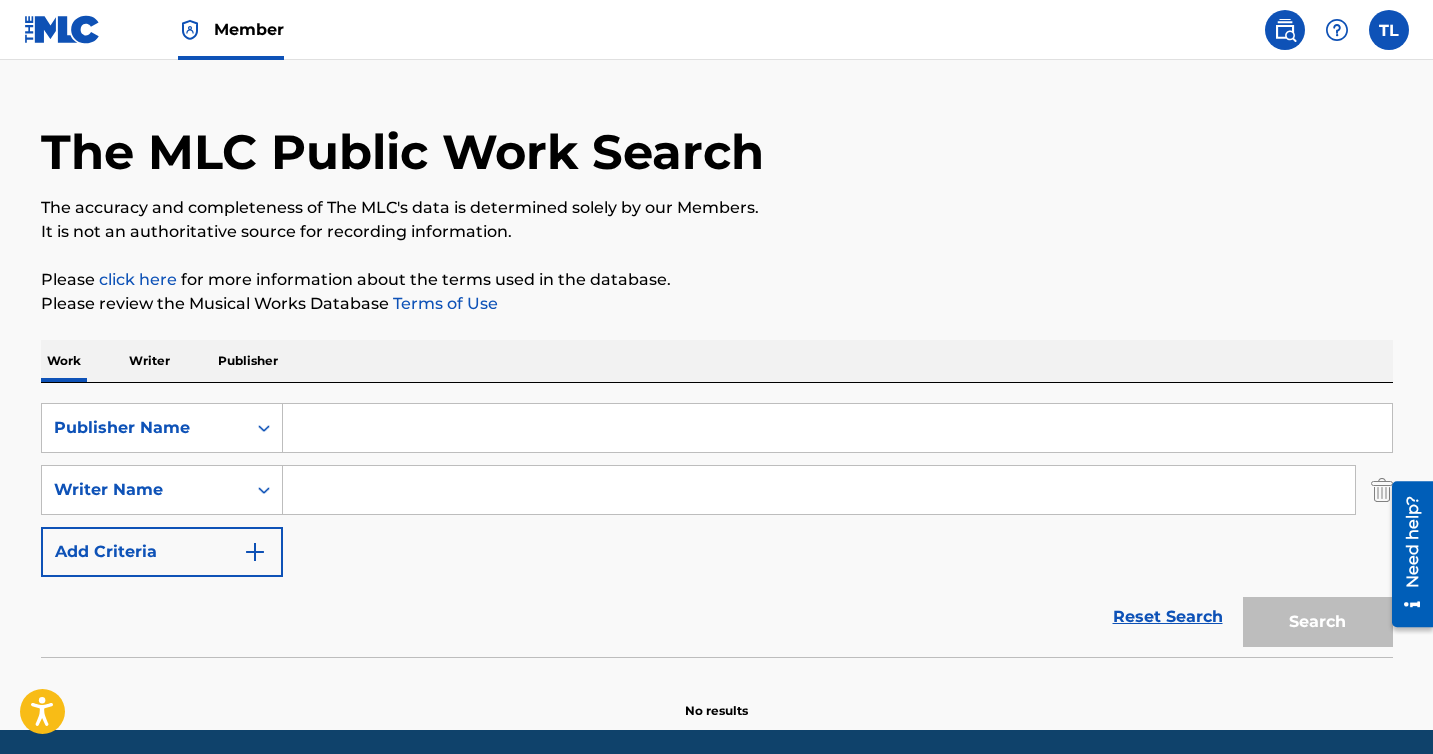 click at bounding box center [837, 428] 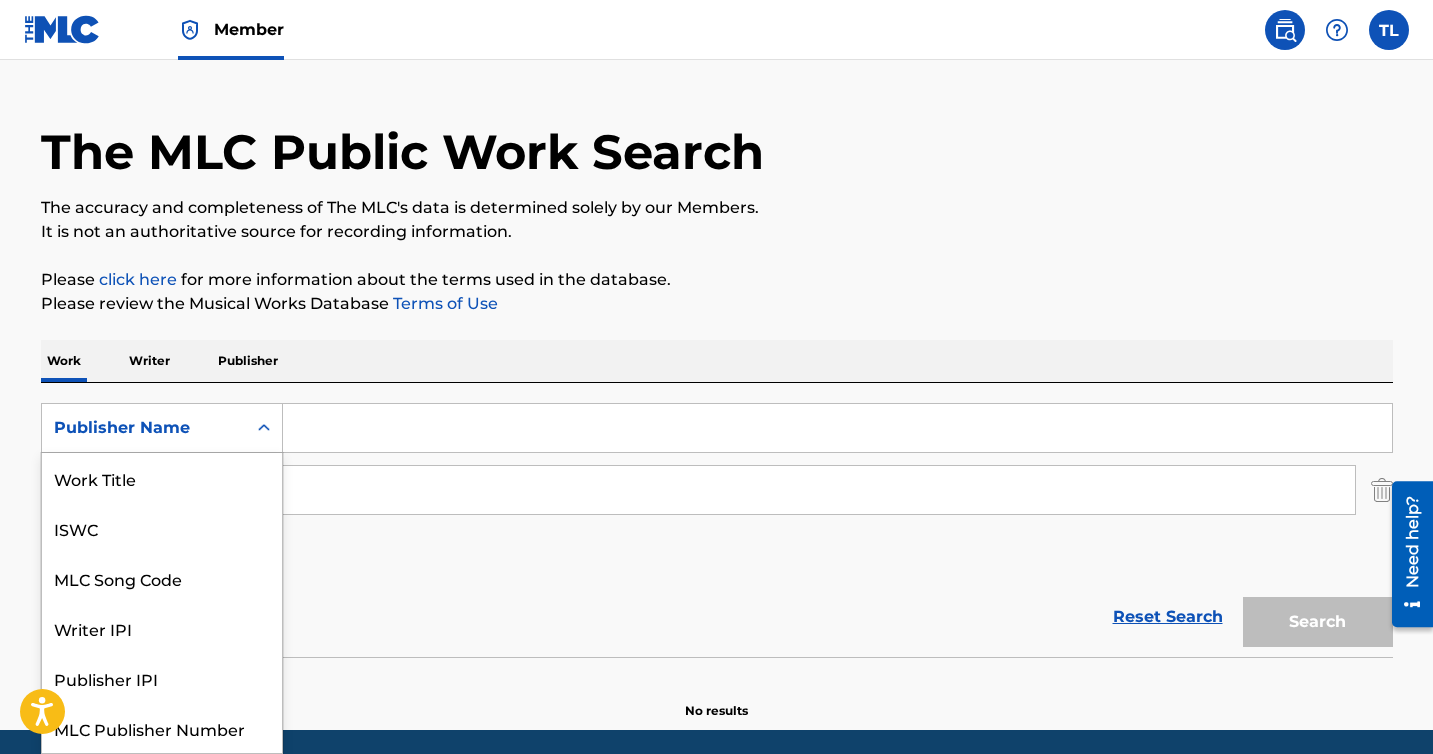 click on "Publisher Name" at bounding box center (144, 428) 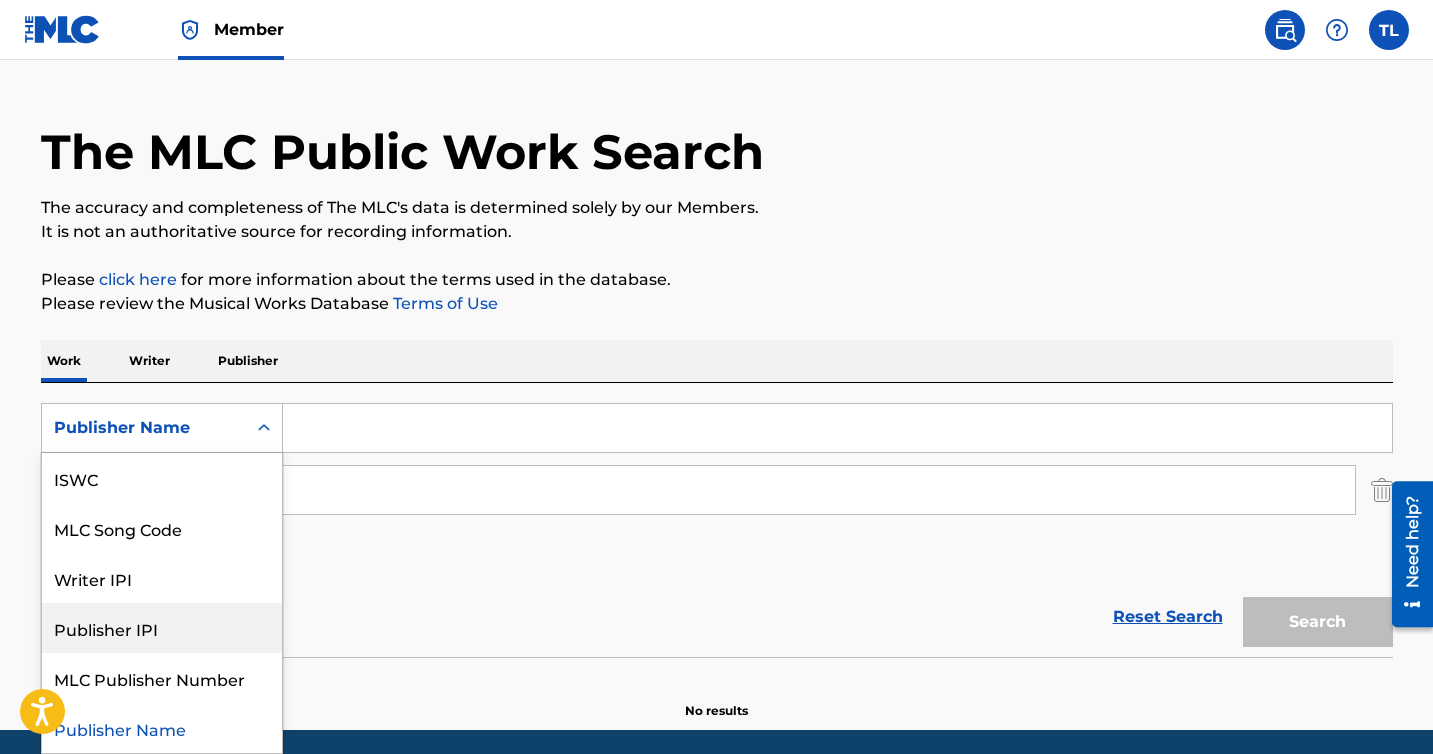 scroll, scrollTop: 0, scrollLeft: 0, axis: both 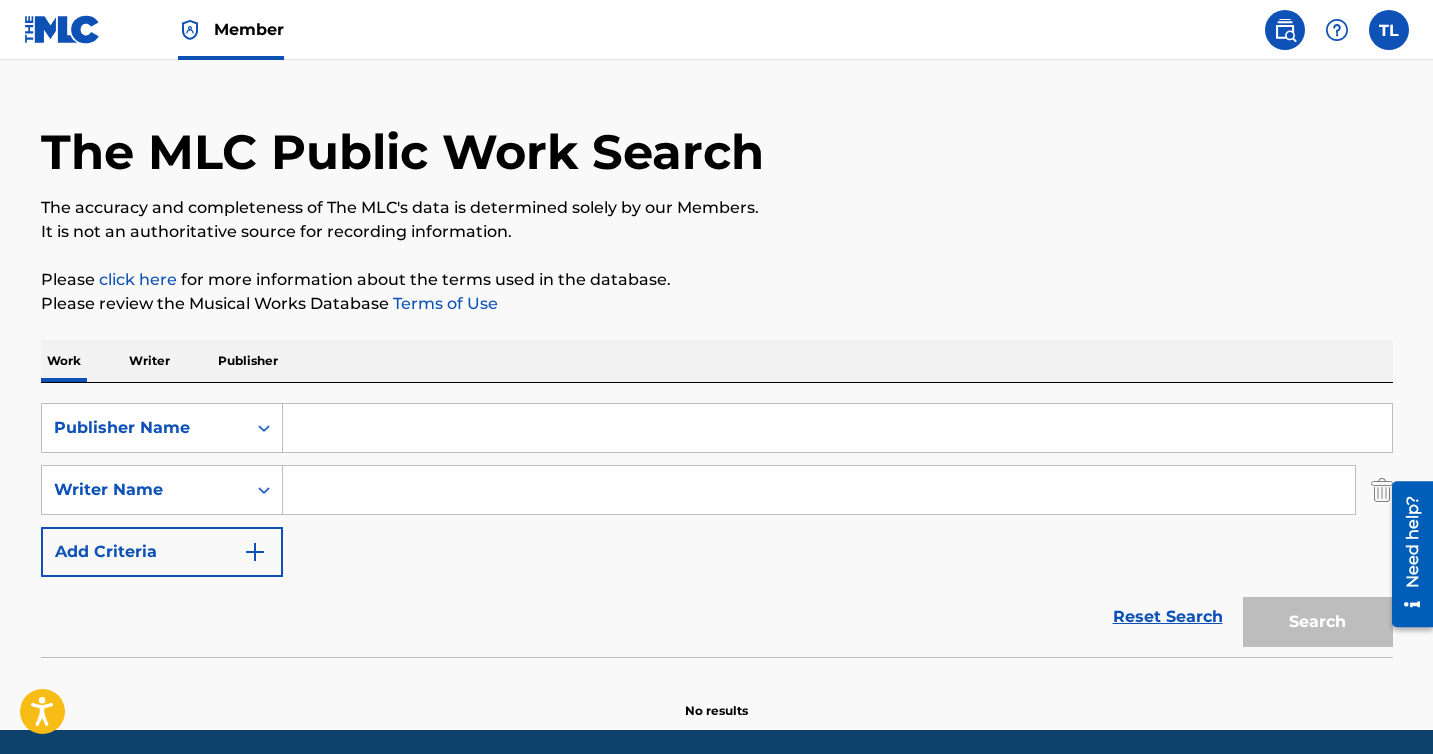 click on "SearchWithCriteriae1f6e74f-997d-4ae0-832b-fd9b72a56d2c Publisher Name SearchWithCriteria613dbecb-3fa3-4849-958b-a476ed755f23 Writer Name Add Criteria" at bounding box center (717, 490) 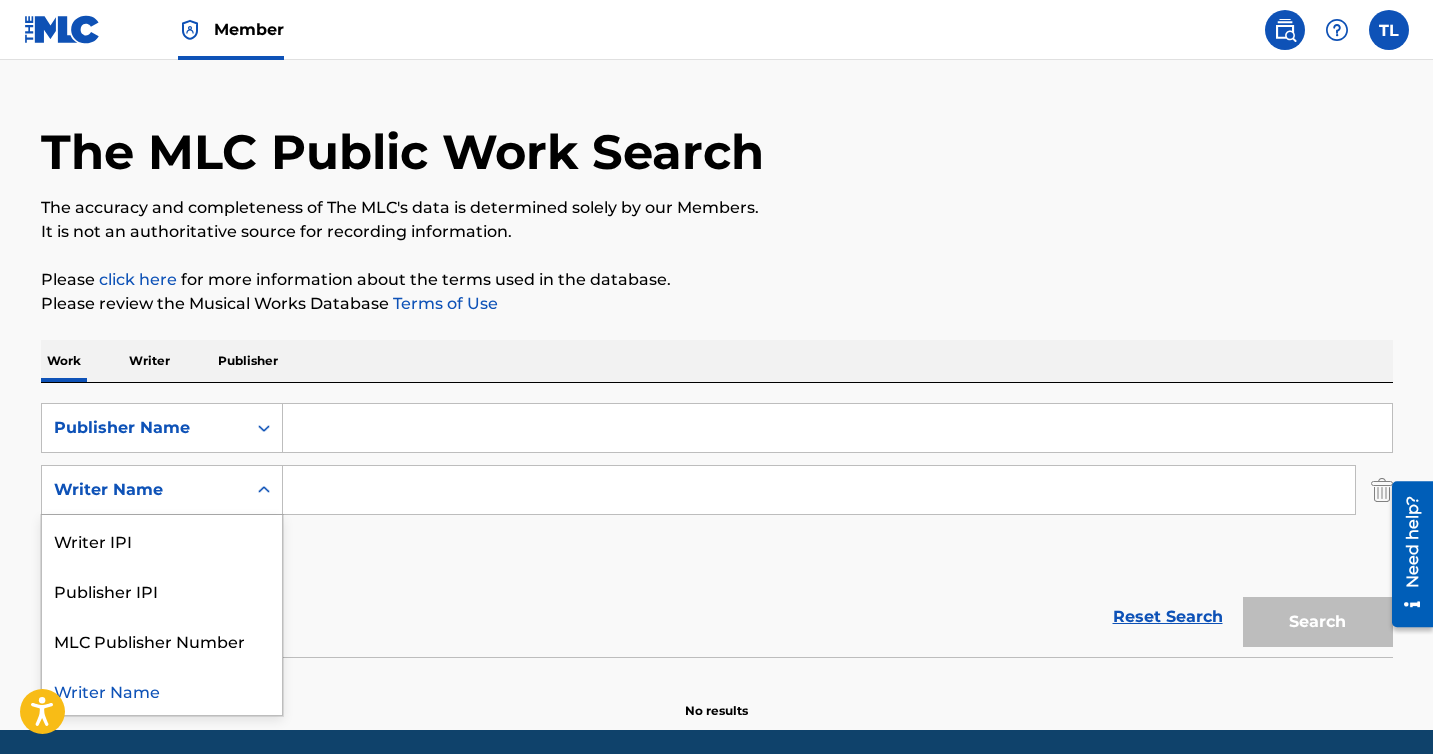 click on "Writer Name" at bounding box center (144, 490) 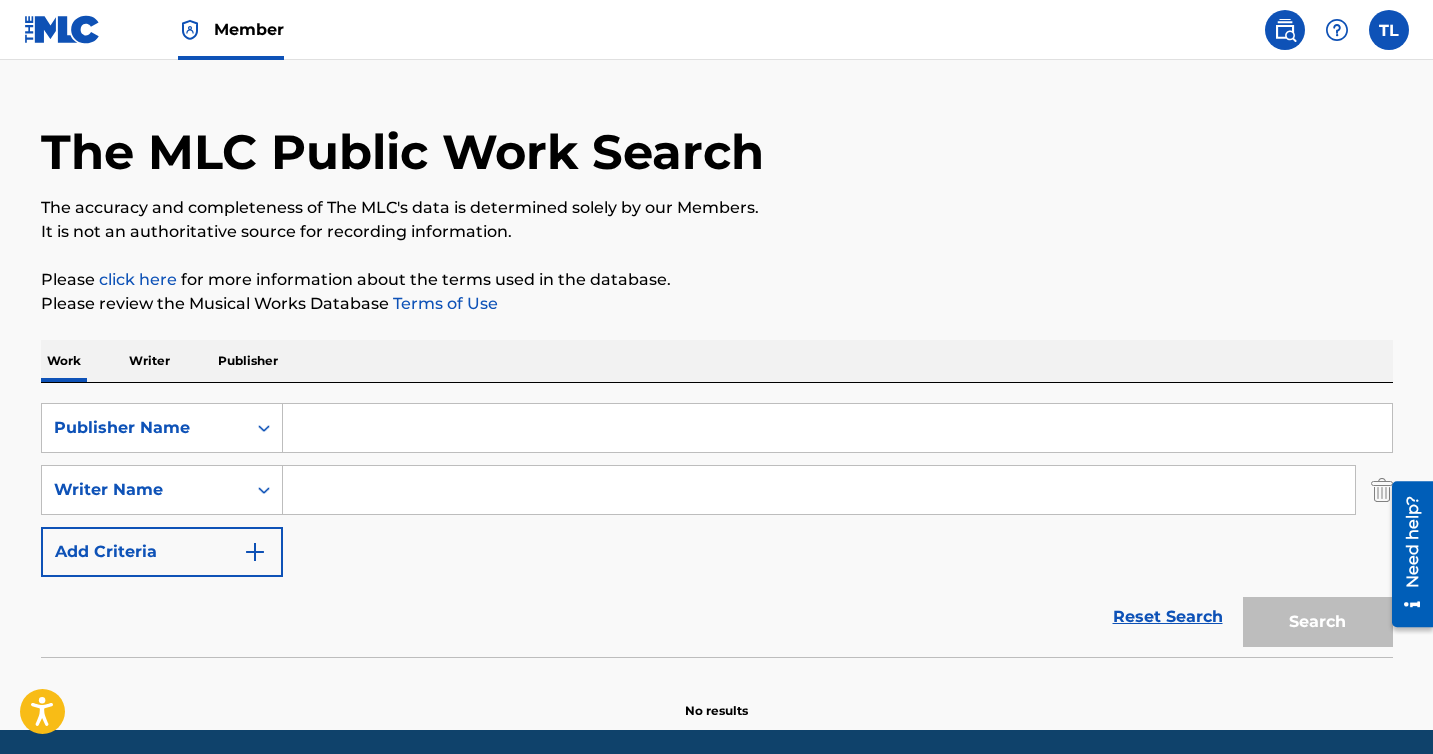 type on "MG SLEEPY" 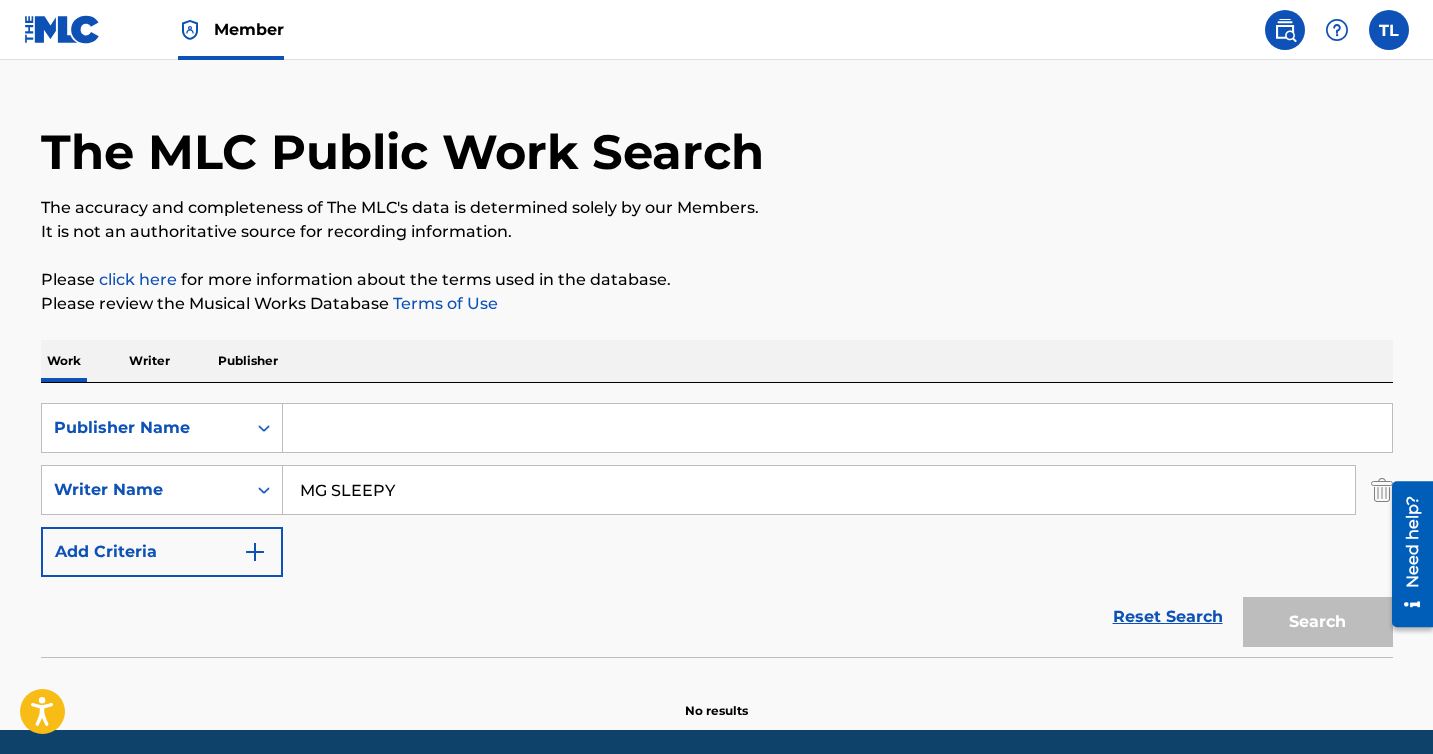 click at bounding box center (837, 428) 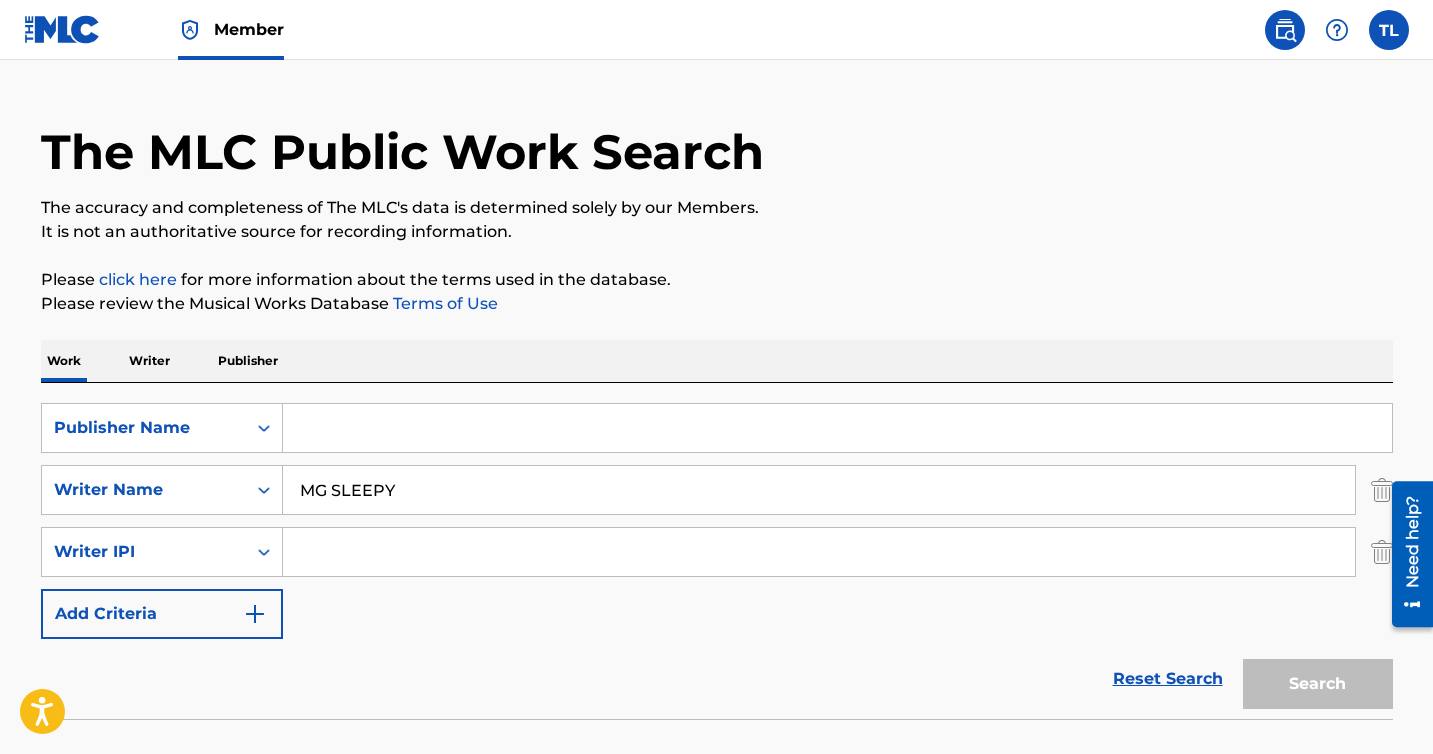 click at bounding box center [837, 428] 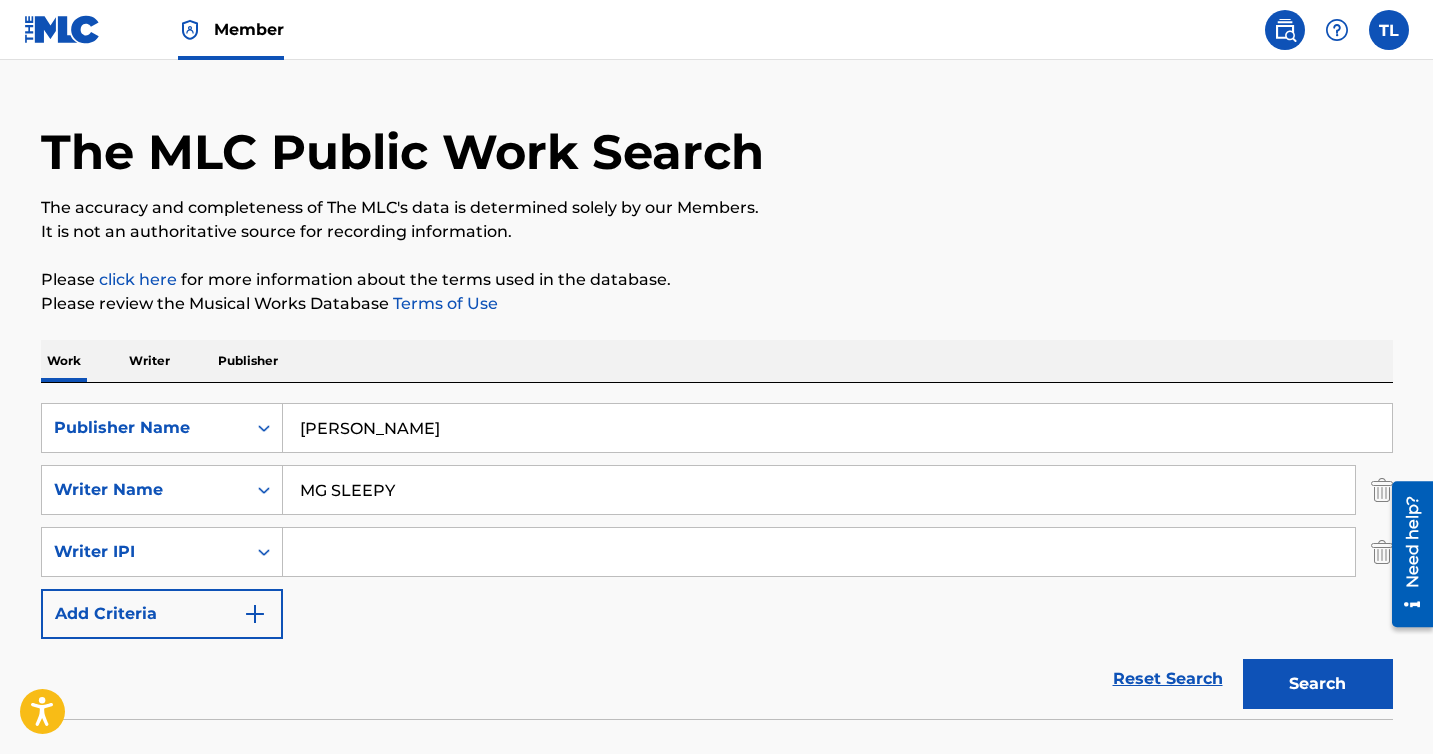 click on "Search" at bounding box center [1318, 684] 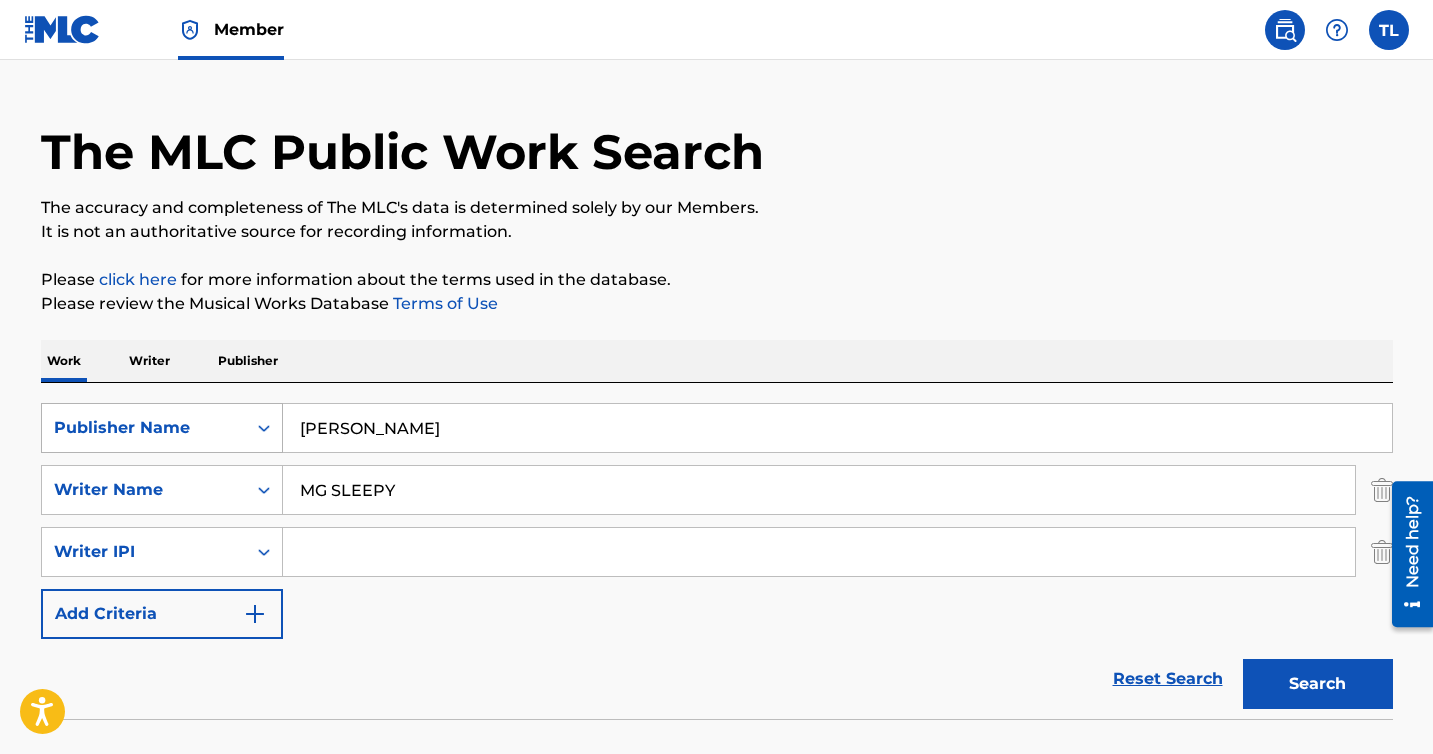 click on "Publisher Name" at bounding box center [144, 428] 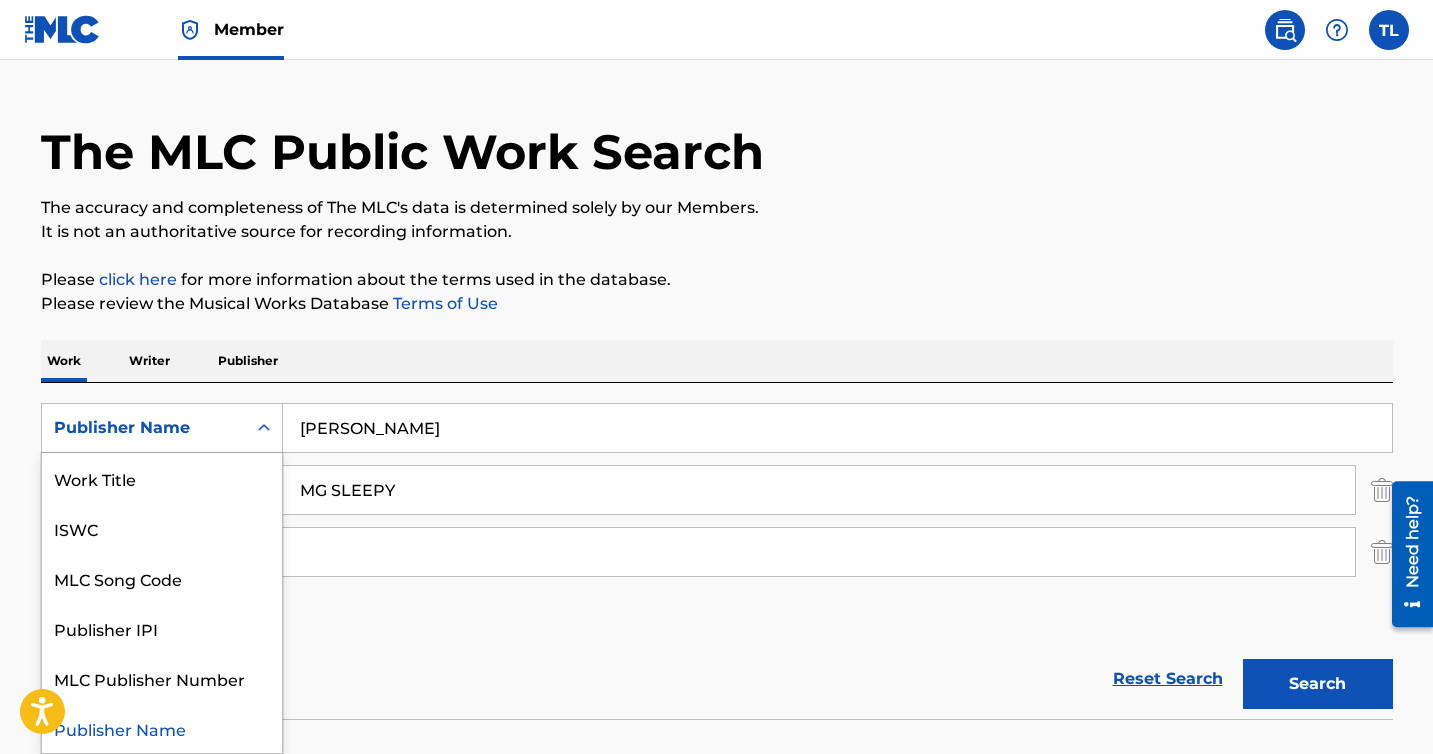 click on "Publisher Name" at bounding box center [144, 428] 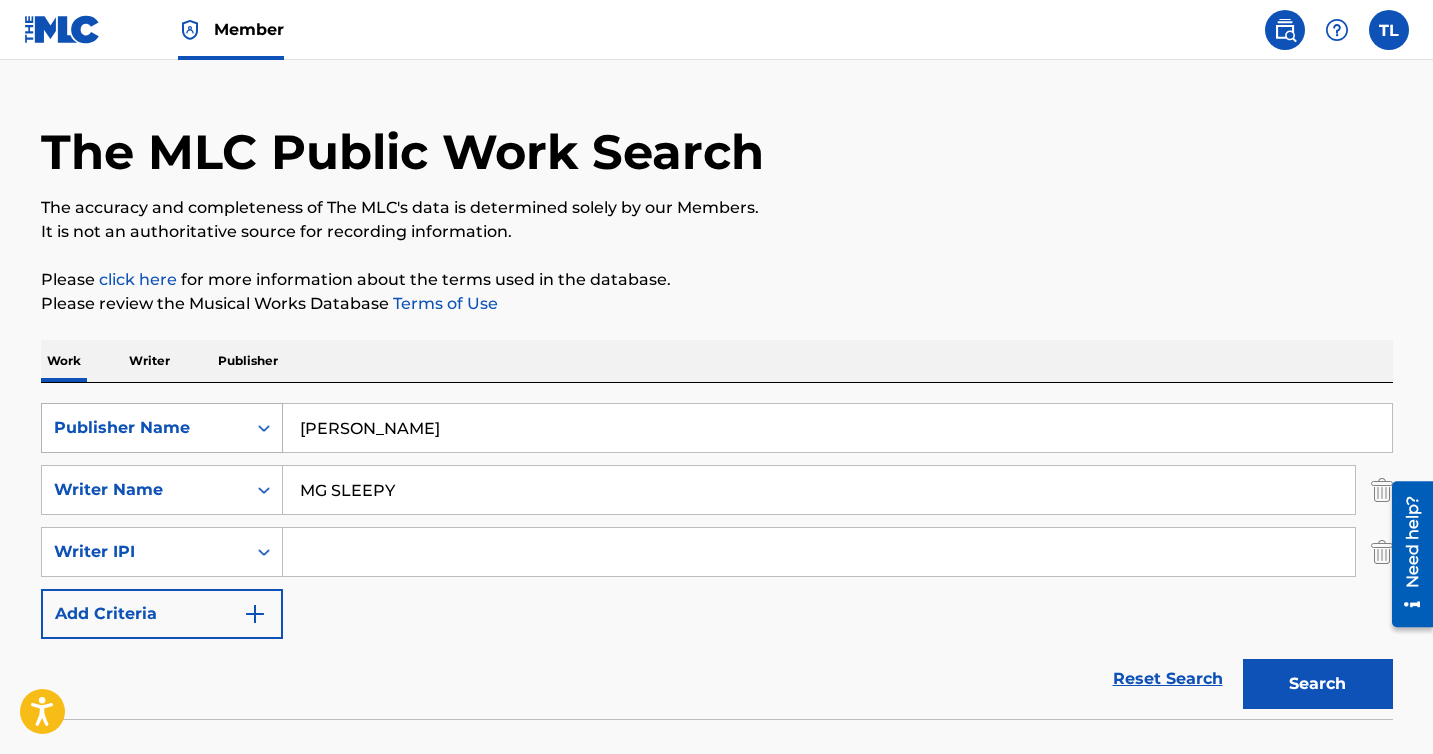 drag, startPoint x: 471, startPoint y: 427, endPoint x: 71, endPoint y: 424, distance: 400.01126 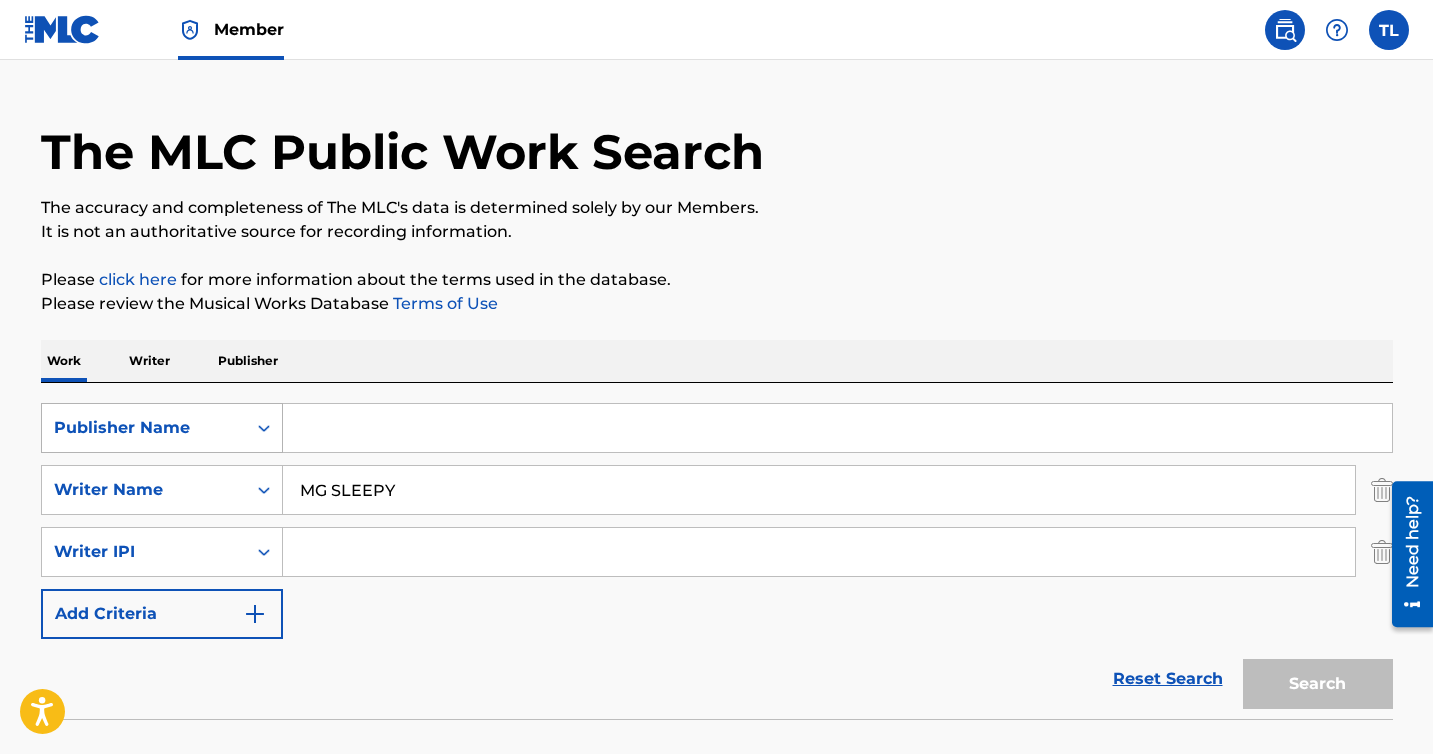 type 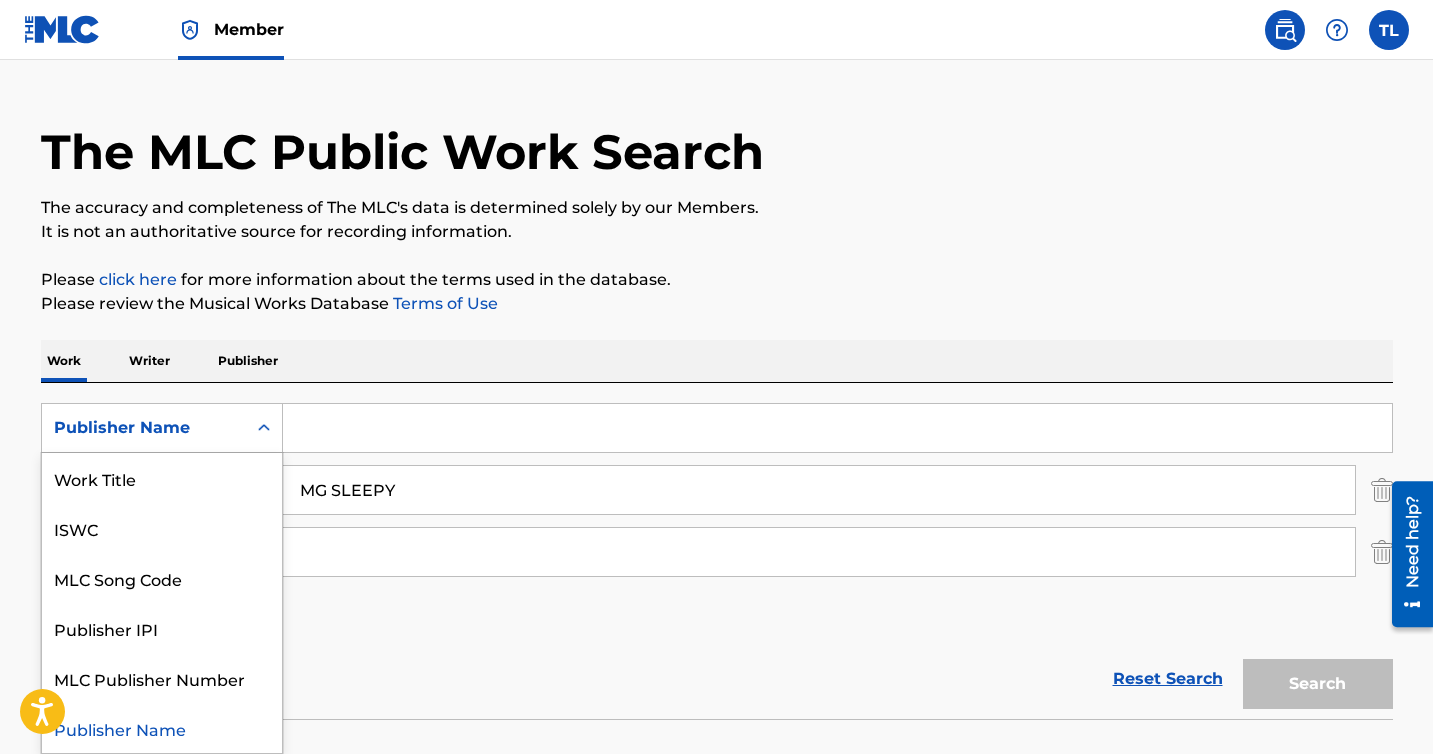 click on "Reset Search Search" at bounding box center [717, 679] 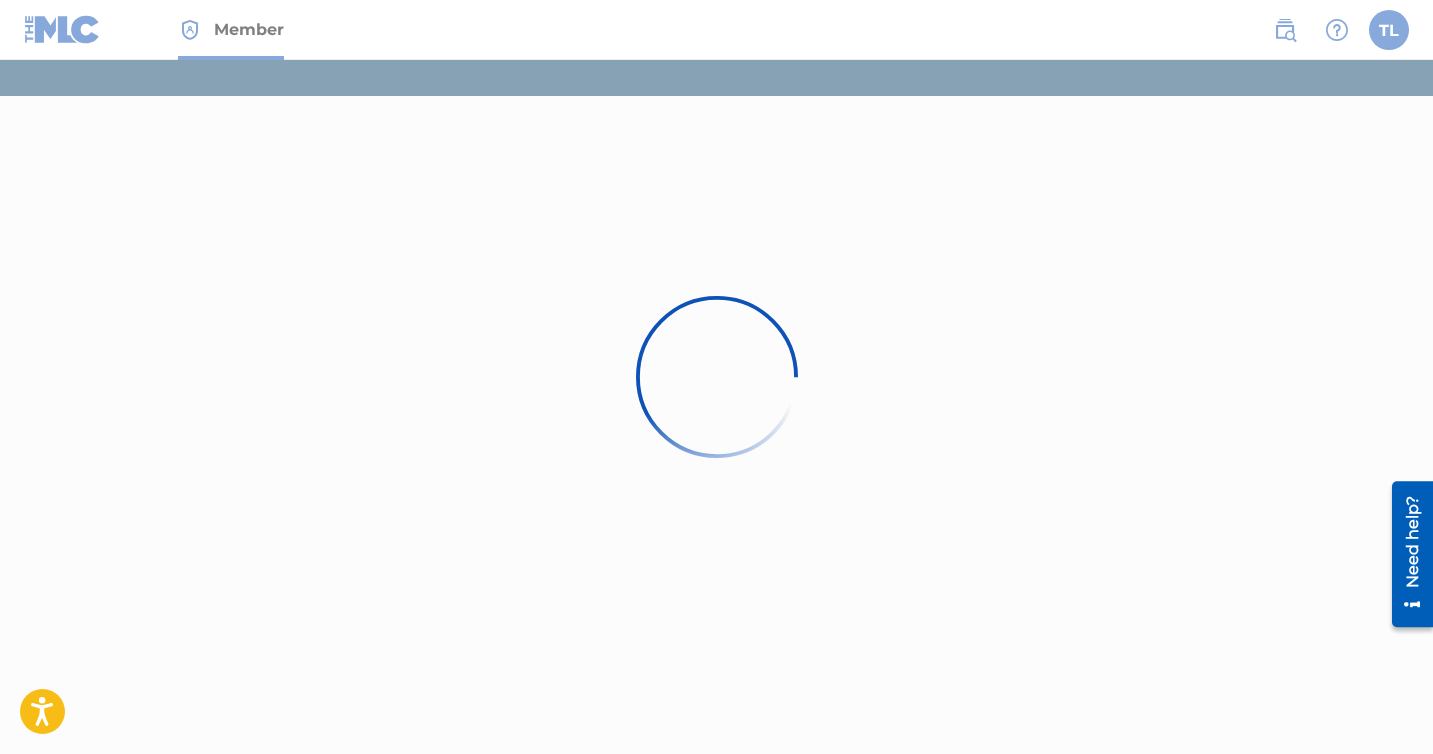 scroll, scrollTop: 0, scrollLeft: 0, axis: both 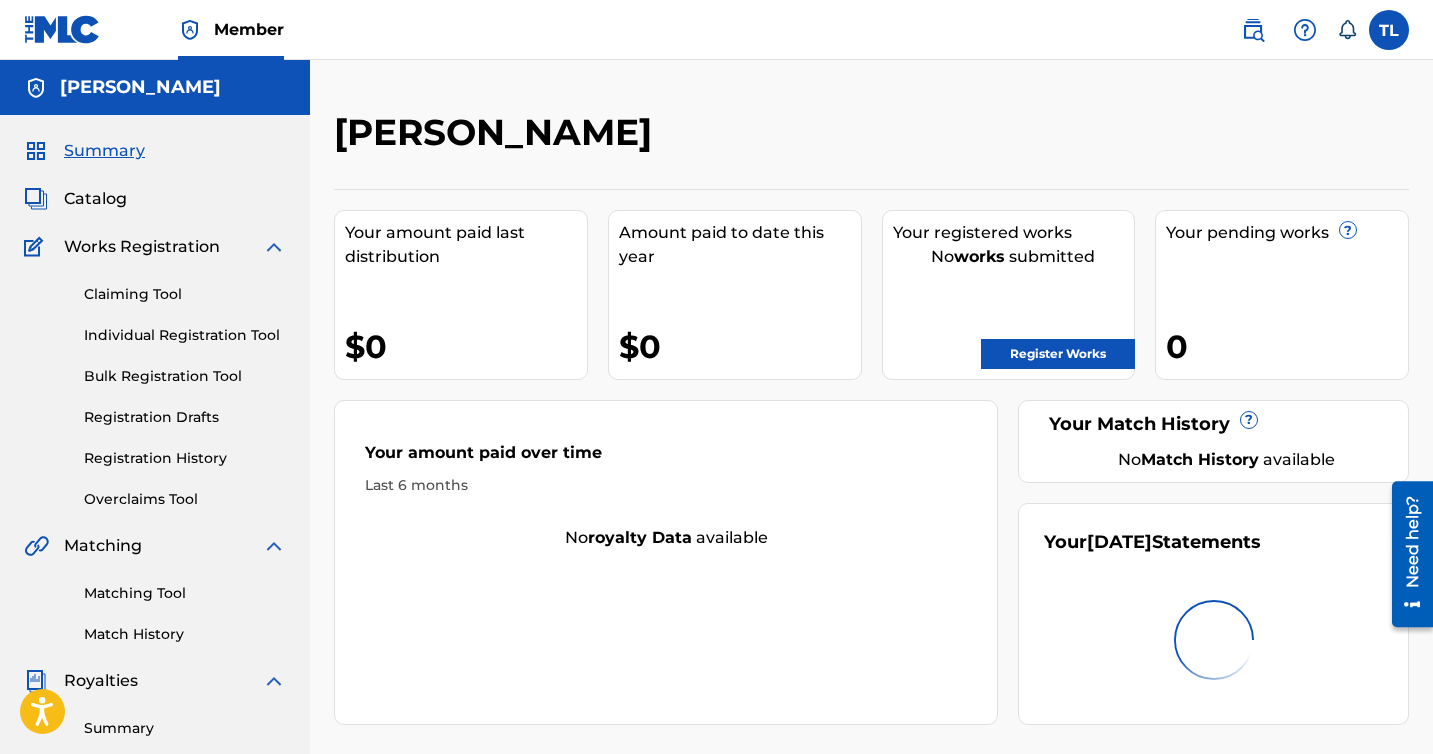 click on "TL [PERSON_NAME] [EMAIL_ADDRESS][DOMAIN_NAME] Notification Preferences Profile Log out" at bounding box center (1315, 30) 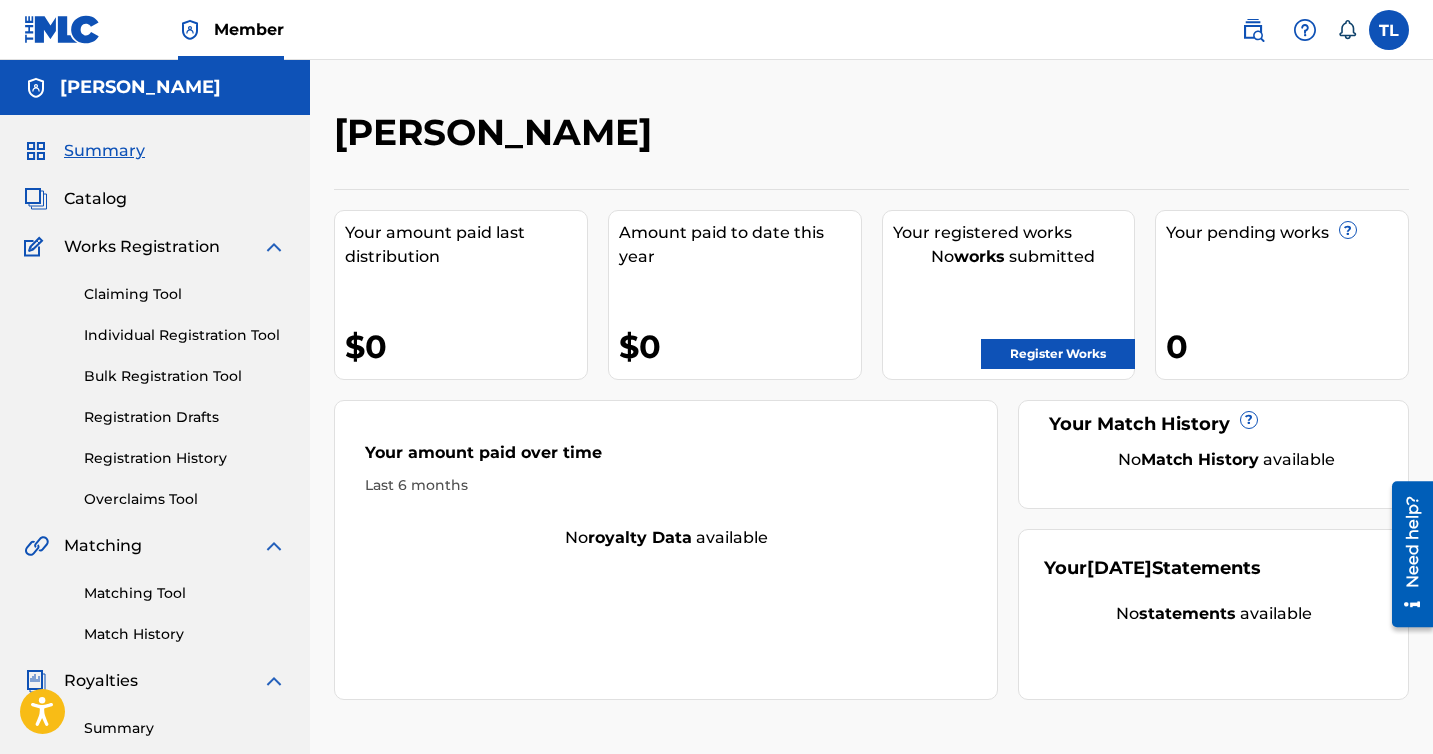 click at bounding box center [1253, 30] 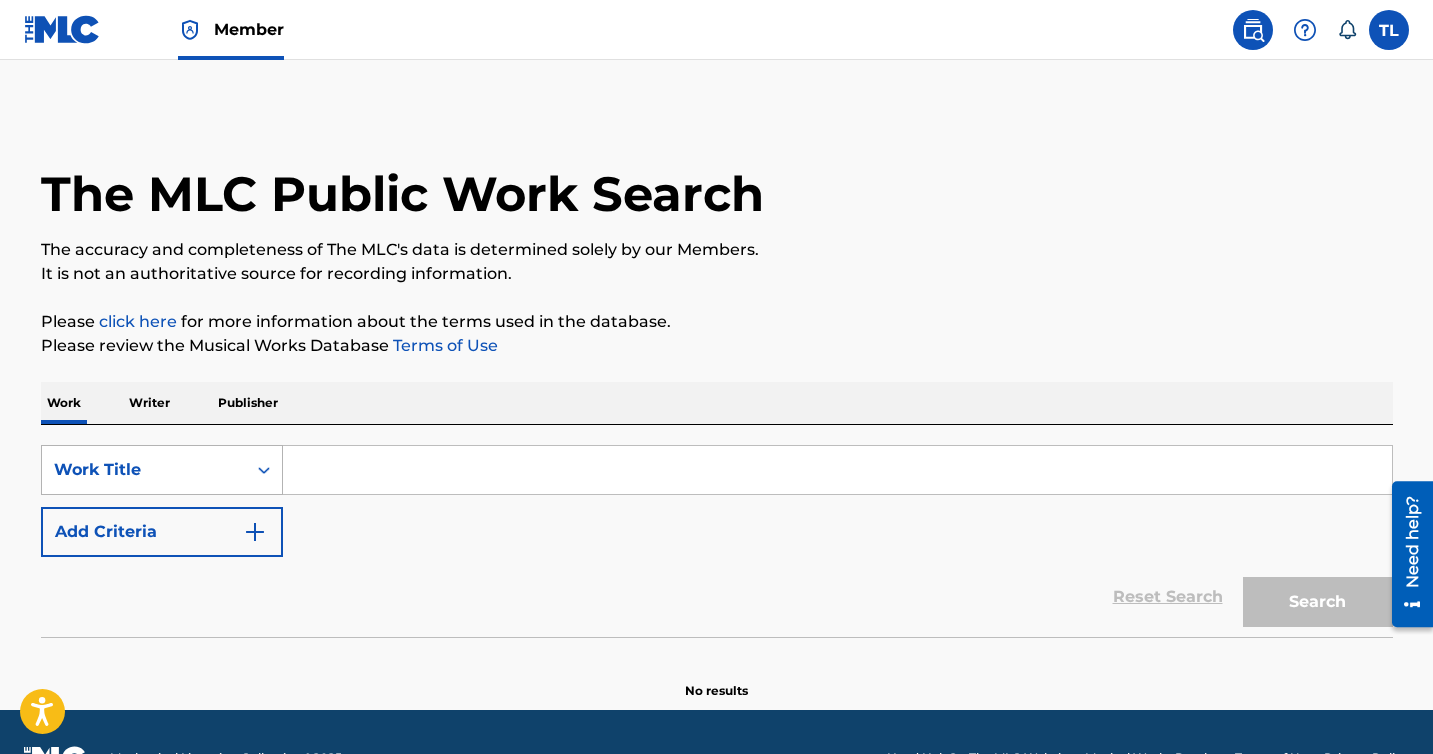 click on "Work Title" at bounding box center [162, 470] 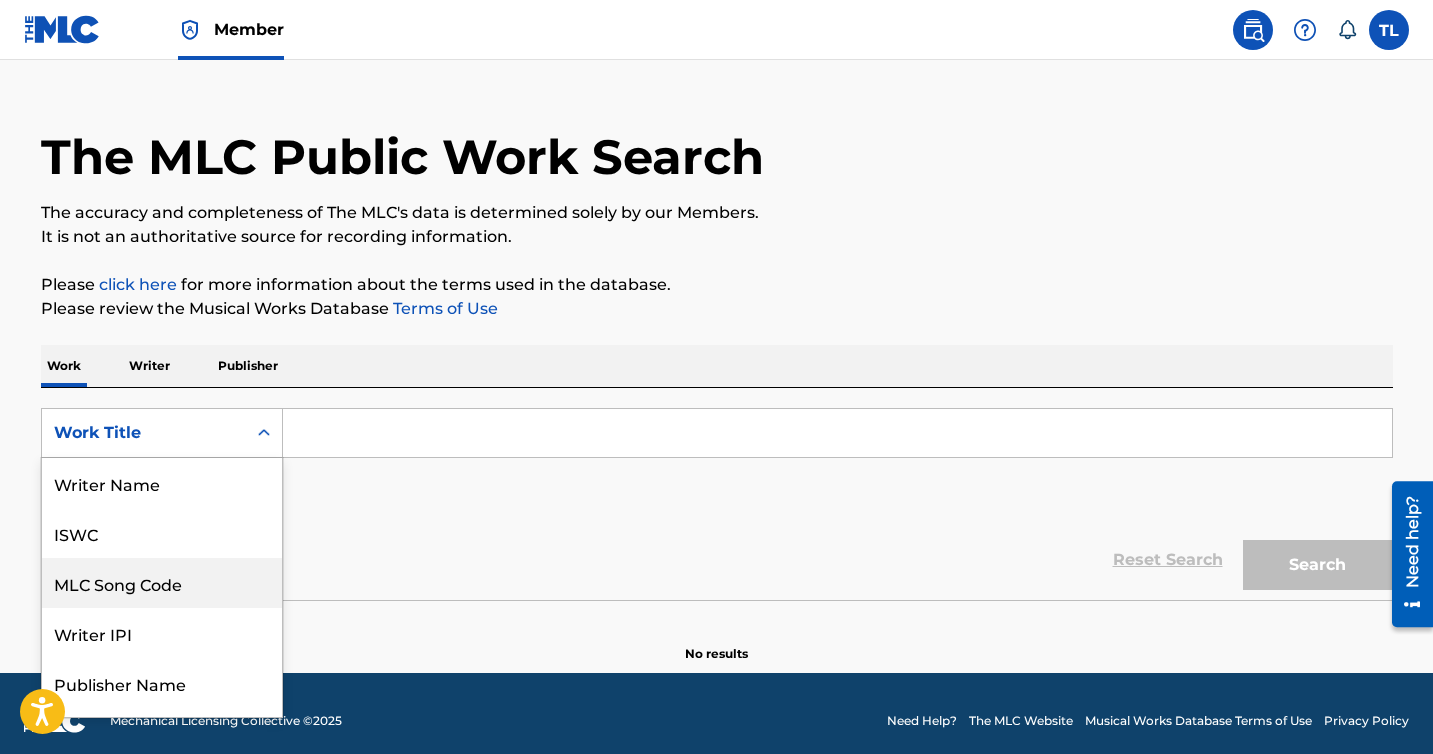 scroll, scrollTop: 42, scrollLeft: 0, axis: vertical 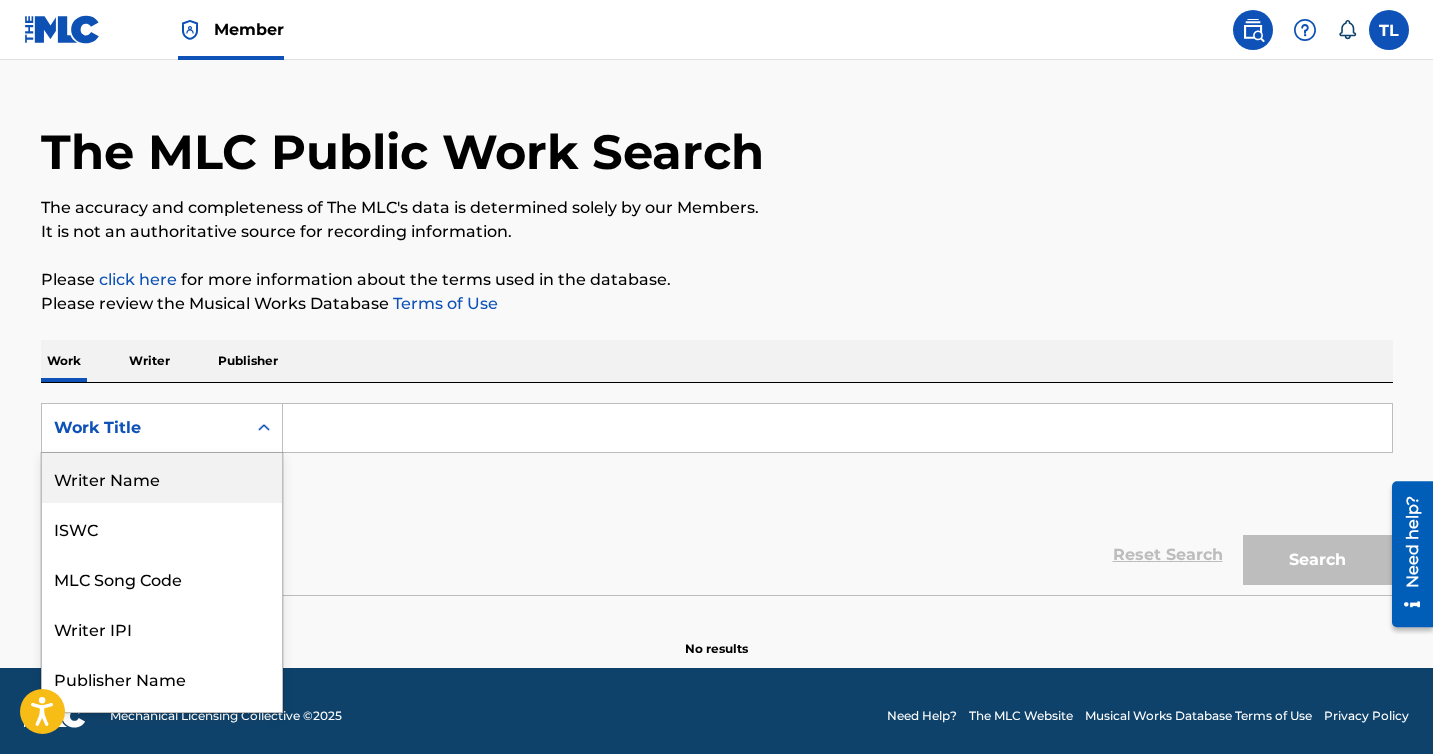 click on "Writer Name" at bounding box center [162, 478] 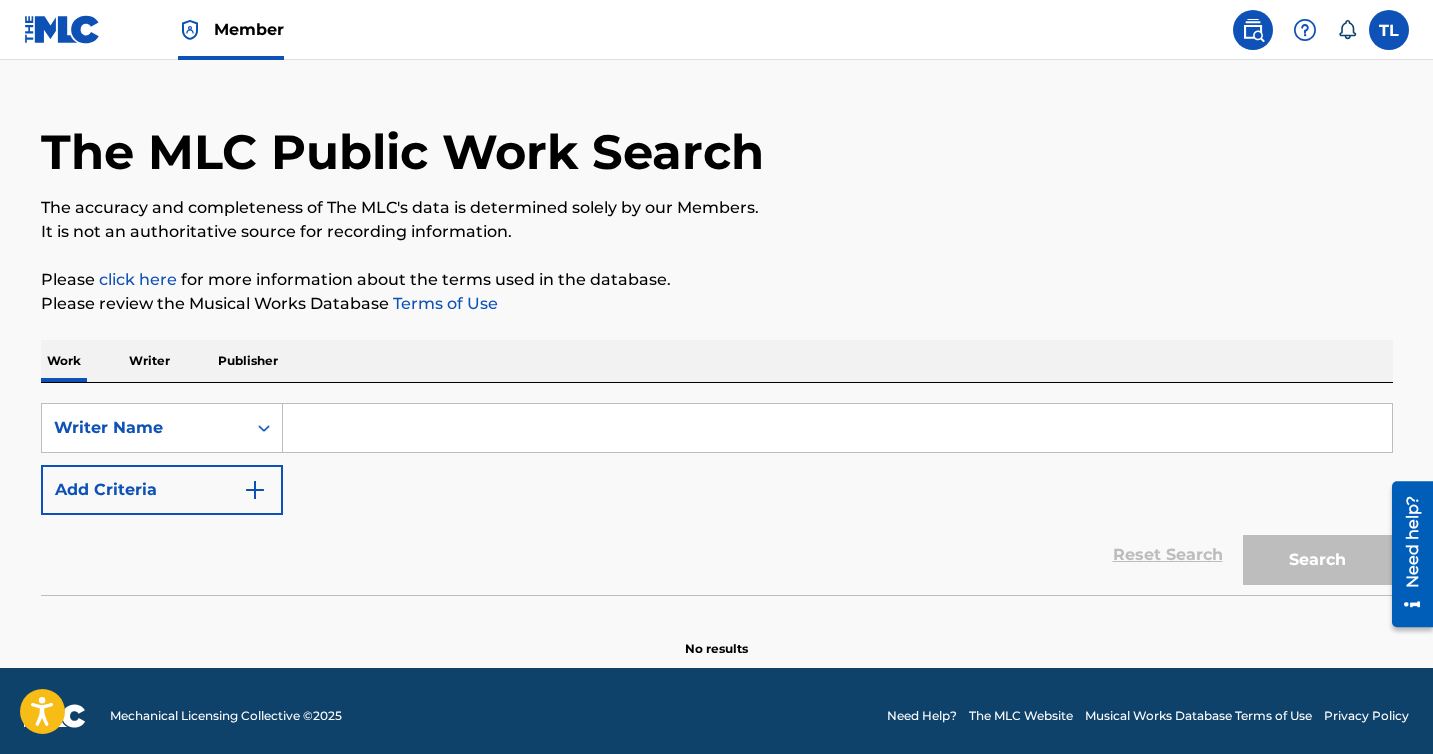 click at bounding box center (837, 428) 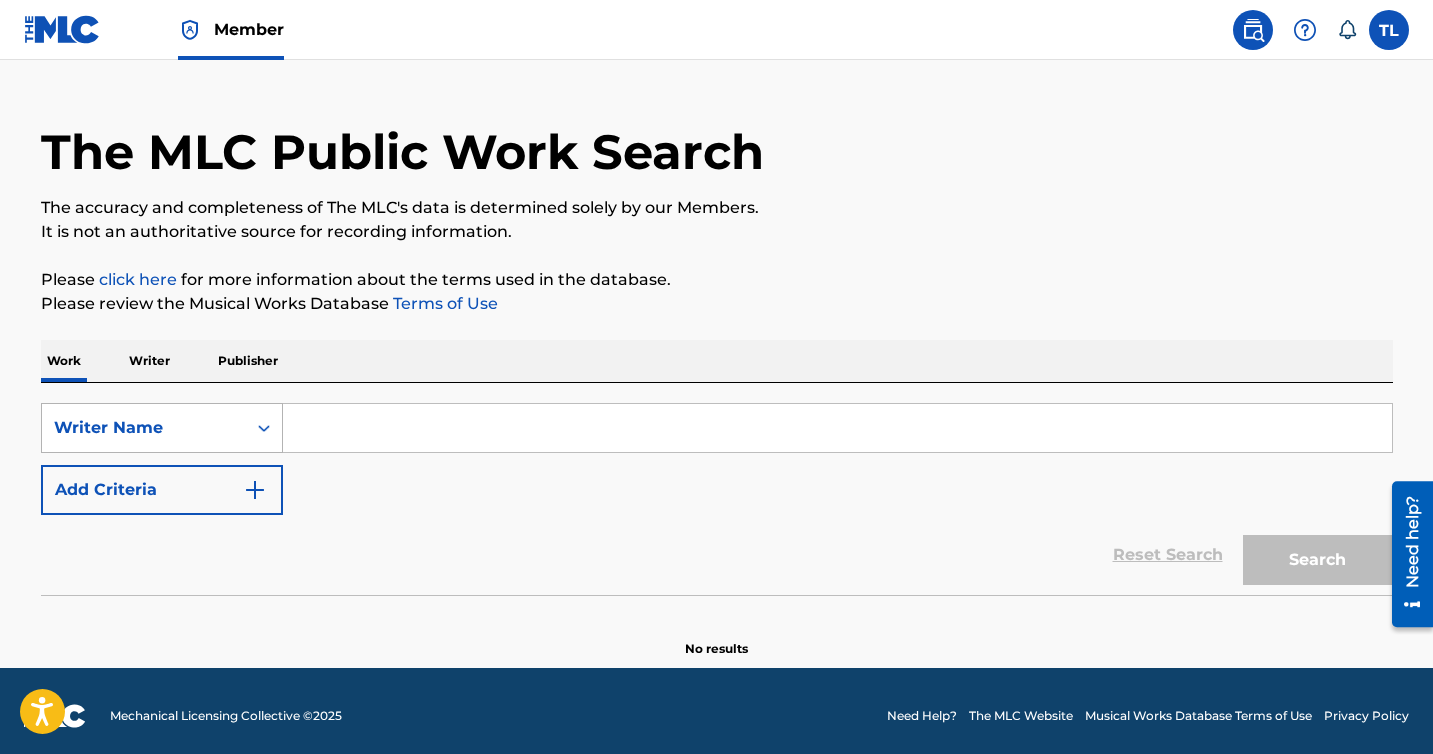 click on "Writer Name" at bounding box center (144, 428) 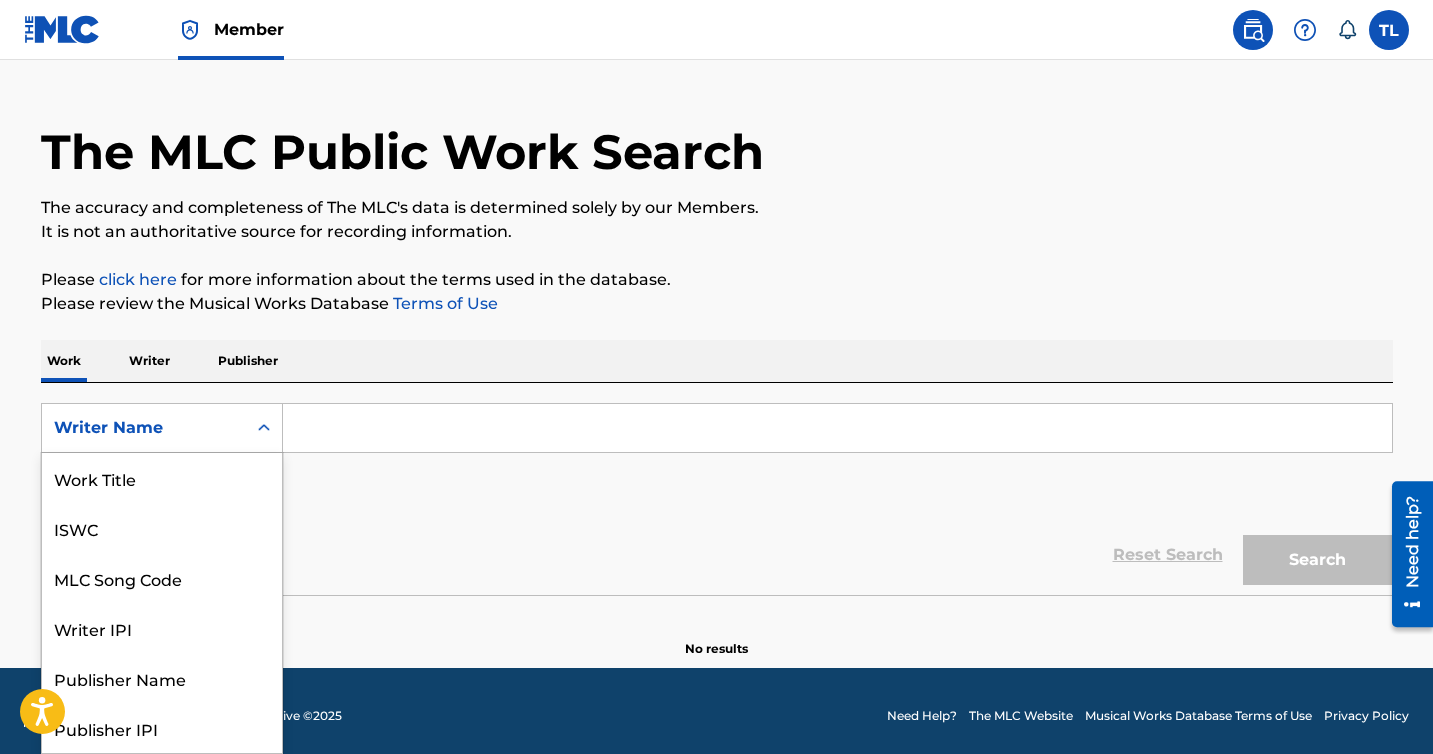 scroll, scrollTop: 100, scrollLeft: 0, axis: vertical 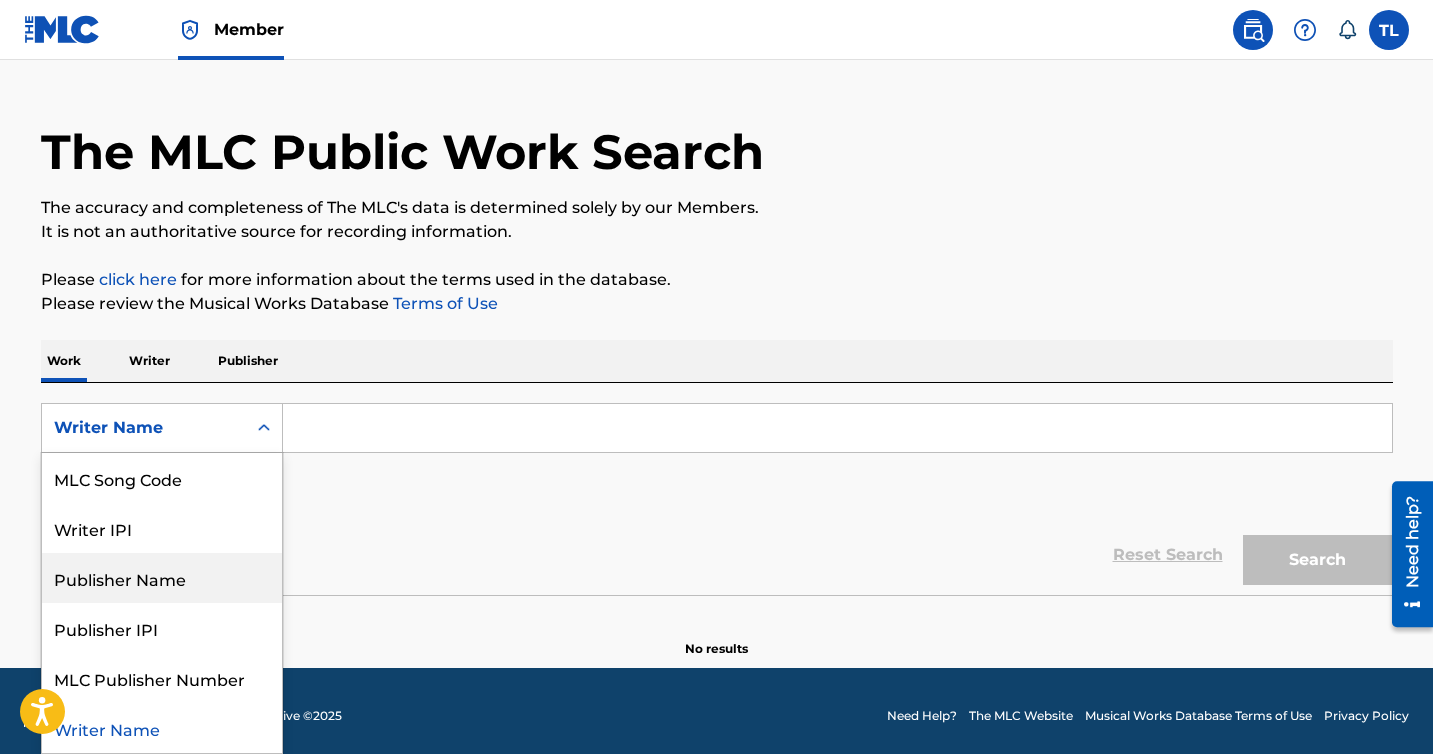 click on "Publisher Name" at bounding box center (162, 578) 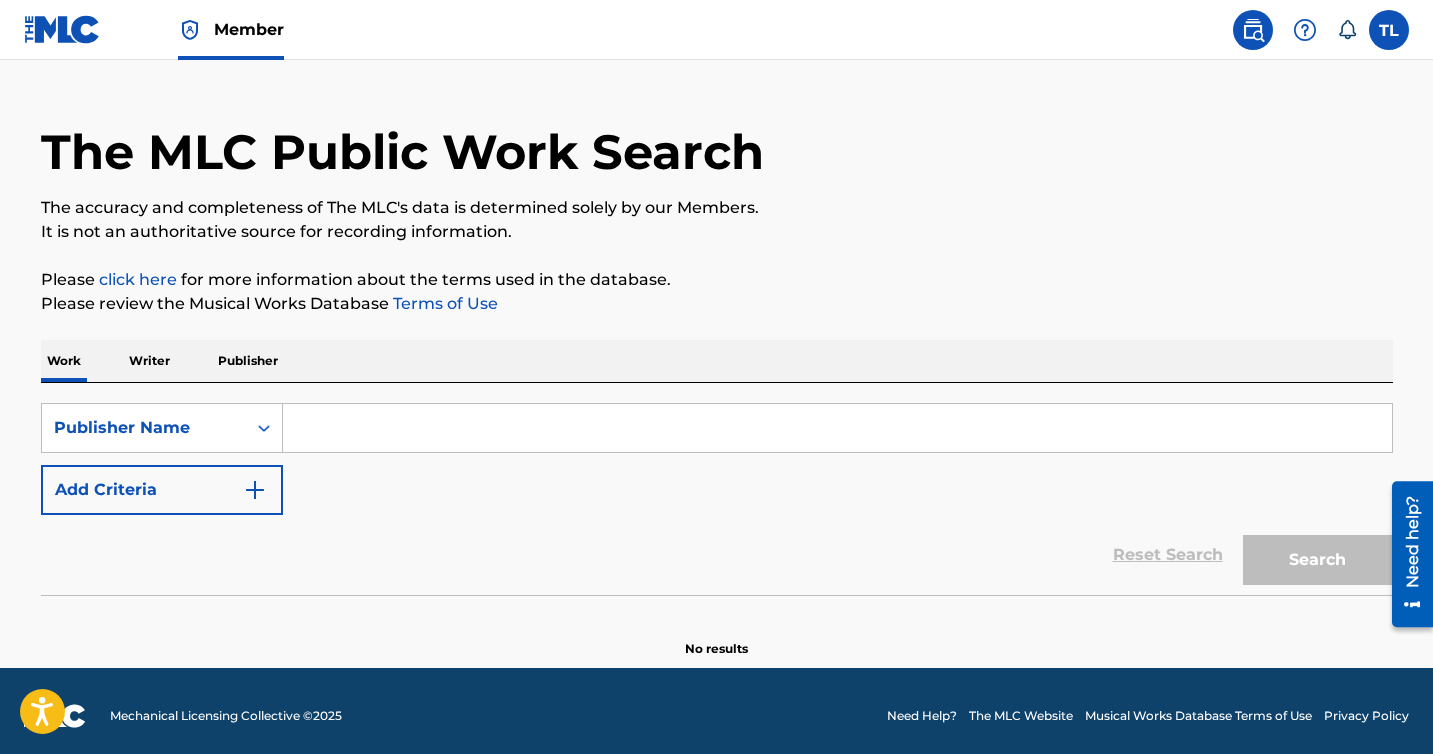 click at bounding box center [837, 428] 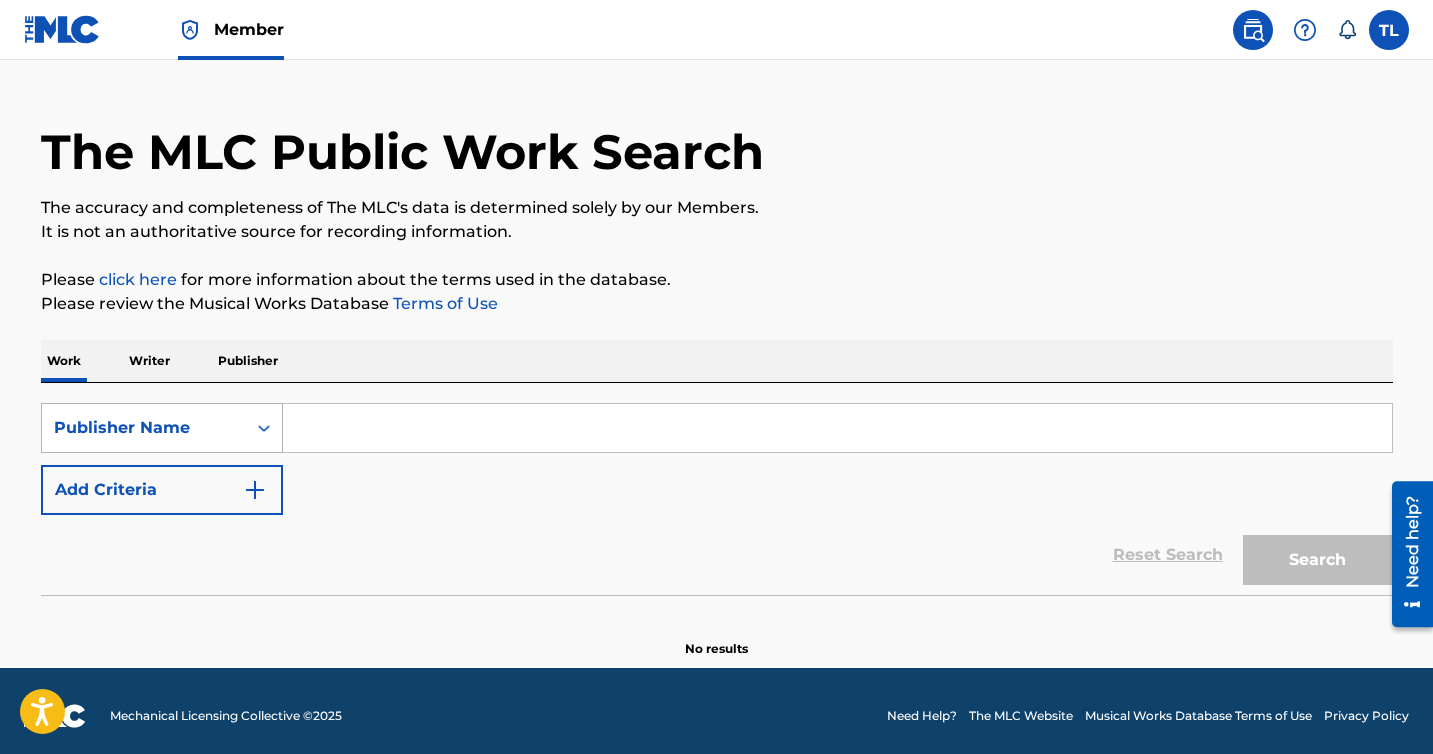 click on "Publisher Name" at bounding box center (144, 428) 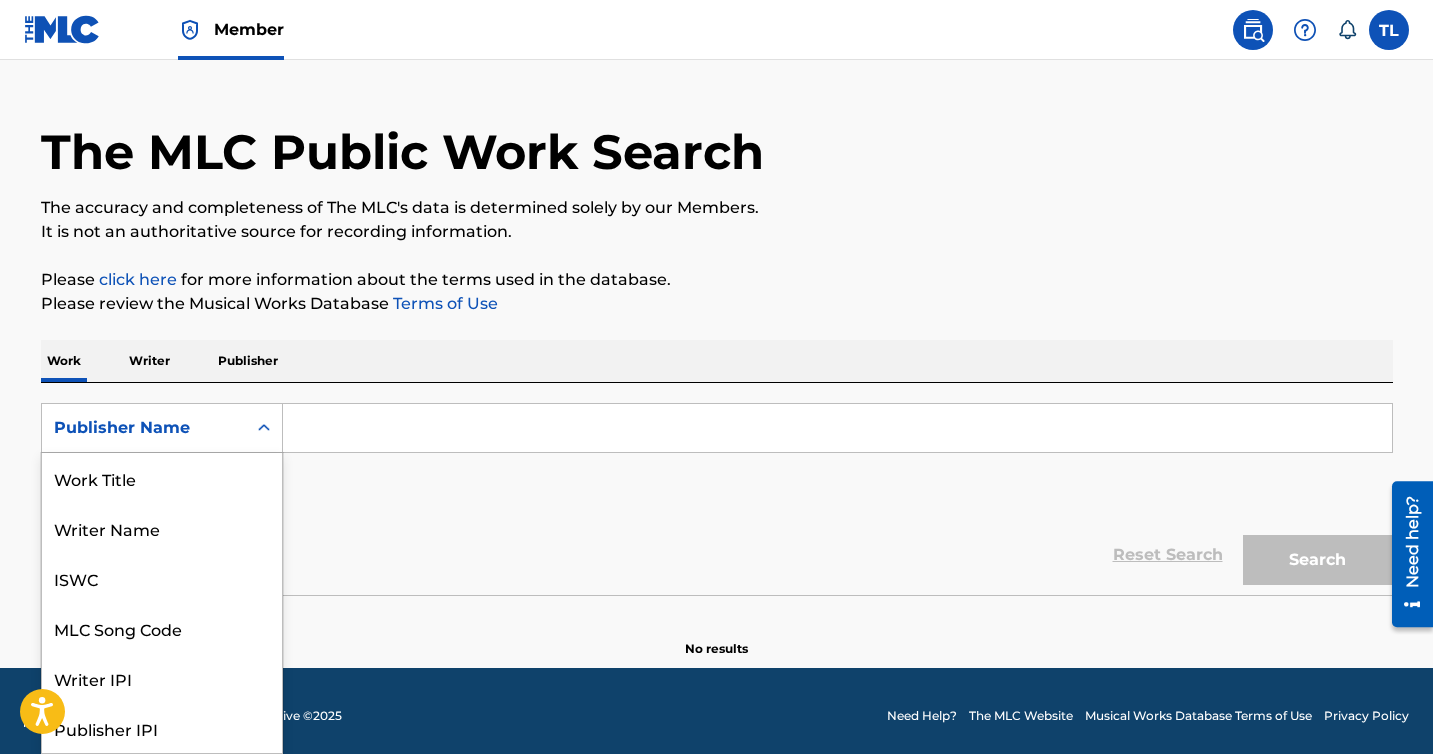 scroll, scrollTop: 100, scrollLeft: 0, axis: vertical 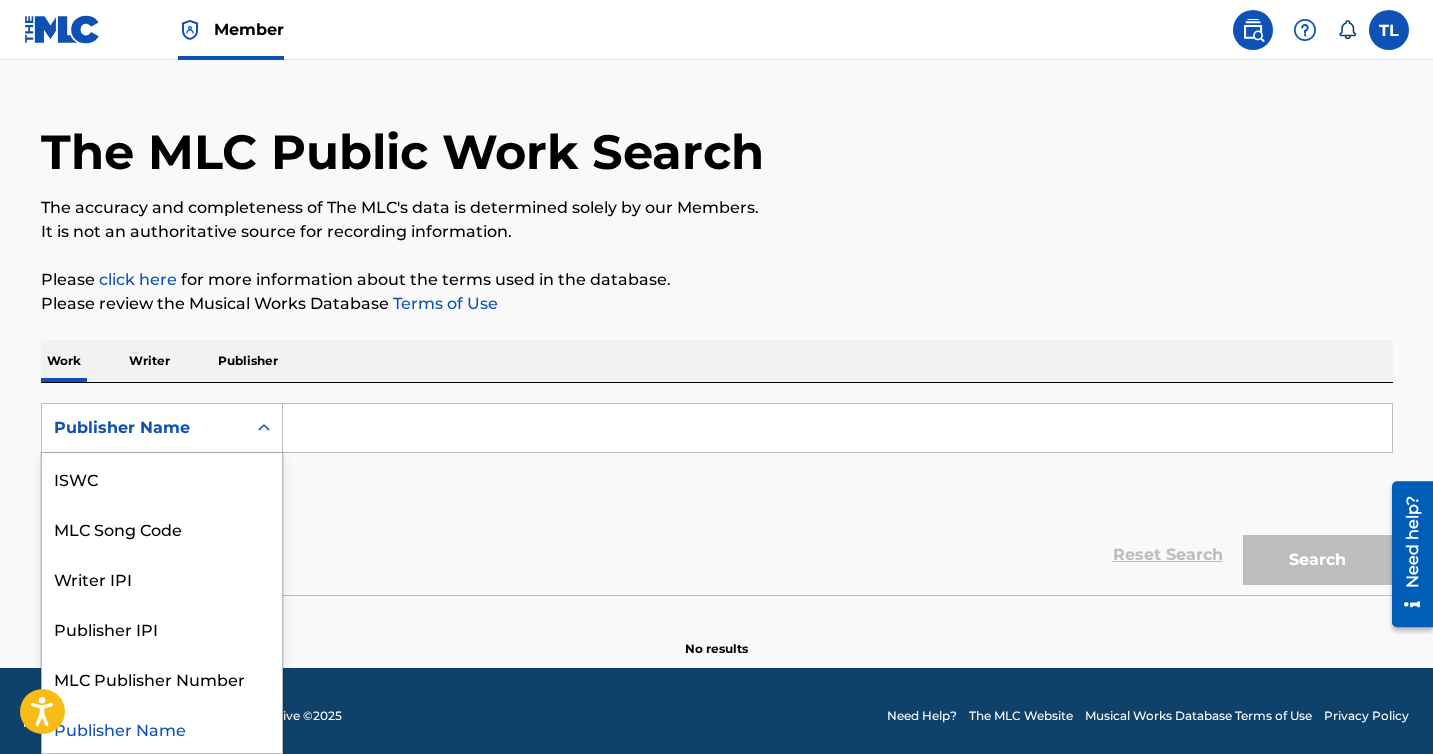 click at bounding box center [837, 428] 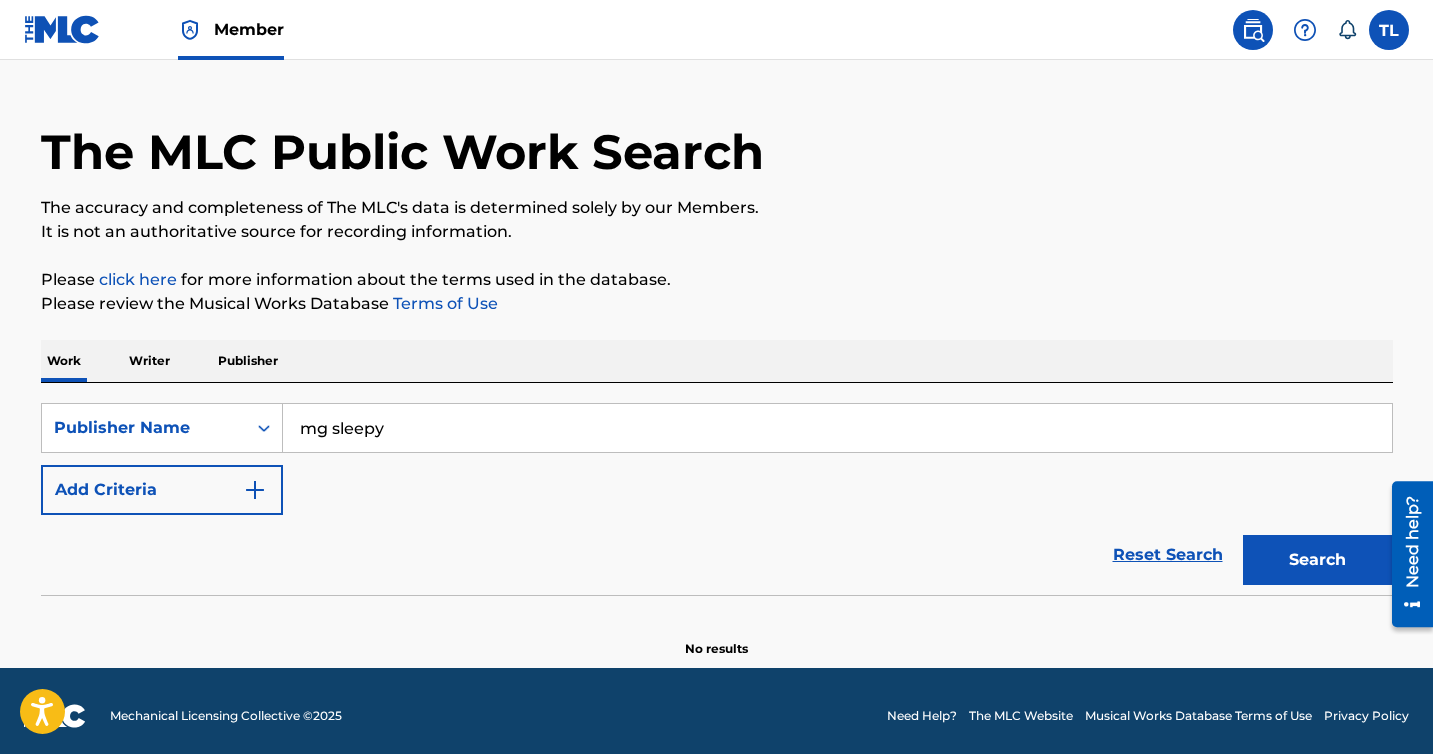 type on "mg sleepy" 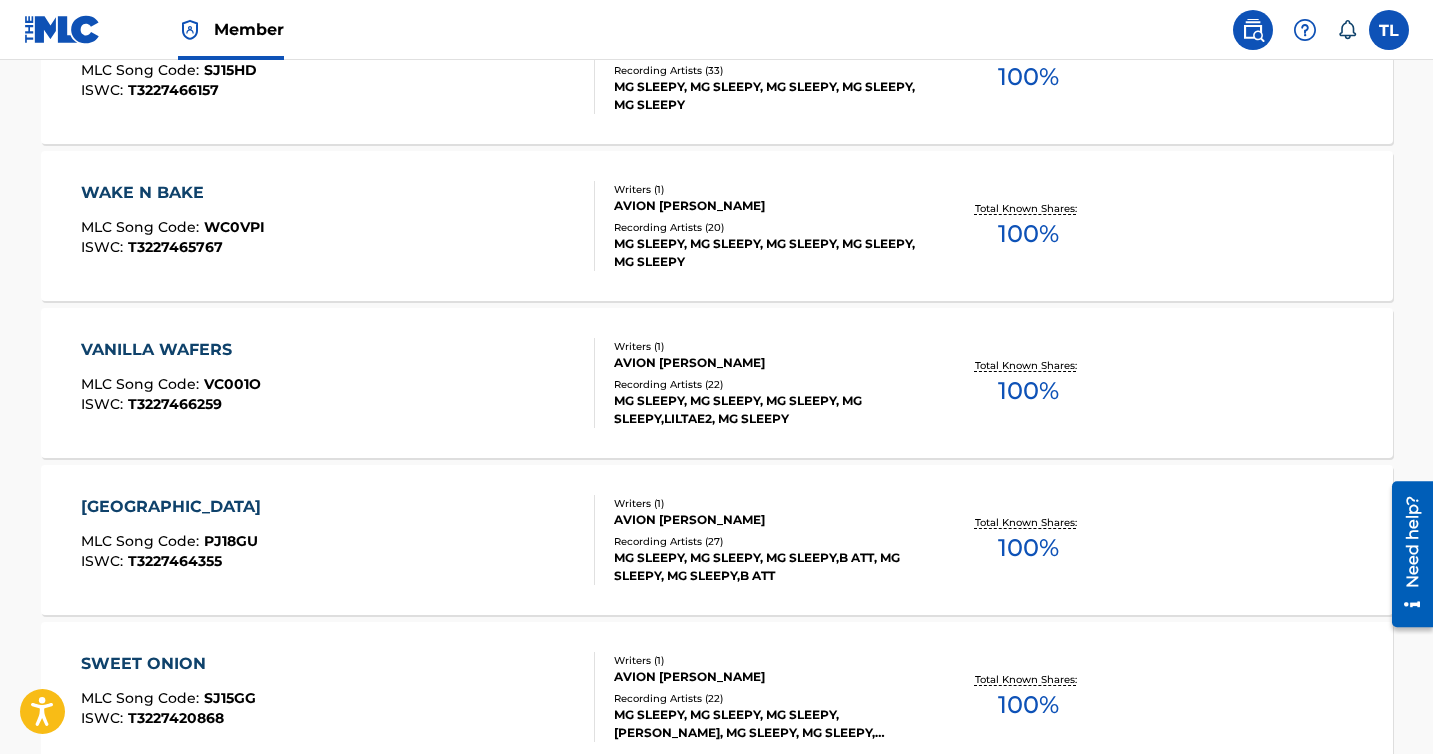 scroll, scrollTop: 1694, scrollLeft: 0, axis: vertical 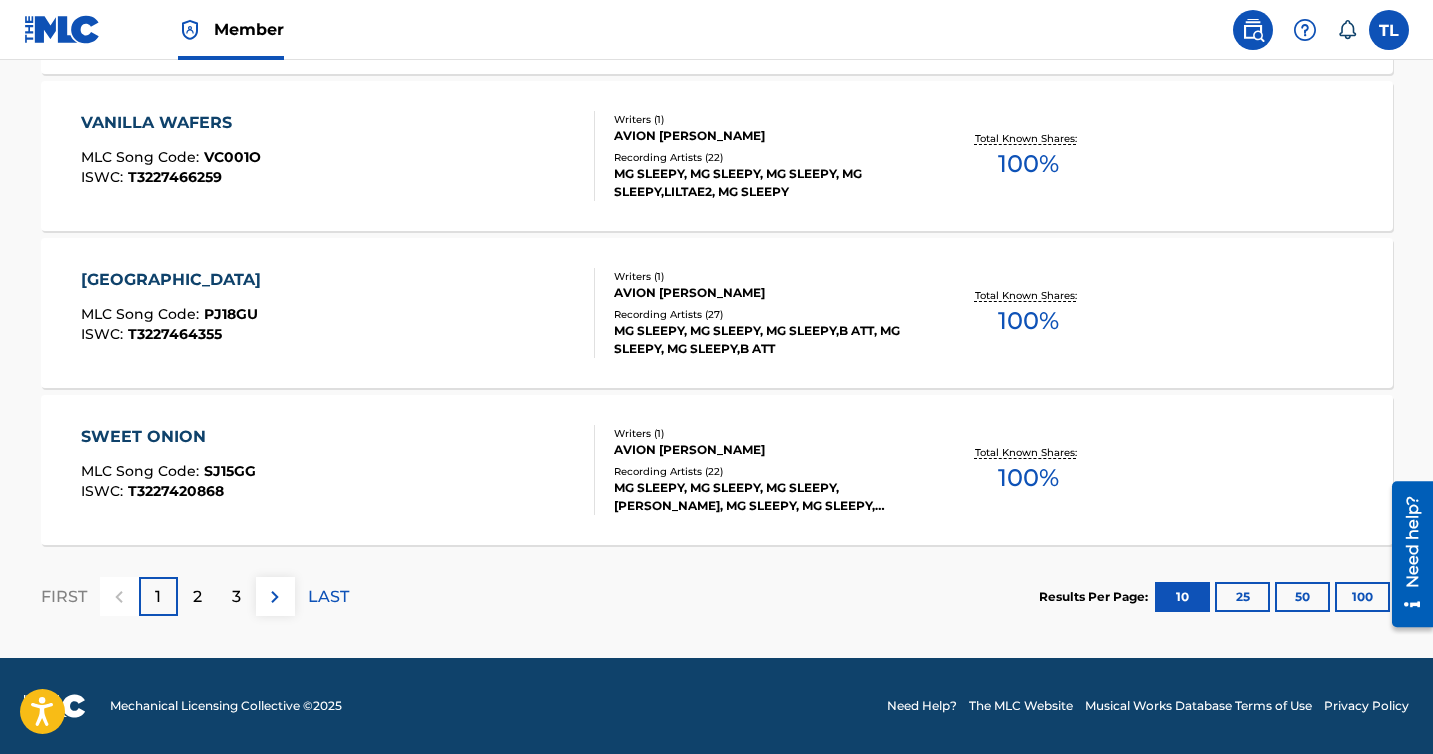 click on "2" at bounding box center (197, 596) 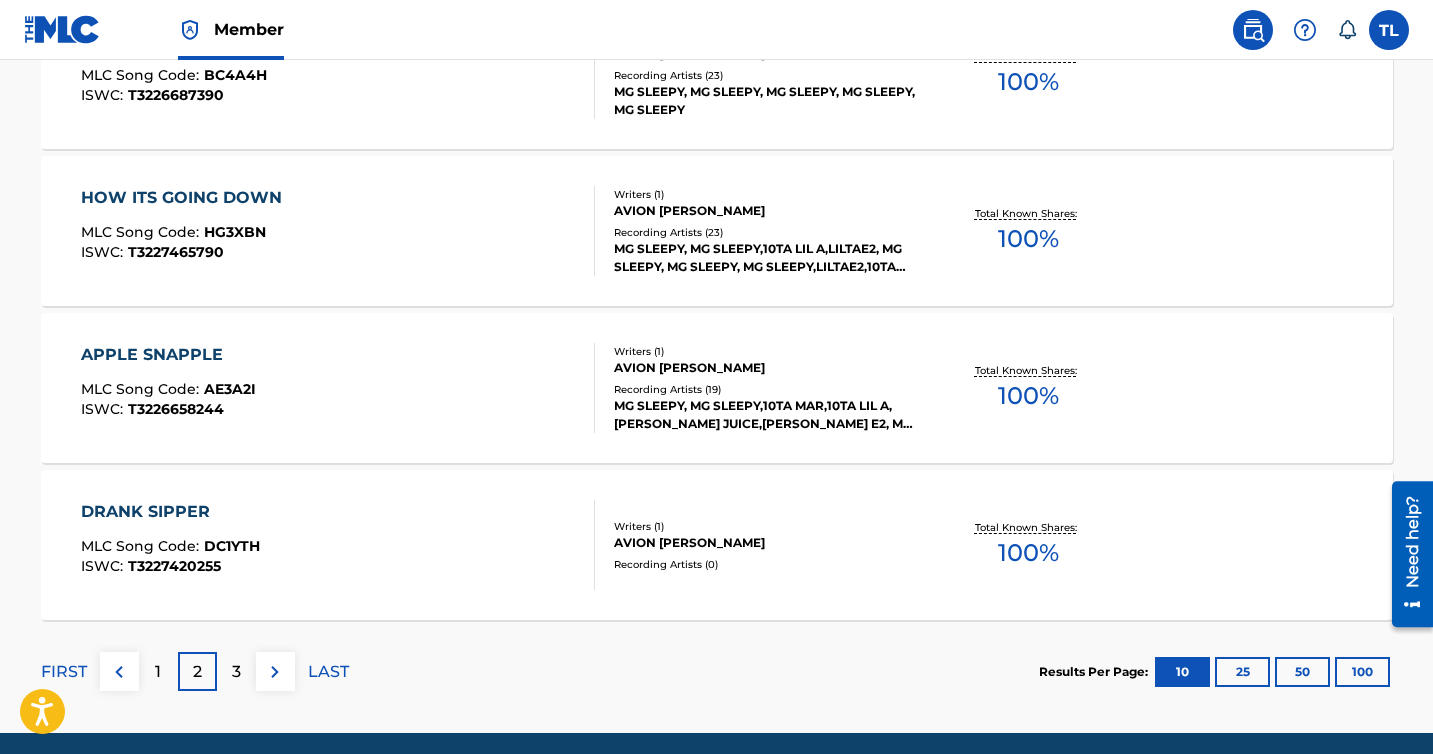 scroll, scrollTop: 1593, scrollLeft: 0, axis: vertical 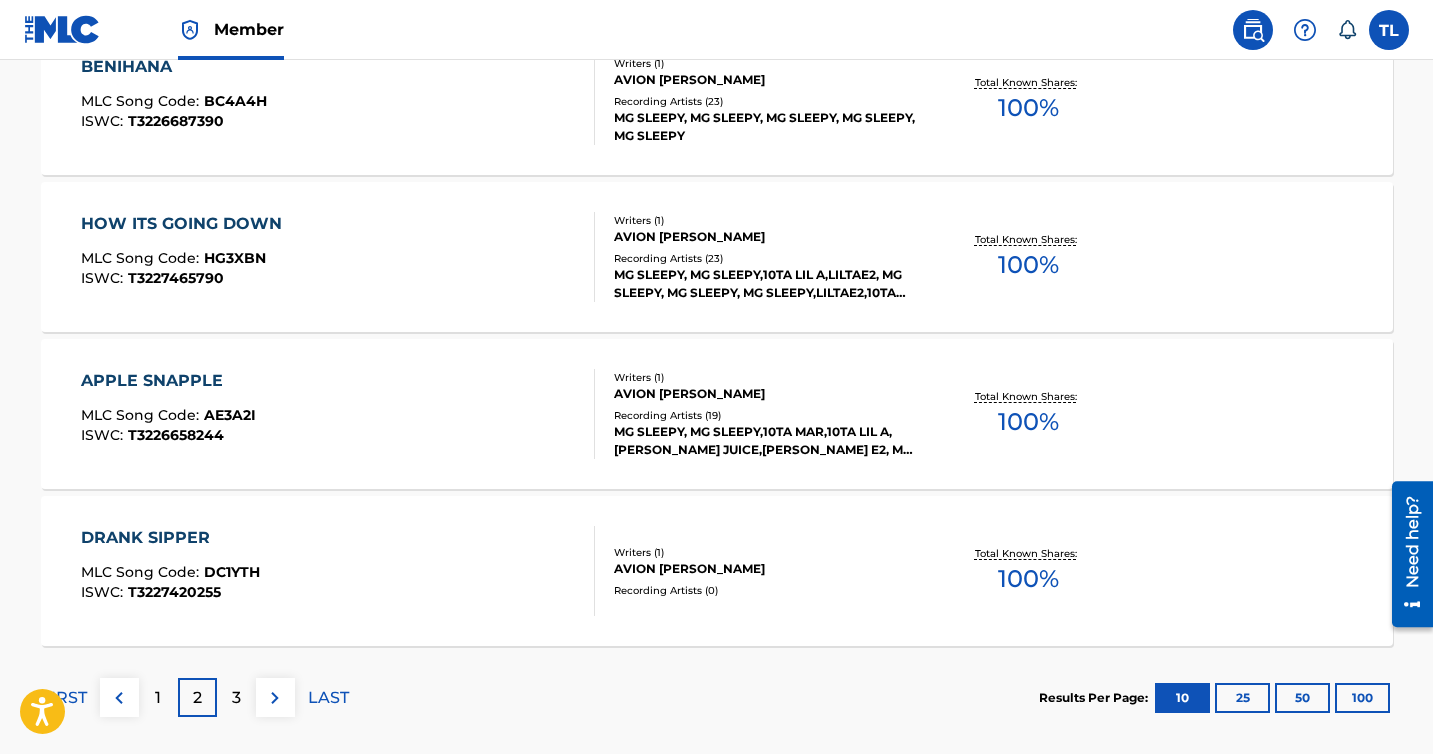 click on "100 %" at bounding box center [1028, 579] 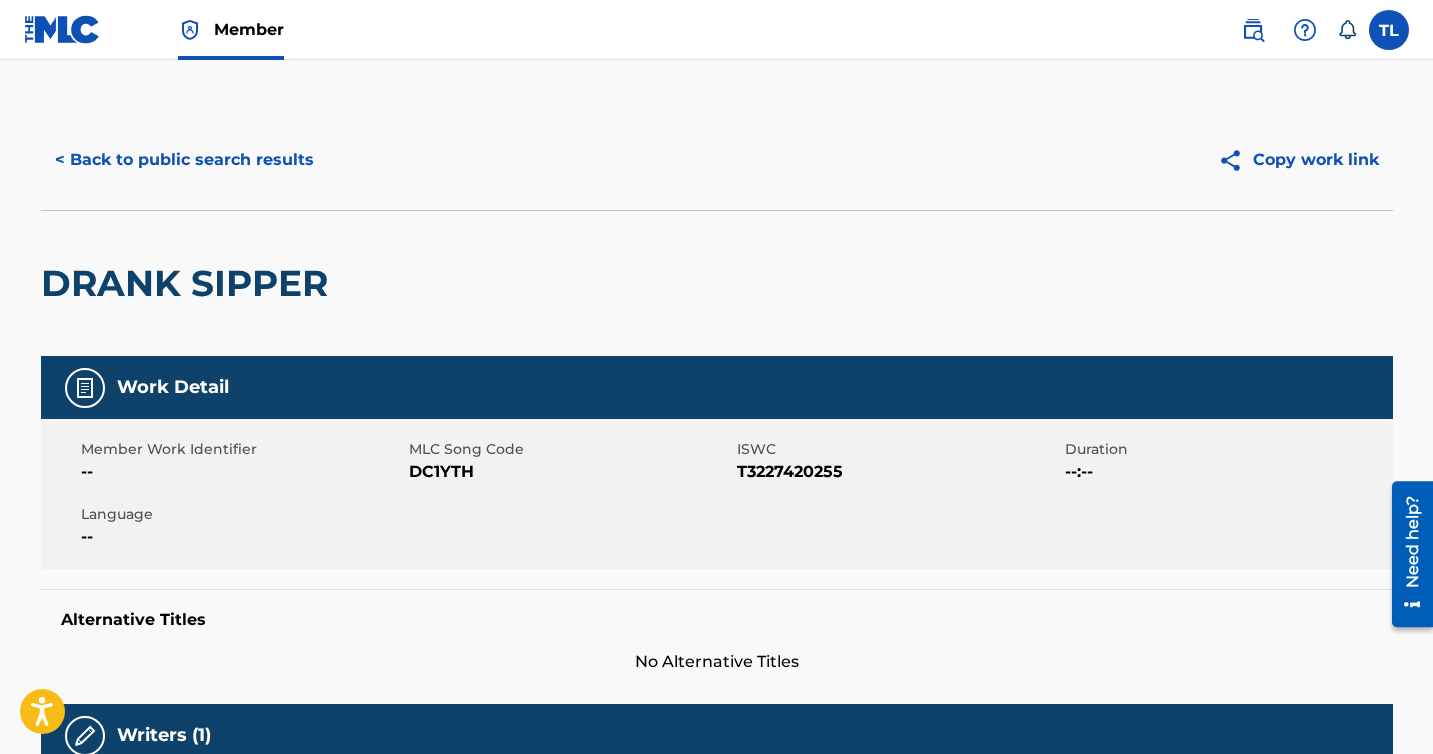 scroll, scrollTop: 0, scrollLeft: 0, axis: both 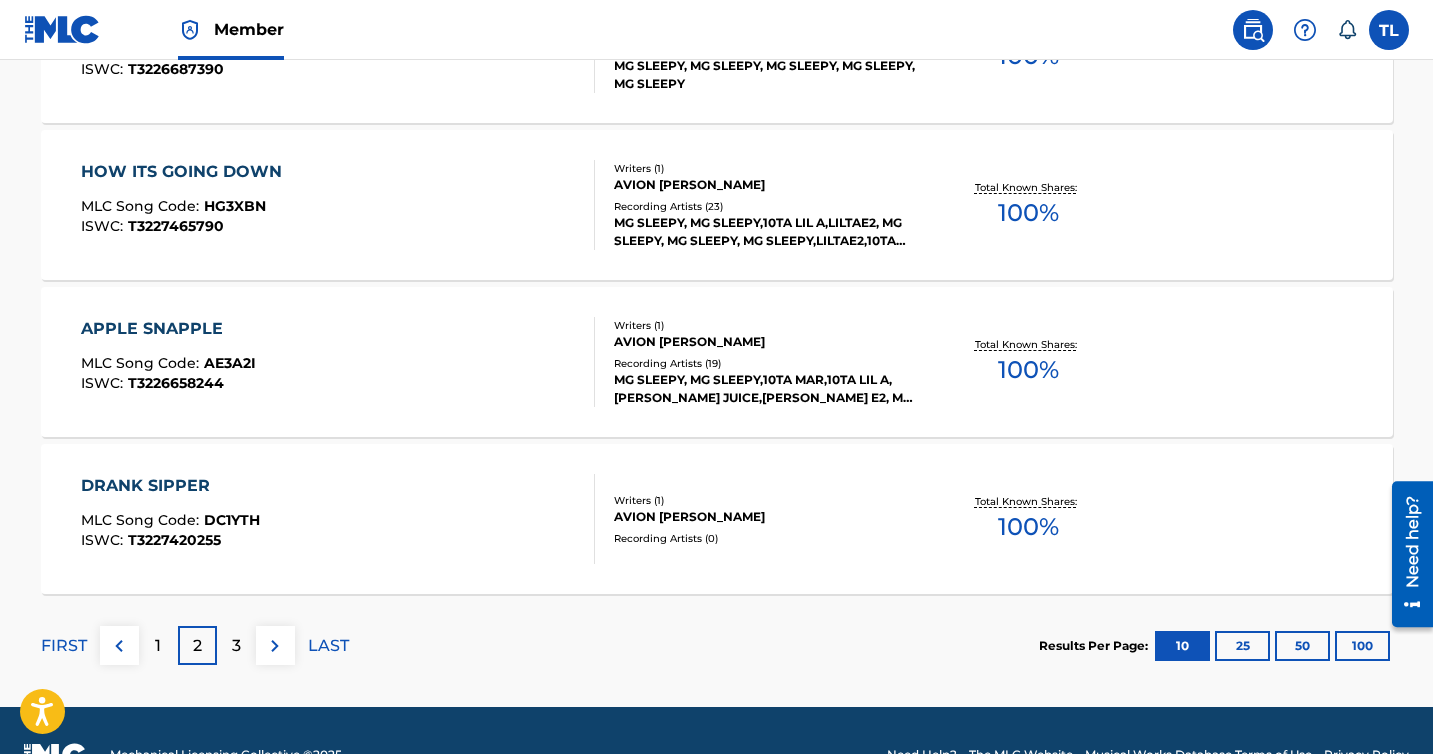 click on "3" at bounding box center [236, 645] 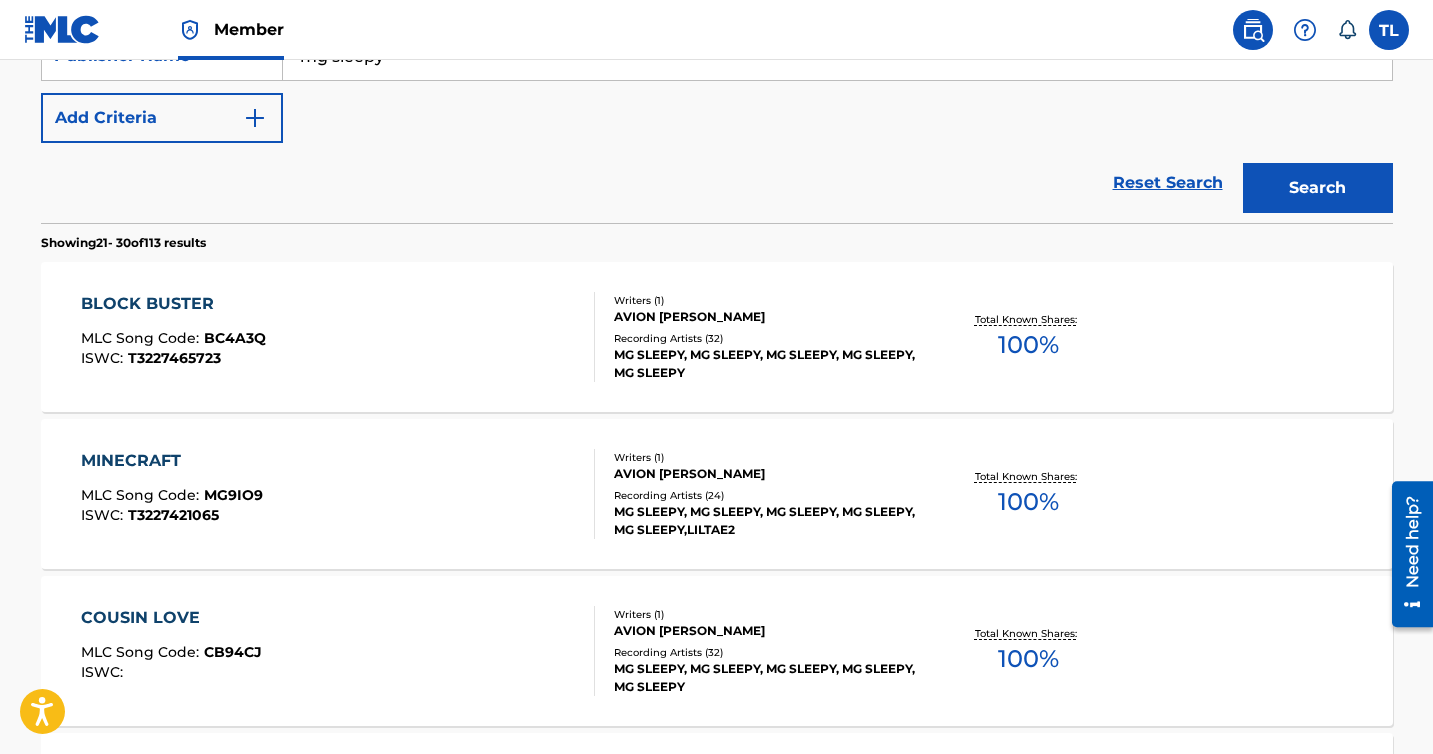 scroll, scrollTop: 411, scrollLeft: 0, axis: vertical 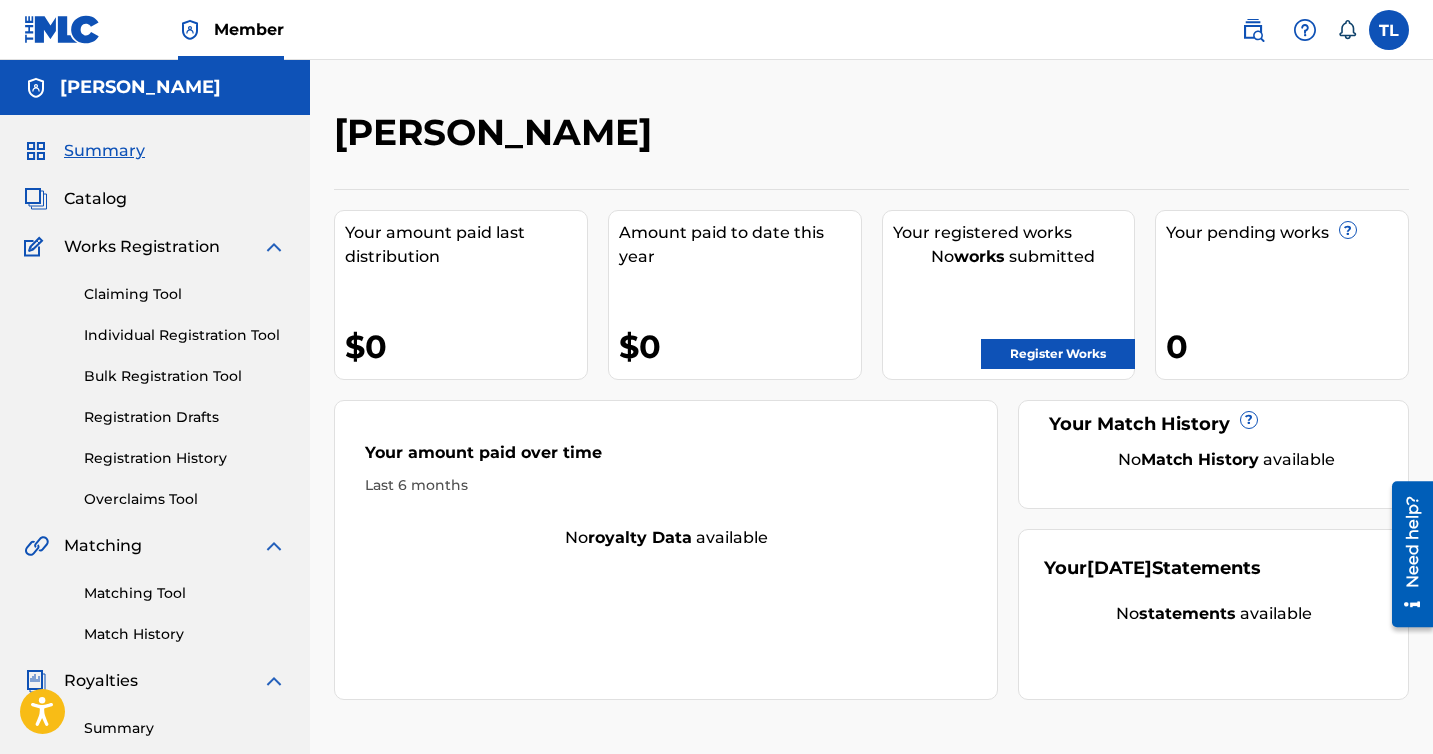 click on "Register Works" at bounding box center [1058, 354] 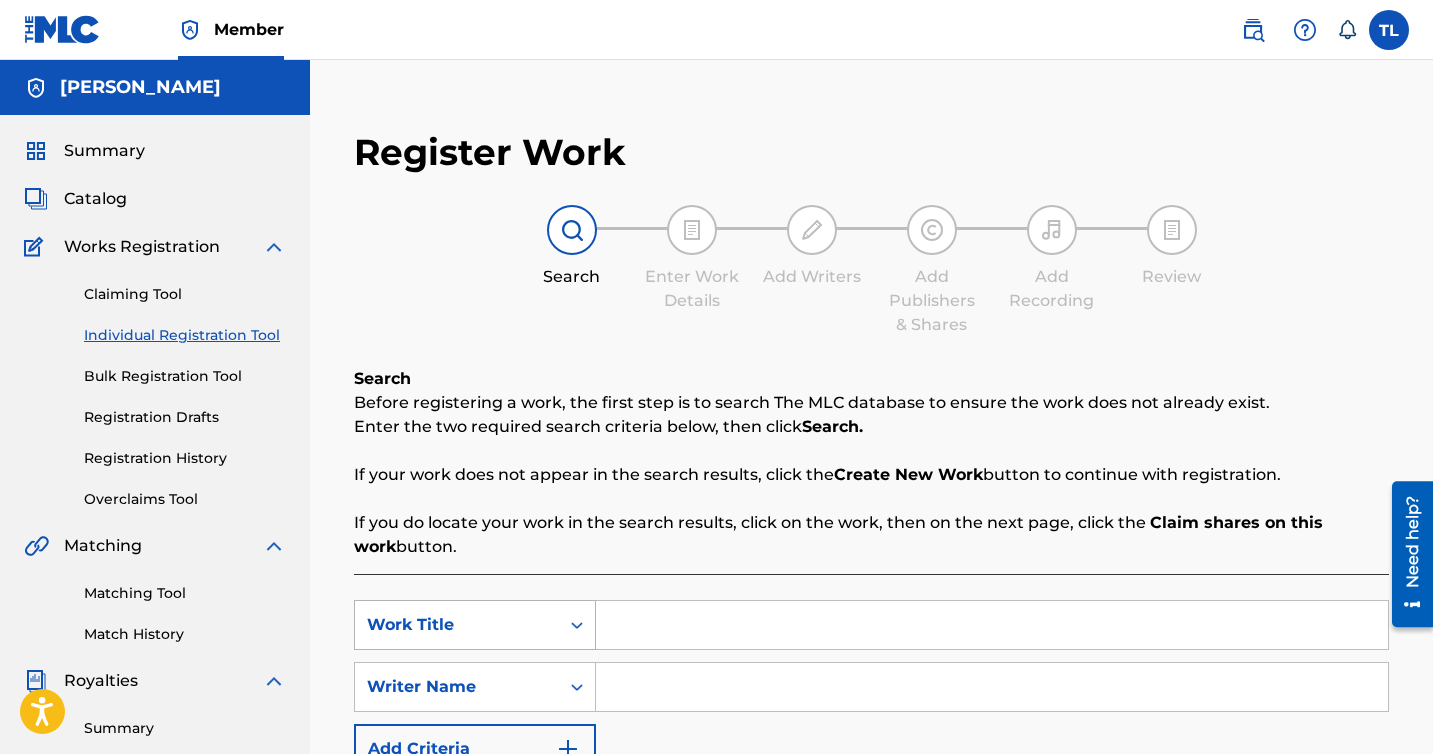 click on "Work Title" at bounding box center [457, 625] 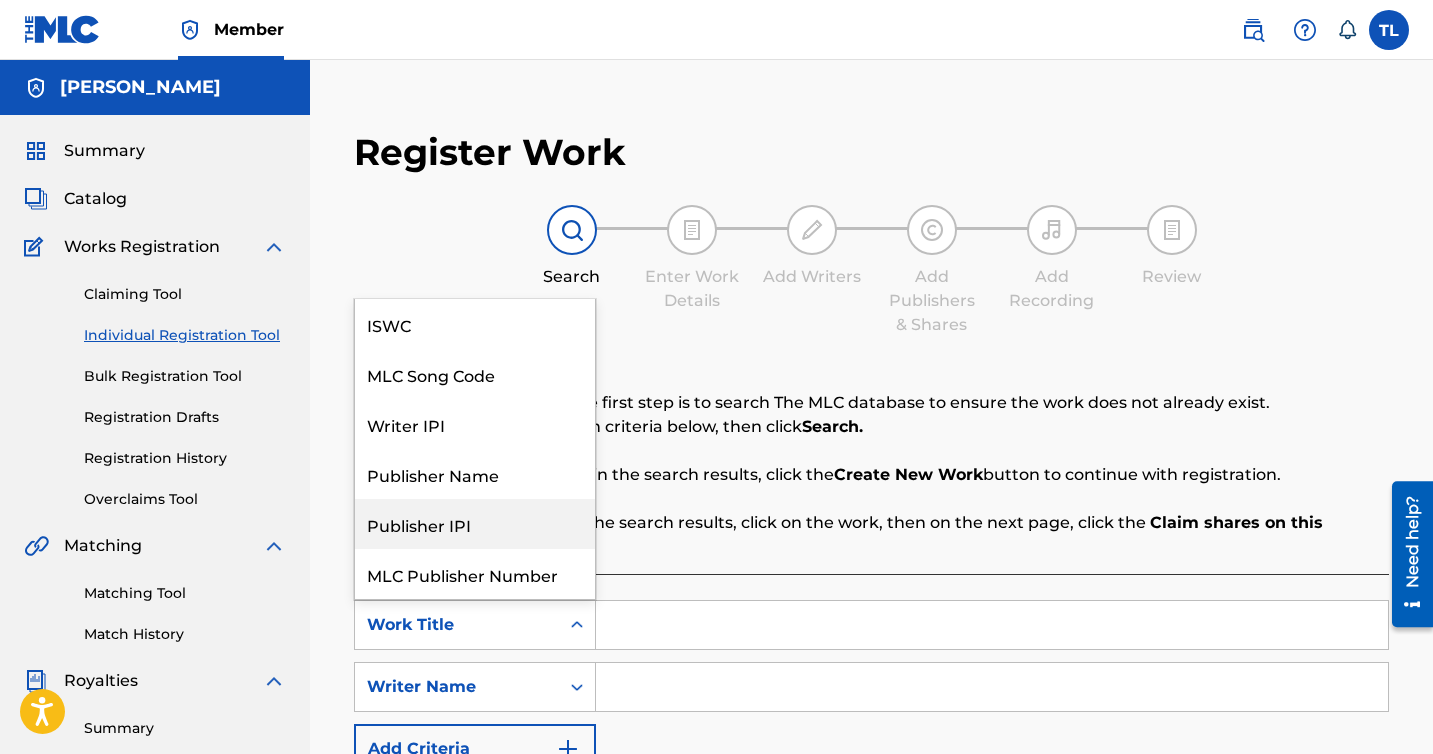 scroll, scrollTop: 50, scrollLeft: 0, axis: vertical 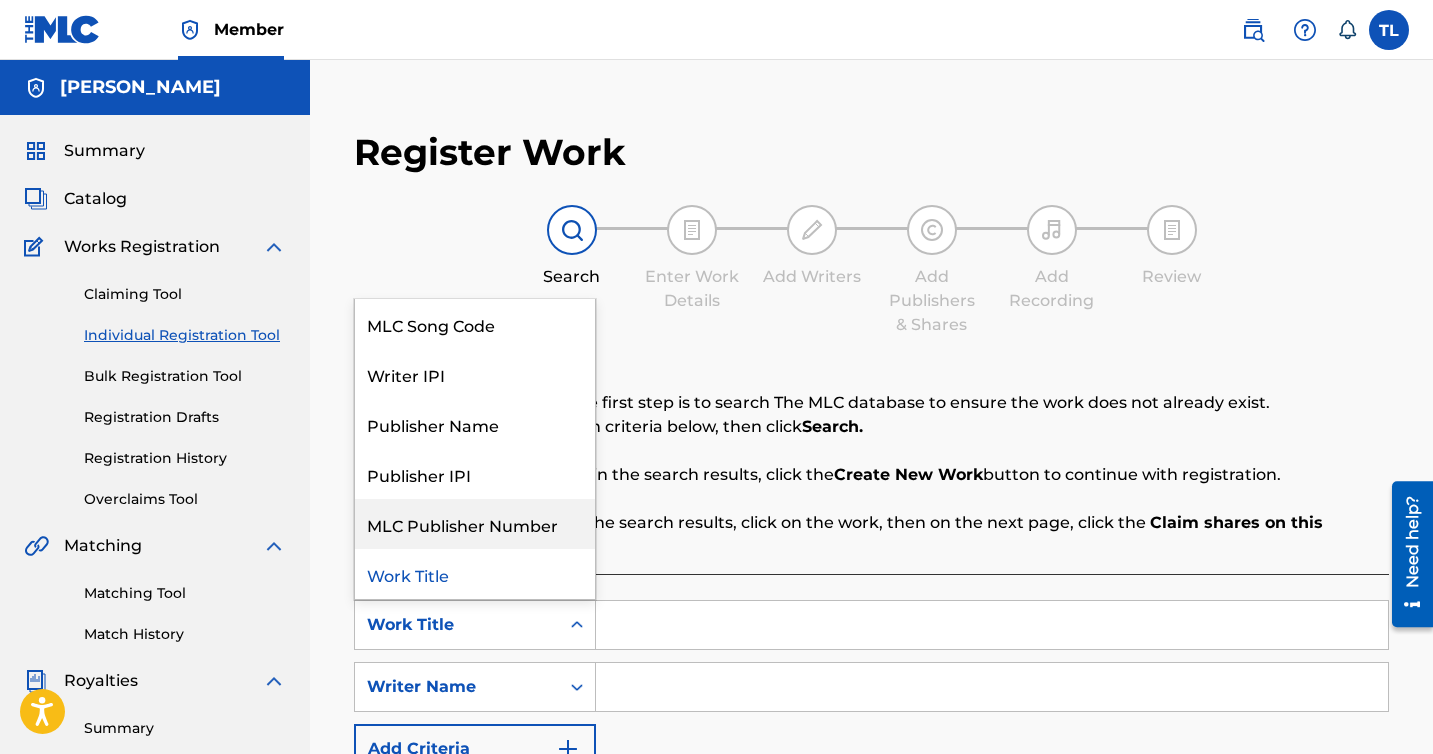 click on "SearchWithCriteria95f8c57c-1f74-4946-a083-9e8e75c526fb MLC Publisher Number, 6 of 7. 7 results available. Use Up and Down to choose options, press Enter to select the currently focused option, press Escape to exit the menu, press Tab to select the option and exit the menu. Work Title ISWC MLC Song Code Writer IPI Publisher Name Publisher IPI MLC Publisher Number Work Title SearchWithCriteria6de23ccb-e525-47e4-ae21-97cc82046aef Writer Name Add Criteria Reset Search Search" at bounding box center (871, 738) 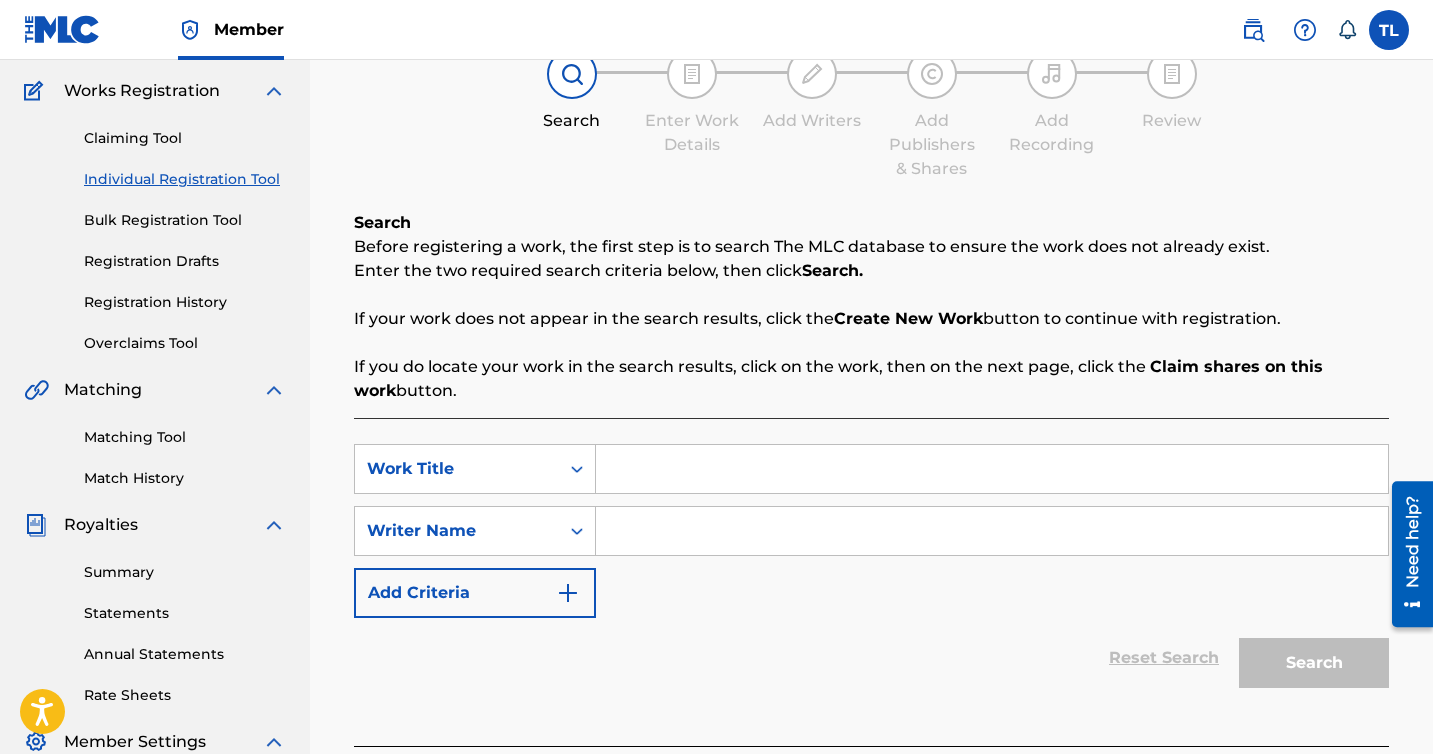 scroll, scrollTop: 177, scrollLeft: 0, axis: vertical 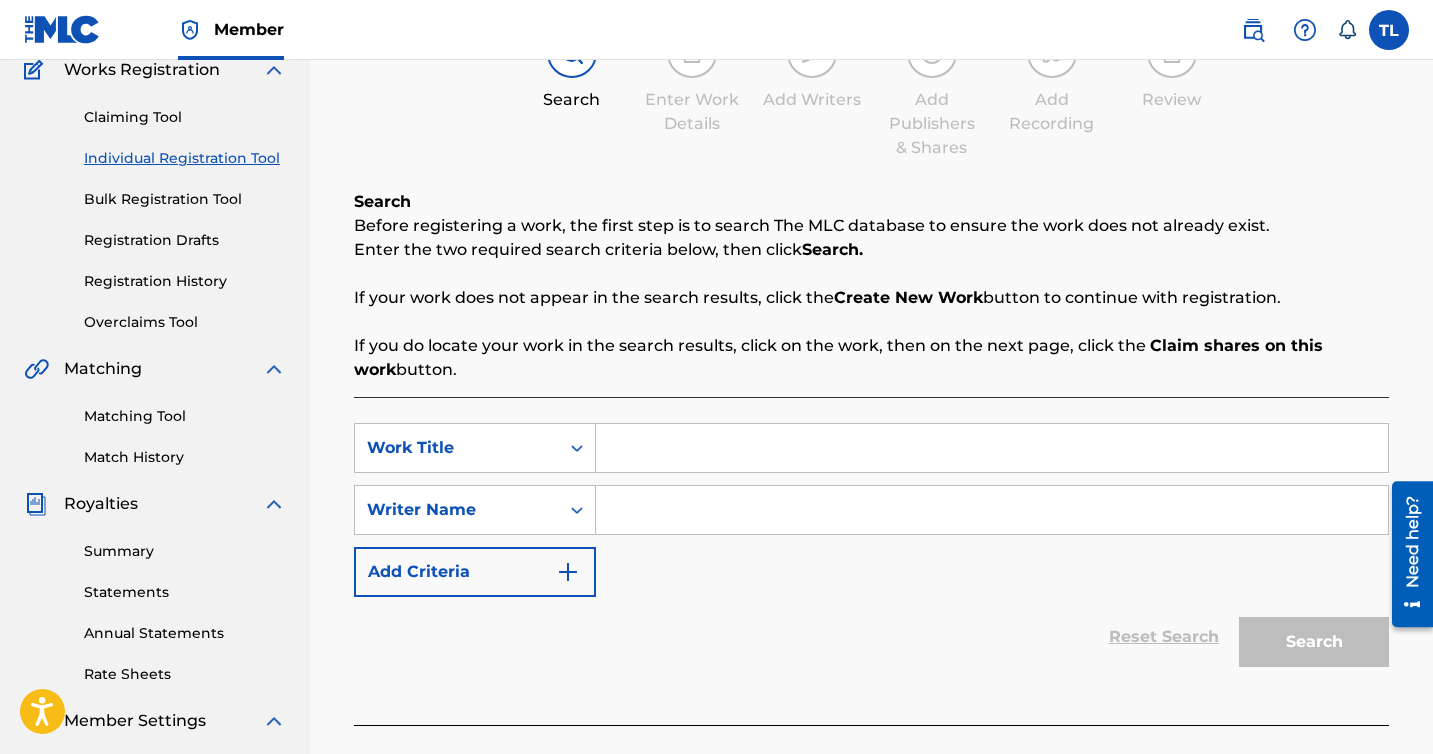 click at bounding box center [992, 510] 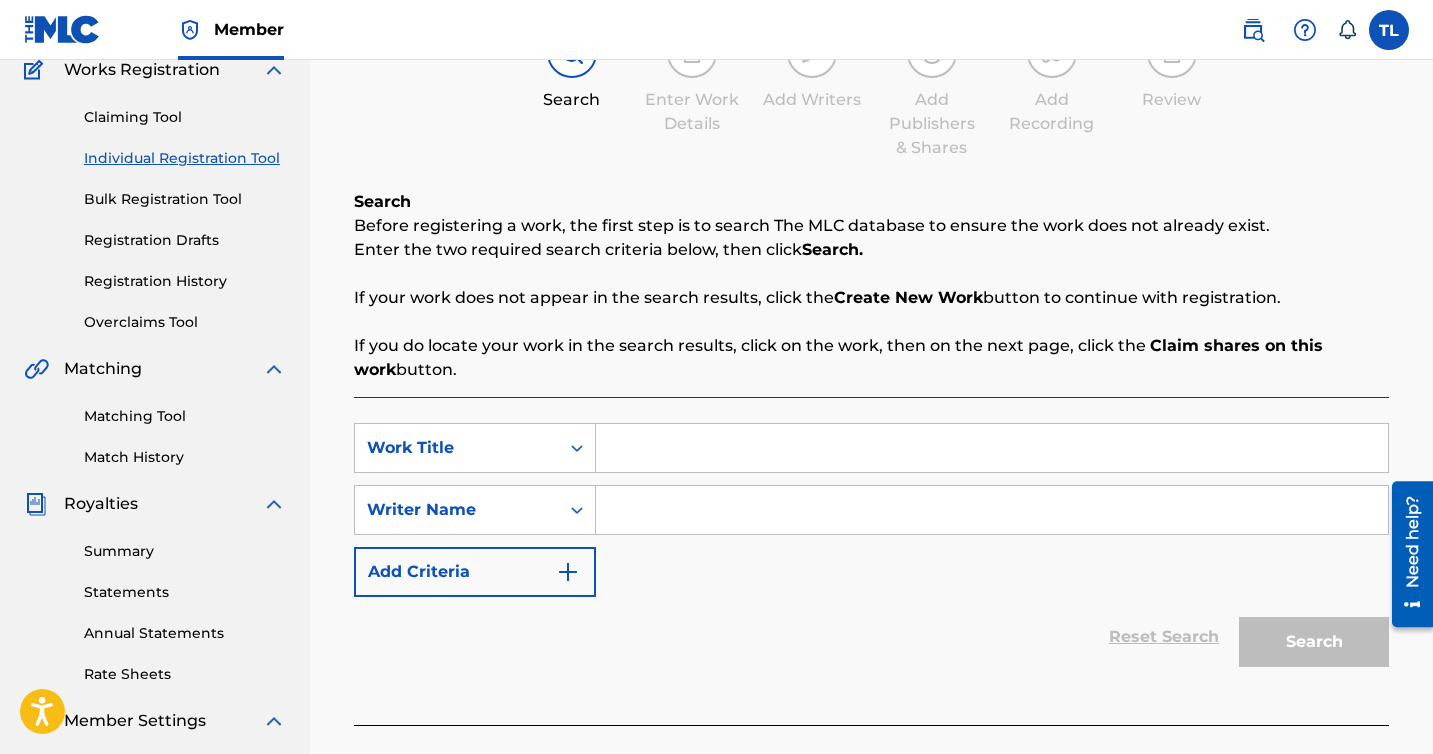 type on "MG SLEEPY" 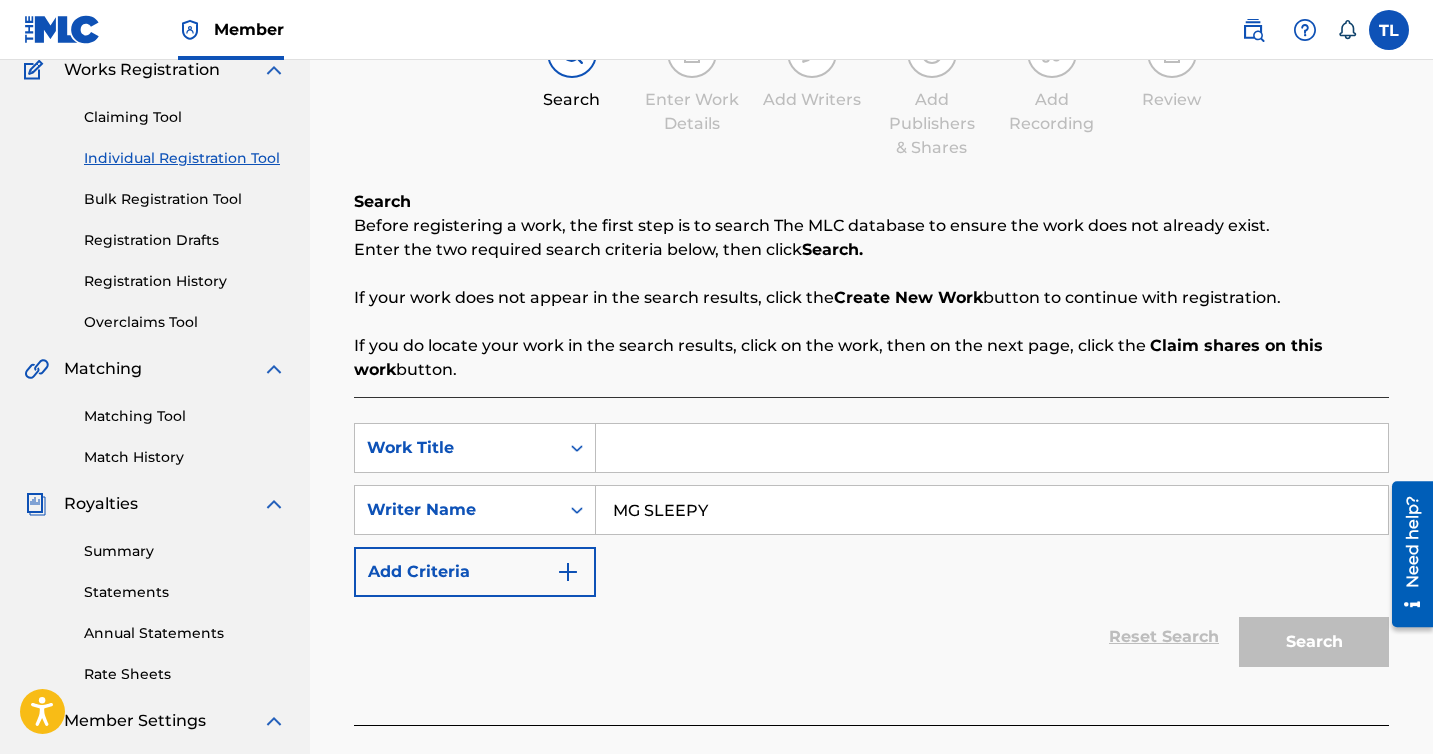 click on "Search" at bounding box center (1309, 637) 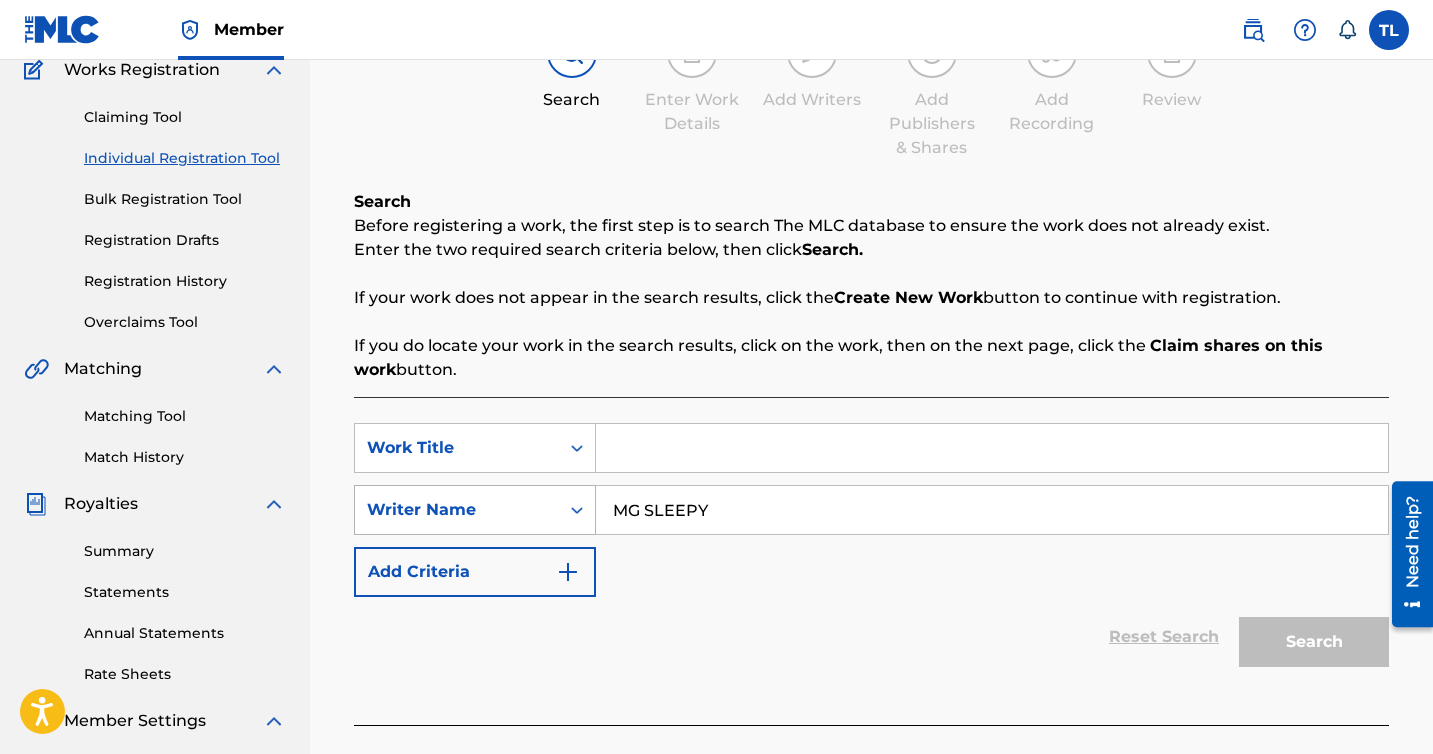 drag, startPoint x: 698, startPoint y: 515, endPoint x: 447, endPoint y: 515, distance: 251 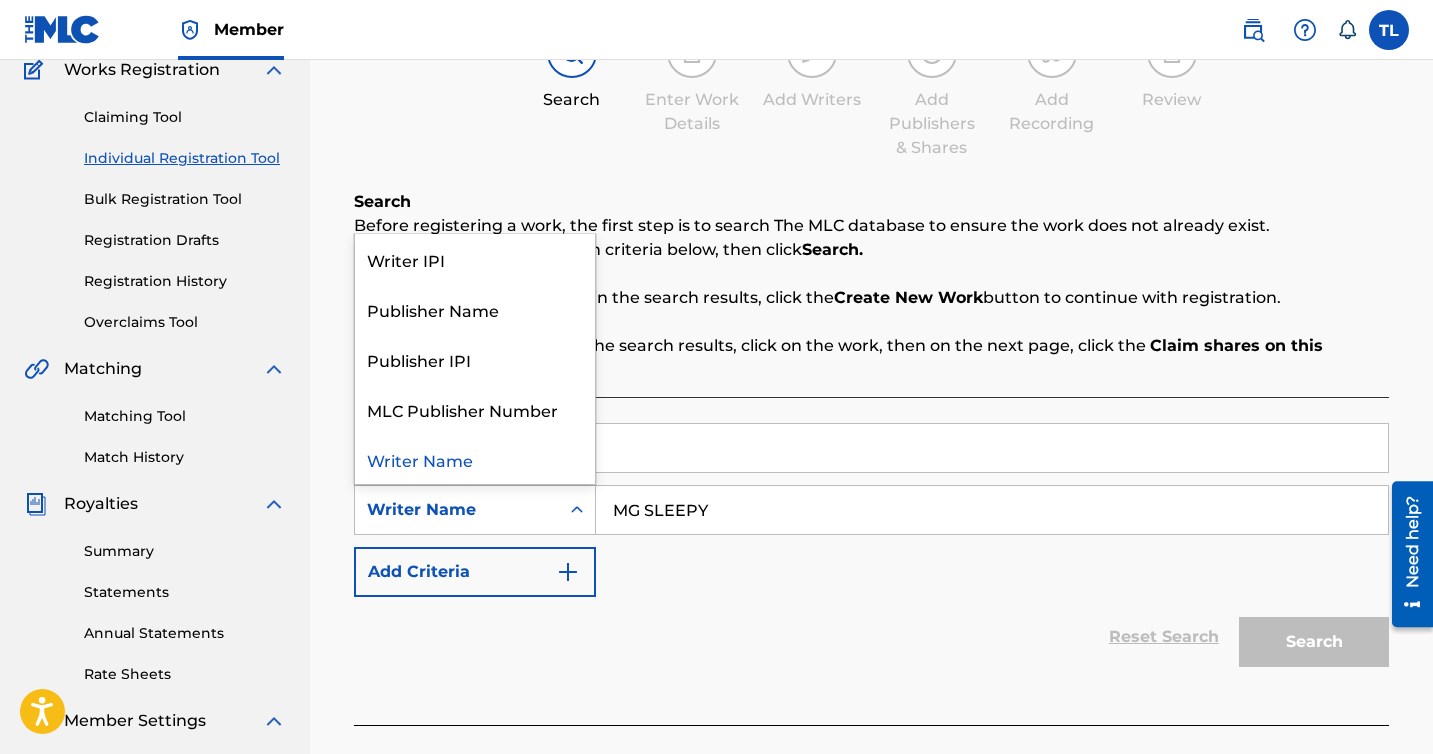 click on "Writer Name" at bounding box center [457, 510] 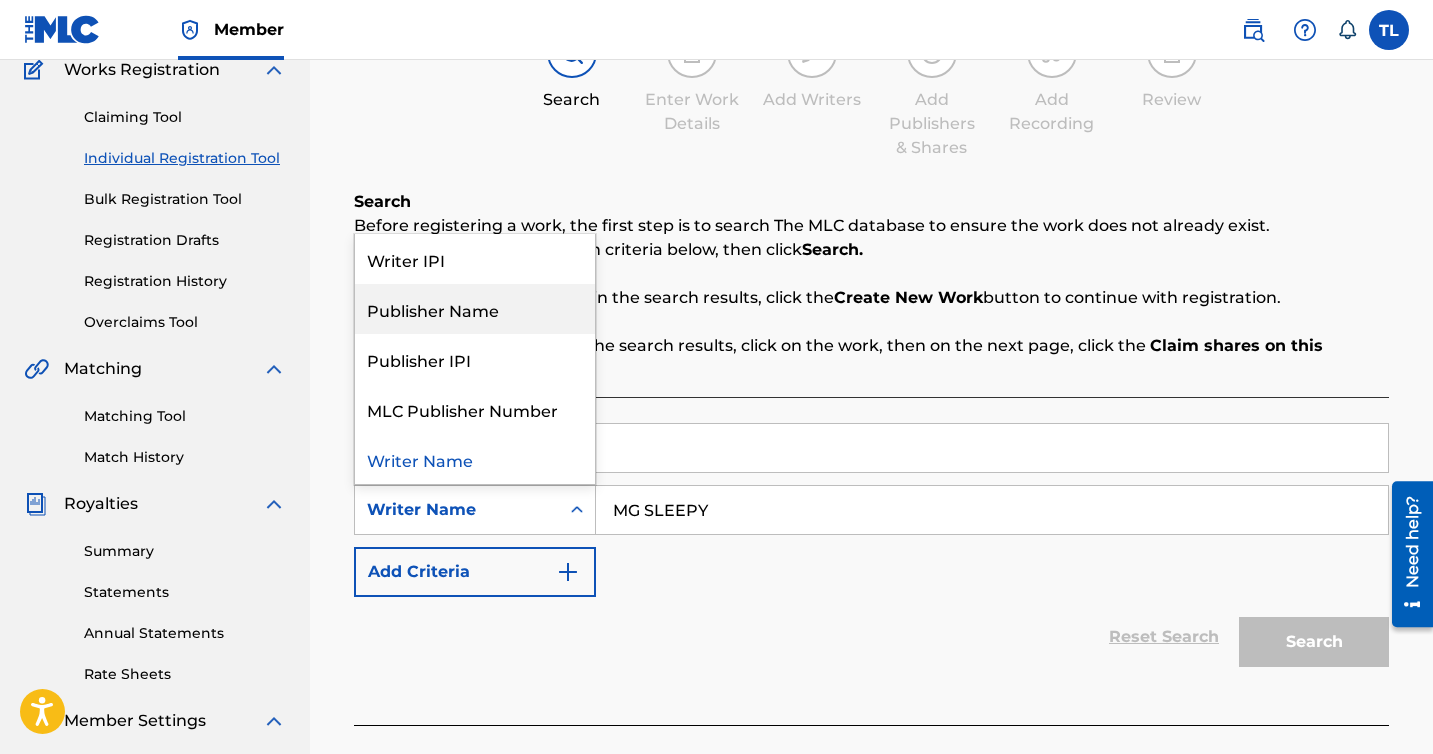 click on "Publisher Name" at bounding box center [475, 309] 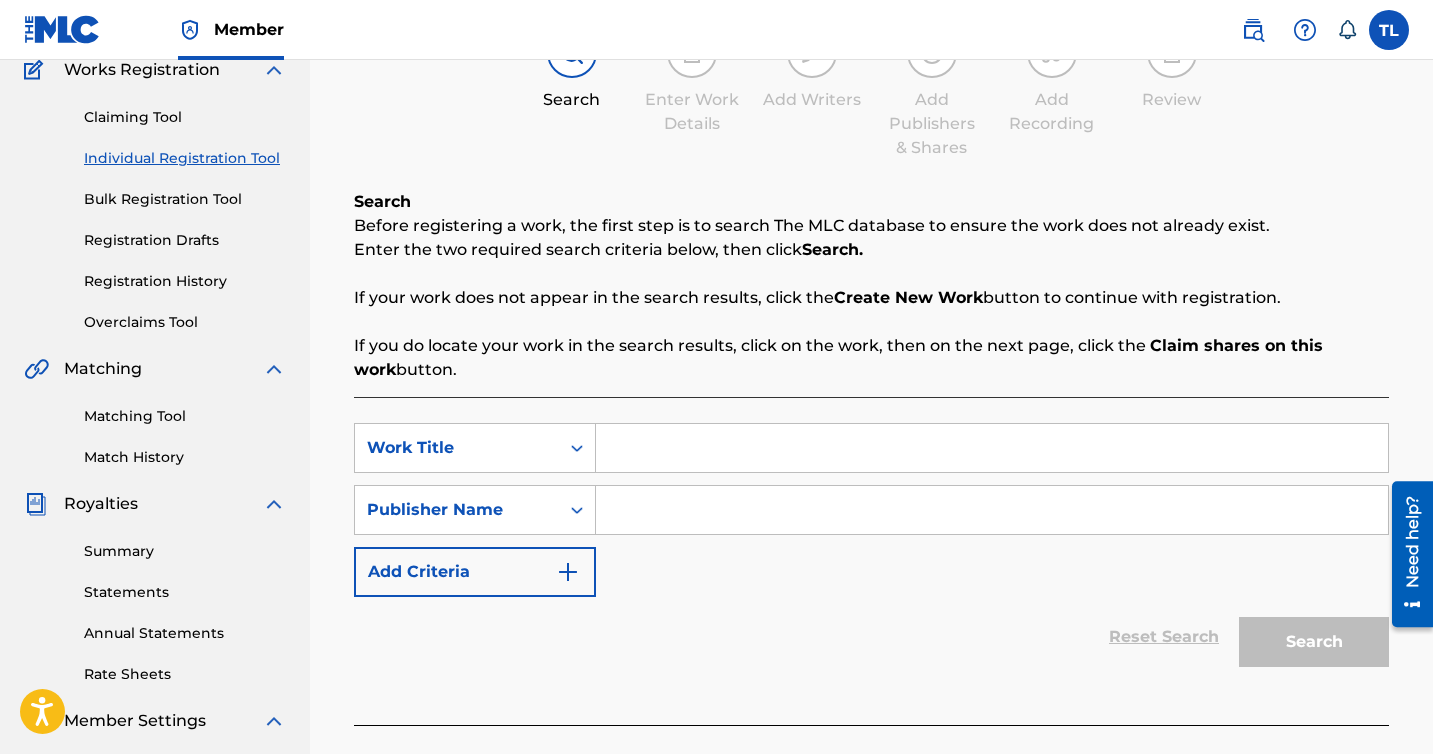 click at bounding box center (992, 510) 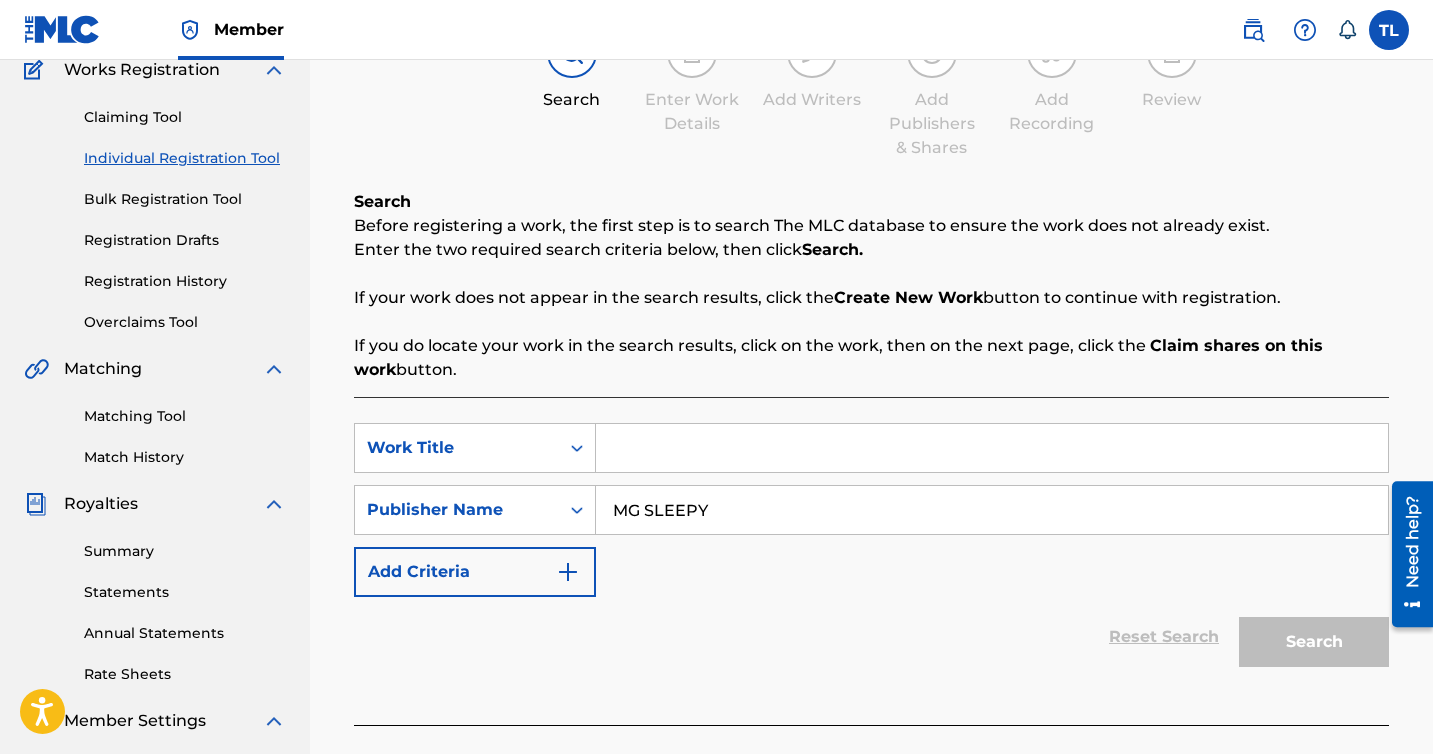 click on "Search" at bounding box center [1309, 637] 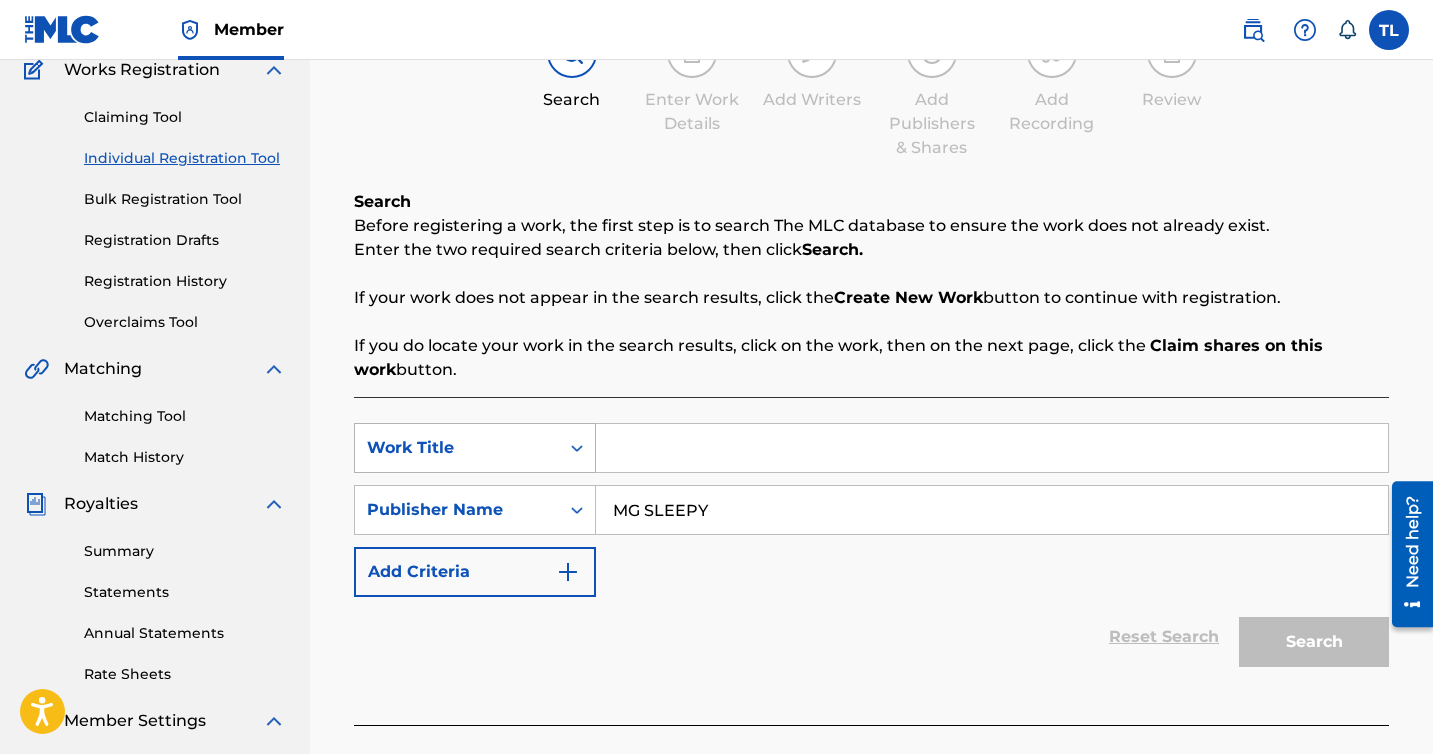 click on "Work Title" at bounding box center [457, 448] 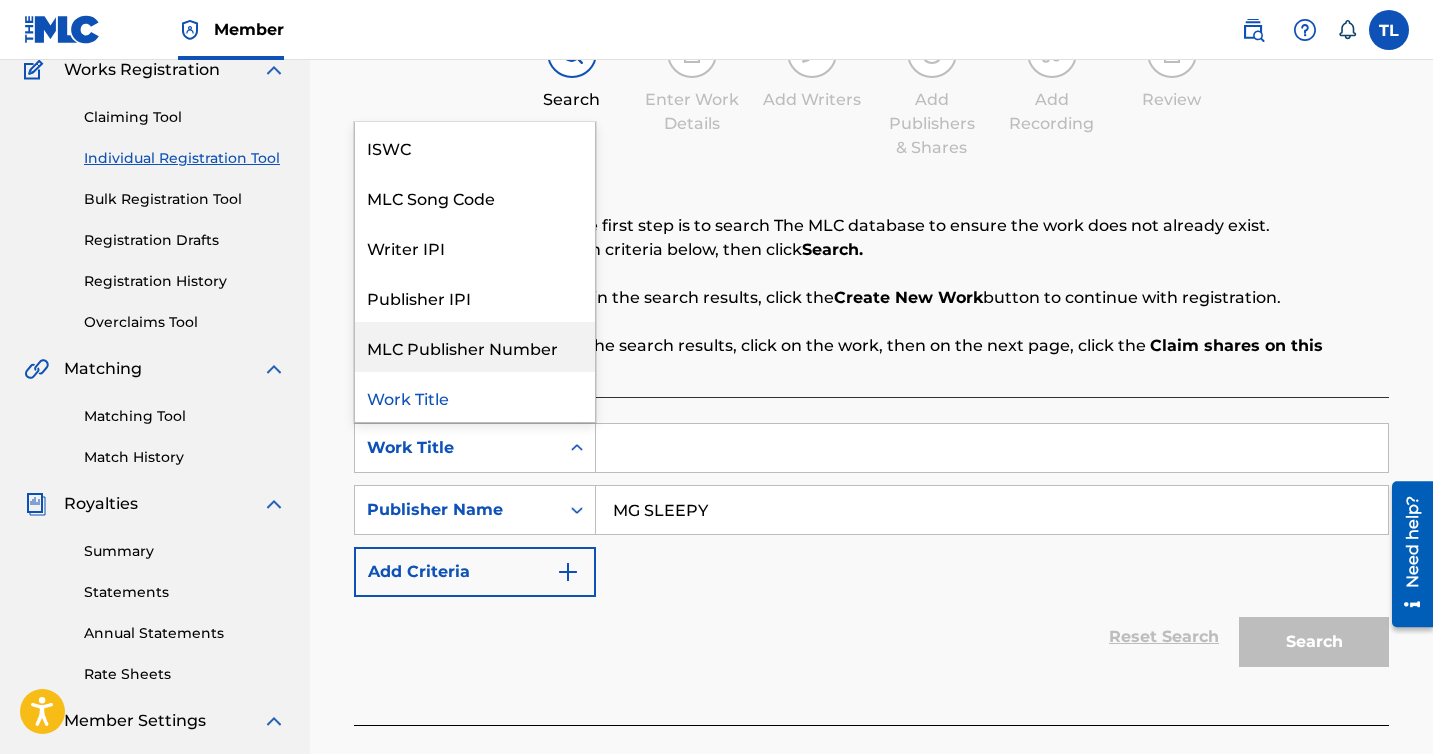 scroll, scrollTop: 0, scrollLeft: 0, axis: both 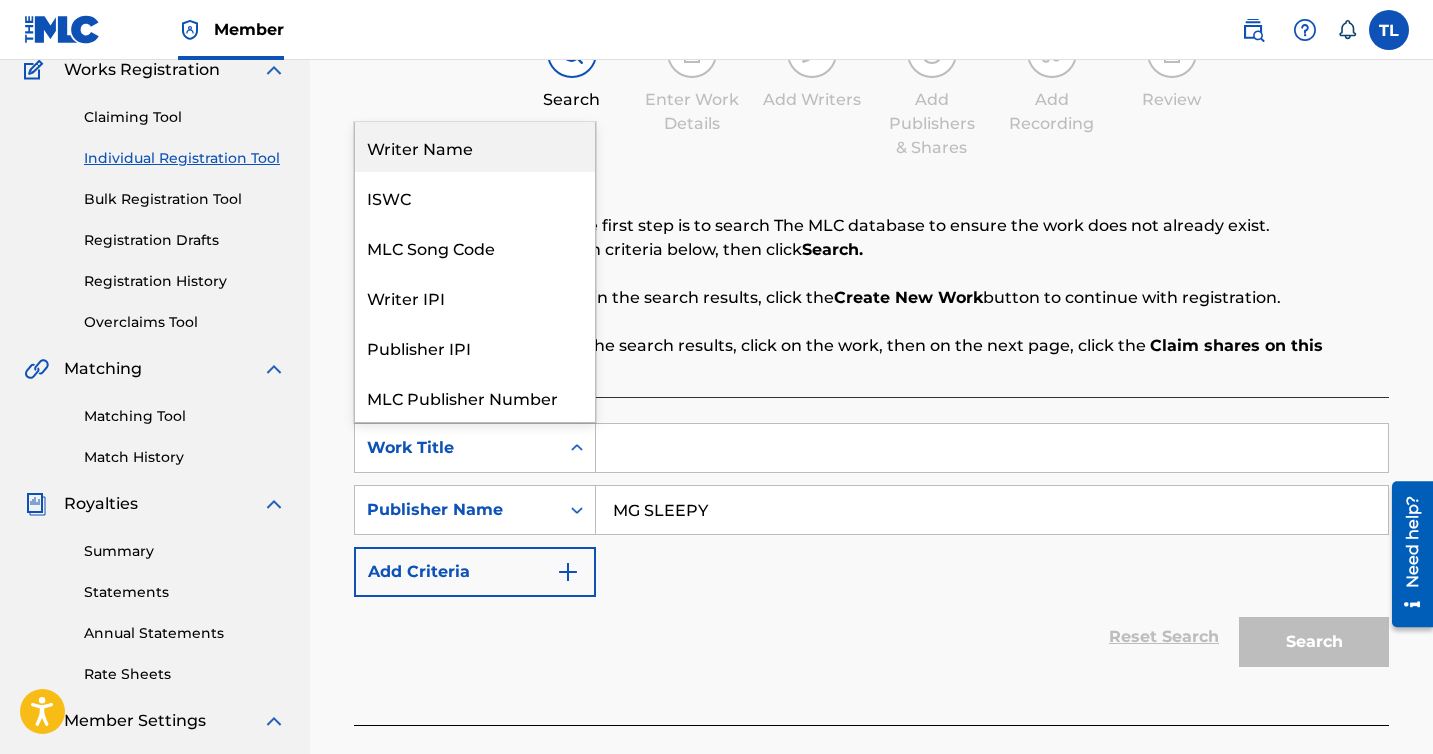 click on "Writer Name" at bounding box center (475, 147) 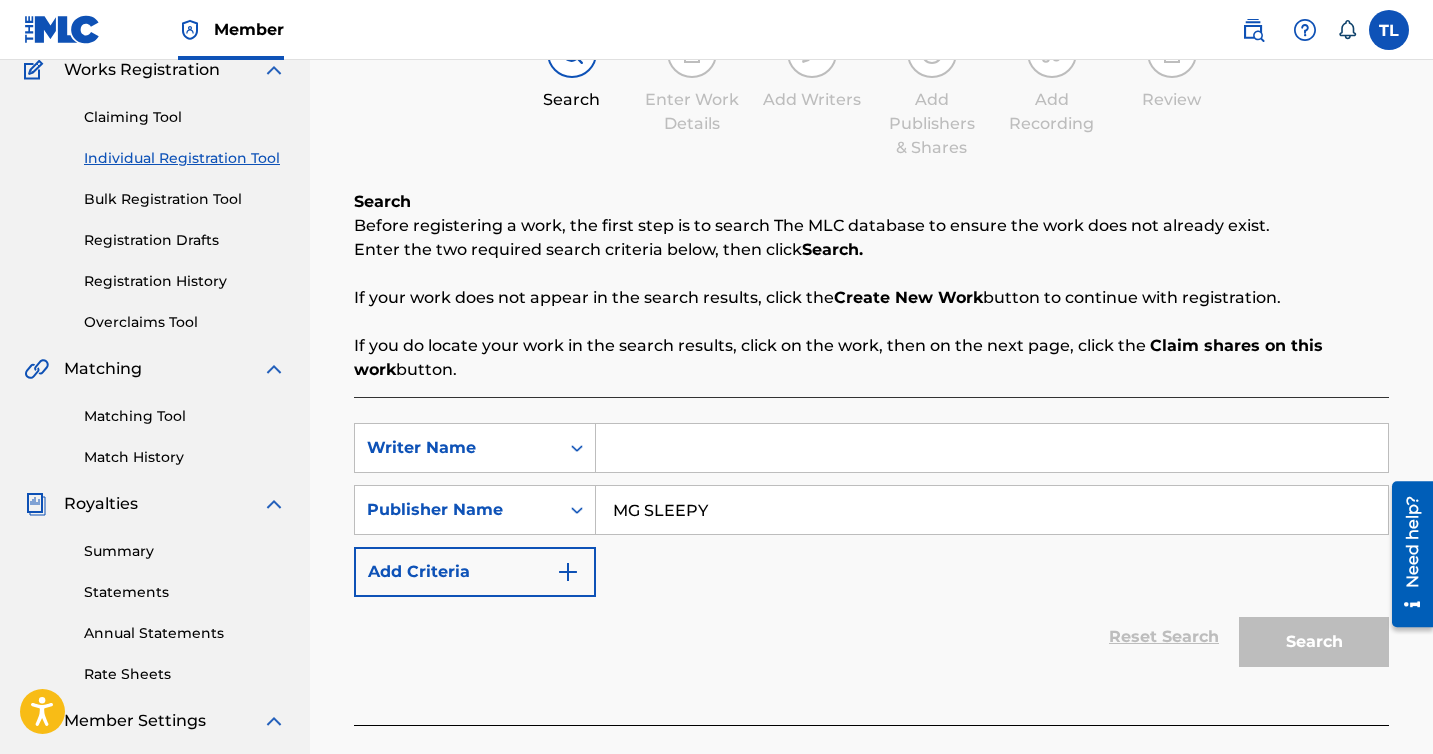 click at bounding box center (992, 448) 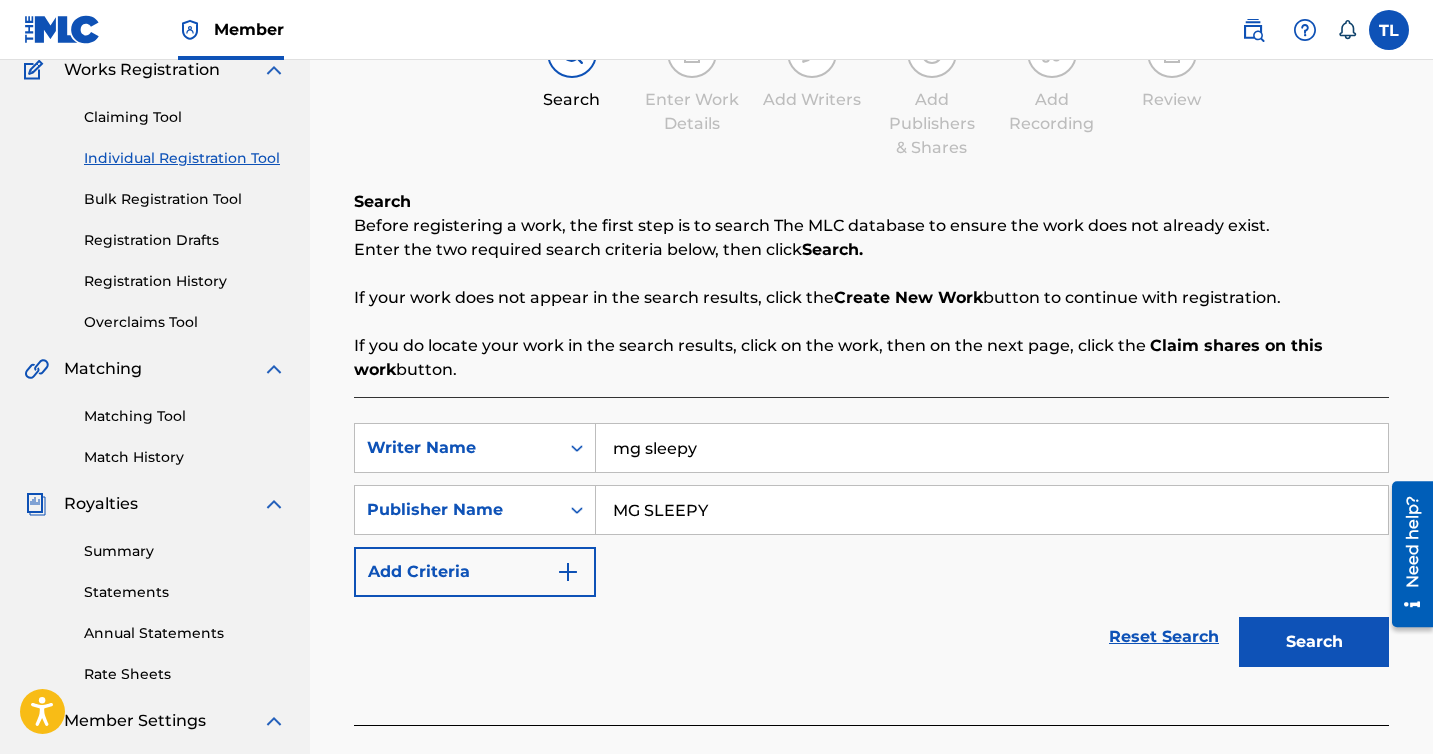 click on "Search" at bounding box center (1314, 642) 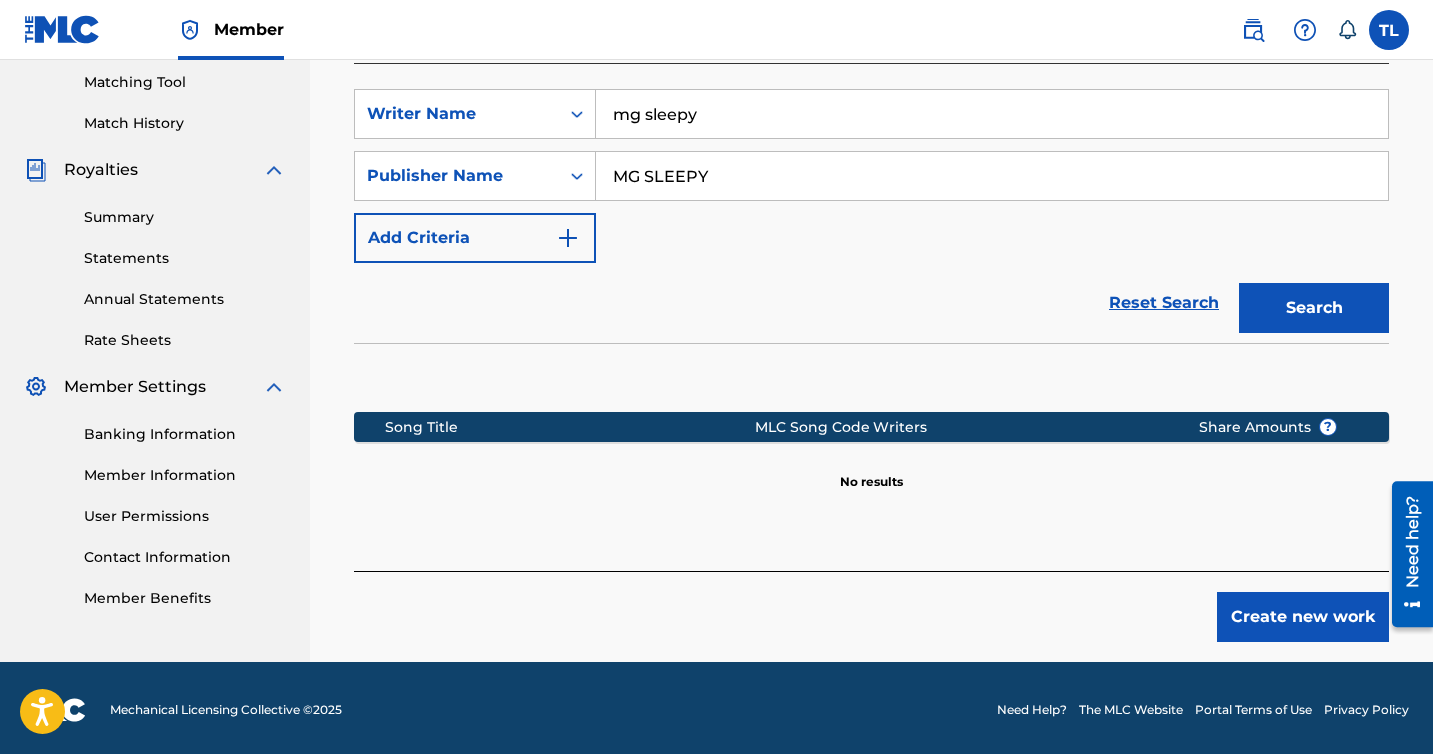 scroll, scrollTop: 515, scrollLeft: 0, axis: vertical 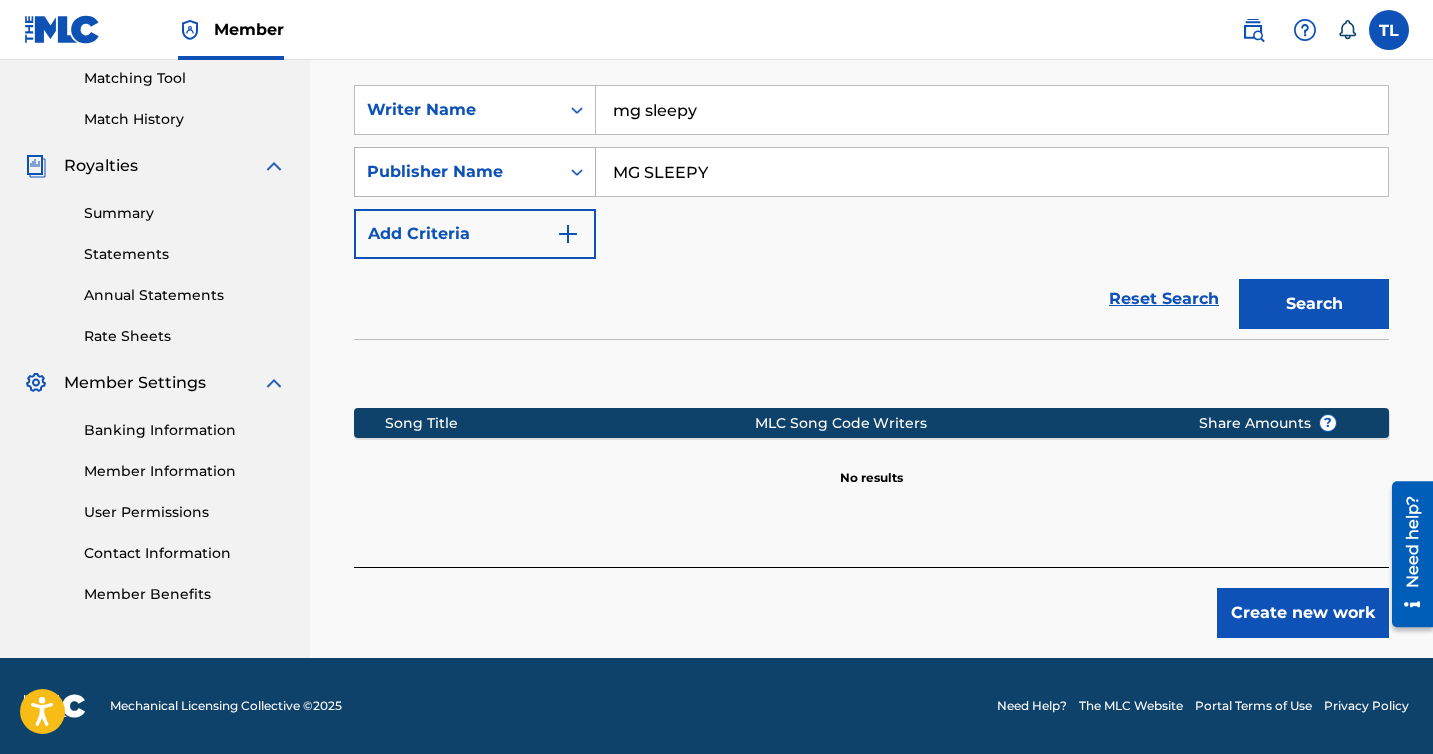 drag, startPoint x: 902, startPoint y: 178, endPoint x: 589, endPoint y: 147, distance: 314.5314 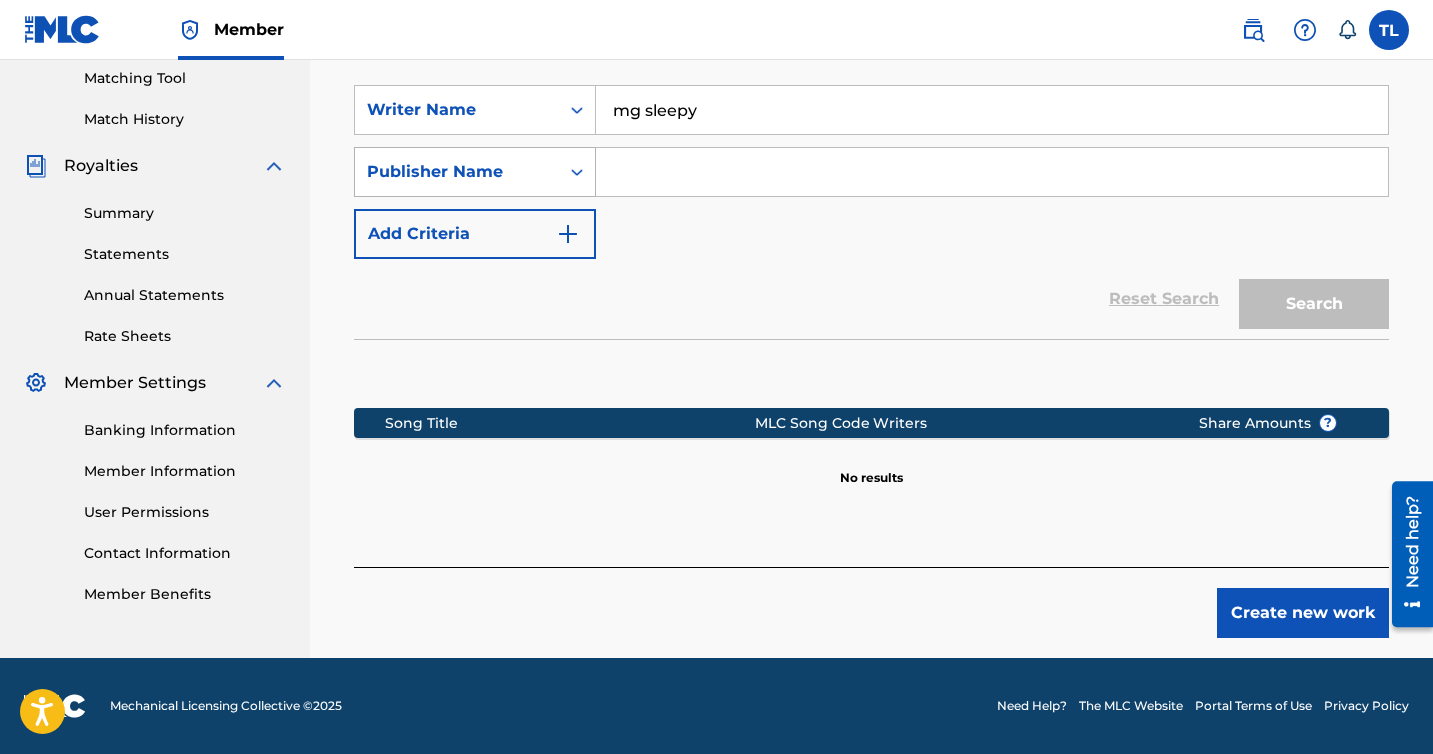 type 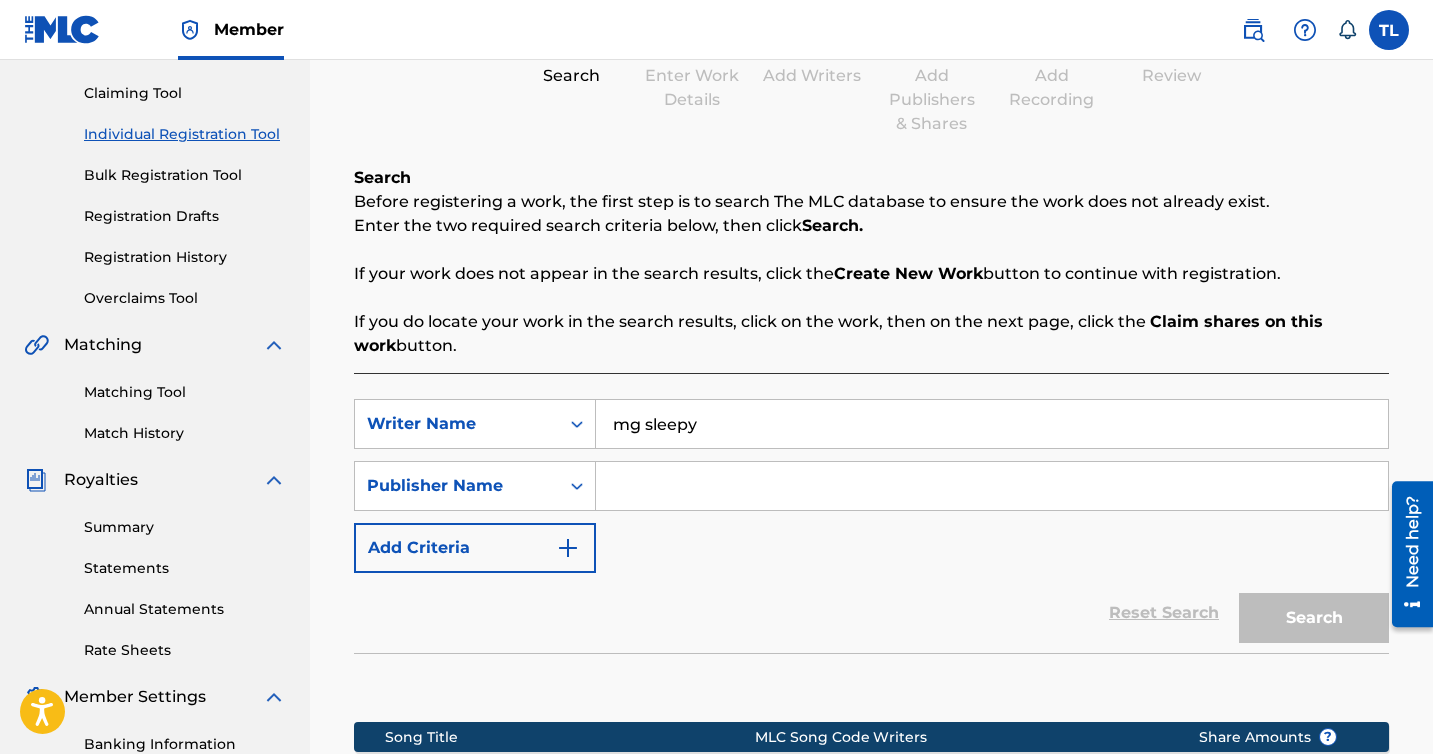 scroll, scrollTop: 44, scrollLeft: 0, axis: vertical 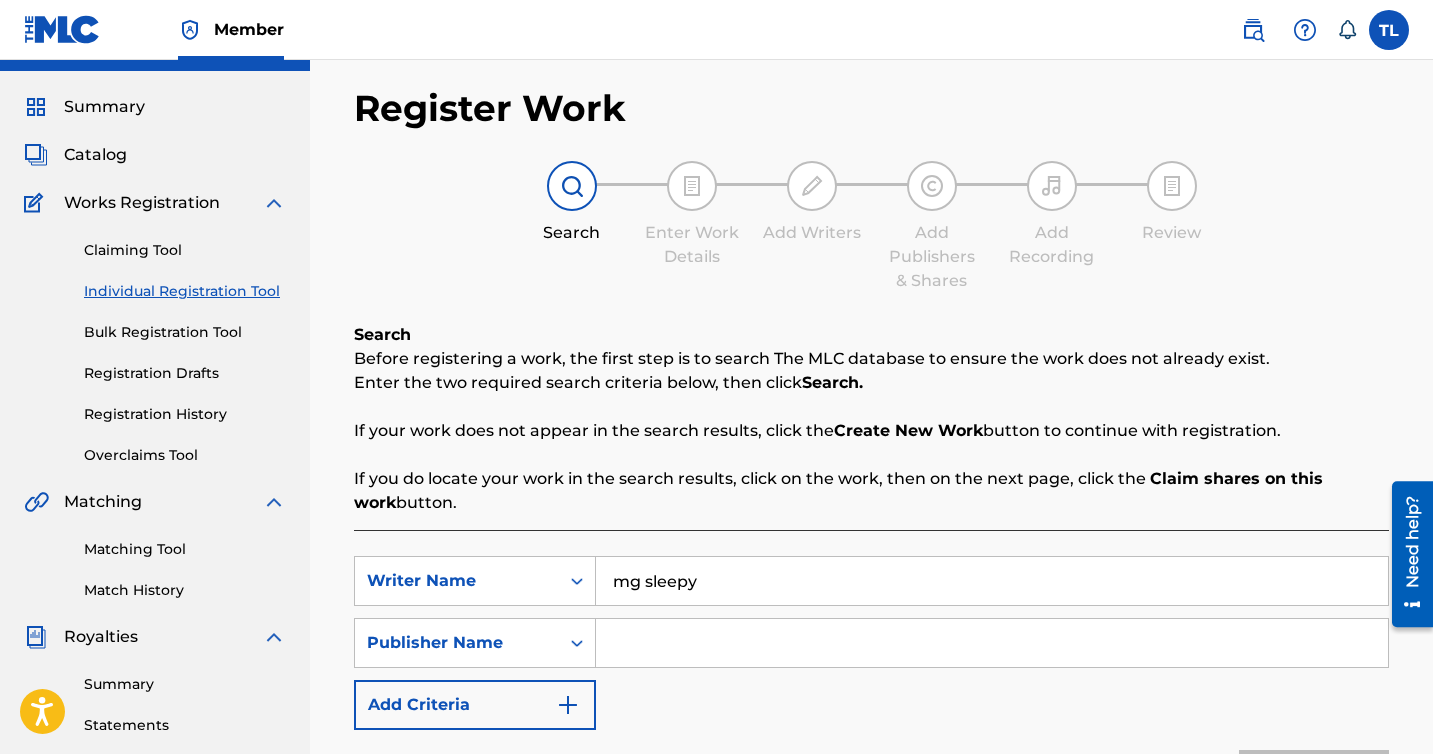 click on "mg sleepy" at bounding box center [992, 581] 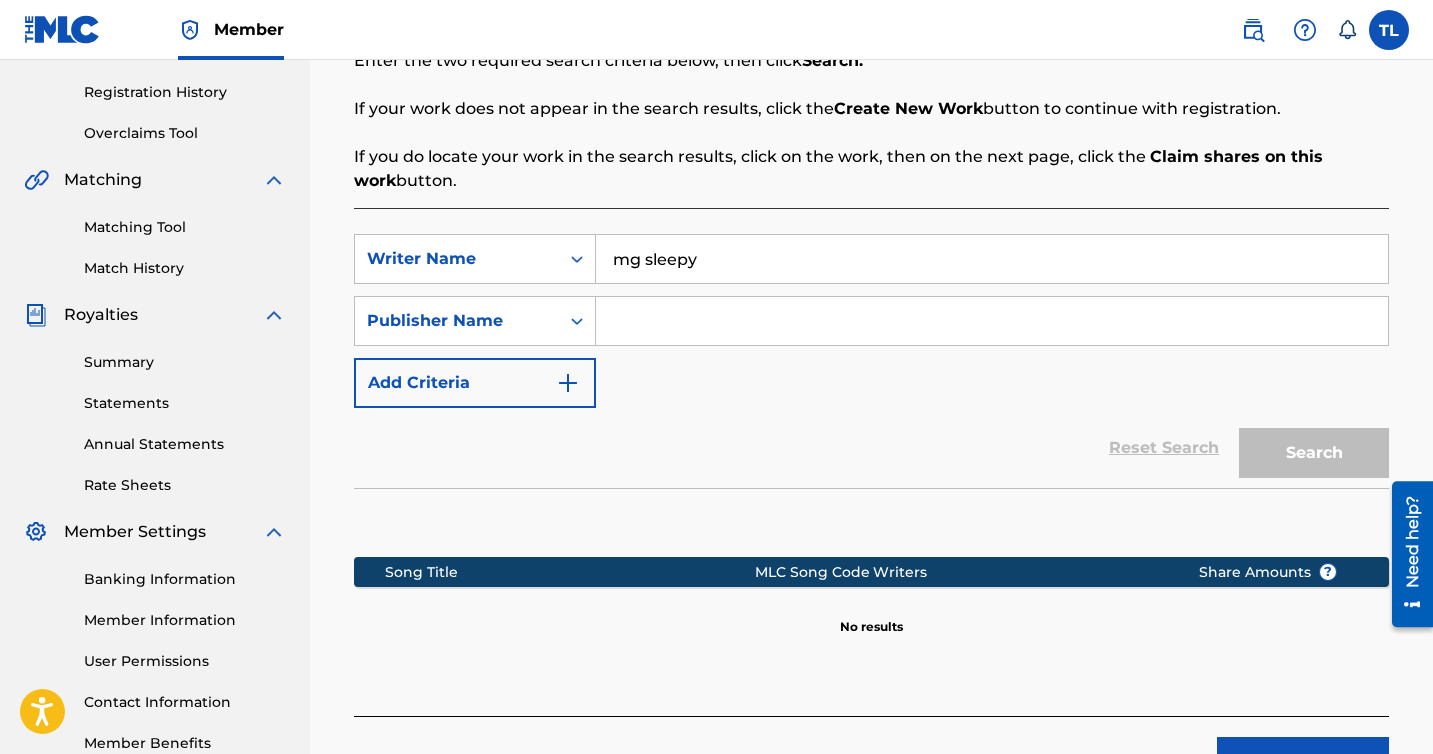 scroll, scrollTop: 395, scrollLeft: 0, axis: vertical 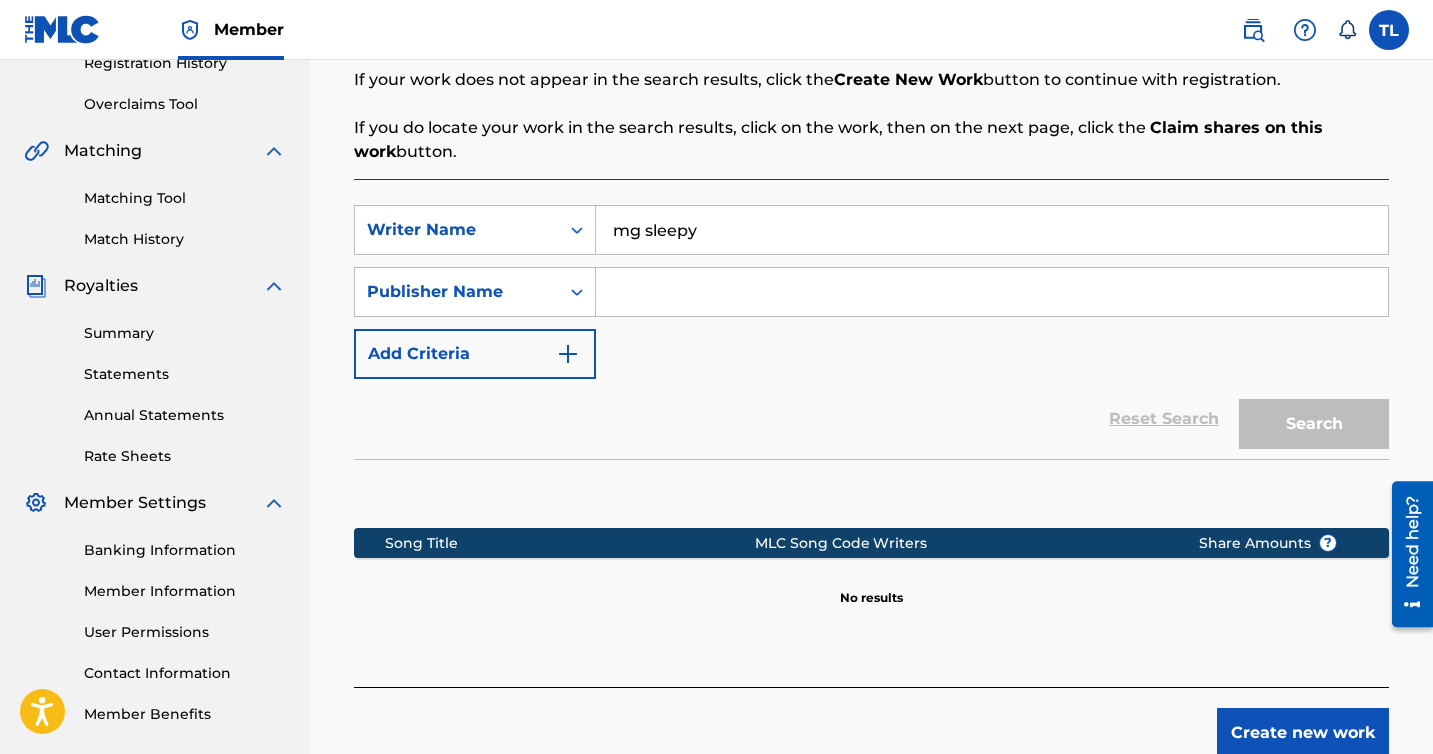 click at bounding box center [992, 292] 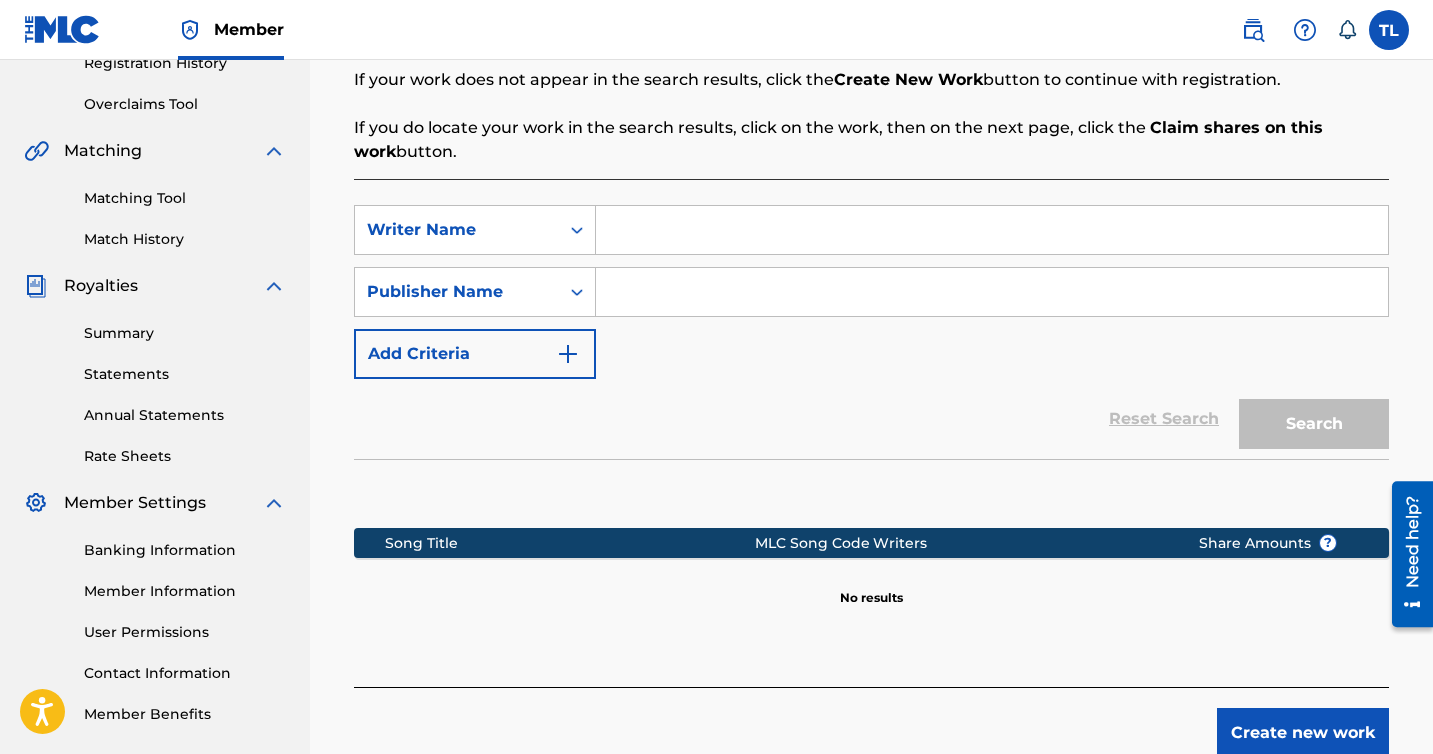 type on "a" 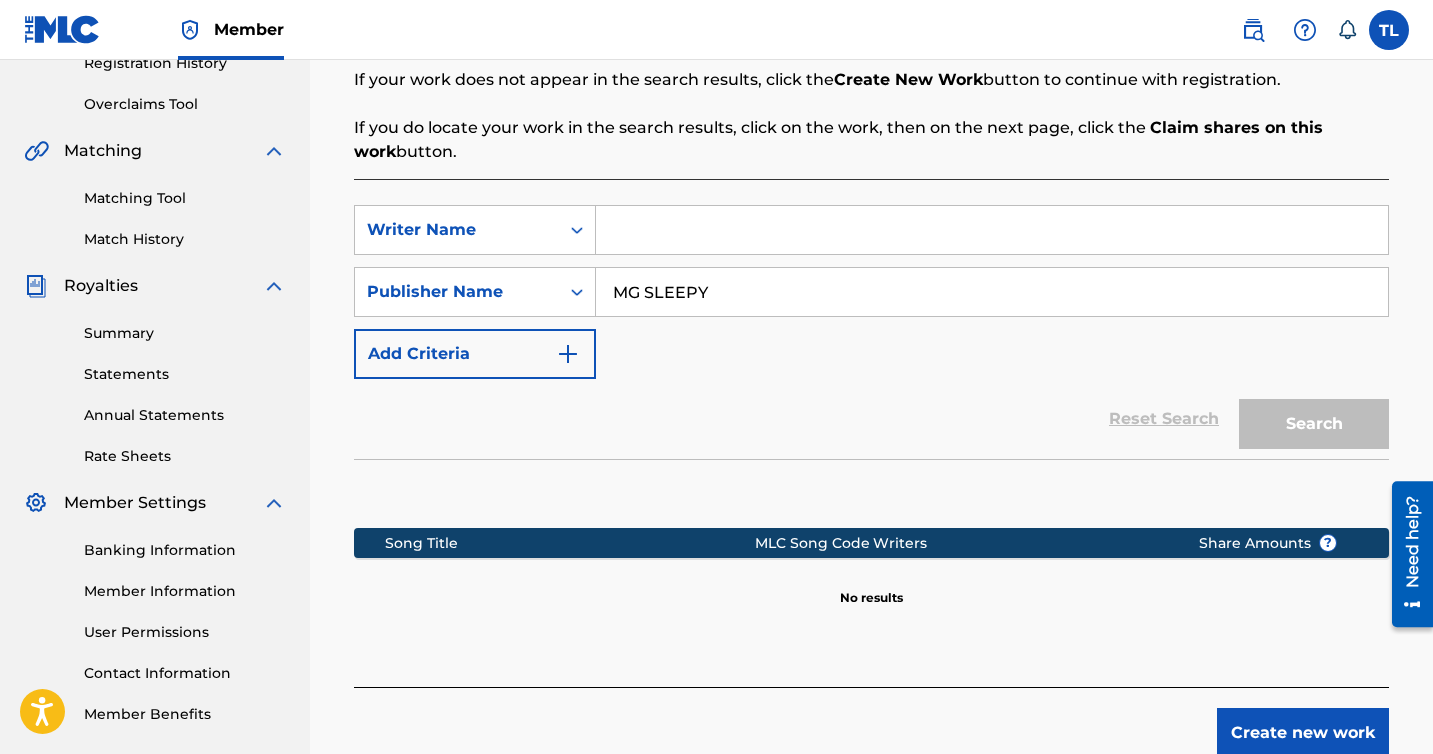 type on "MG SLEEPY" 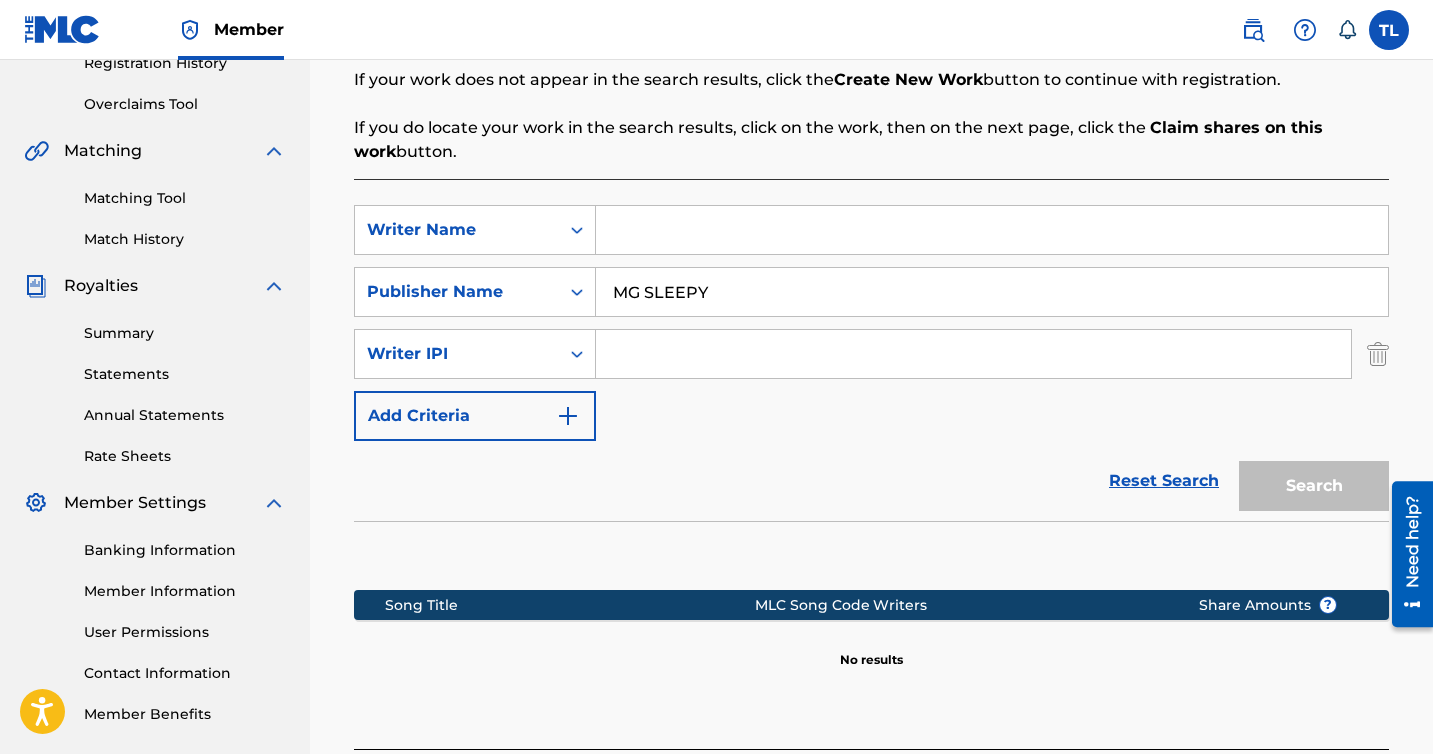 click at bounding box center (973, 354) 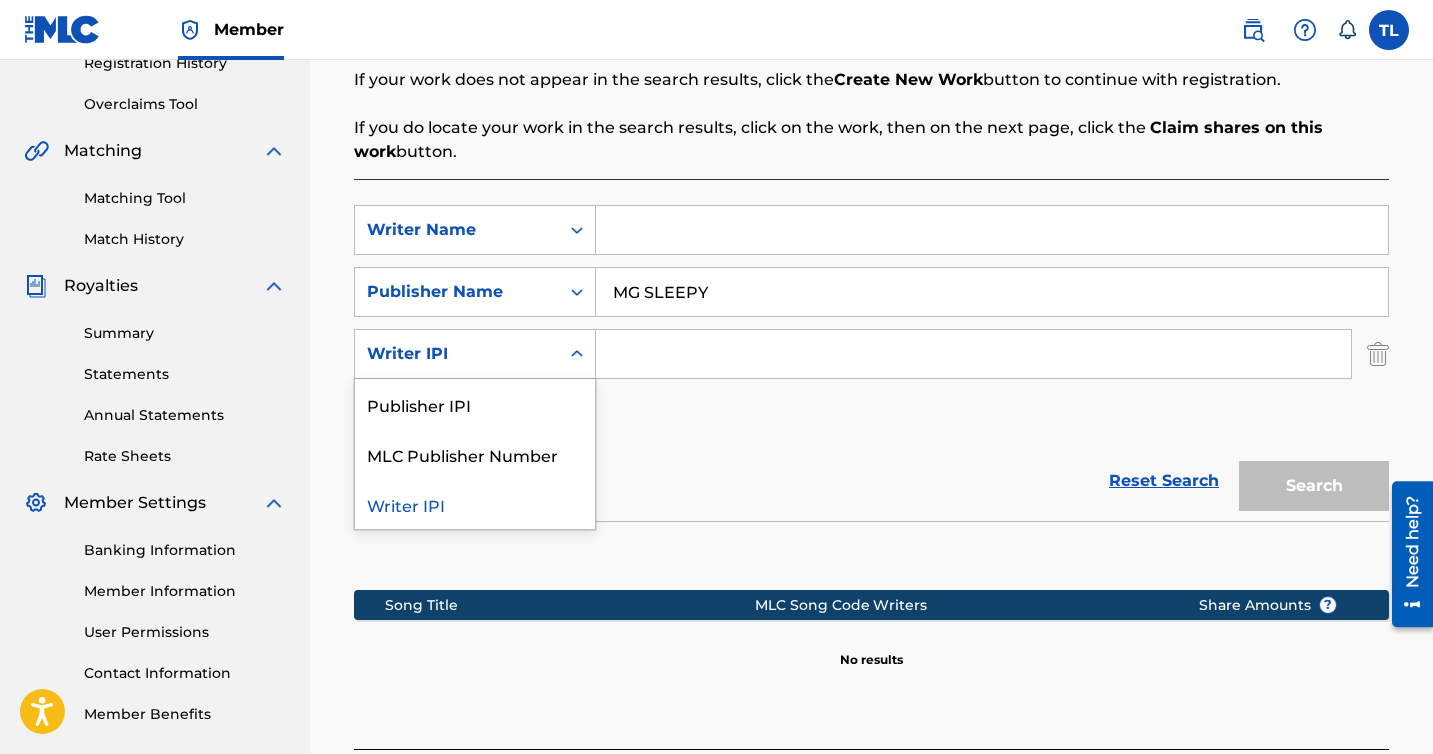 click at bounding box center (577, 354) 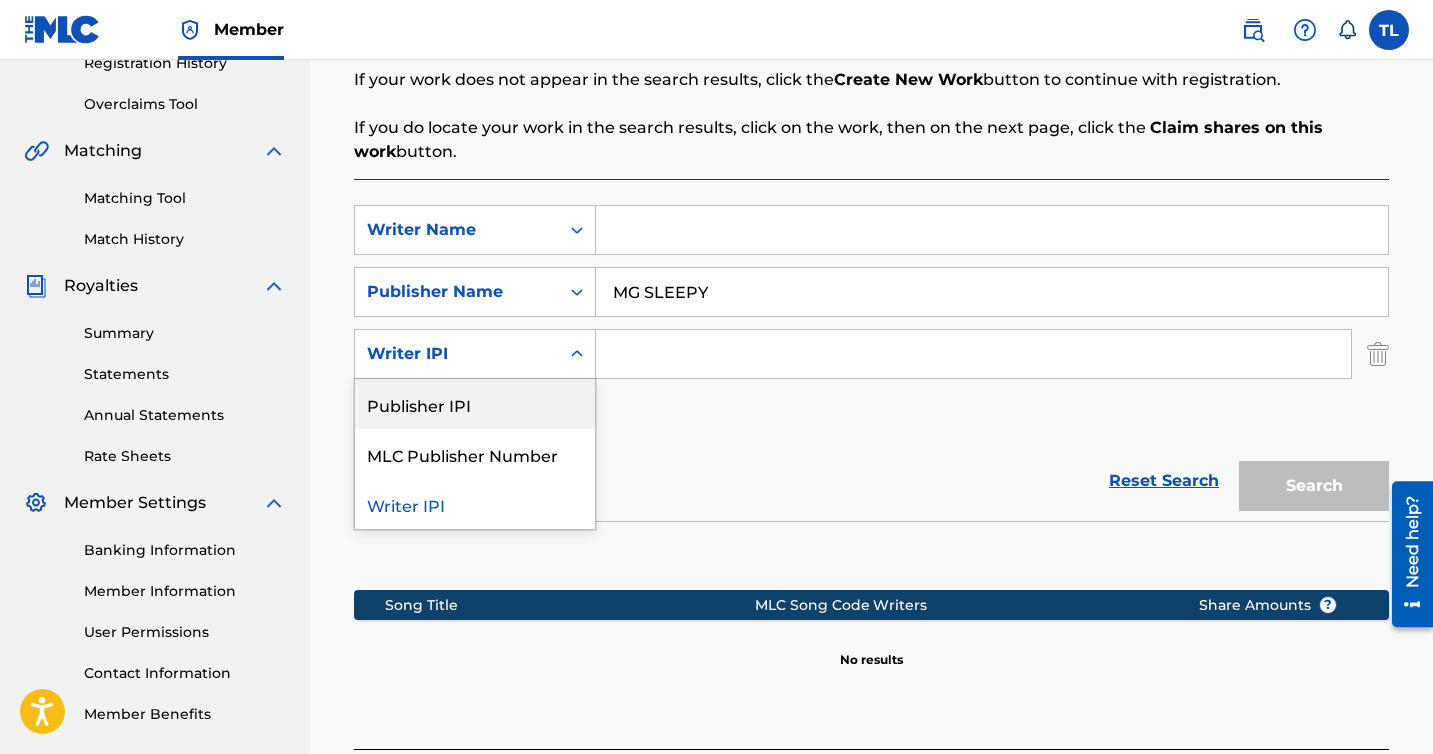 click on "Reset Search Search" at bounding box center [871, 481] 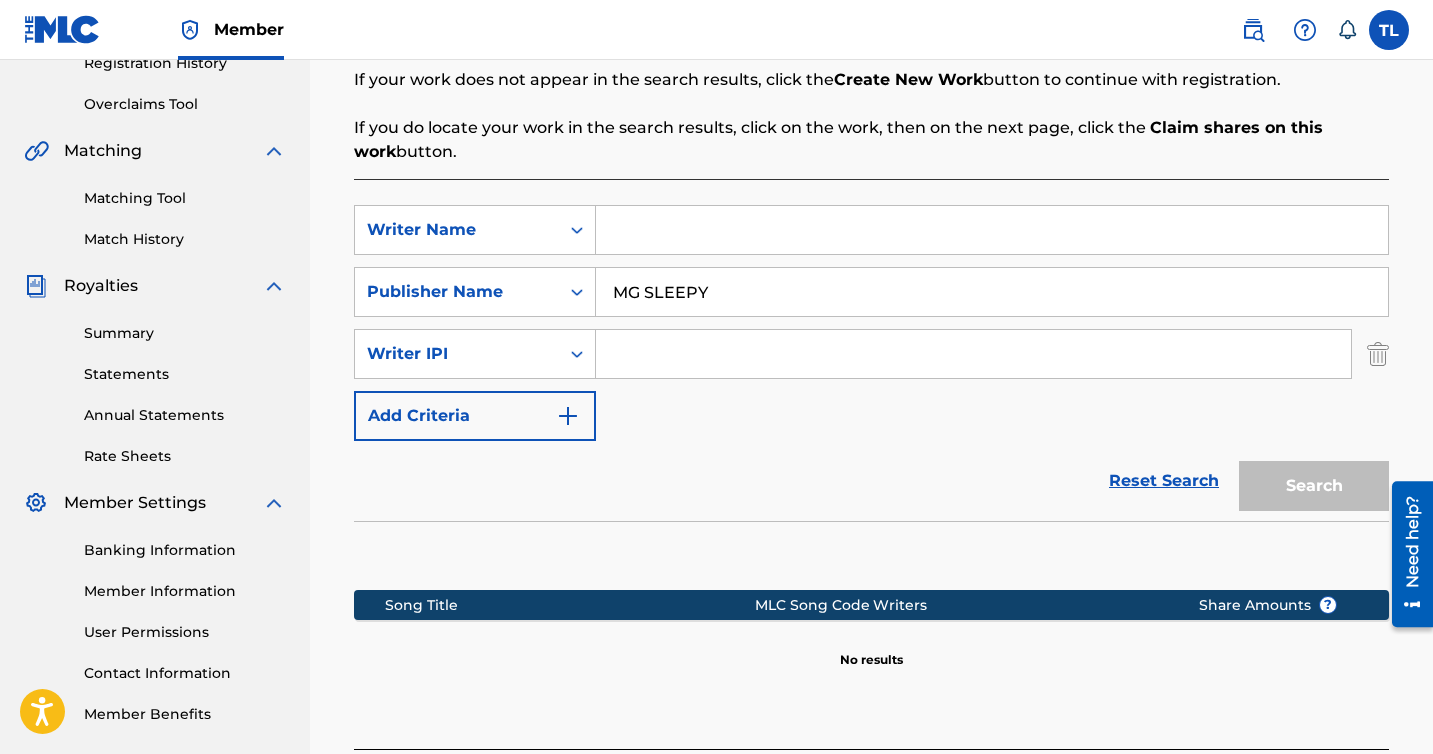 click on "Add Criteria" at bounding box center (475, 416) 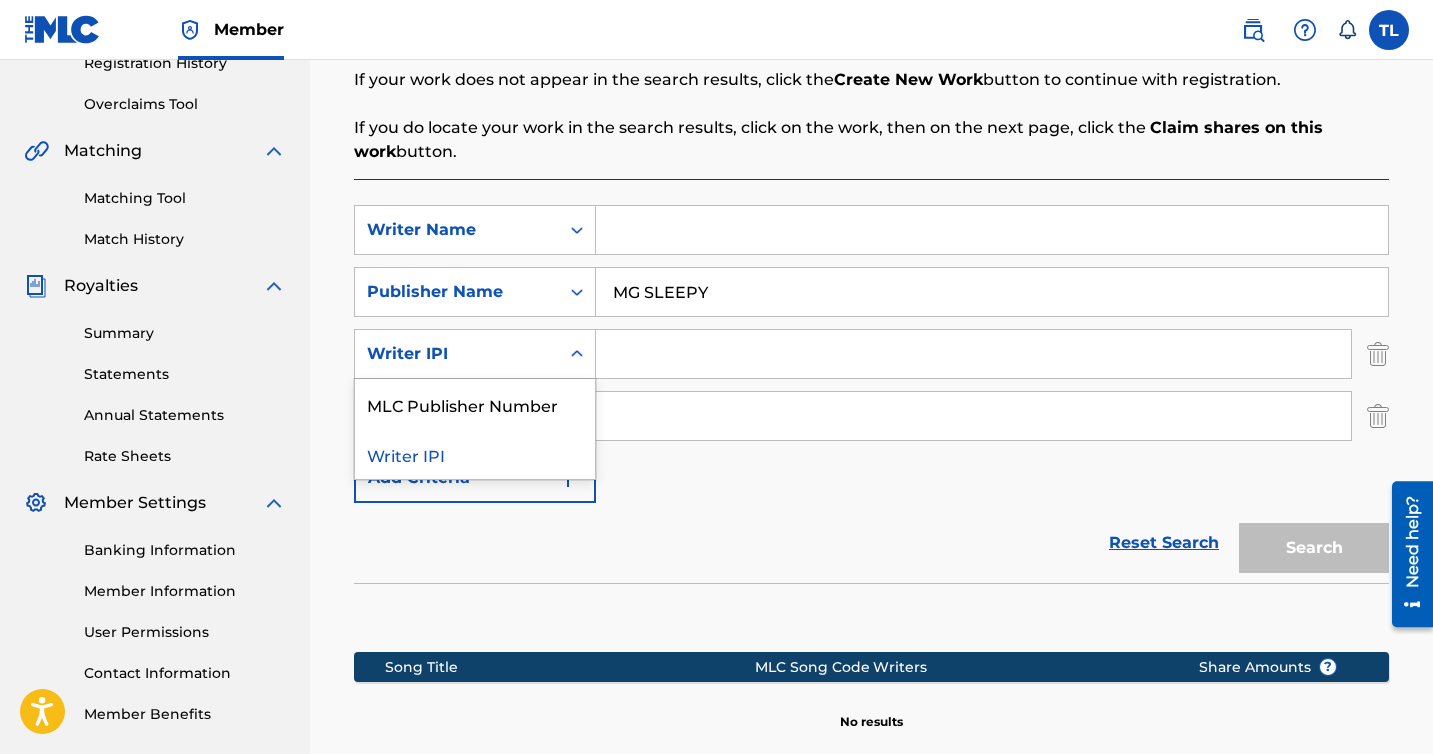 click on "Writer IPI" at bounding box center (457, 354) 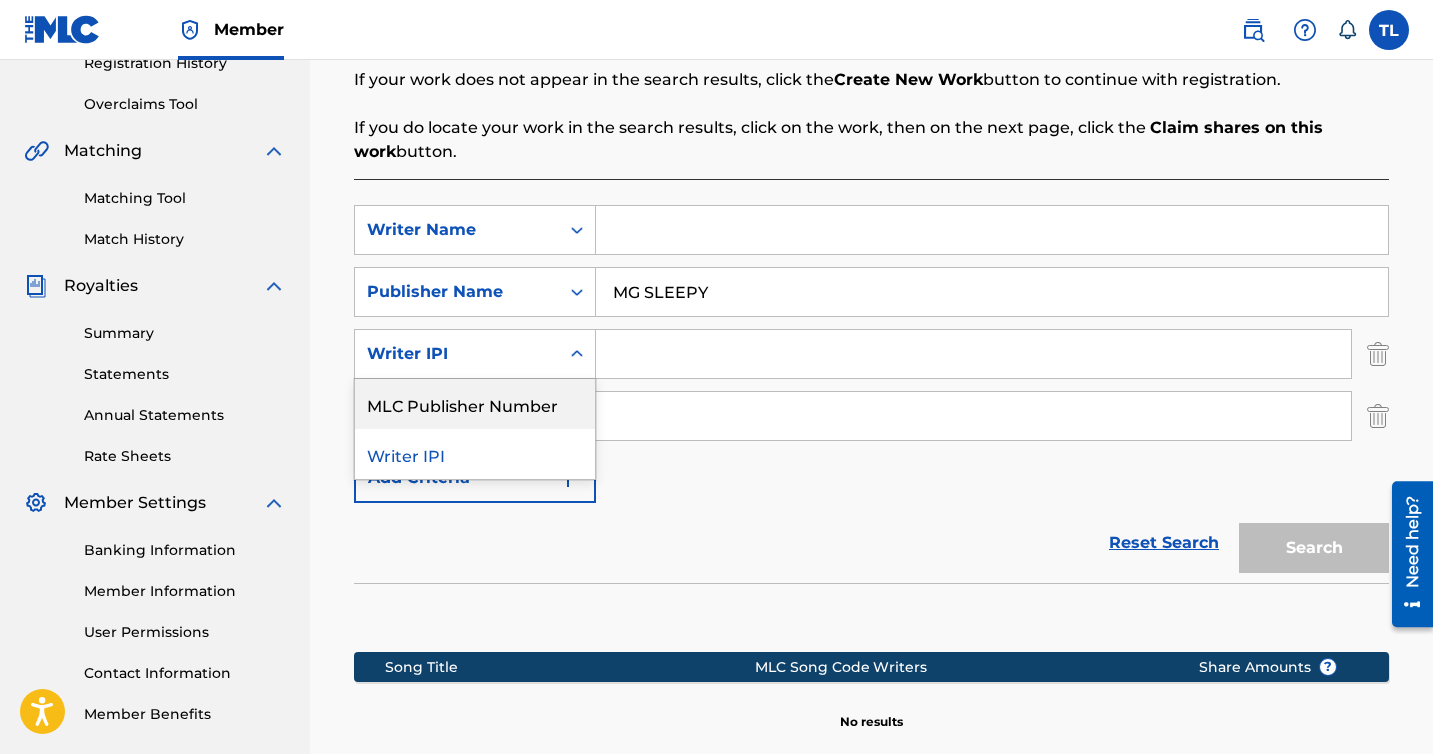 click on "SearchWithCriteria7520c018-0212-48b9-ac17-3431d504e7c8 Writer Name SearchWithCriteria2f8bd5c4-cdca-442c-bf98-01ed007780c4 Publisher Name MG SLEEPY SearchWithCriteria8b759fd0-ab19-49ad-92bd-68d7d00d5a40 MLC Publisher Number, 1 of 2. 2 results available. Use Up and Down to choose options, press Enter to select the currently focused option, press Escape to exit the menu, press Tab to select the option and exit the menu. Writer IPI MLC Publisher Number Writer IPI SearchWithCriteria094b90f6-5b80-4fdc-b603-d59405b5760d Publisher IPI Add Criteria" at bounding box center (871, 354) 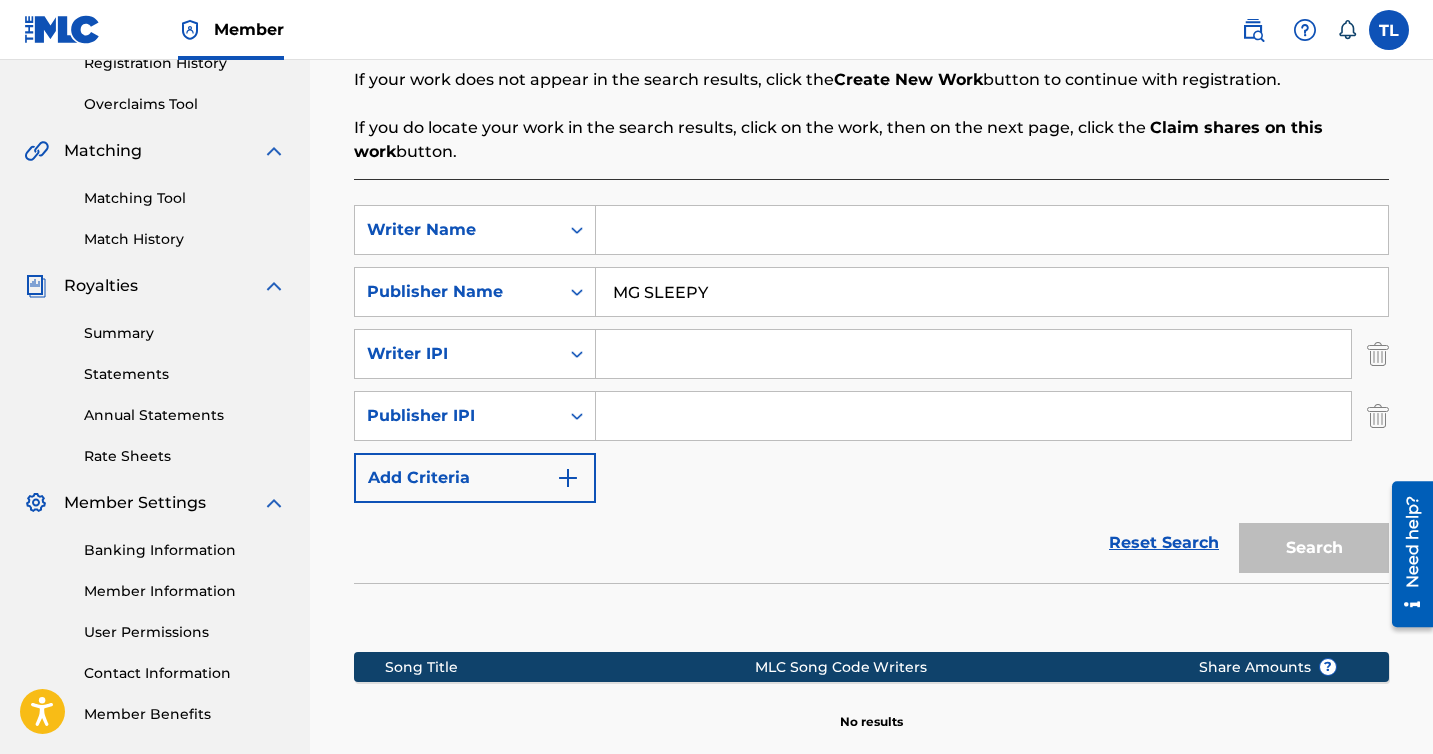 click on "Register Work Search Enter Work Details Add Writers Add Publishers & Shares Add Recording Review Search Before registering a work, the first step is to search The MLC database to ensure the work does not already exist. Enter the two required search criteria below, then click   Search.  If your work does not appear in the search results, click the  Create New Work   button to continue with registration. If you do locate your work in the search results, click on the work, then on the next page, click the   Claim shares on this work  button. SearchWithCriteria7520c018-0212-48b9-ac17-3431d504e7c8 Writer Name SearchWithCriteria2f8bd5c4-cdca-442c-bf98-01ed007780c4 Publisher Name MG SLEEPY SearchWithCriteria8b759fd0-ab19-49ad-92bd-68d7d00d5a40 Writer IPI SearchWithCriteria094b90f6-5b80-4fdc-b603-d59405b5760d Publisher IPI Add Criteria Reset Search Search Song Title MLC Song Code Writers Share Amounts ? No results Create new work" at bounding box center (871, 308) 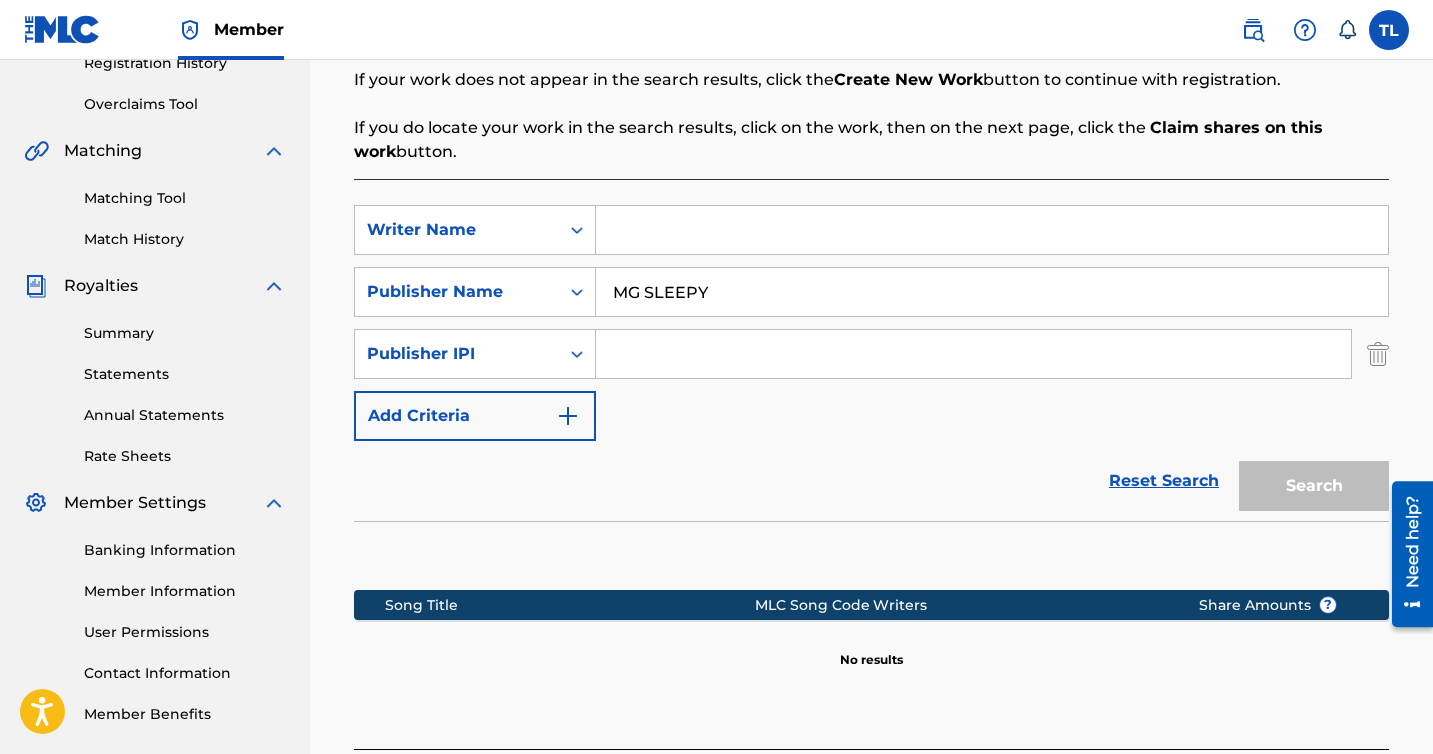 click at bounding box center [1378, 354] 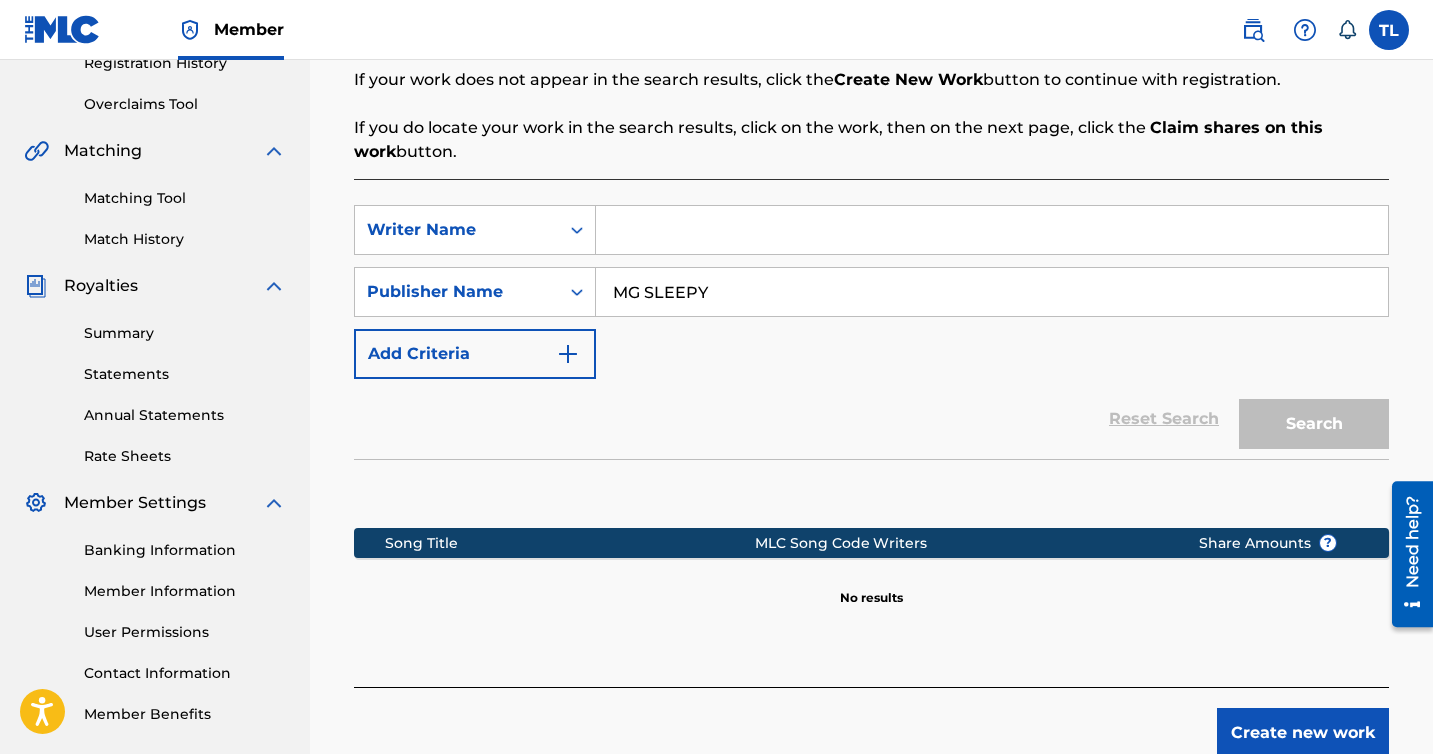 click on "SearchWithCriteria7520c018-0212-48b9-ac17-3431d504e7c8 Writer Name SearchWithCriteria2f8bd5c4-cdca-442c-bf98-01ed007780c4 Publisher Name MG SLEEPY Add Criteria" at bounding box center [871, 292] 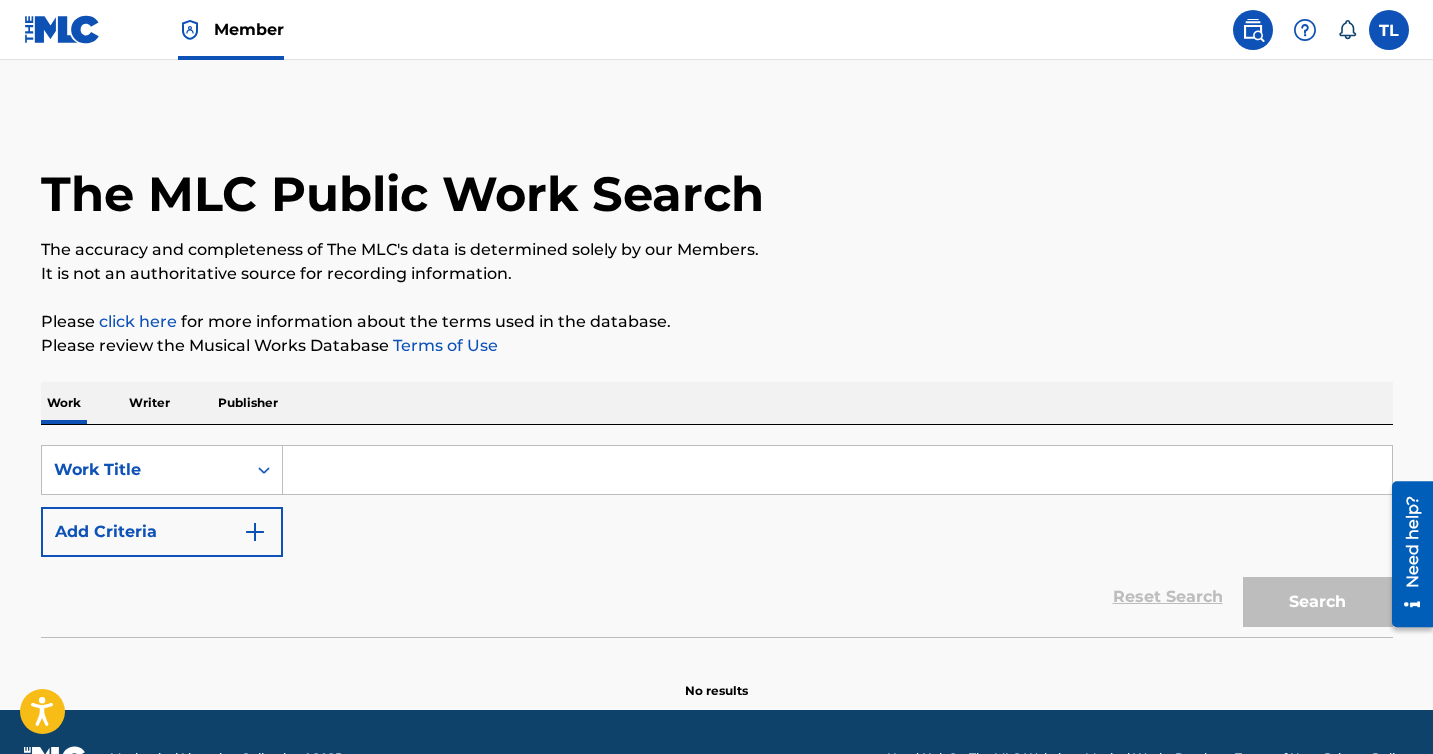 scroll, scrollTop: 52, scrollLeft: 0, axis: vertical 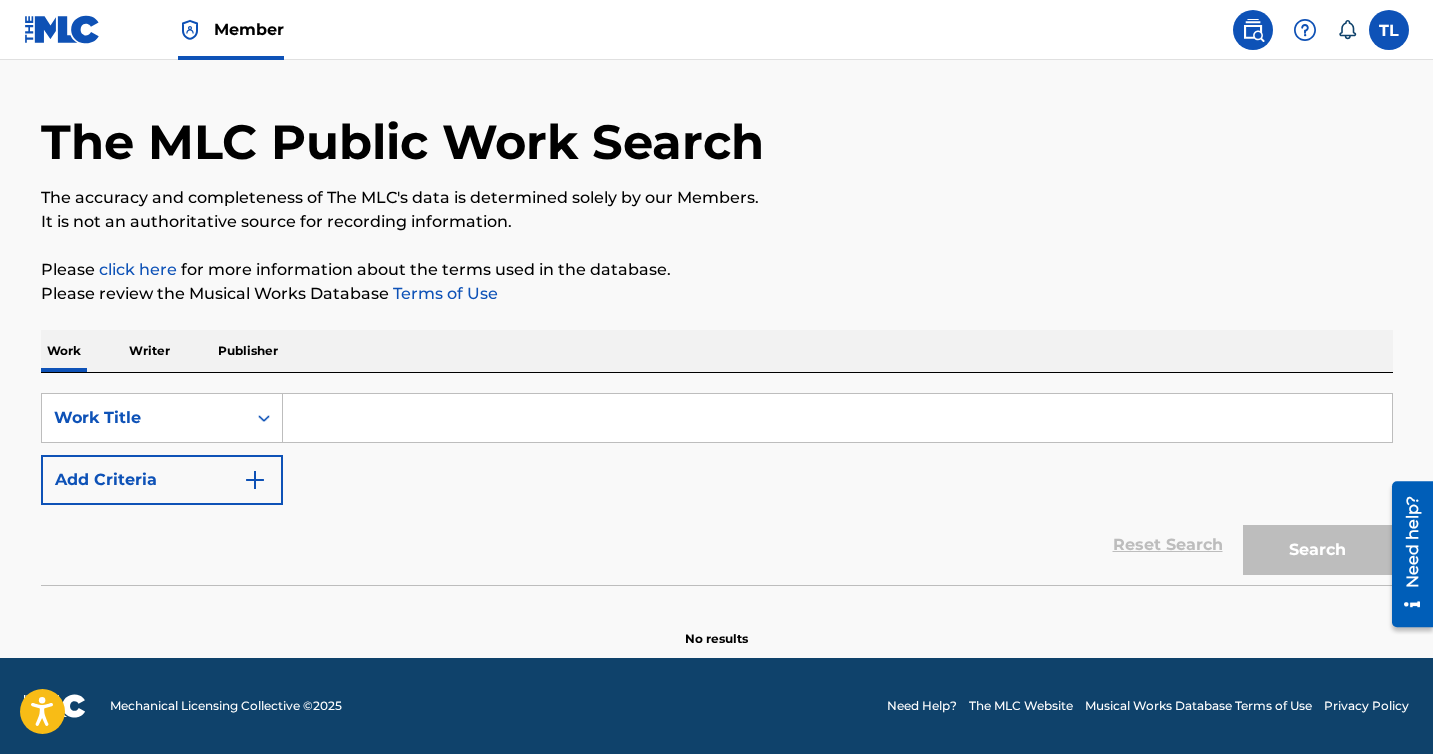click at bounding box center [837, 418] 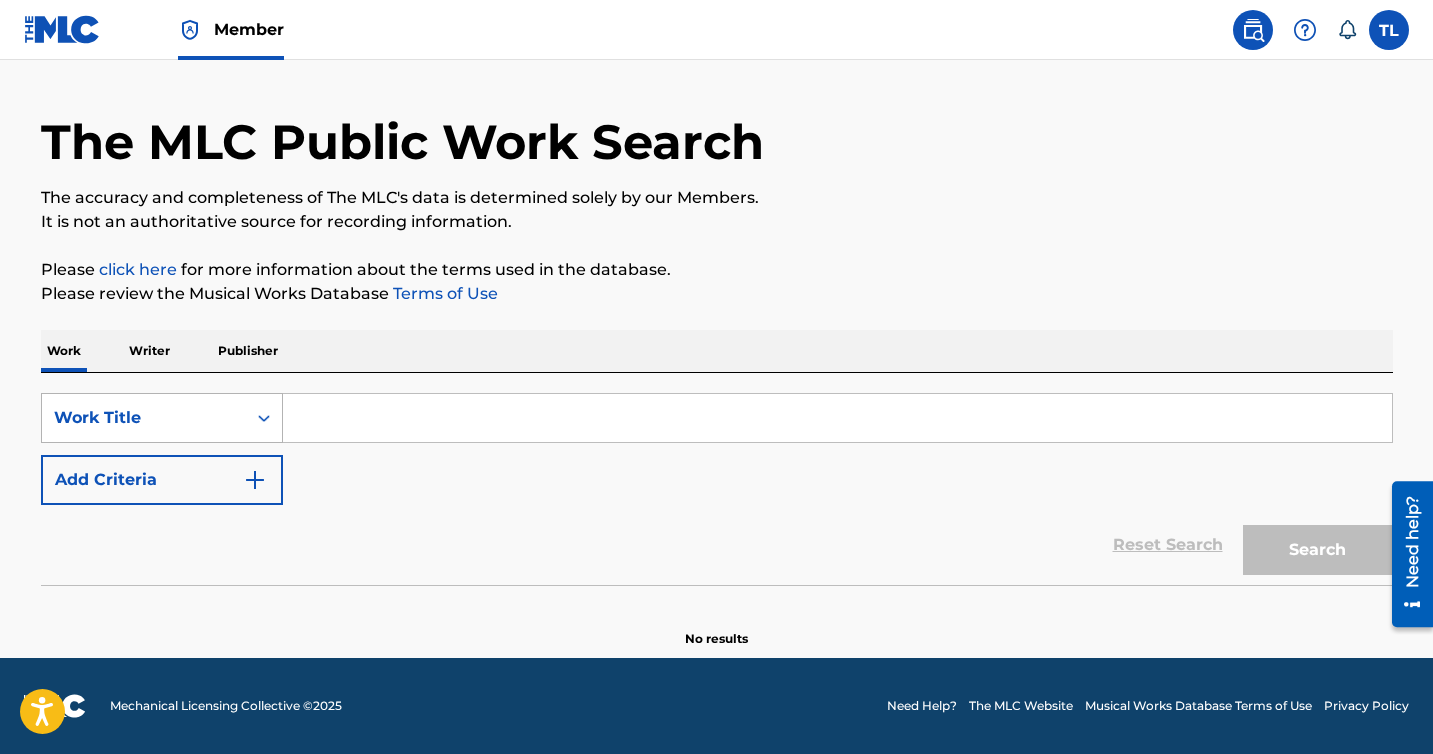 click 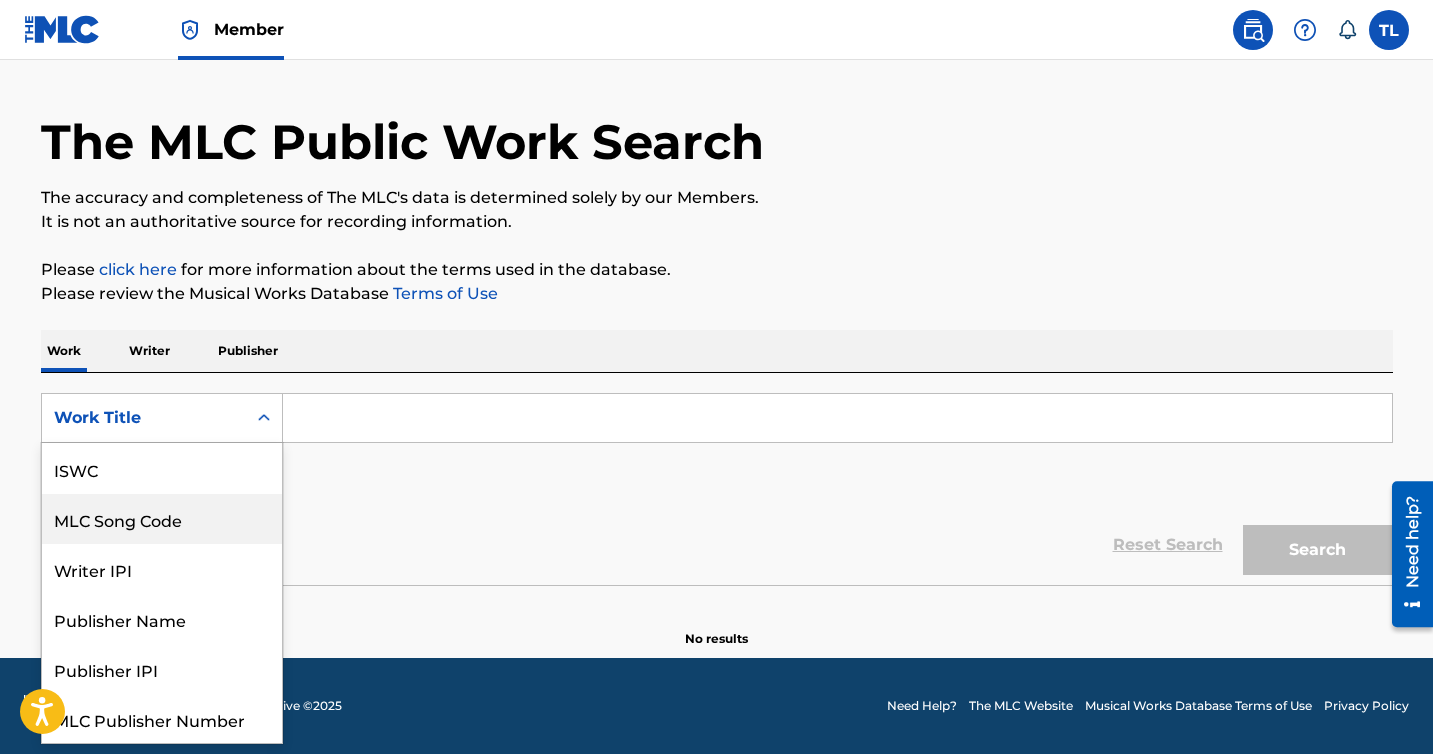 scroll, scrollTop: 0, scrollLeft: 0, axis: both 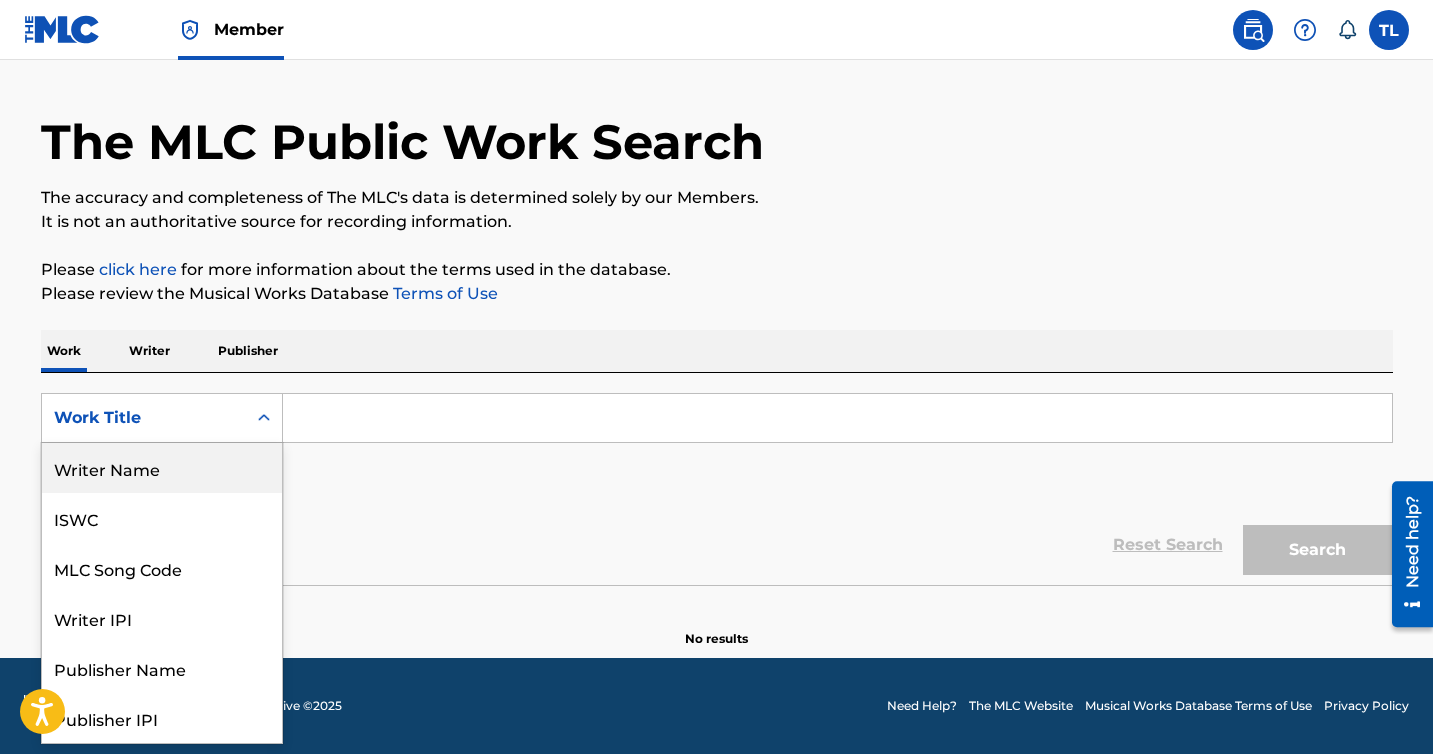click on "Writer Name" at bounding box center (162, 468) 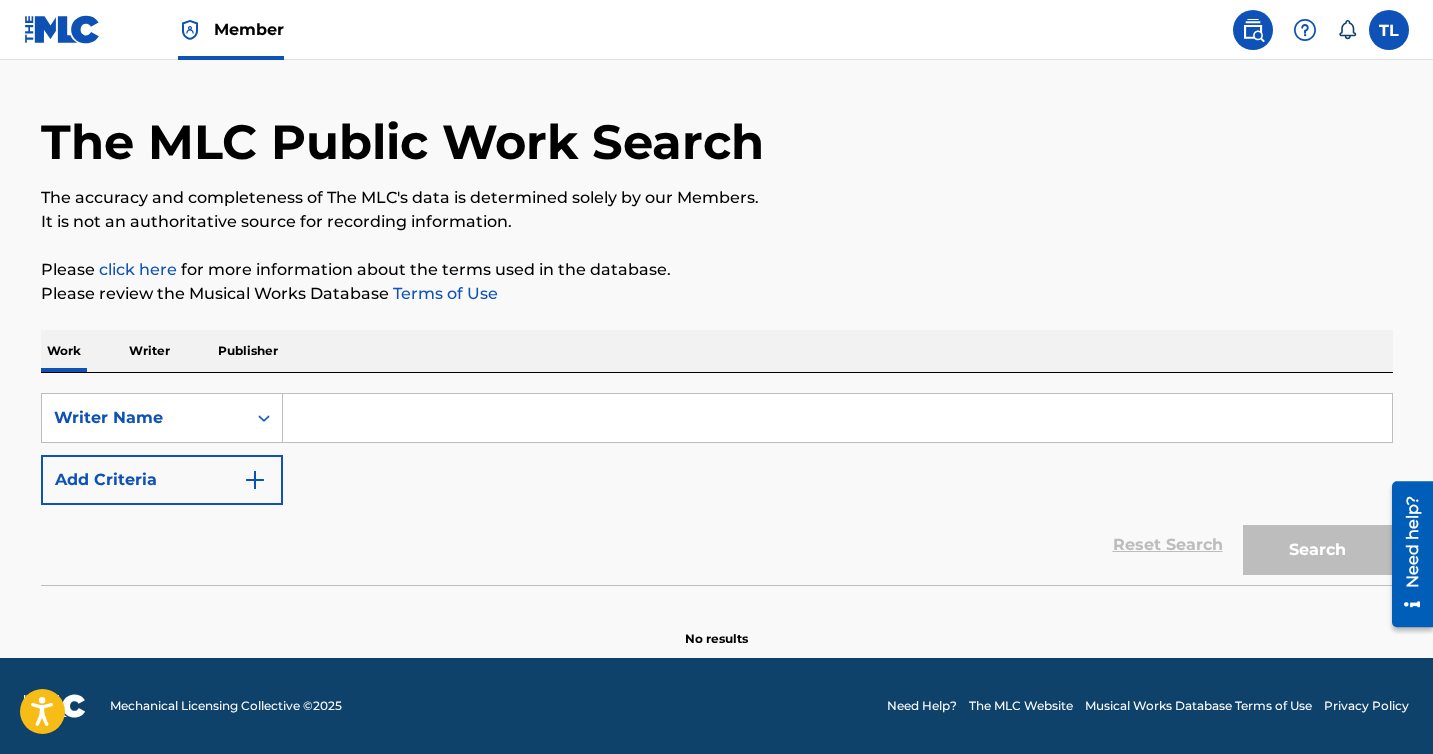click at bounding box center [837, 418] 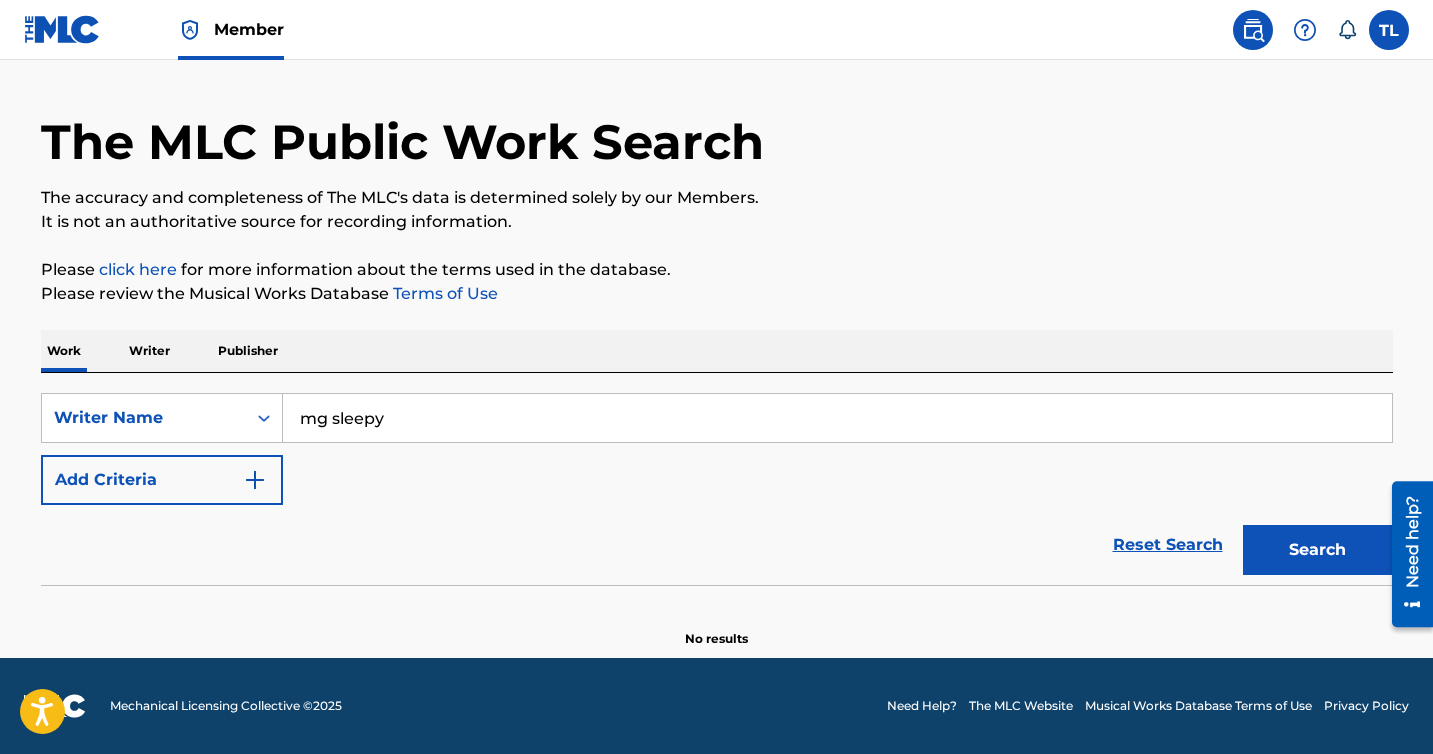 click on "Search" at bounding box center [1318, 550] 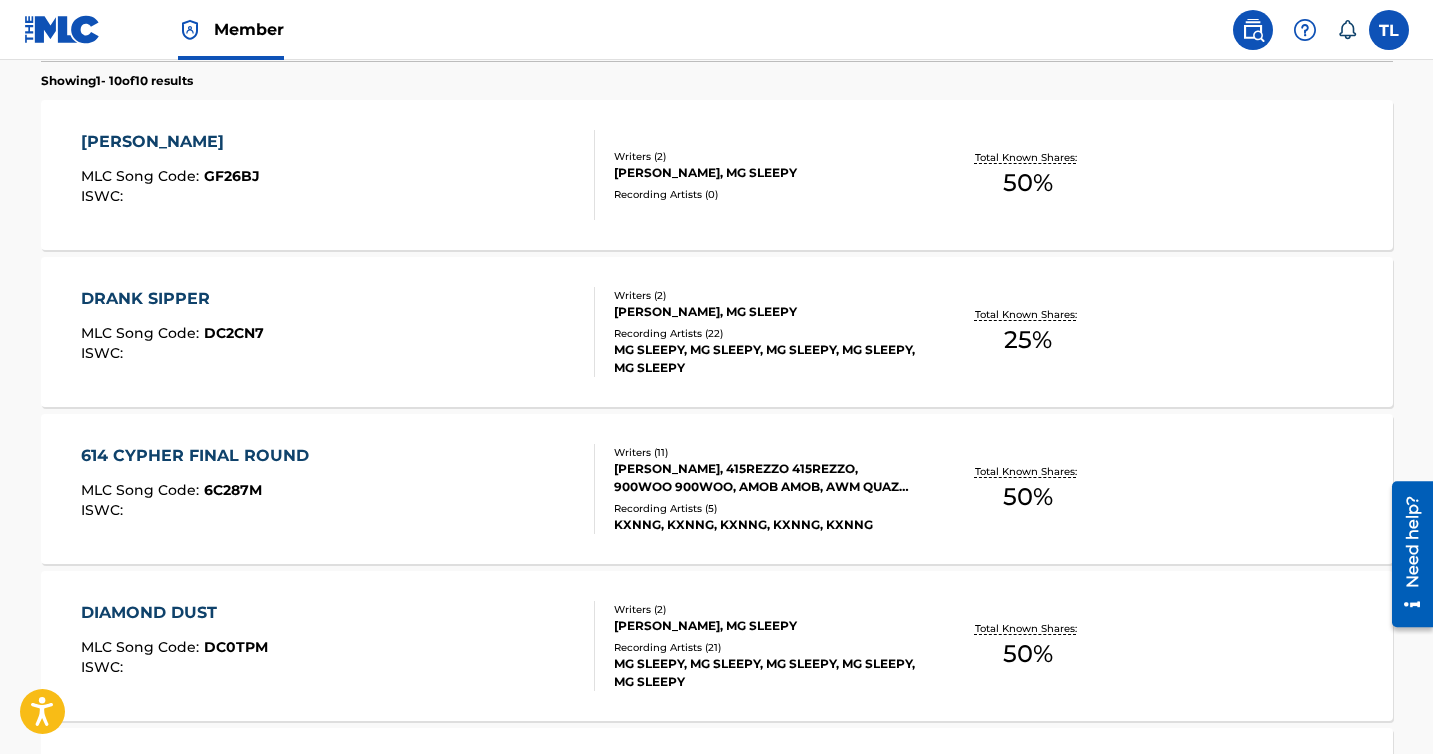 scroll, scrollTop: 582, scrollLeft: 0, axis: vertical 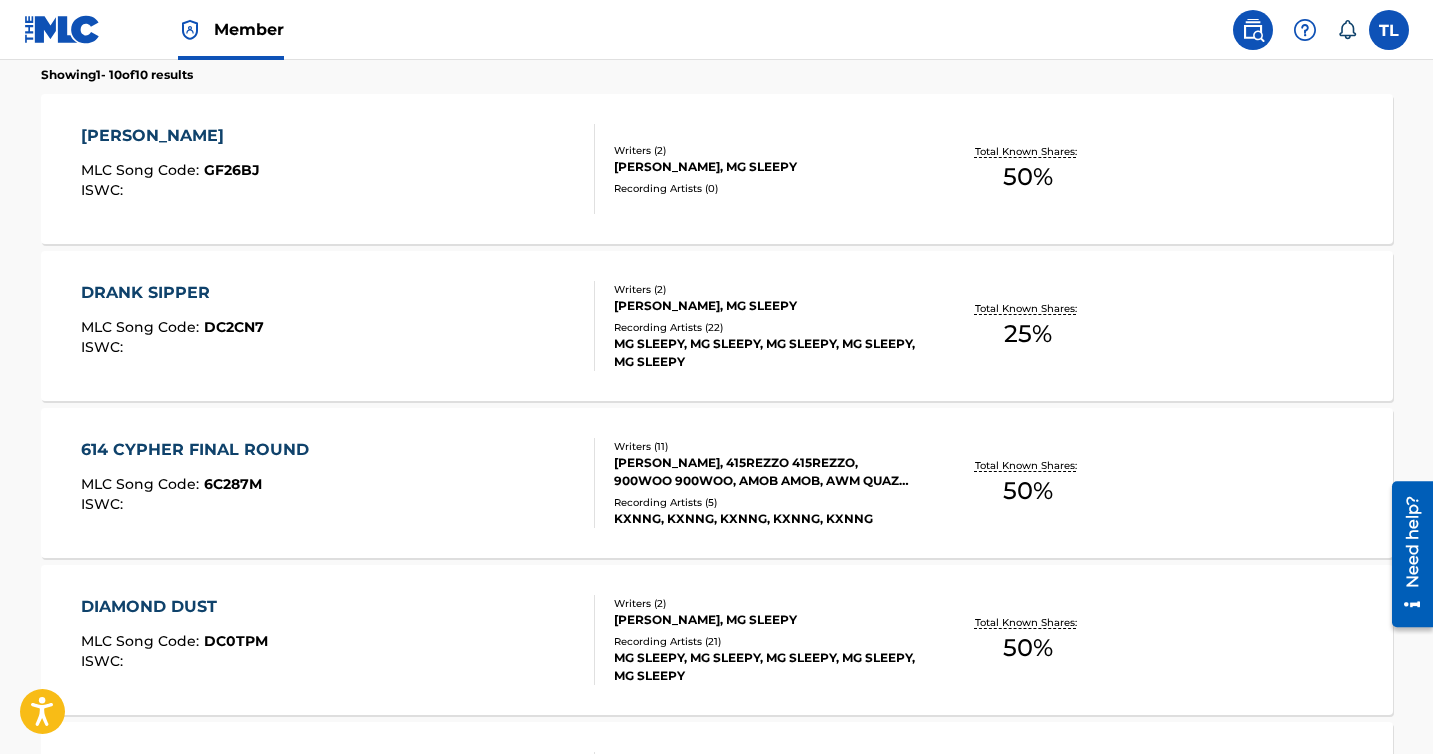 click on "DRANK SIPPER" at bounding box center (172, 293) 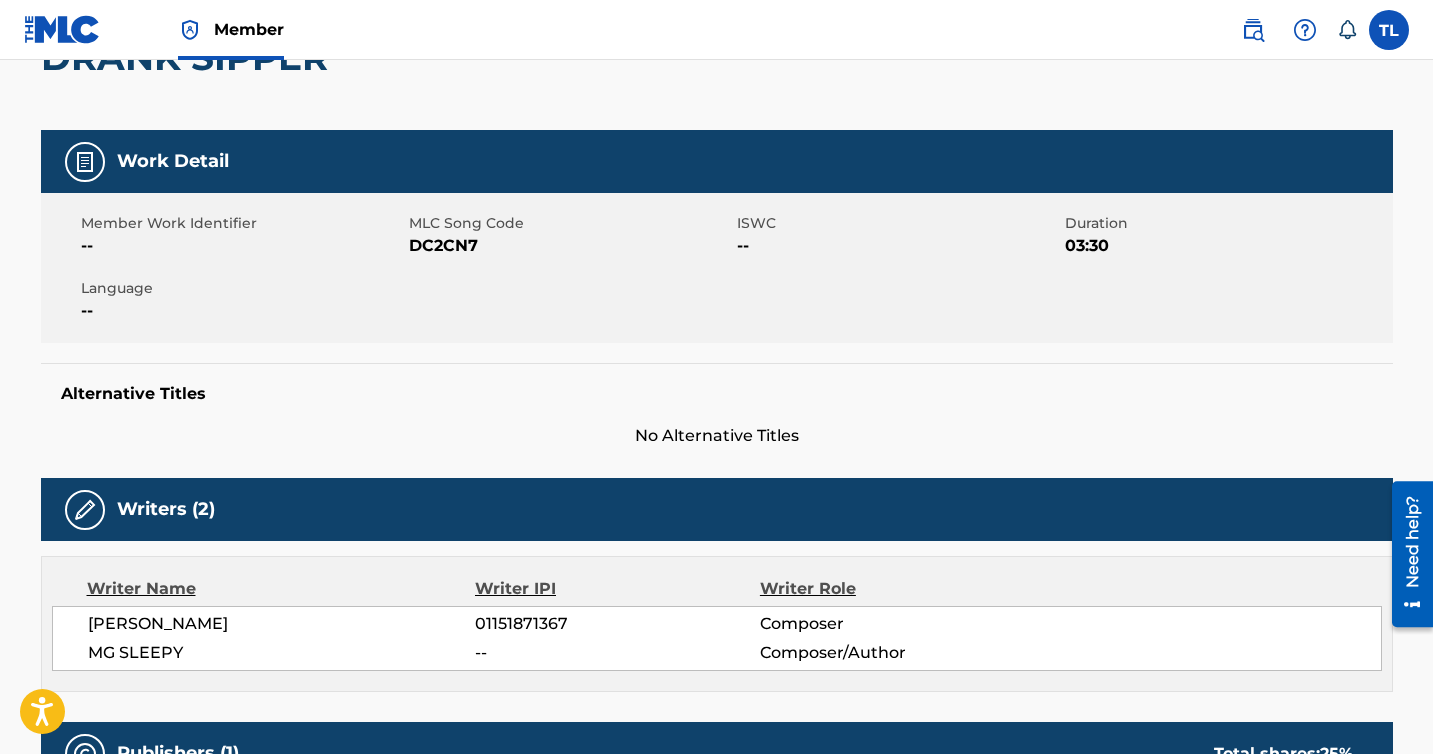 scroll, scrollTop: 0, scrollLeft: 0, axis: both 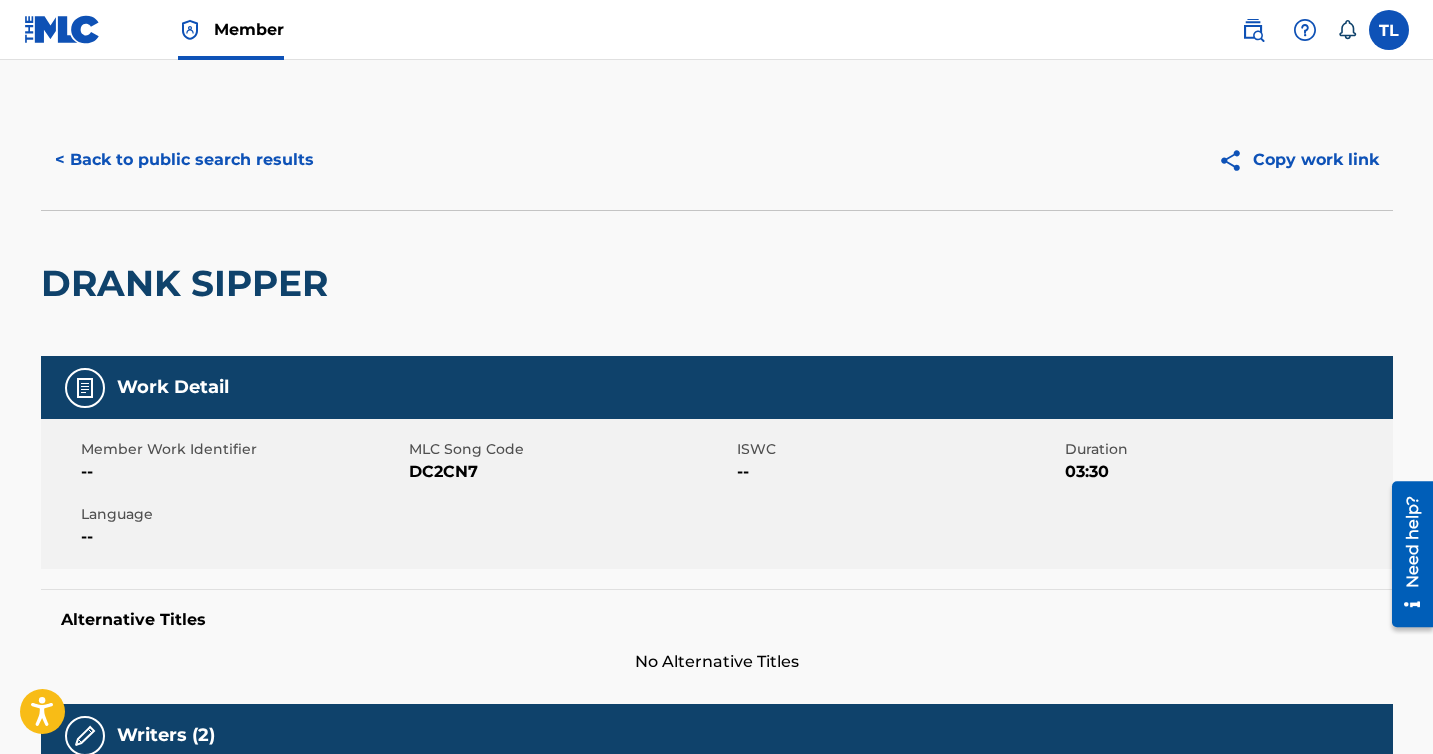 click on "< Back to public search results" at bounding box center [184, 160] 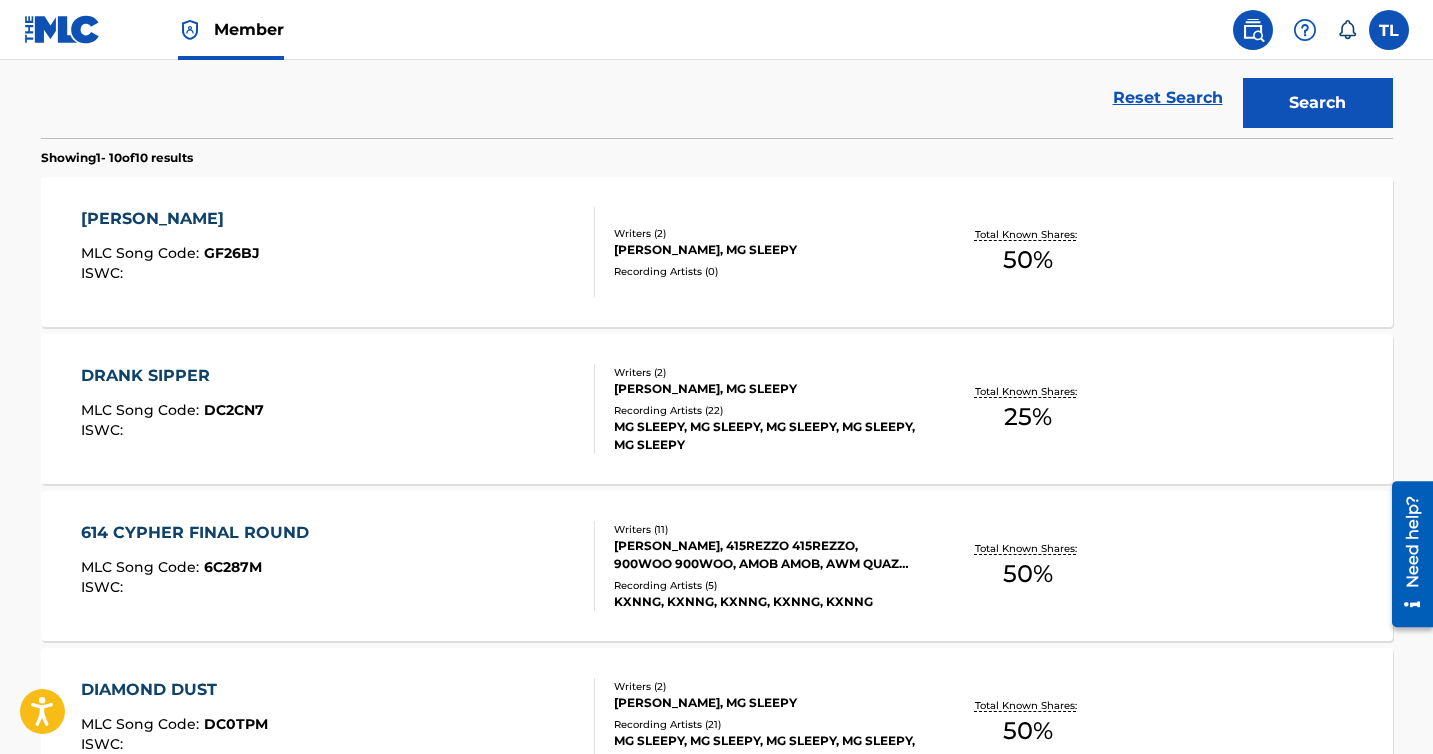 scroll, scrollTop: 468, scrollLeft: 0, axis: vertical 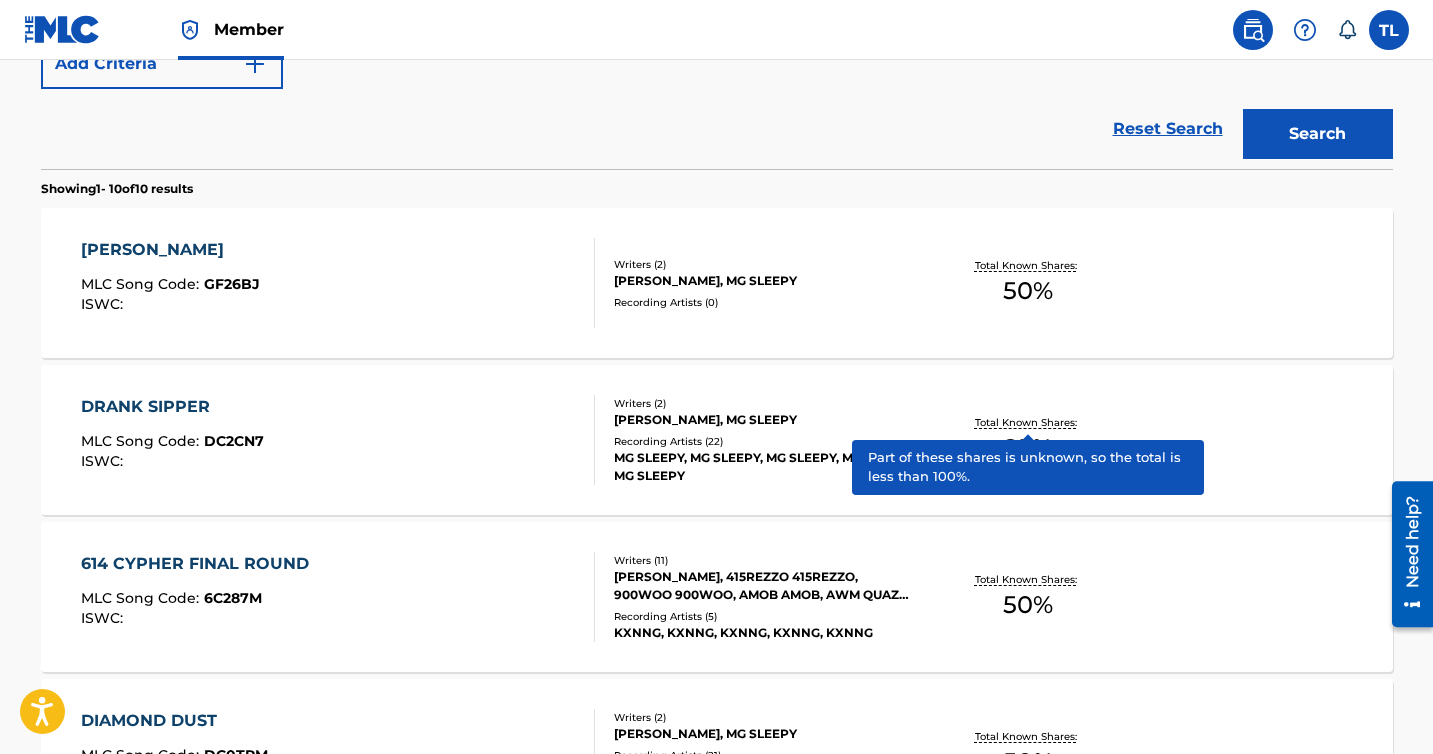click on "Total Known Shares:" at bounding box center [1028, 422] 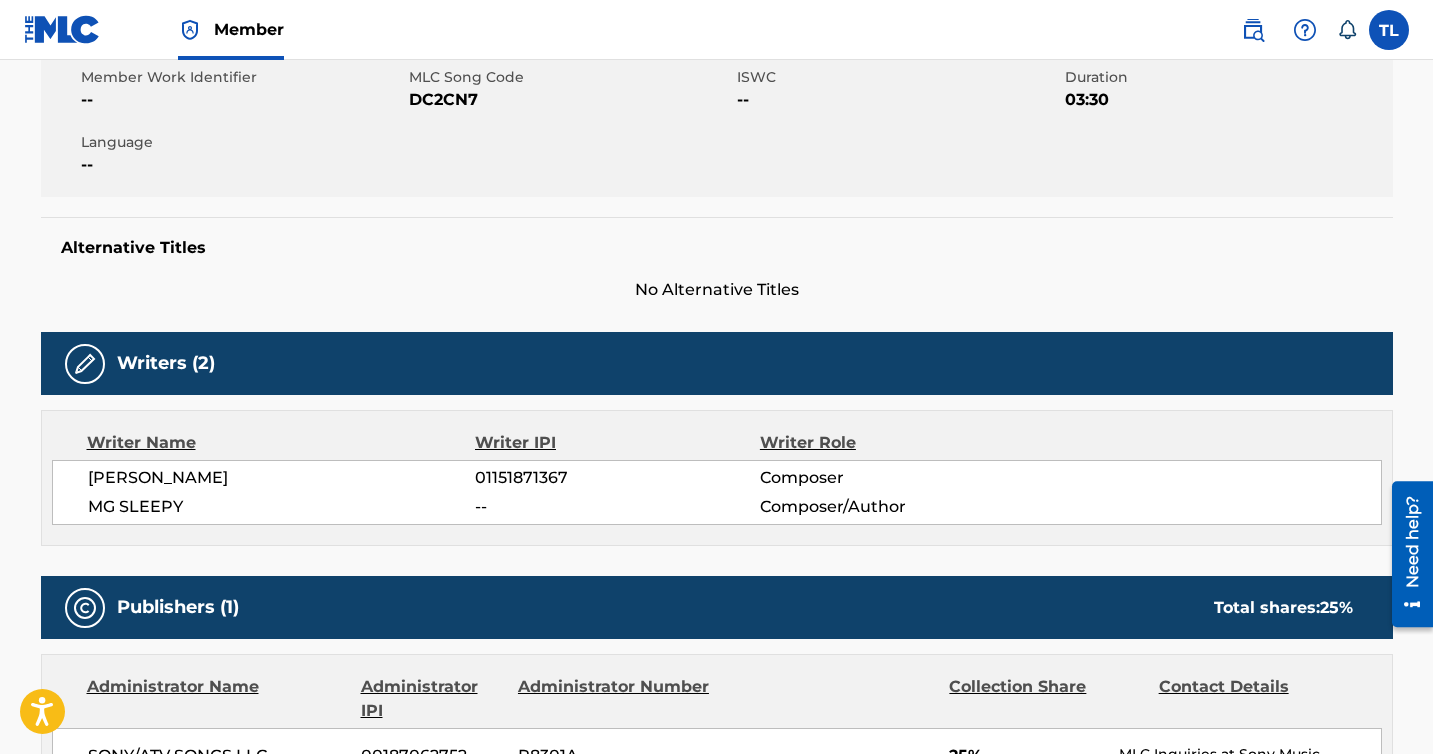 scroll, scrollTop: 0, scrollLeft: 0, axis: both 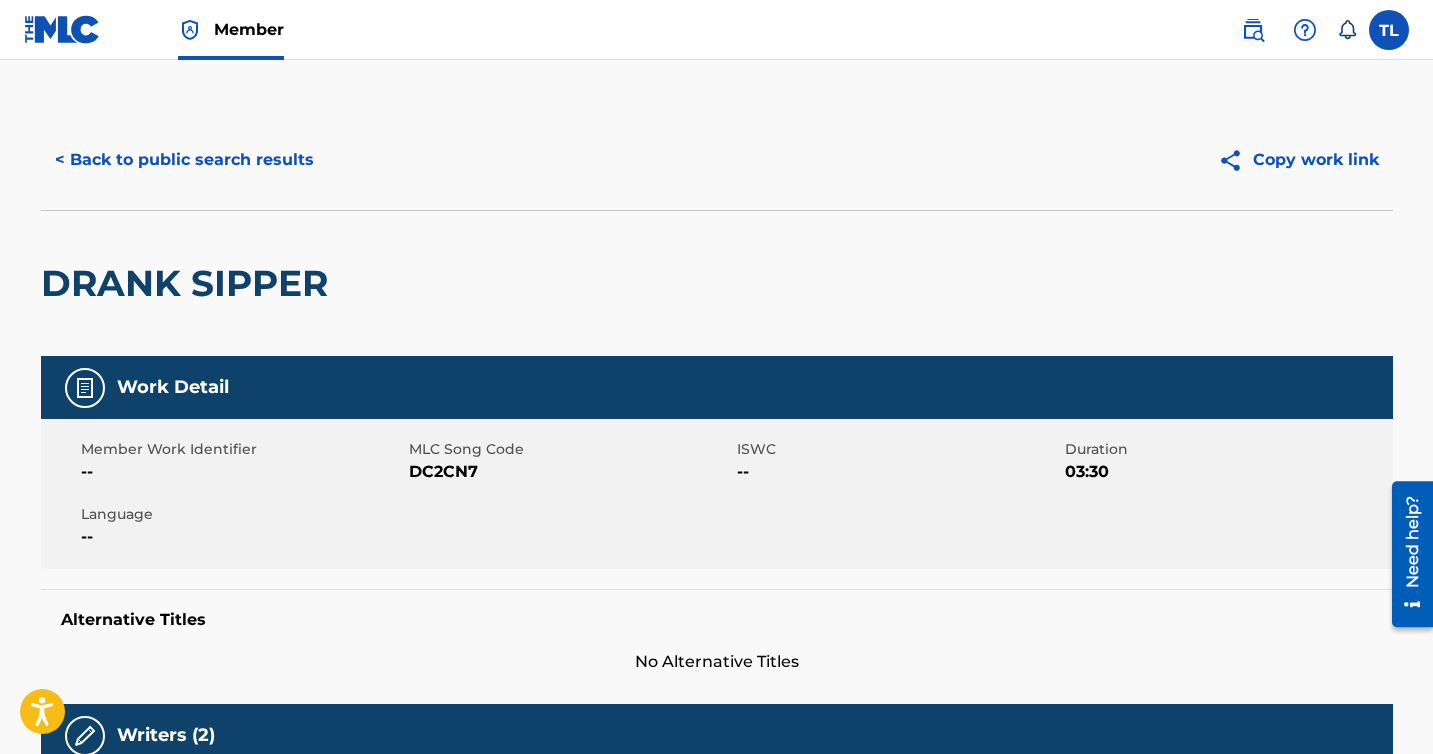 click on "Member TL [PERSON_NAME] [EMAIL_ADDRESS][DOMAIN_NAME] Notification Preferences Profile Log out" at bounding box center (716, 30) 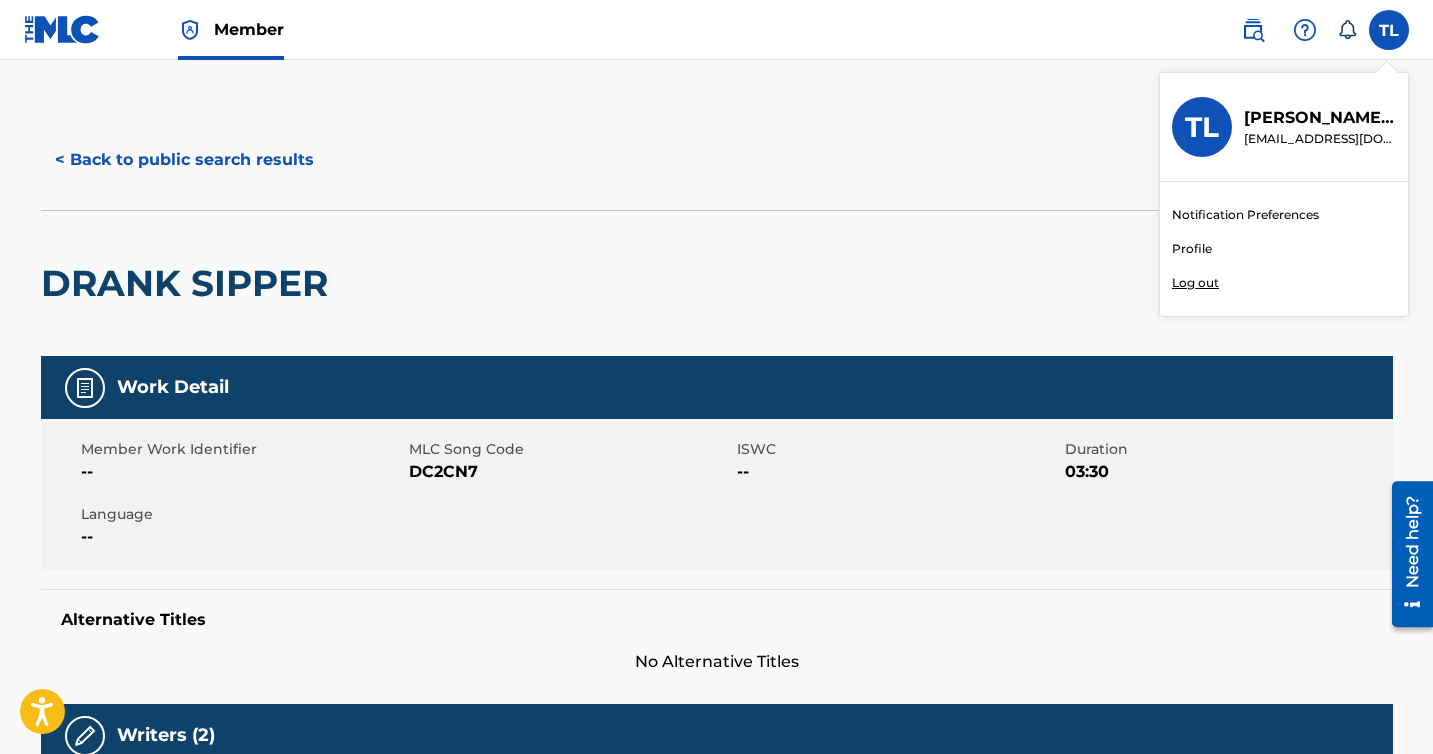 click on "[PERSON_NAME]" at bounding box center [1320, 118] 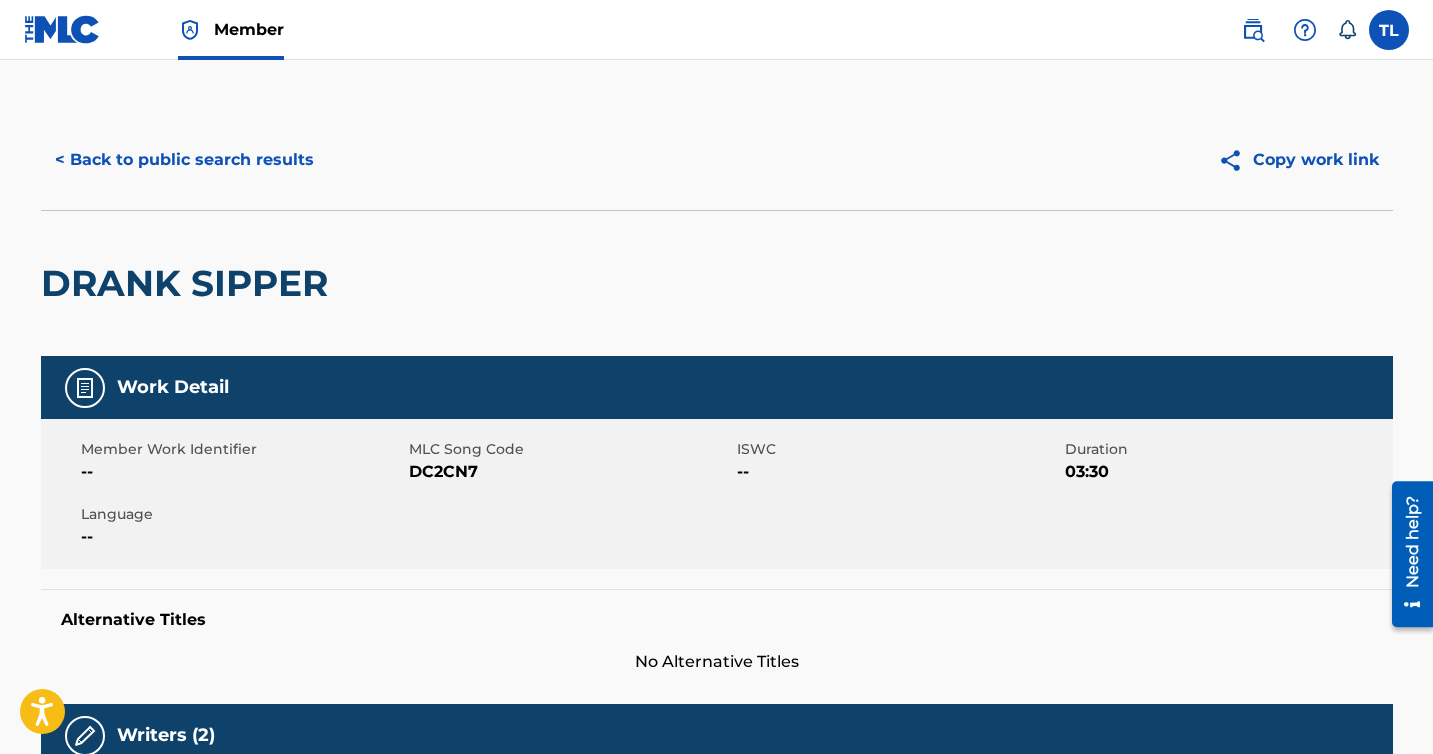 click on "< Back to public search results" at bounding box center [184, 160] 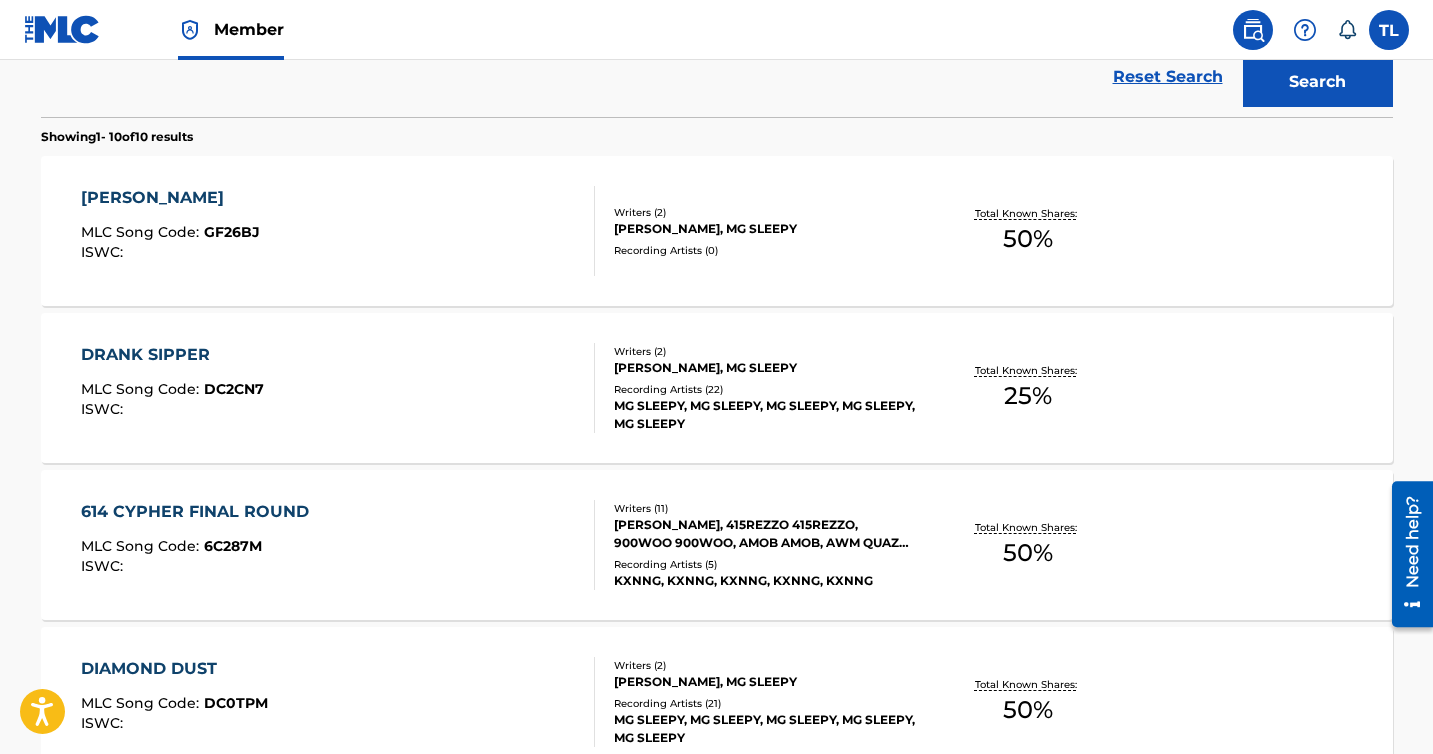 click on "Member TL [PERSON_NAME] [EMAIL_ADDRESS][DOMAIN_NAME] Notification Preferences Profile Log out" at bounding box center (716, 30) 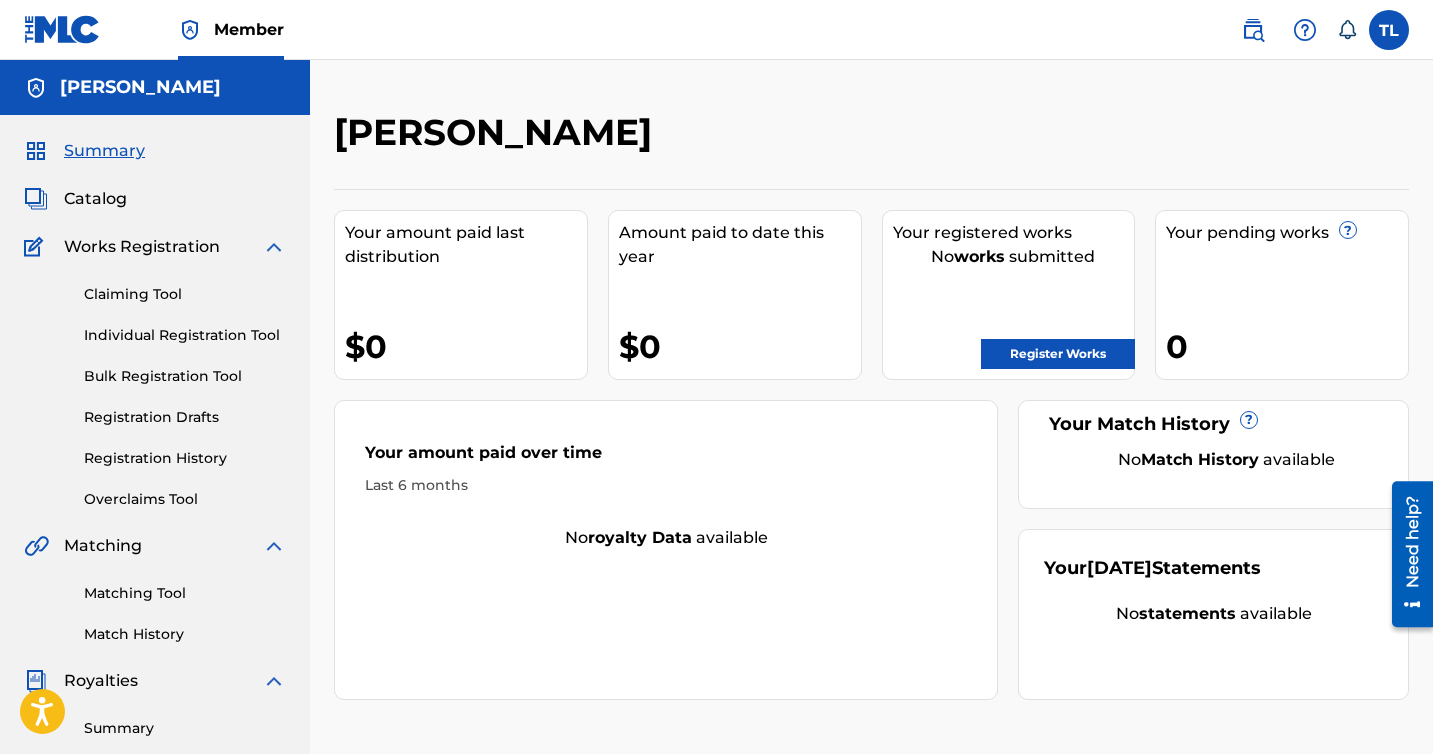 click at bounding box center (1253, 30) 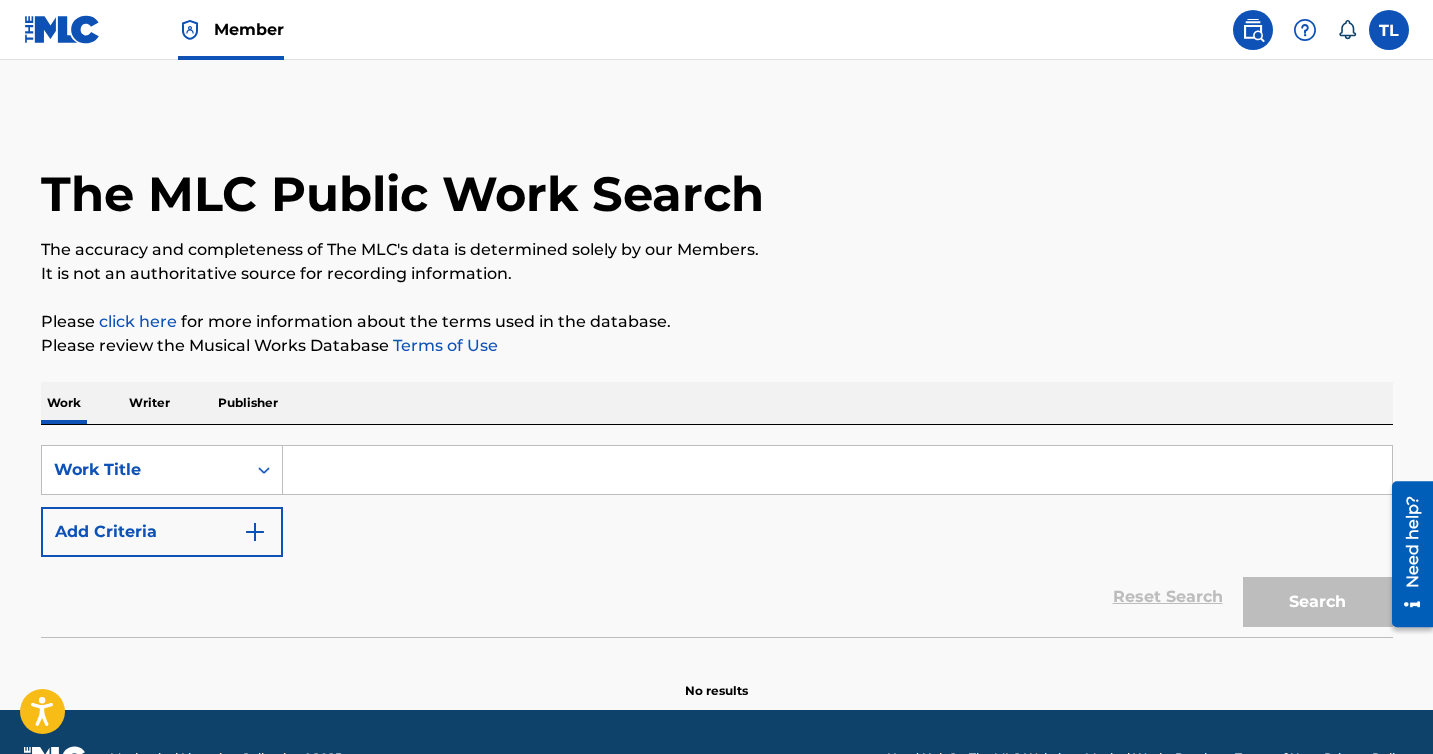 click at bounding box center (837, 470) 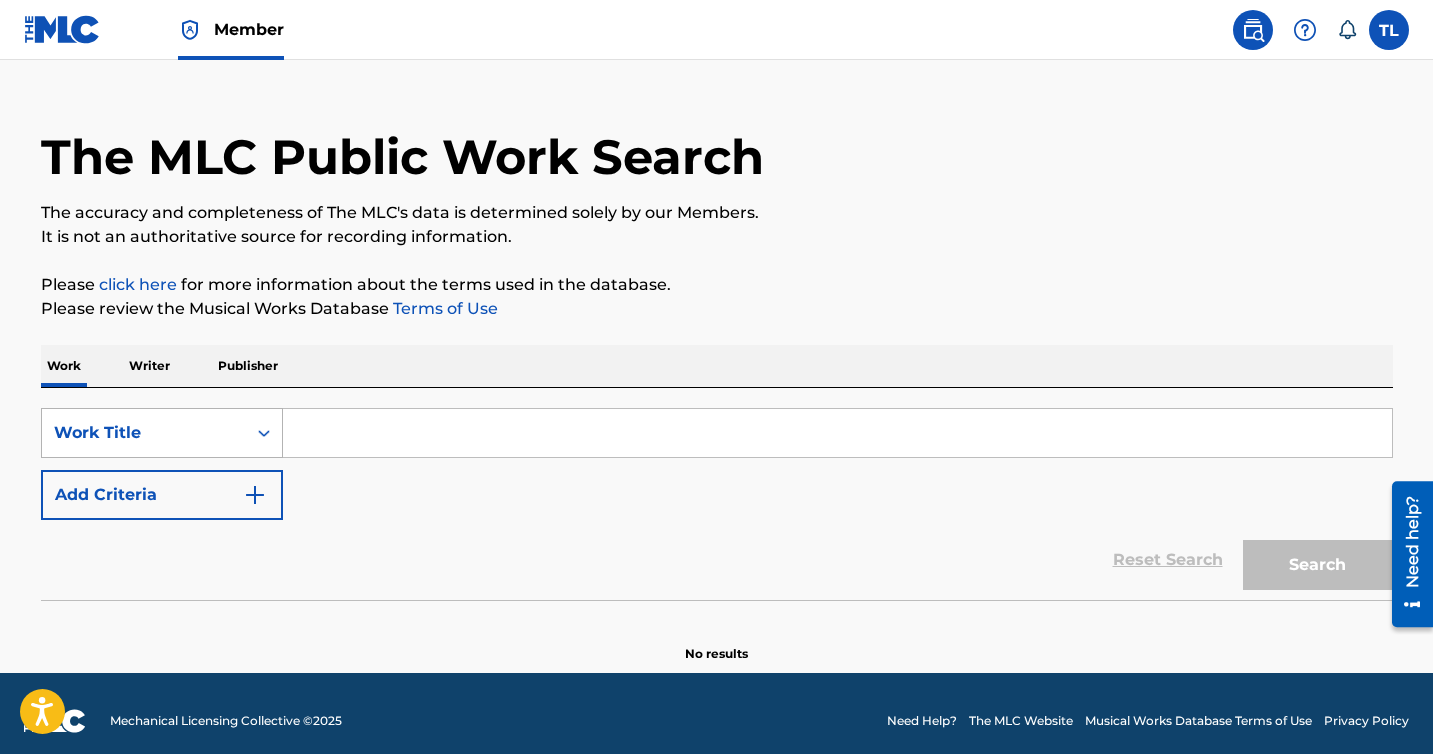 click on "Work Title" at bounding box center [162, 433] 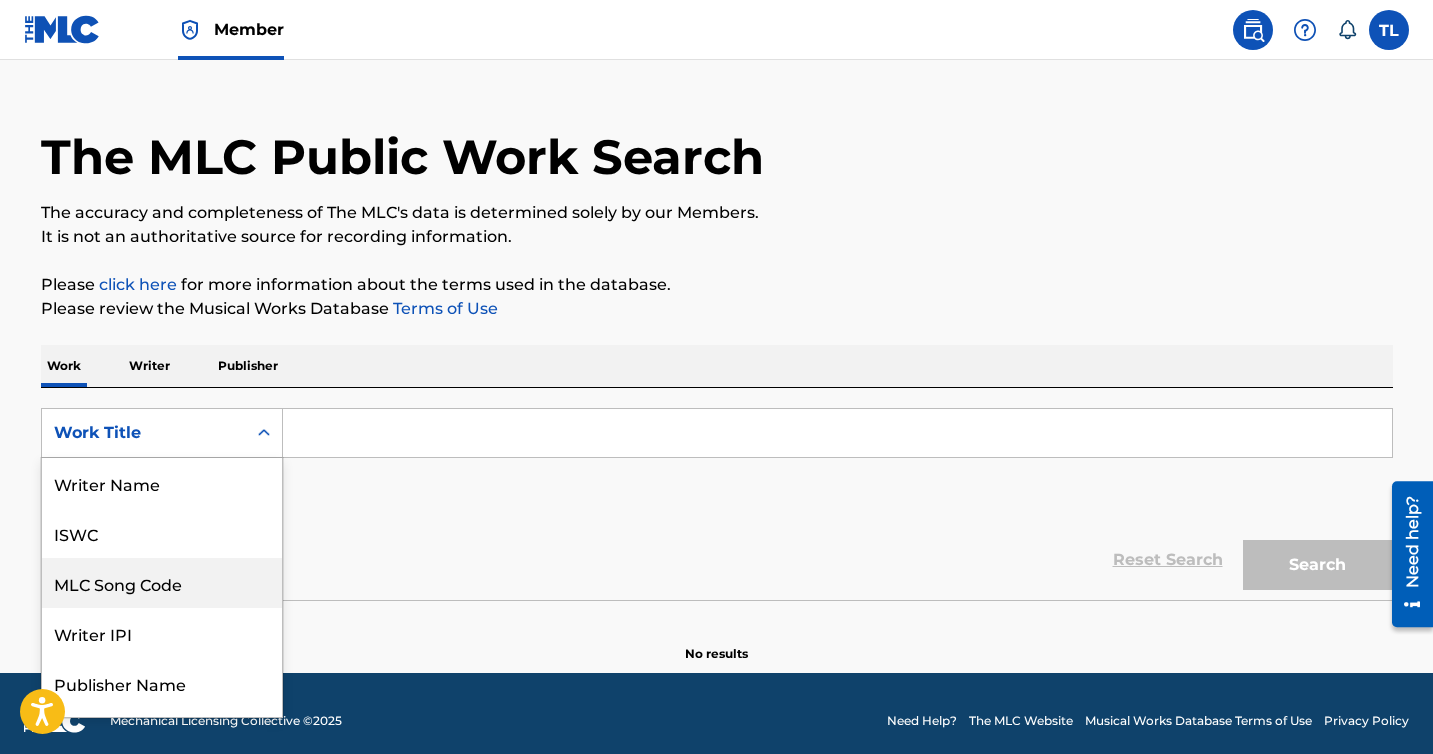 scroll, scrollTop: 42, scrollLeft: 0, axis: vertical 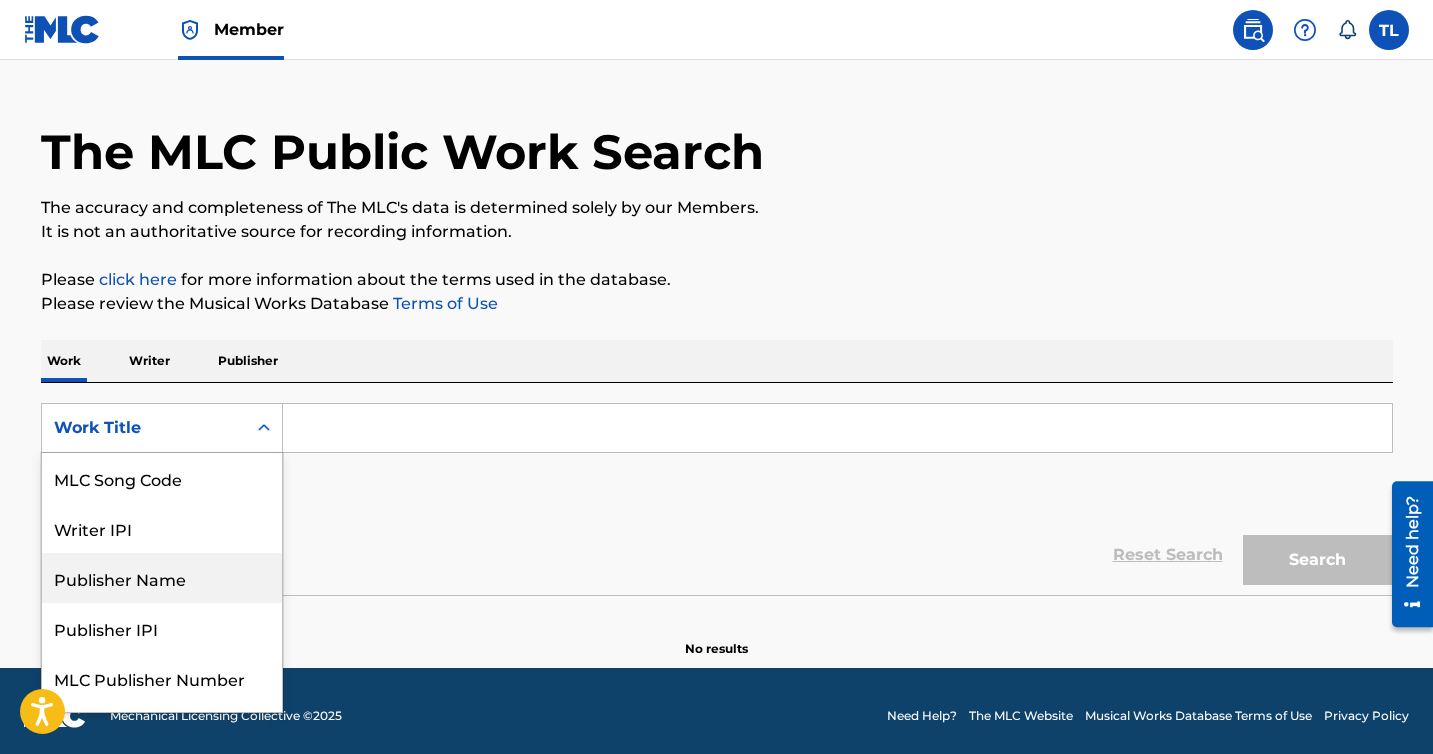 type 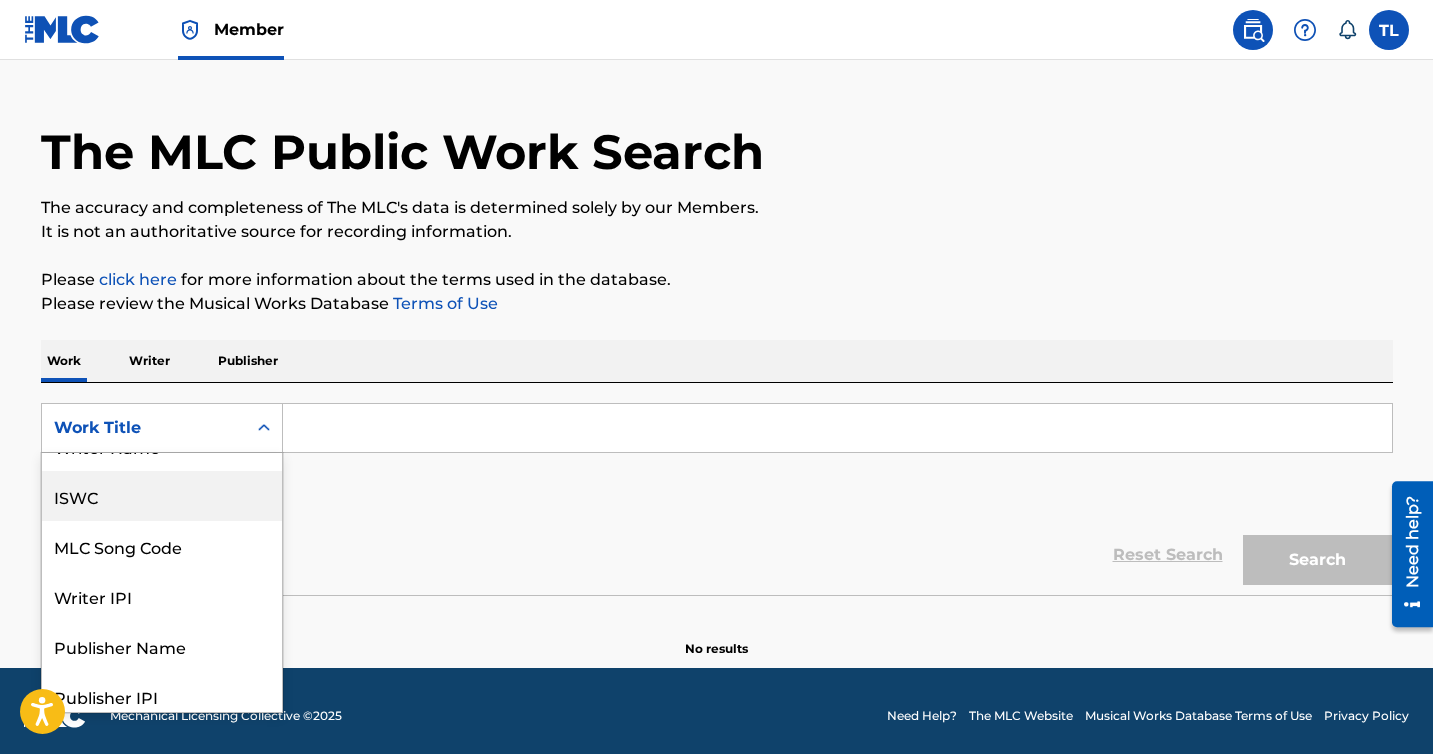 scroll, scrollTop: 0, scrollLeft: 0, axis: both 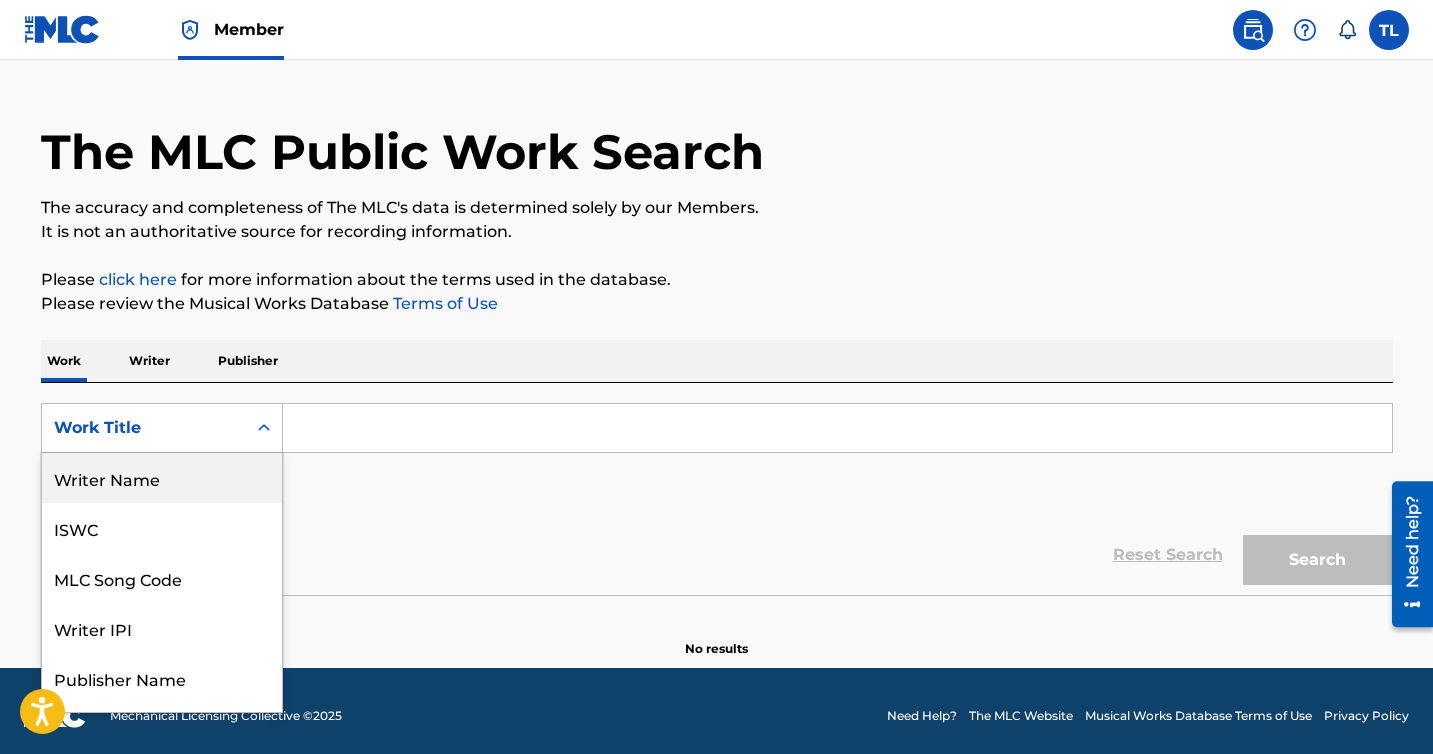 click on "Writer Name" at bounding box center (162, 478) 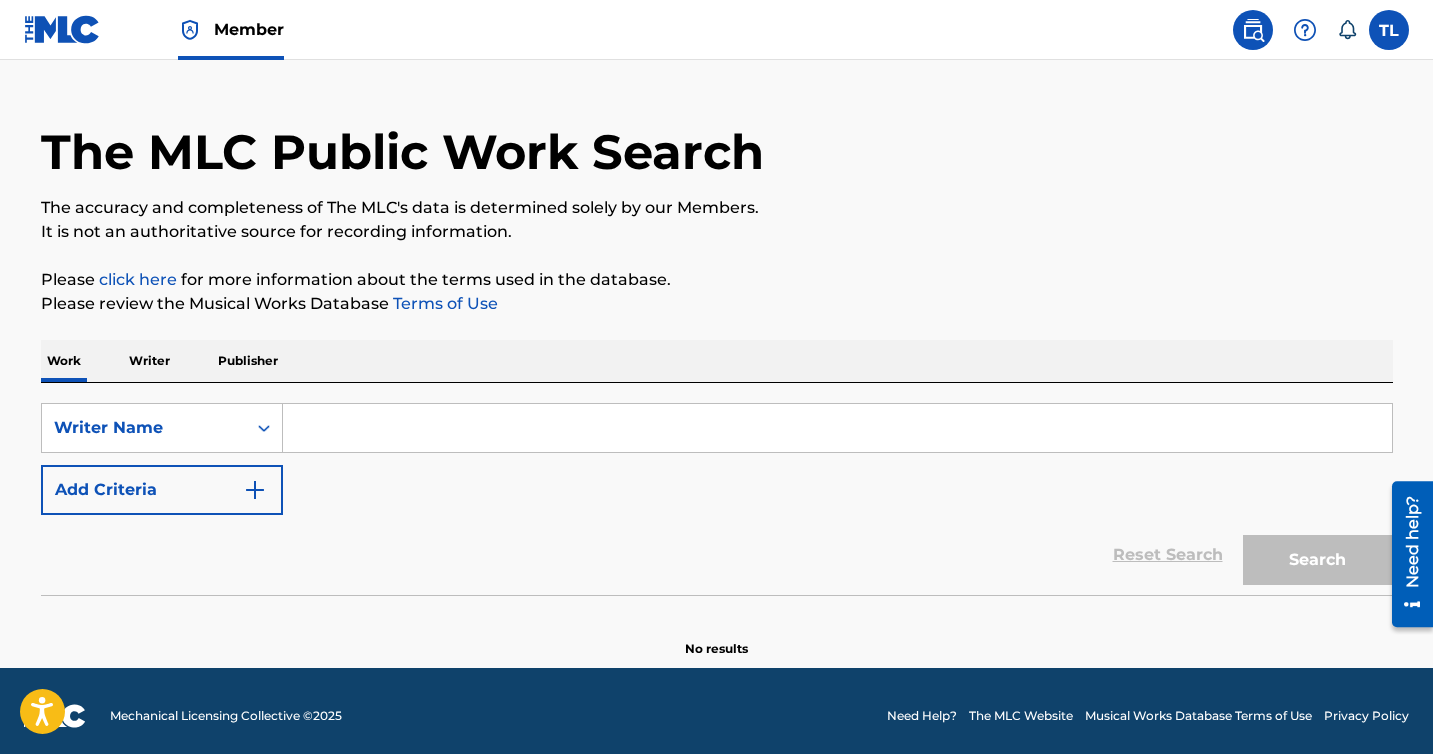 click at bounding box center [837, 428] 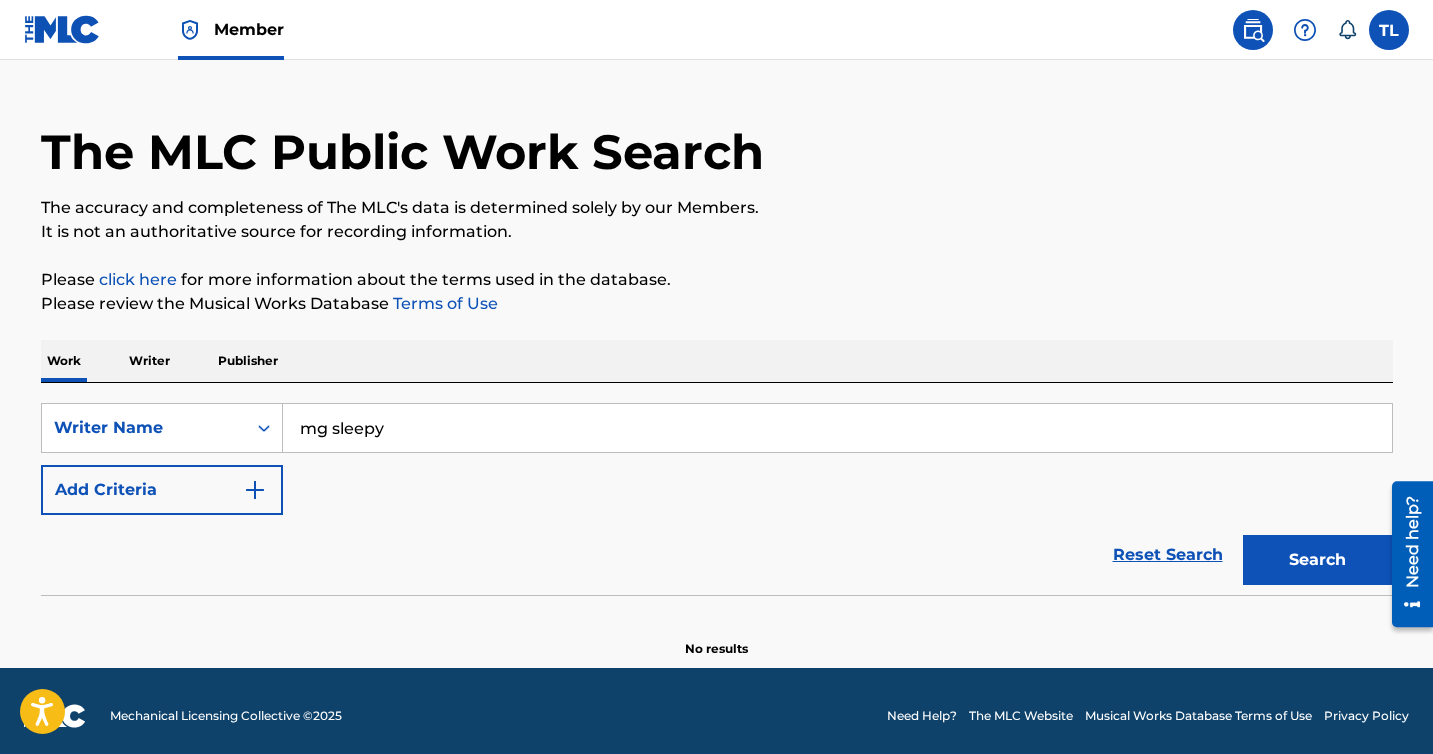 click on "Search" at bounding box center [1318, 560] 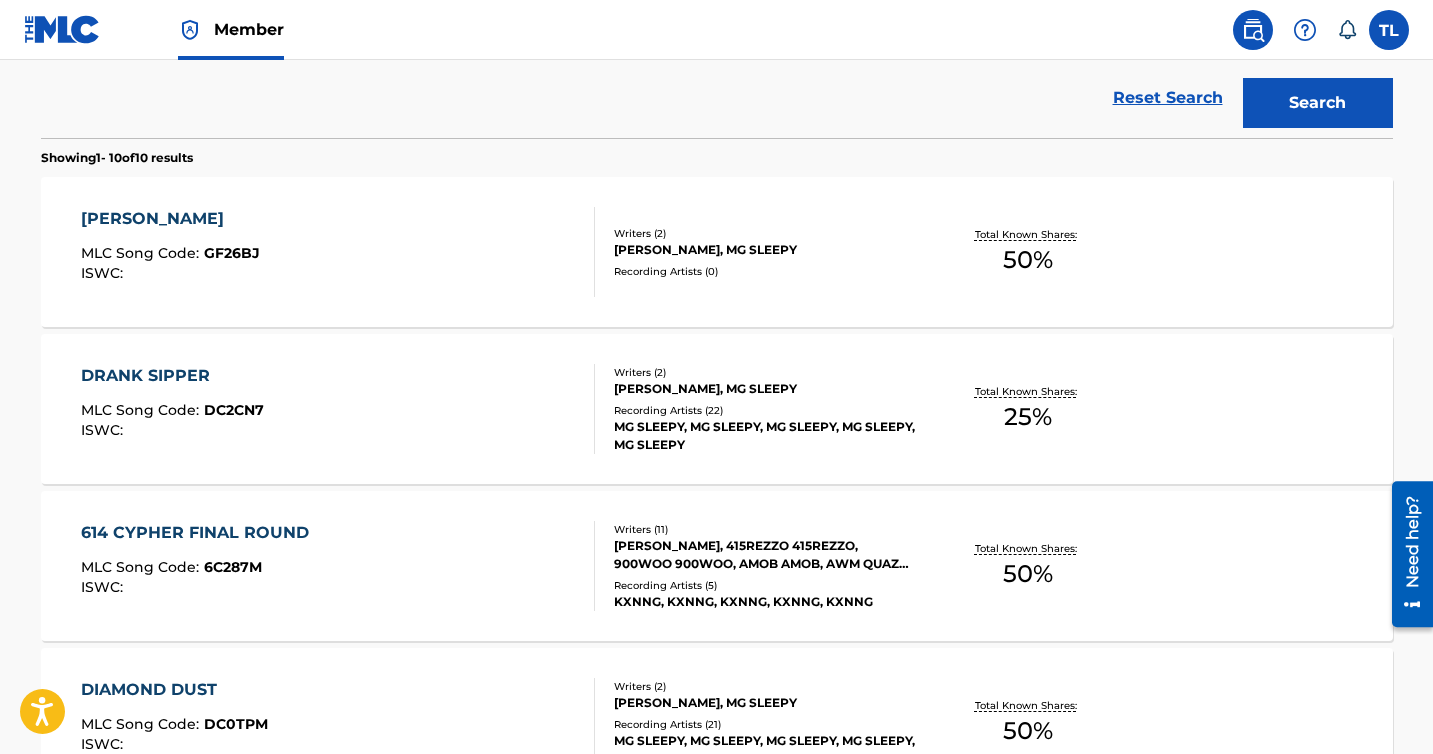 scroll, scrollTop: 503, scrollLeft: 0, axis: vertical 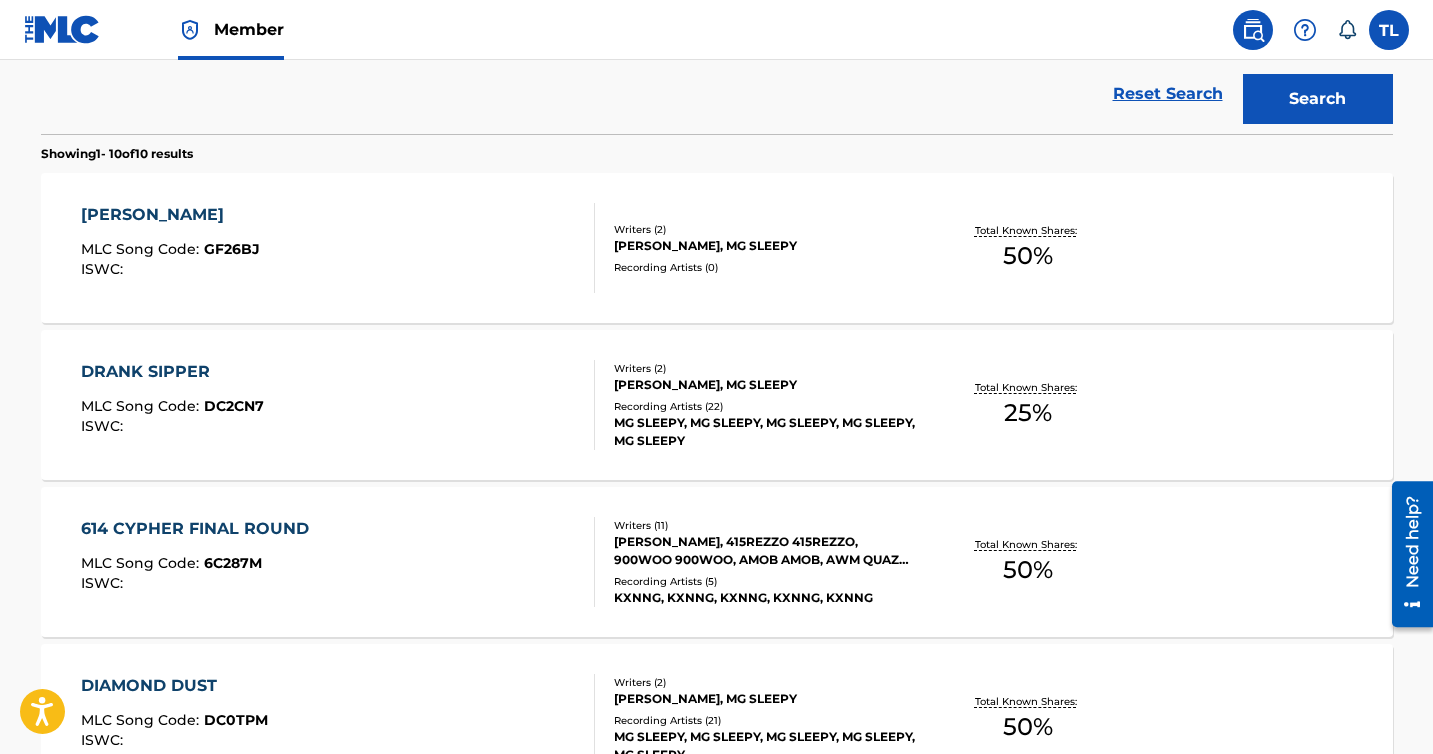 click on "25 %" at bounding box center (1028, 413) 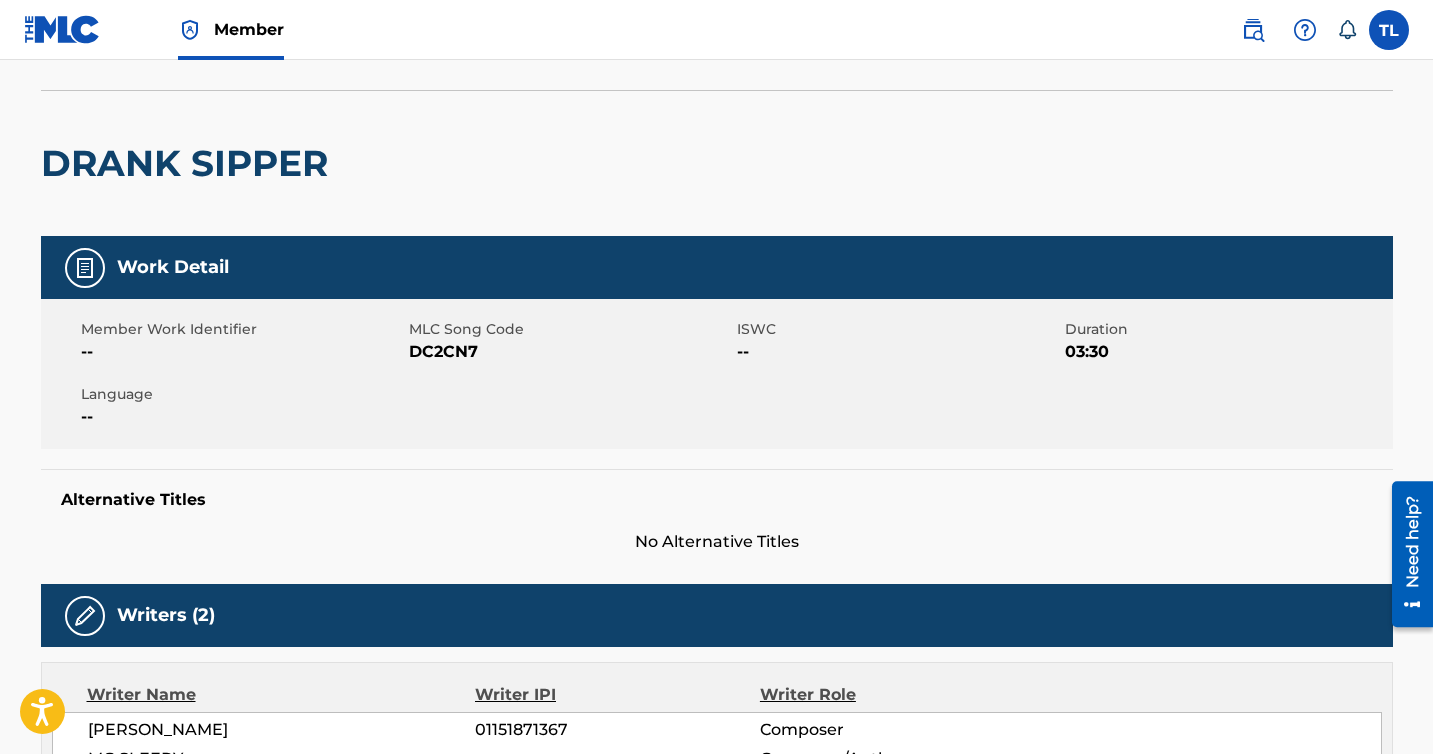 scroll, scrollTop: 0, scrollLeft: 0, axis: both 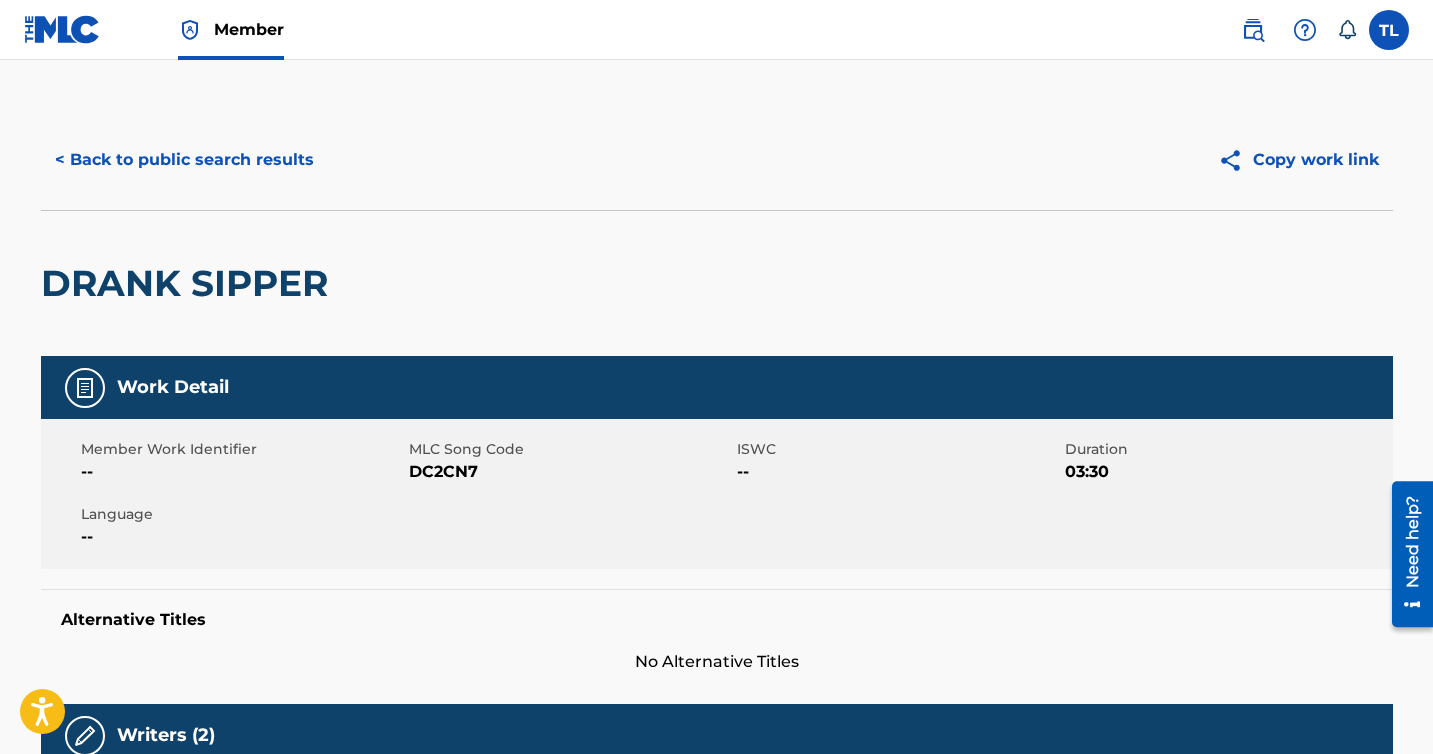 click on "Member Work Identifier -- MLC Song Code DC2CN7 ISWC -- Duration 03:30 Language --" at bounding box center [717, 494] 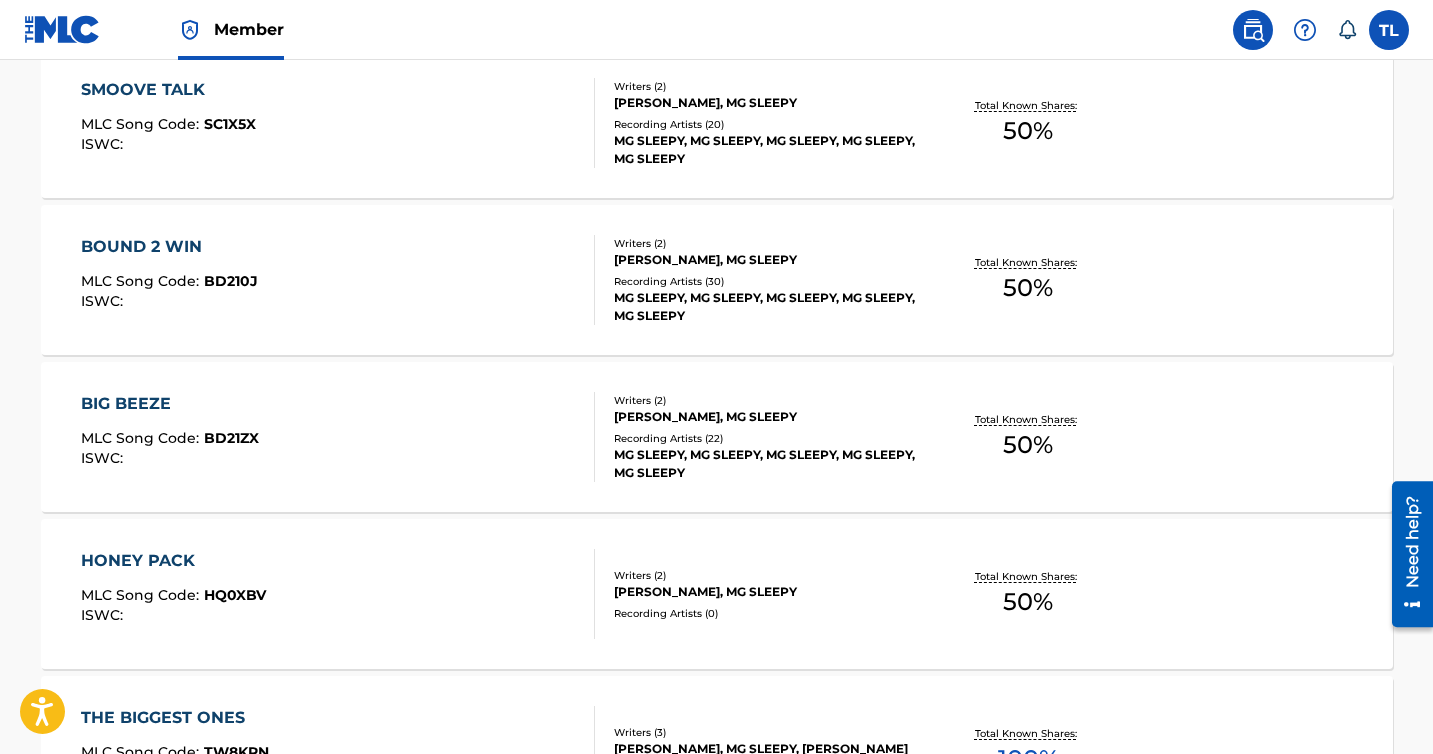 scroll, scrollTop: 1060, scrollLeft: 0, axis: vertical 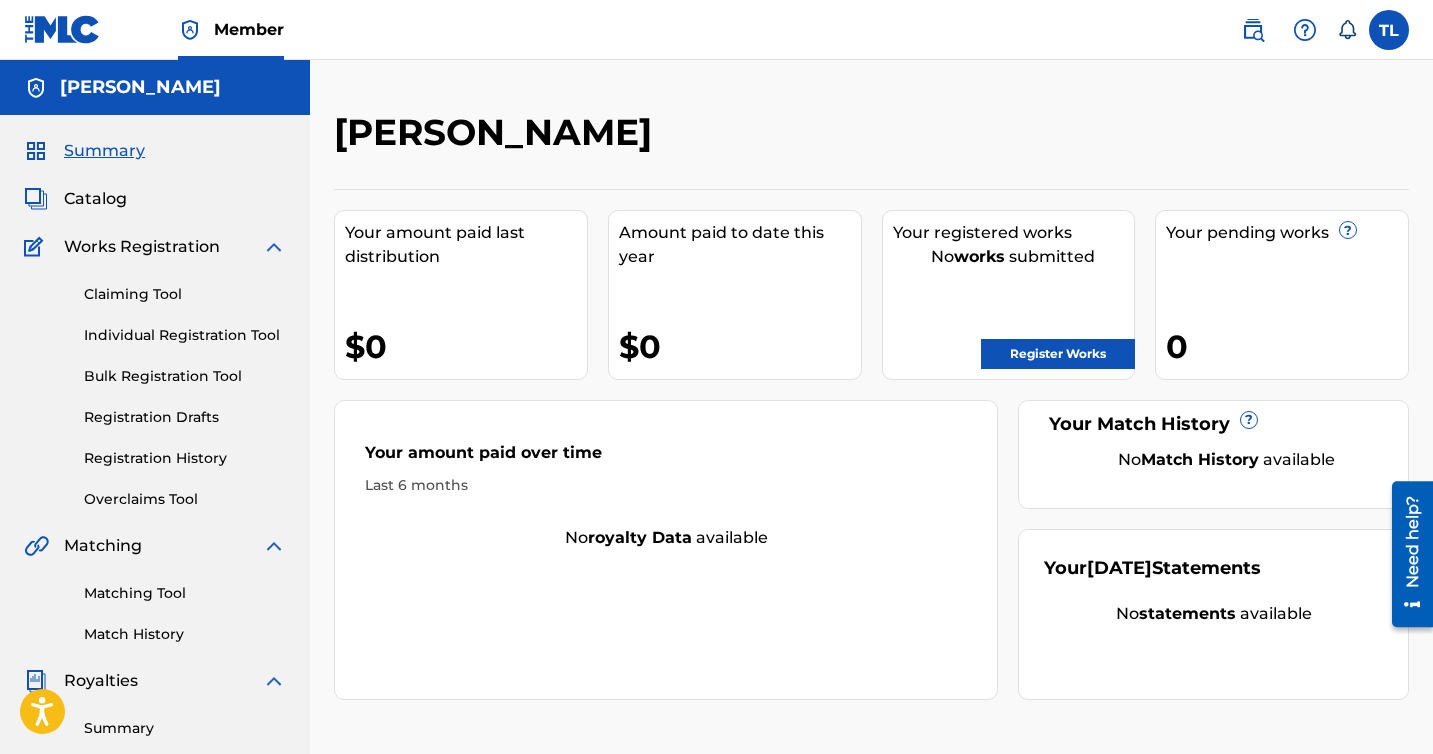click on "Claiming Tool" at bounding box center [185, 294] 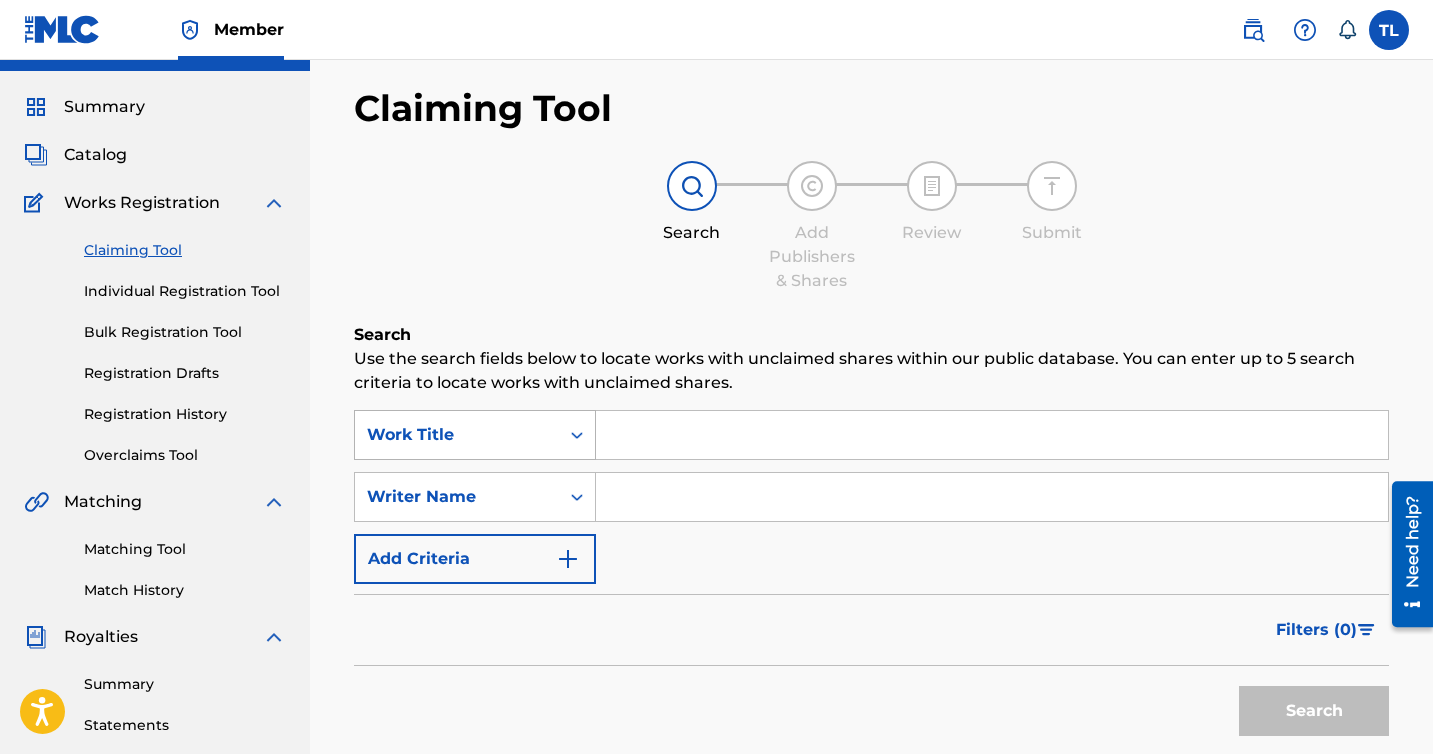 click on "Work Title" at bounding box center (475, 435) 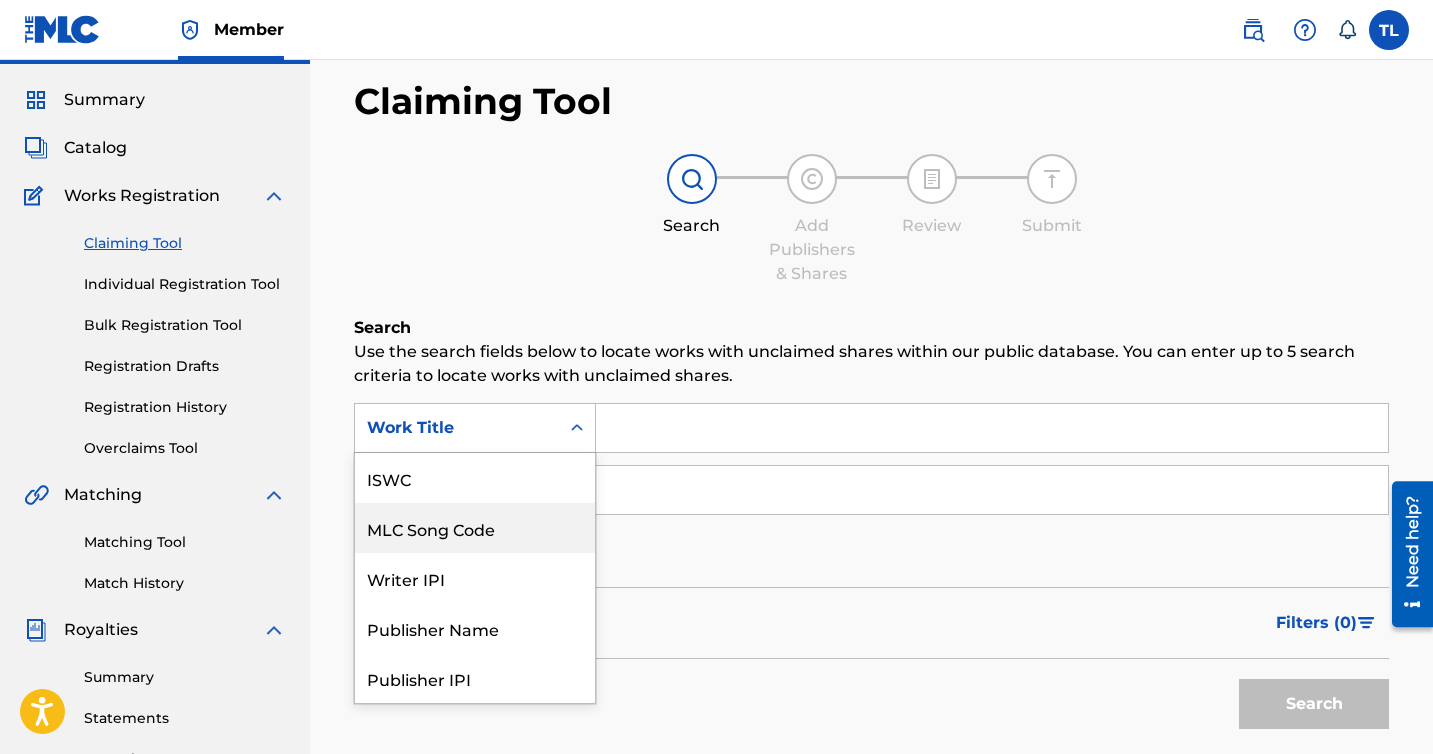 scroll, scrollTop: 50, scrollLeft: 0, axis: vertical 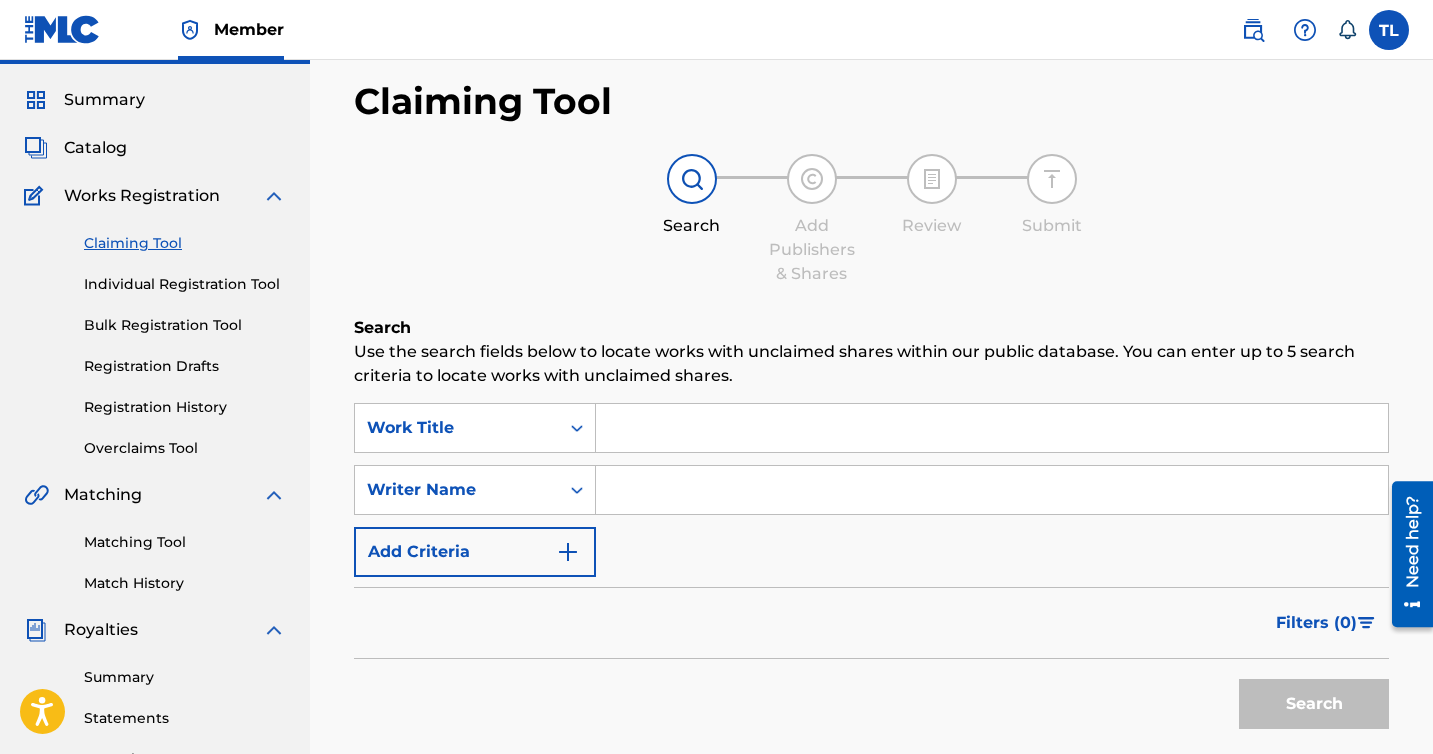 click at bounding box center [992, 490] 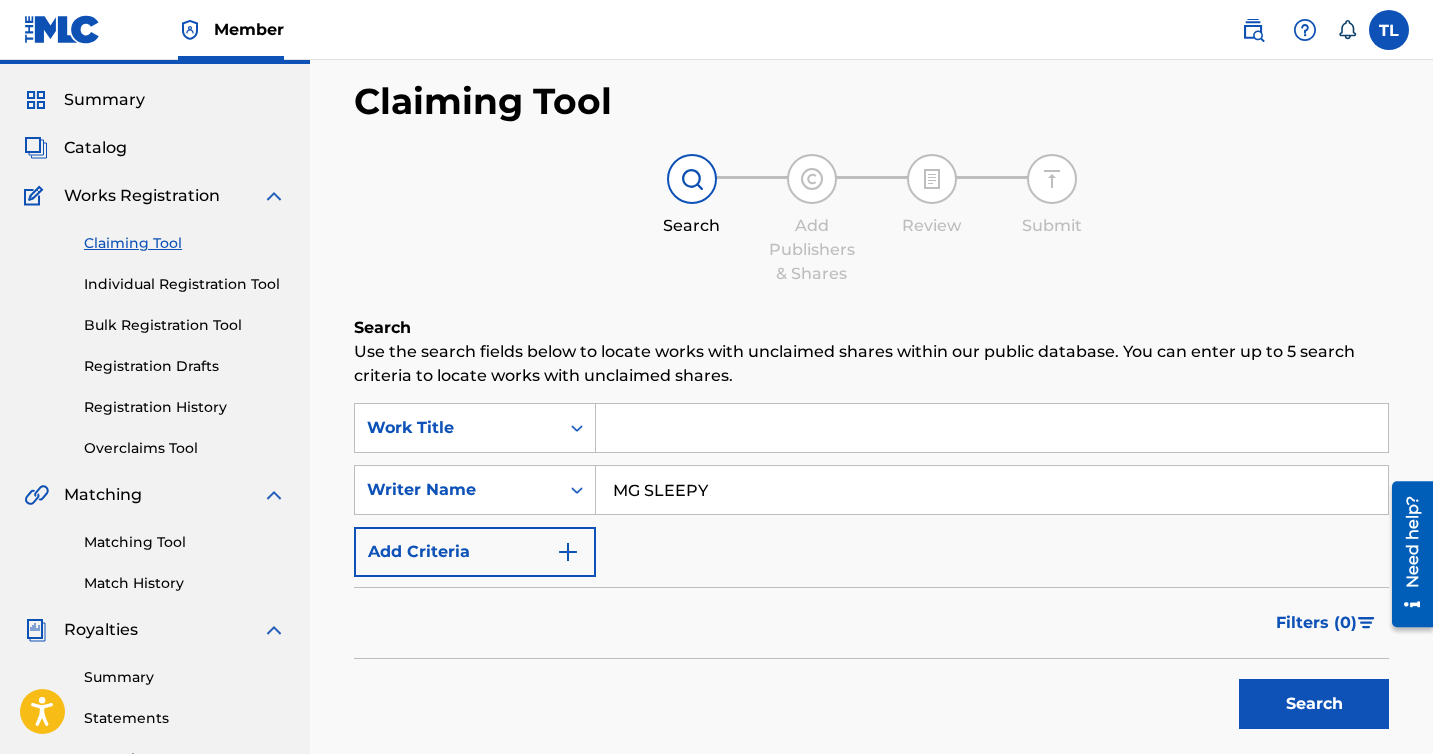 click on "Search" at bounding box center (1314, 704) 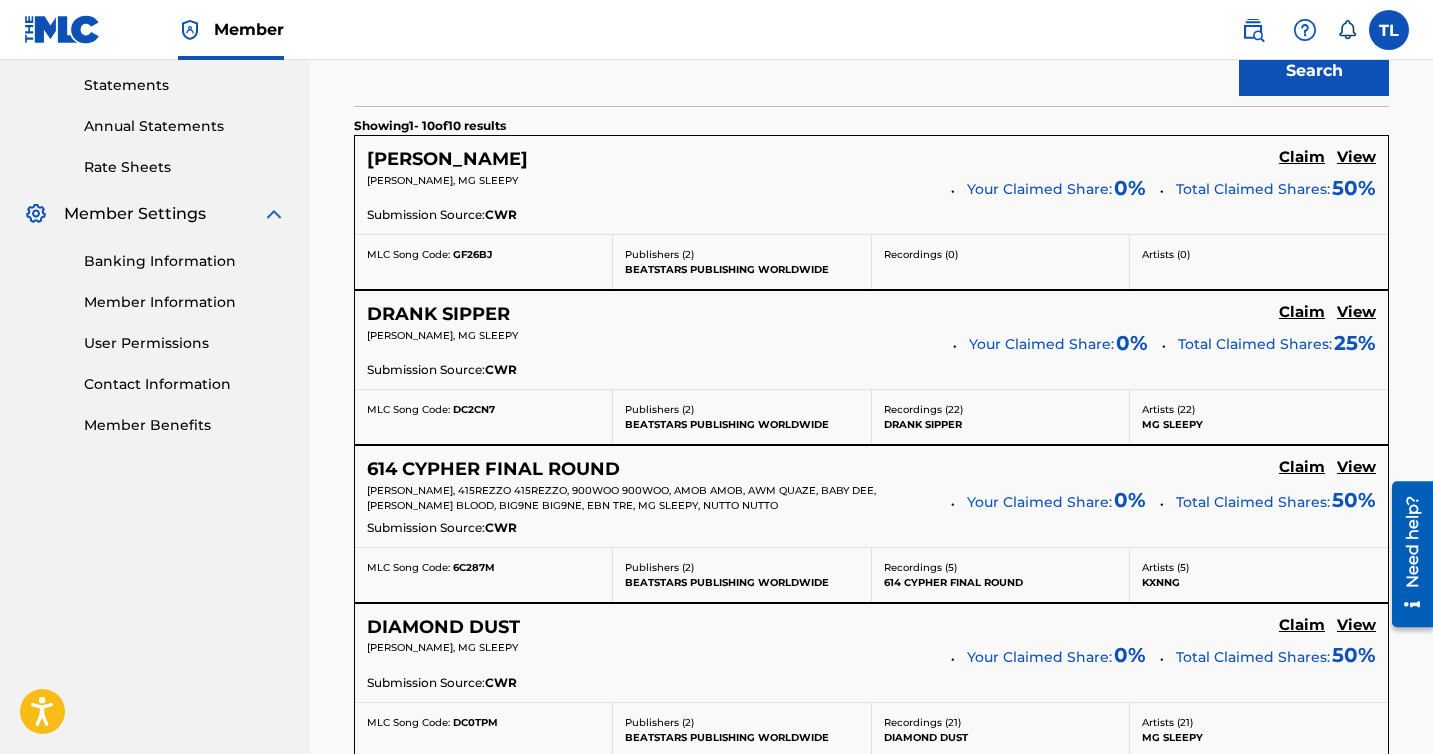 scroll, scrollTop: 688, scrollLeft: 0, axis: vertical 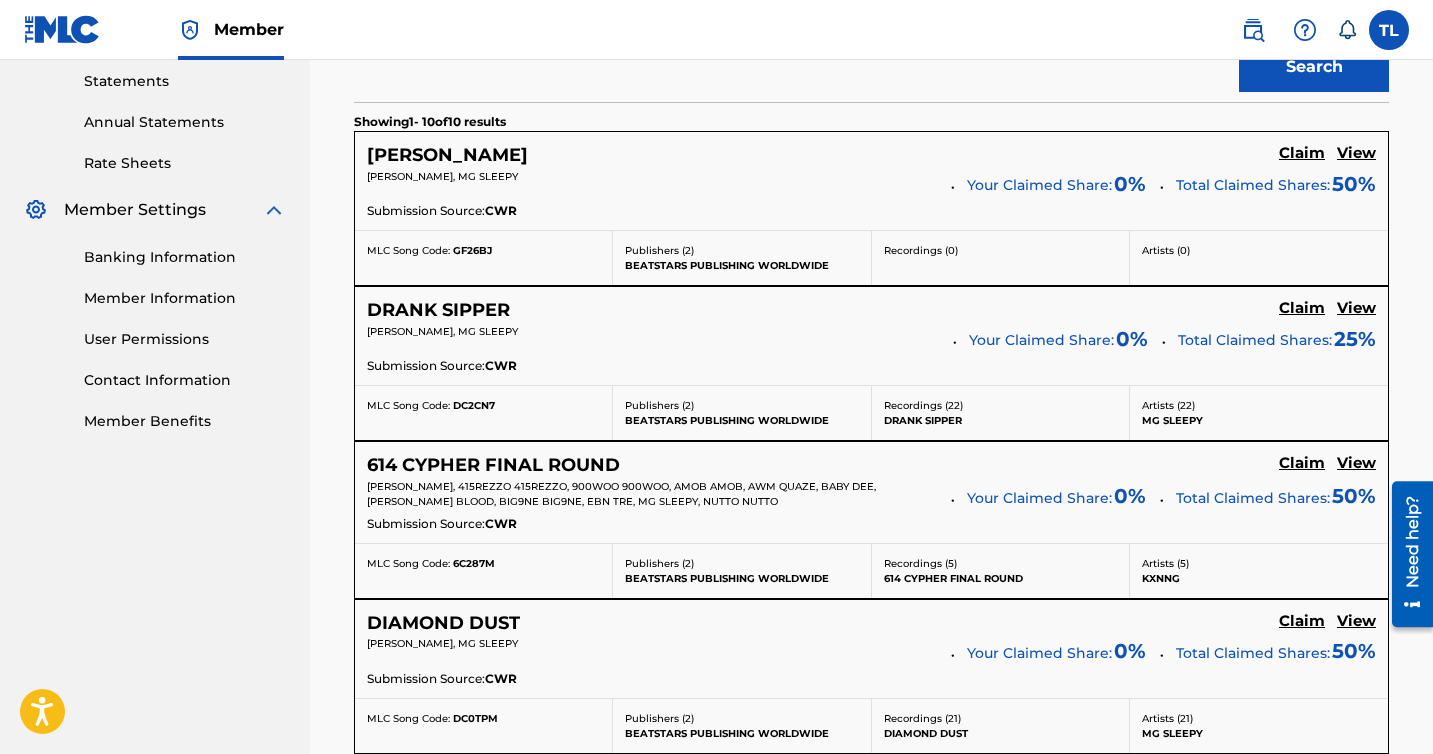 click on "Claim" at bounding box center (1302, 153) 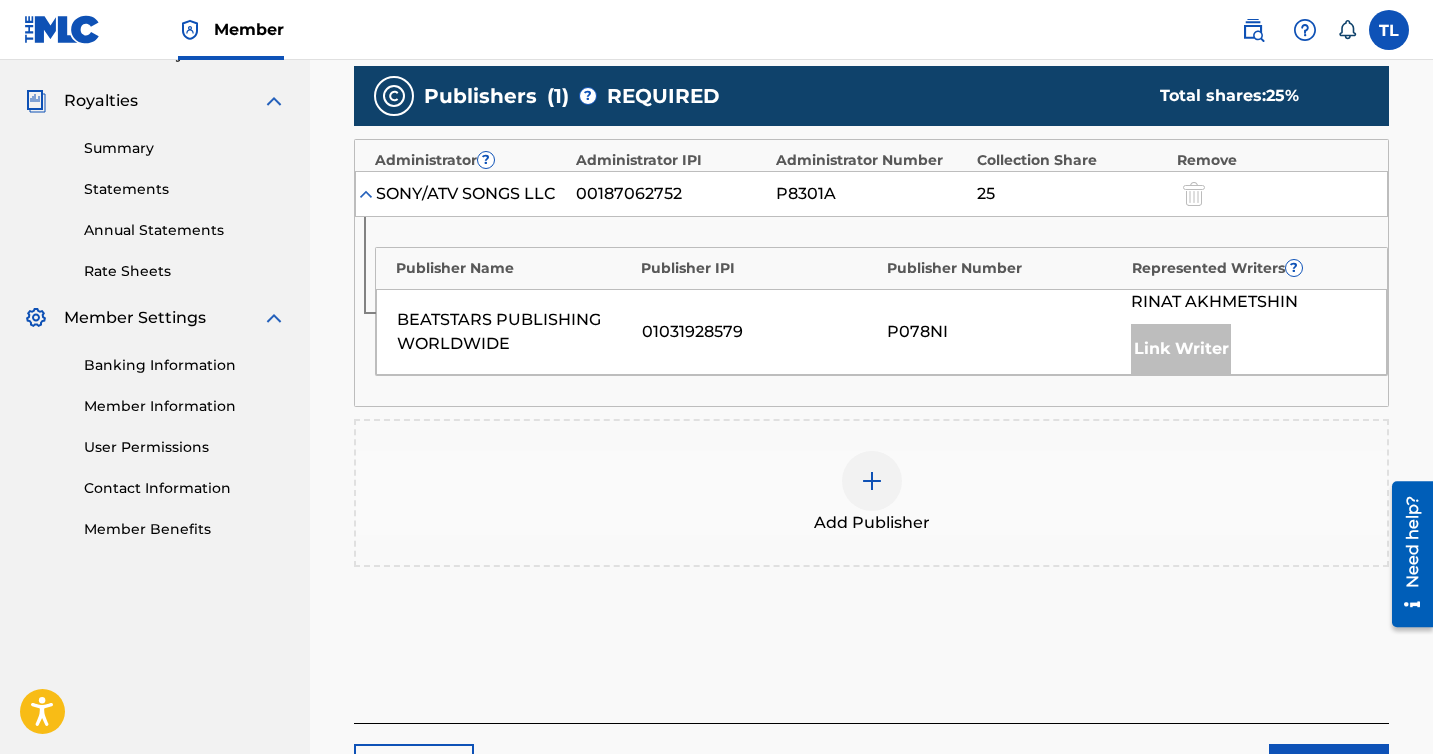 scroll, scrollTop: 573, scrollLeft: 0, axis: vertical 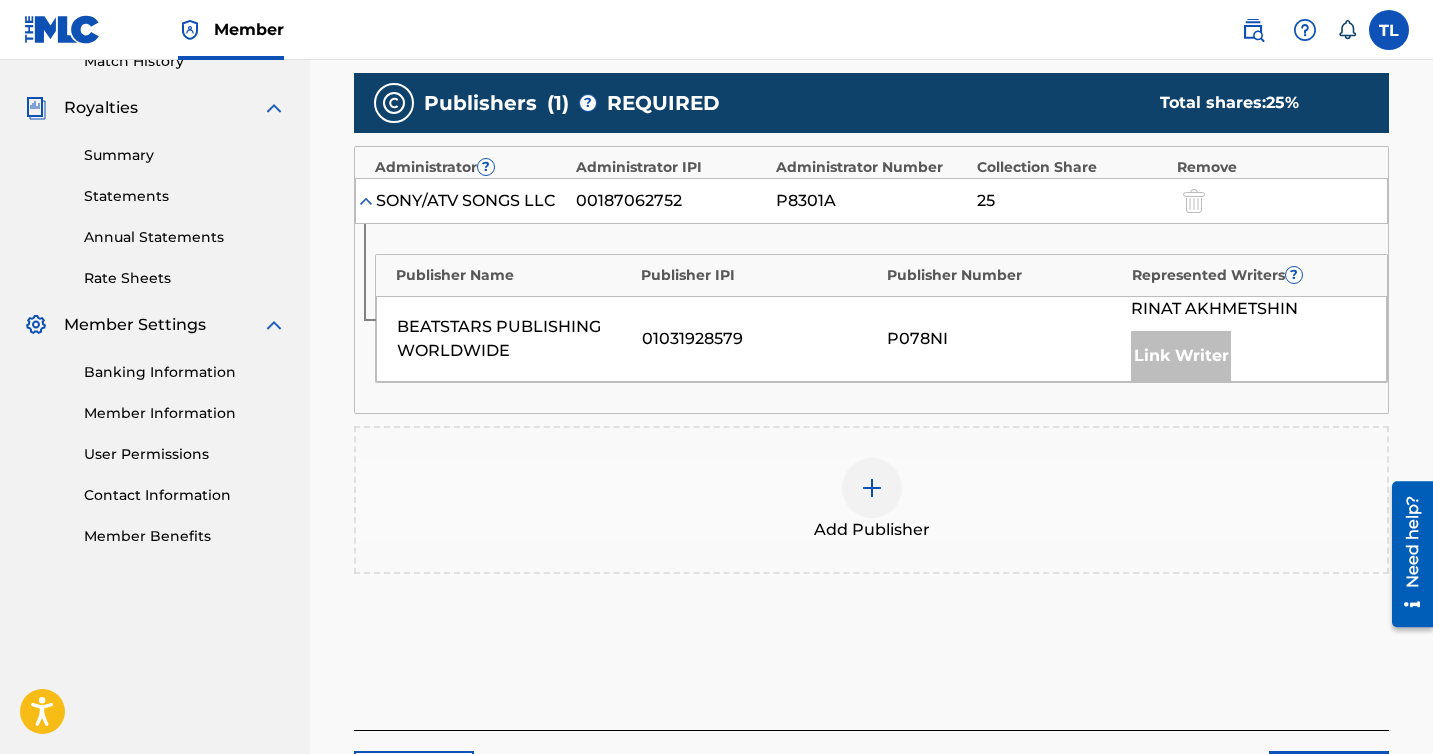 click at bounding box center [872, 488] 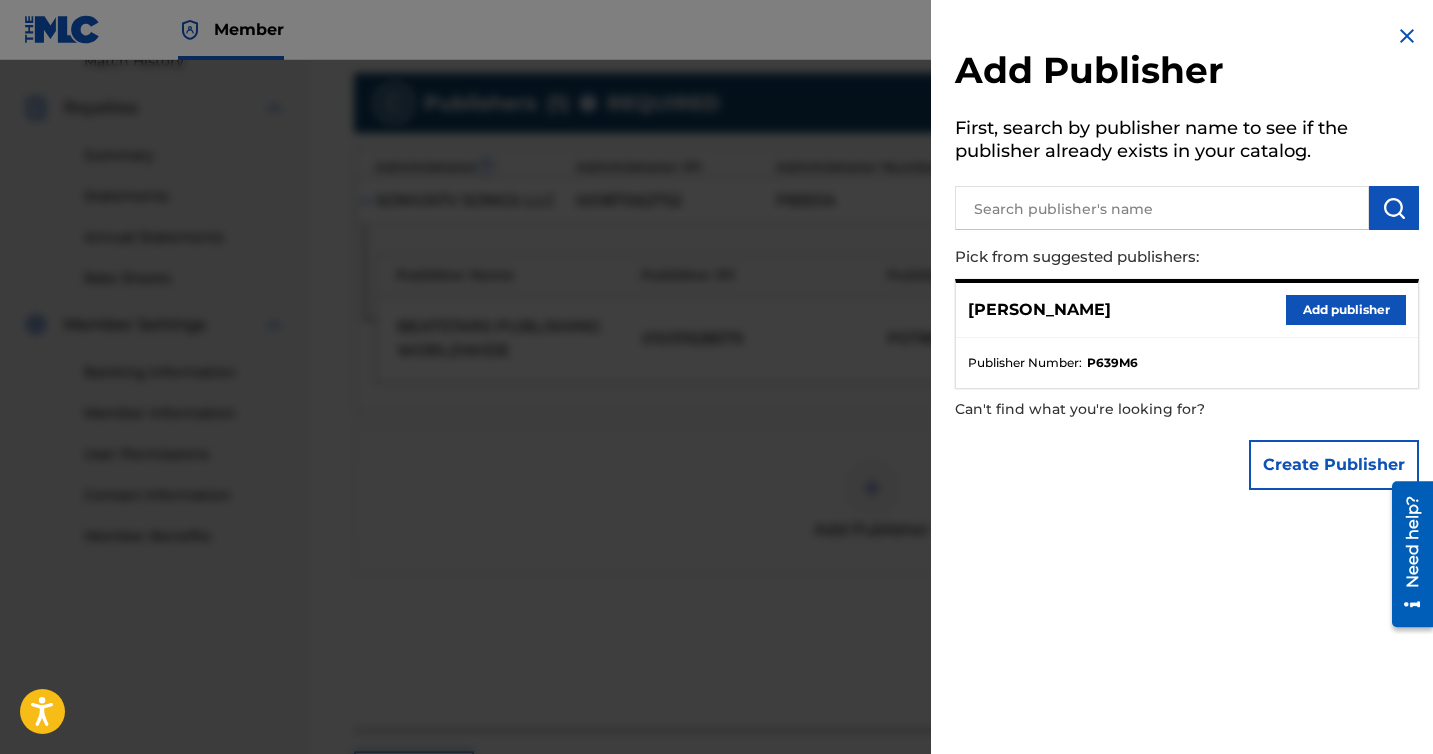 click on "Add publisher" at bounding box center (1346, 310) 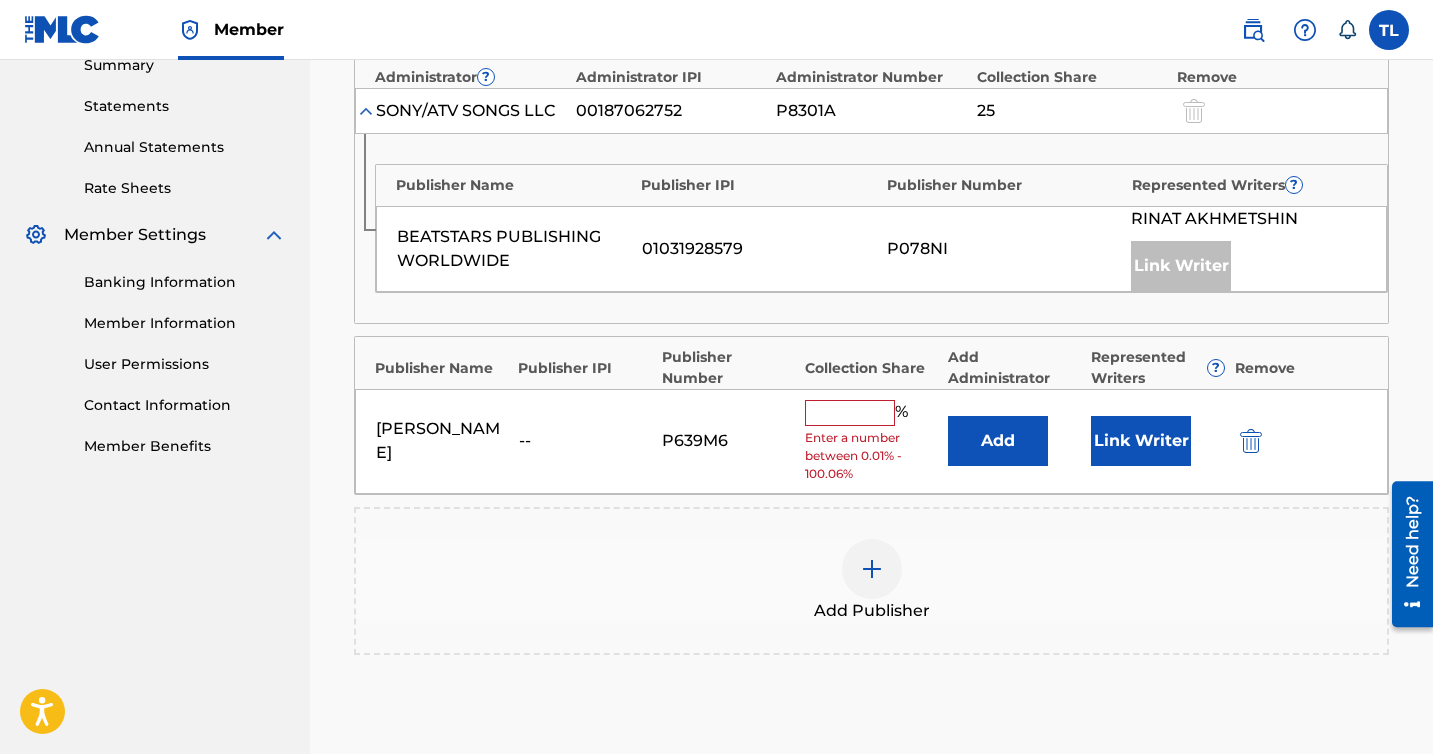scroll, scrollTop: 674, scrollLeft: 0, axis: vertical 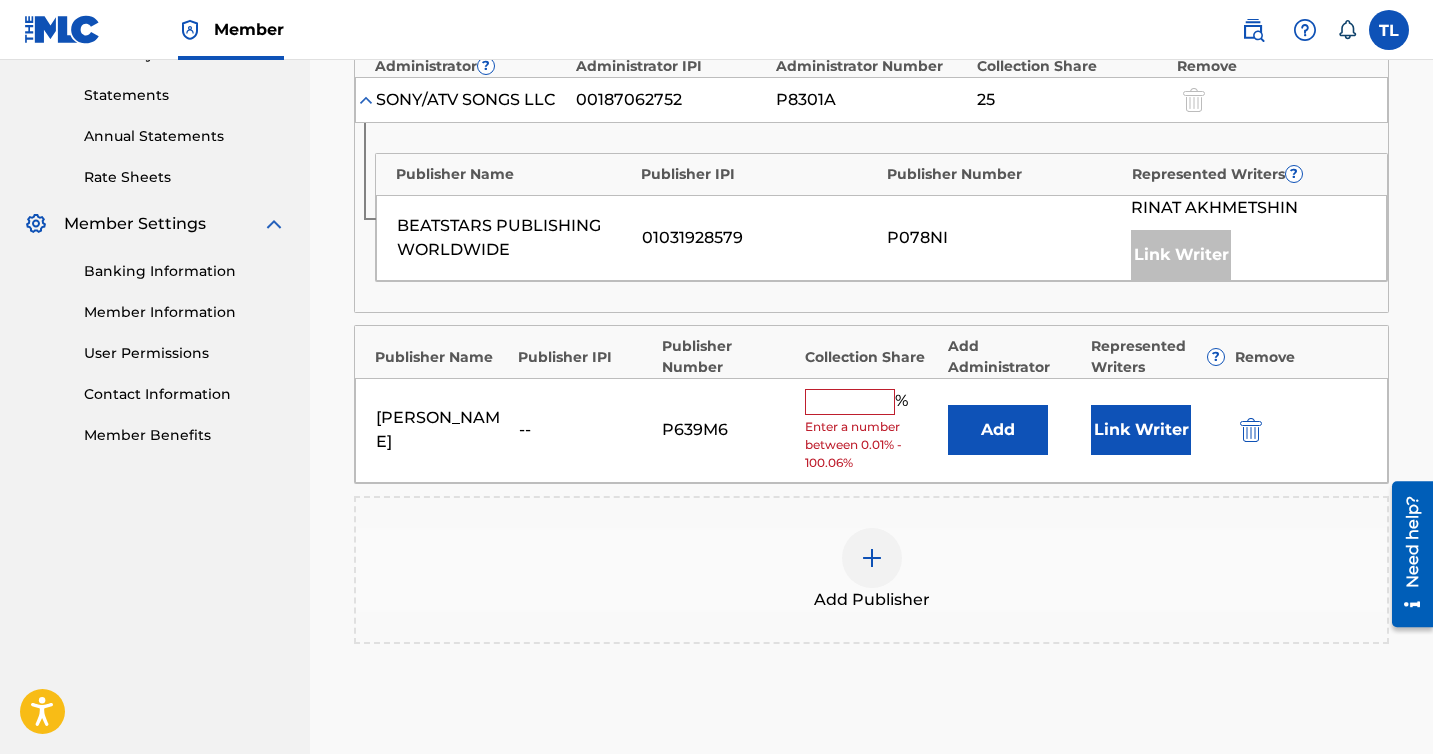 click at bounding box center [850, 402] 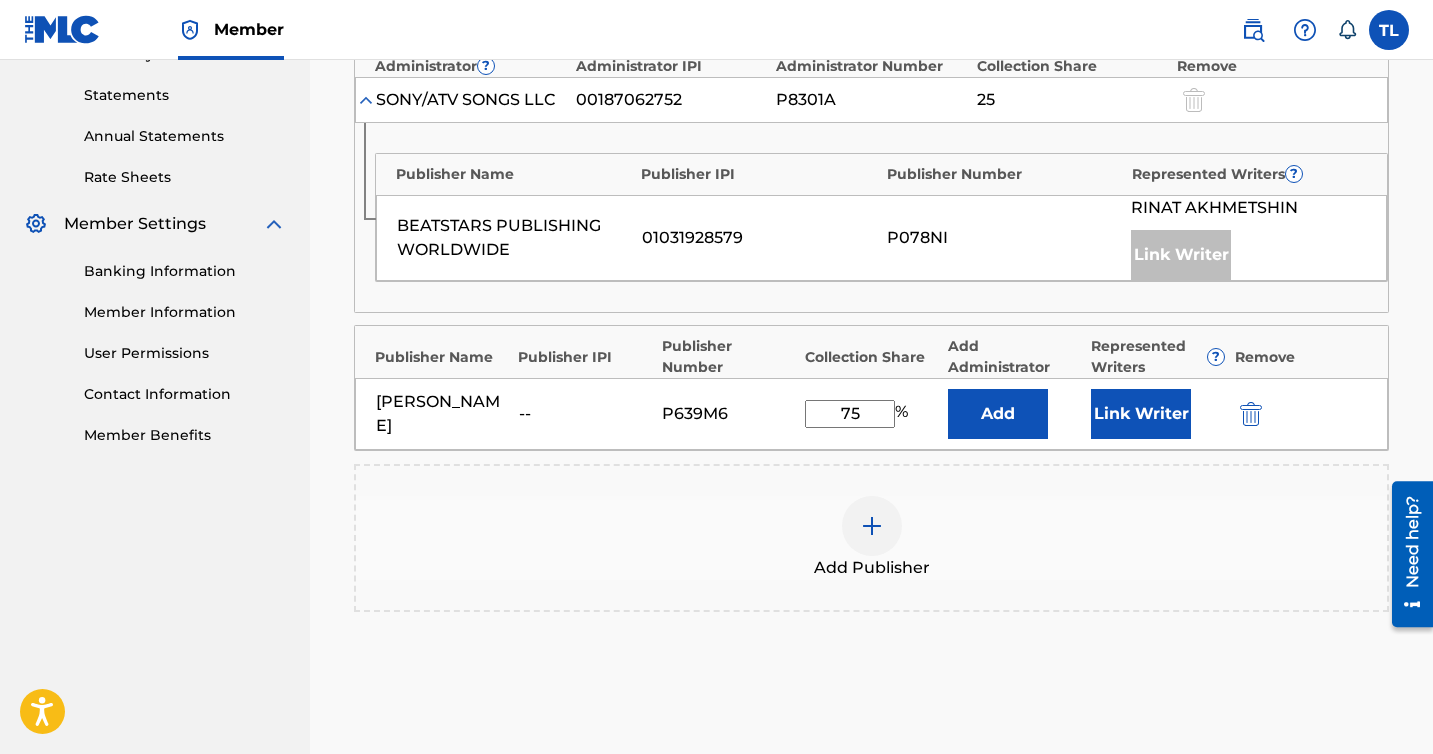 type on "75" 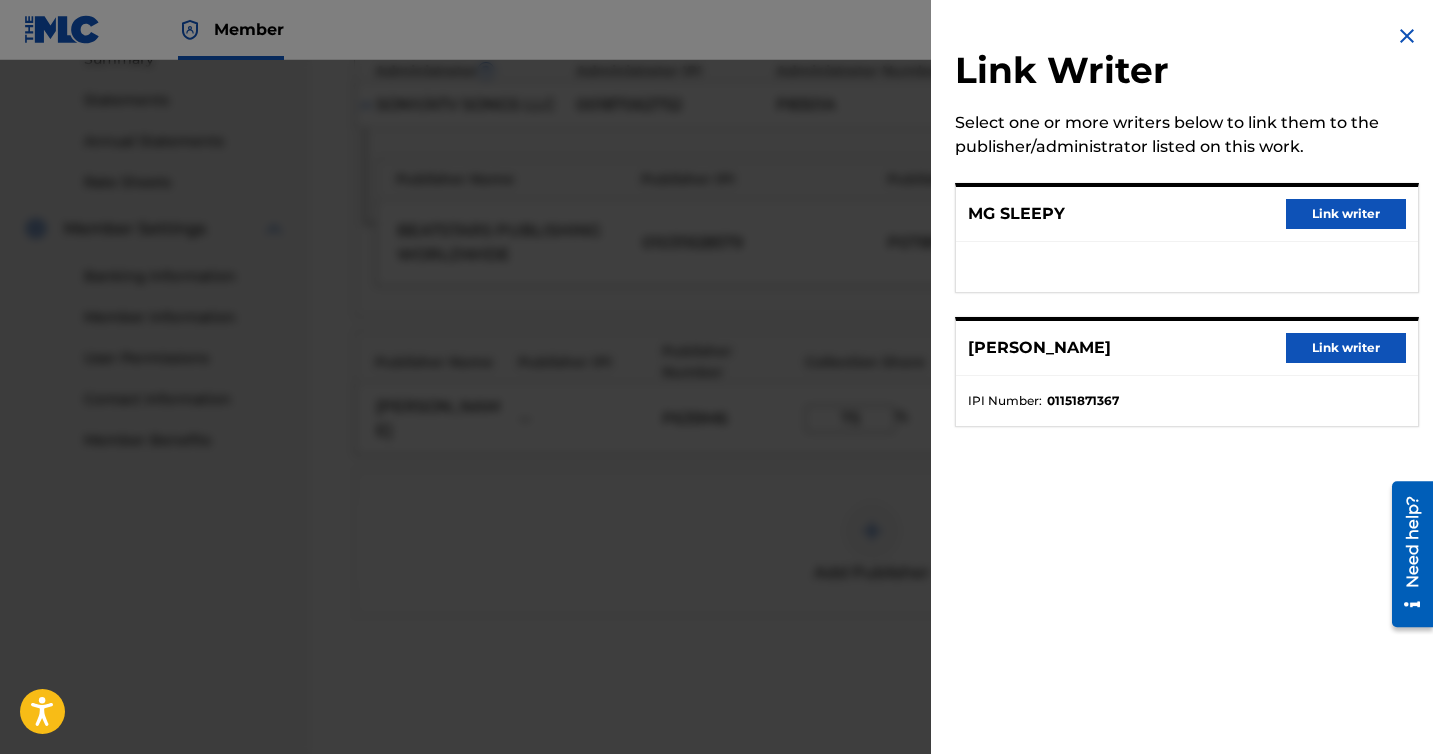 scroll, scrollTop: 653, scrollLeft: 0, axis: vertical 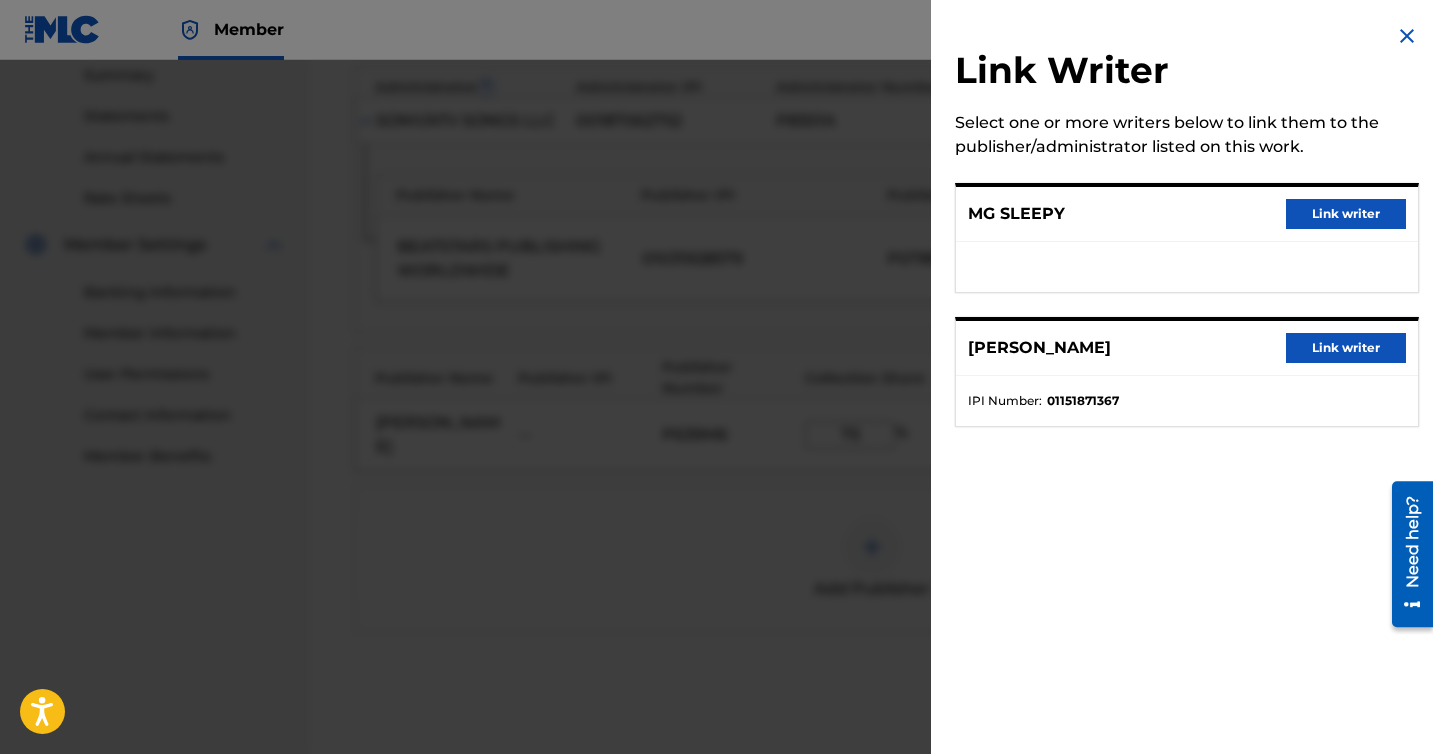 click at bounding box center [1407, 36] 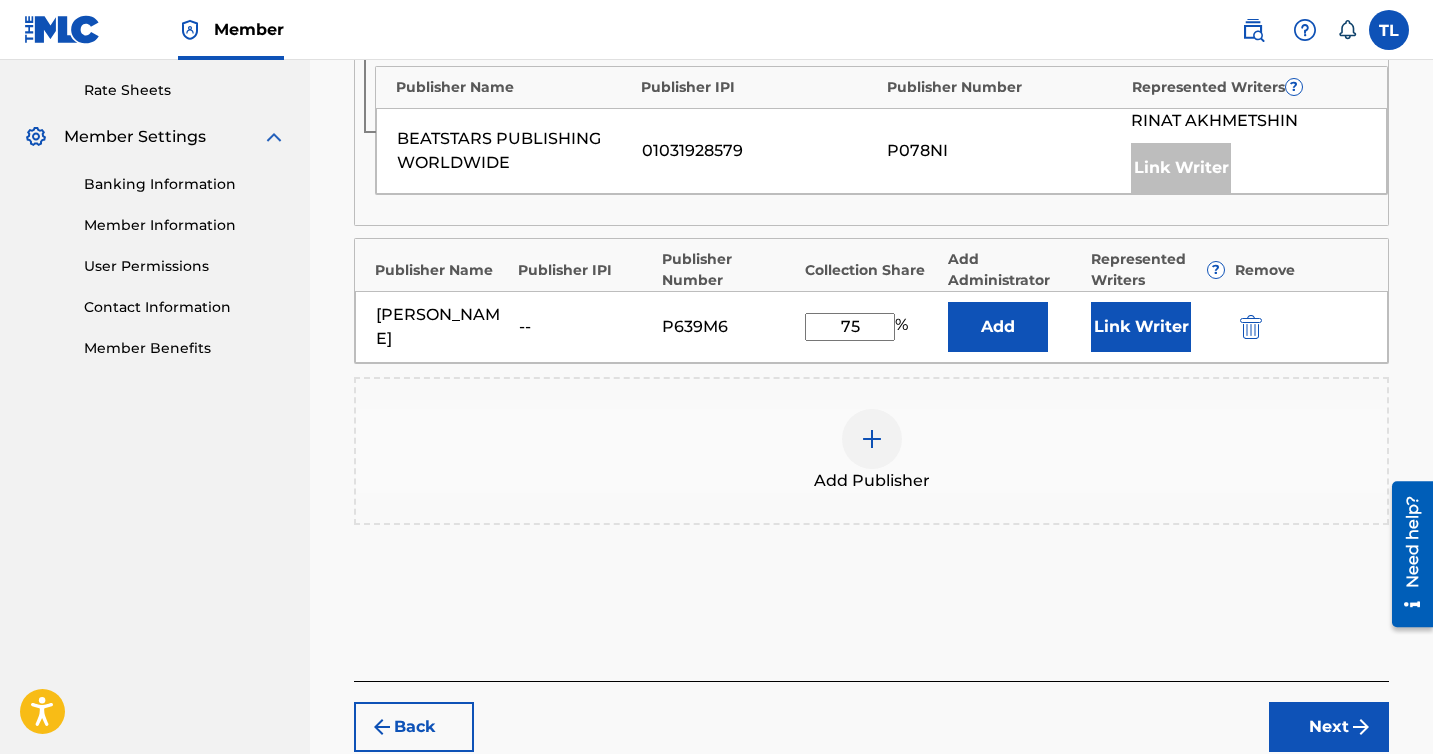scroll, scrollTop: 762, scrollLeft: 0, axis: vertical 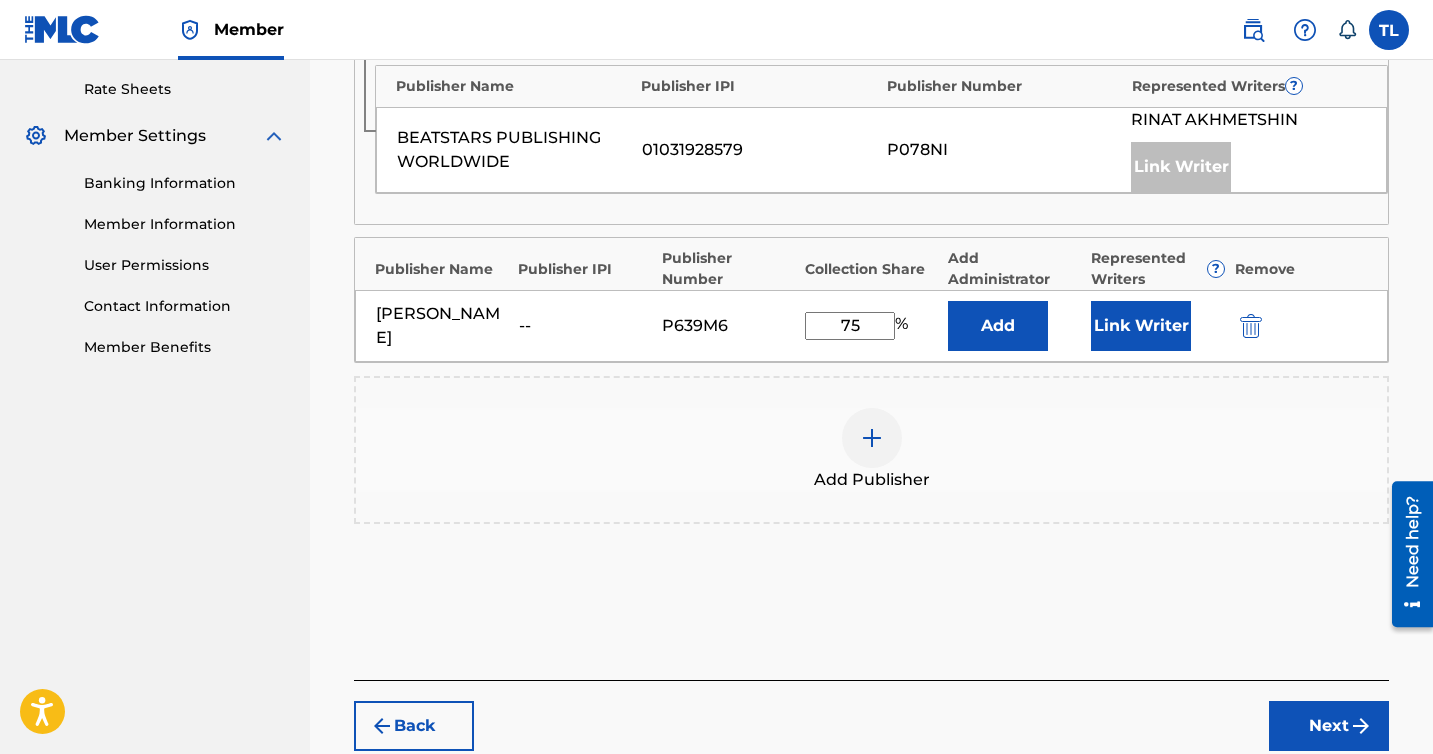 click on "Next" at bounding box center (1329, 726) 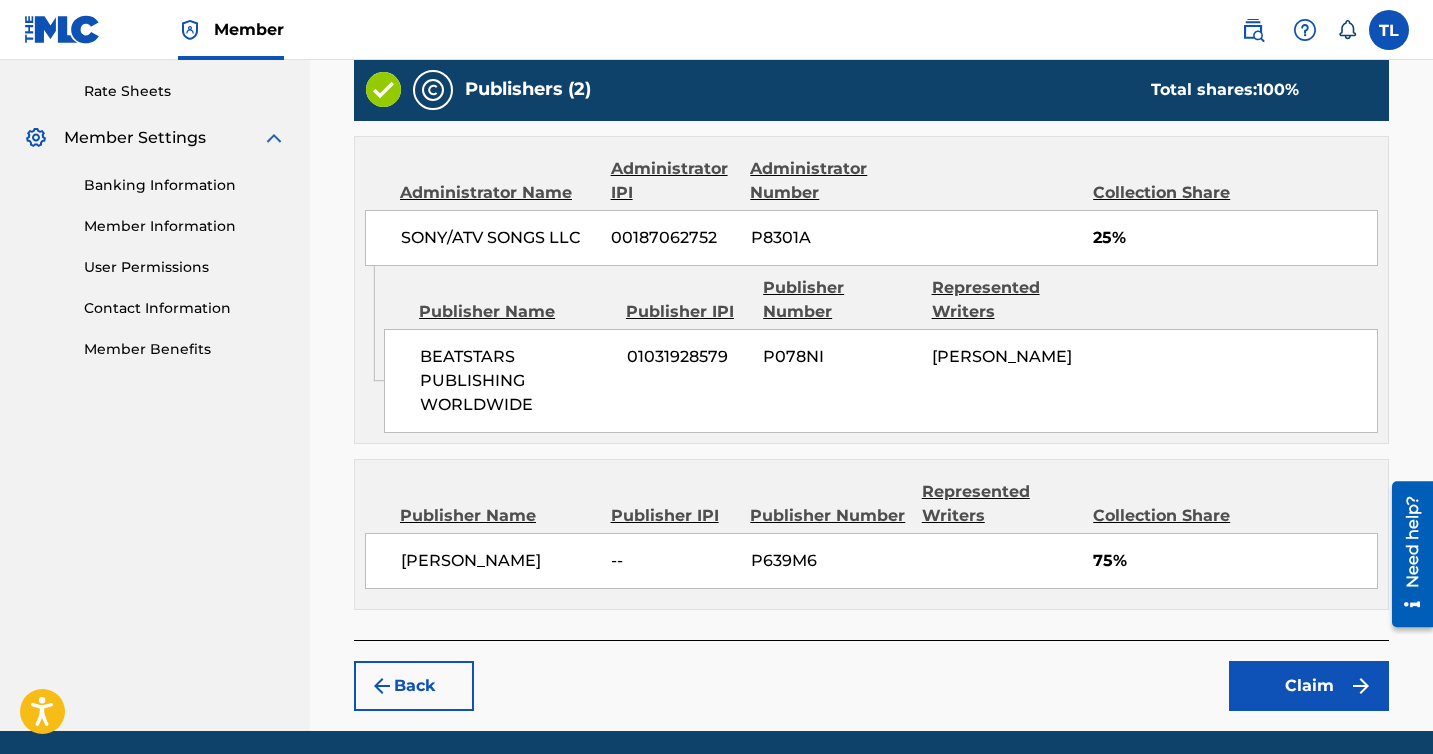 scroll, scrollTop: 829, scrollLeft: 0, axis: vertical 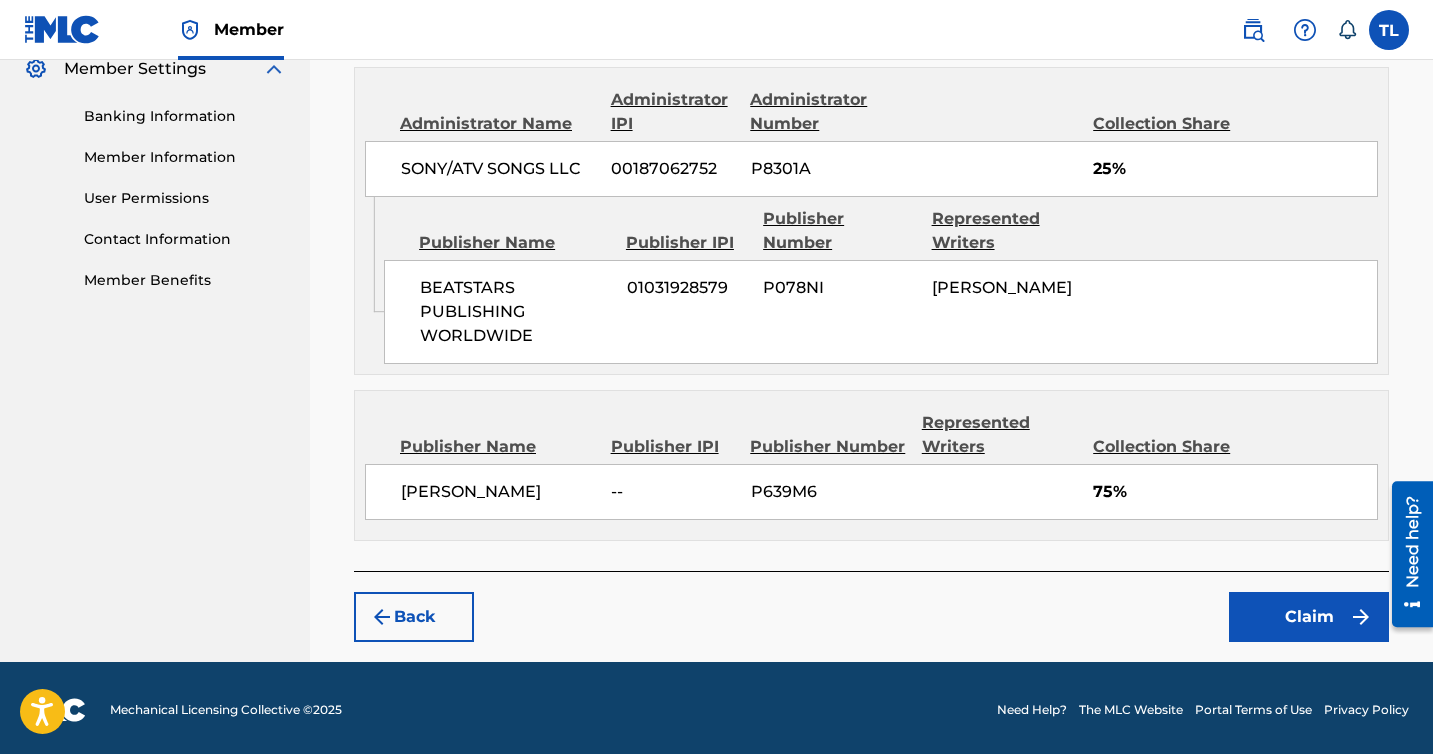 click on "Claim" at bounding box center [1309, 617] 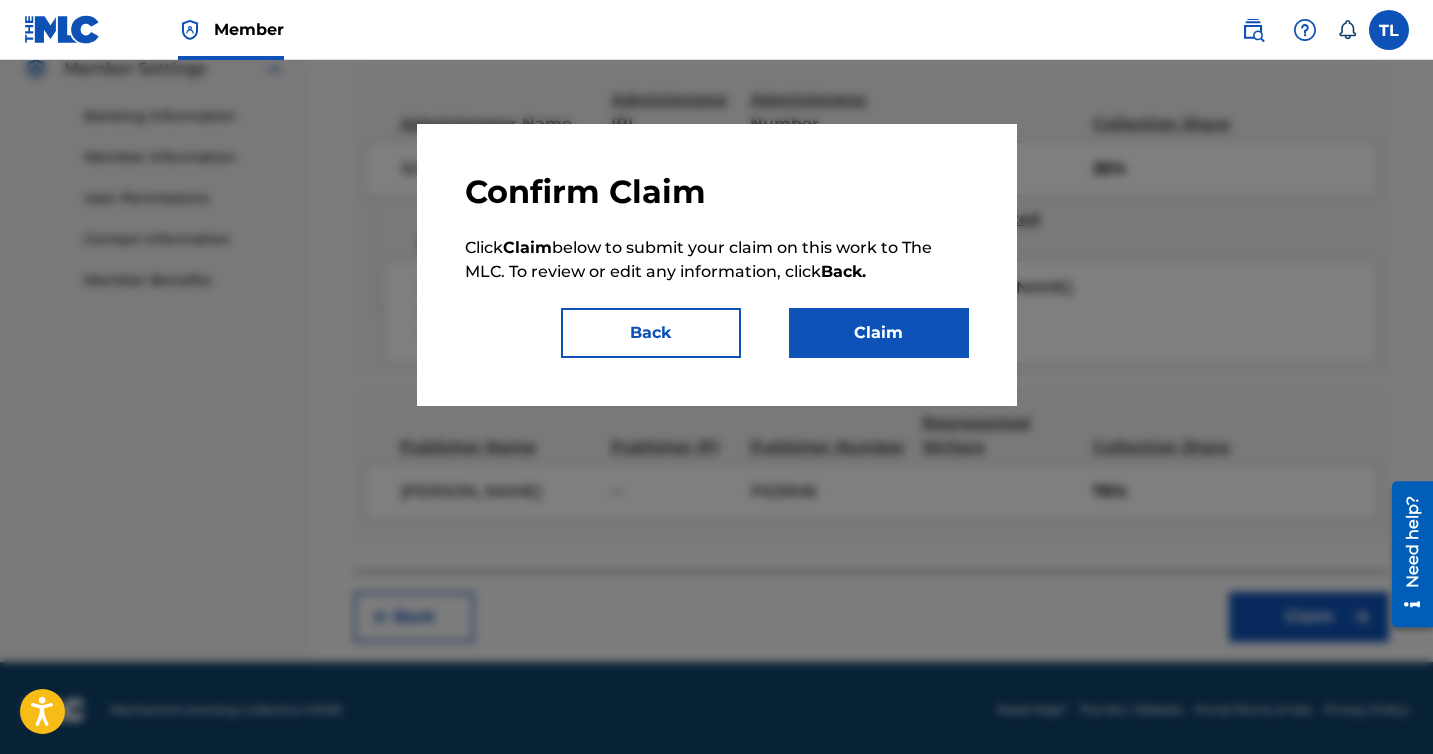 click on "Claim" at bounding box center [879, 333] 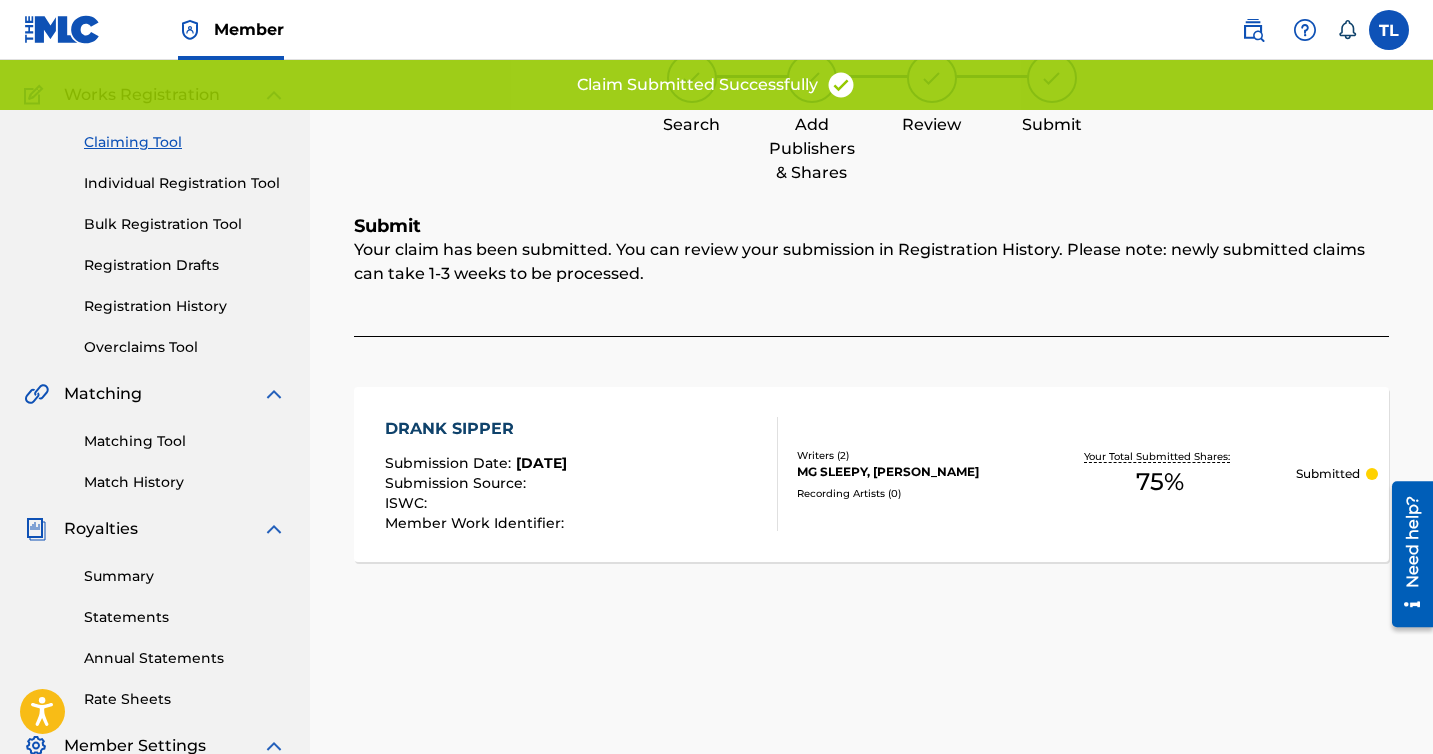 scroll, scrollTop: 0, scrollLeft: 0, axis: both 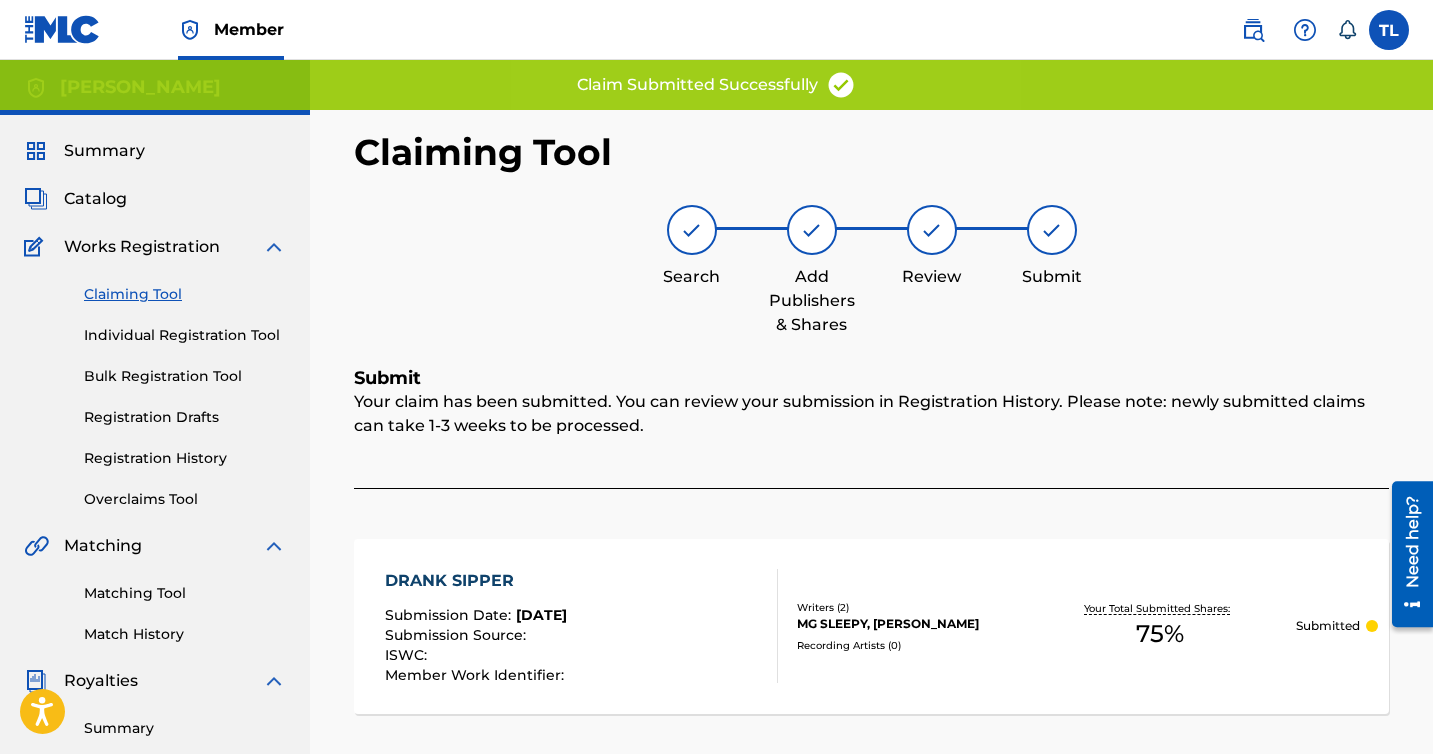 click on "Claiming Tool" at bounding box center (185, 294) 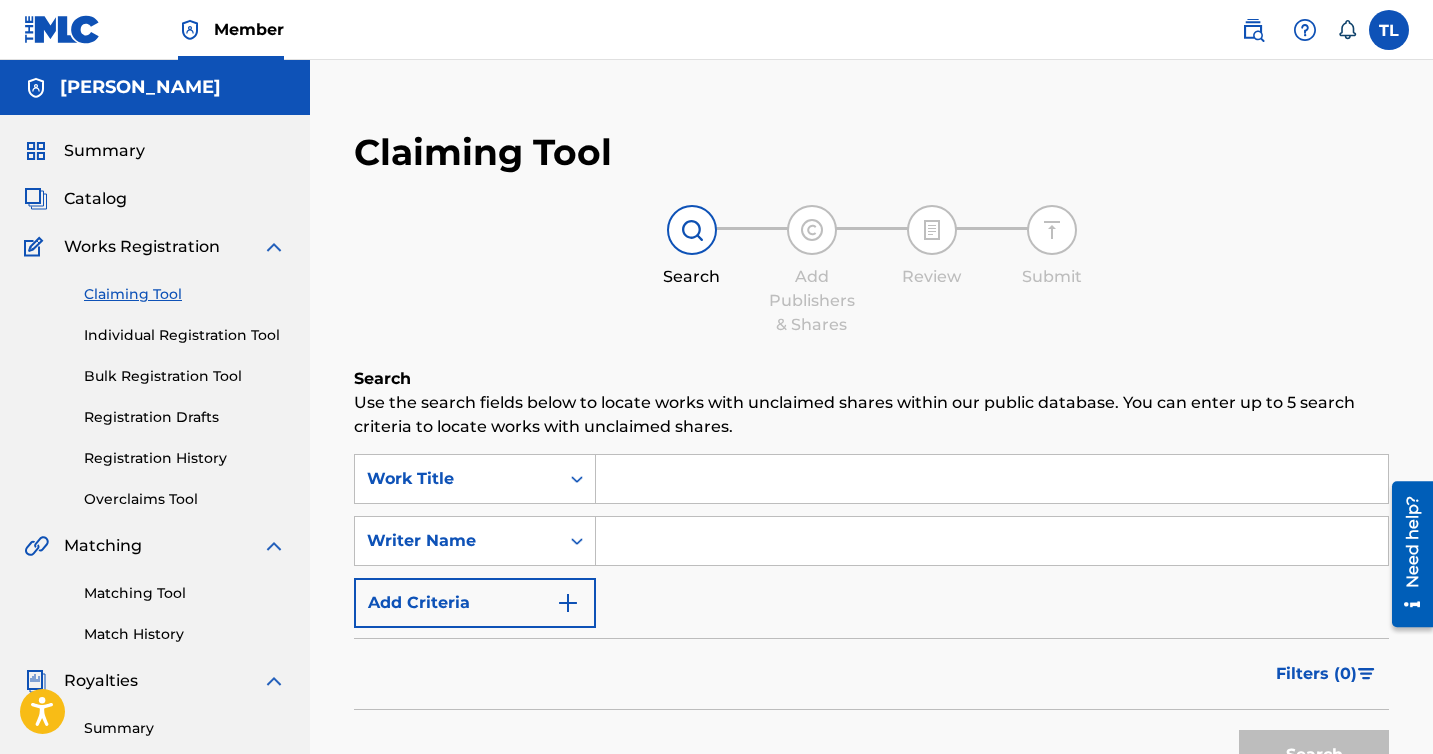 click at bounding box center (992, 479) 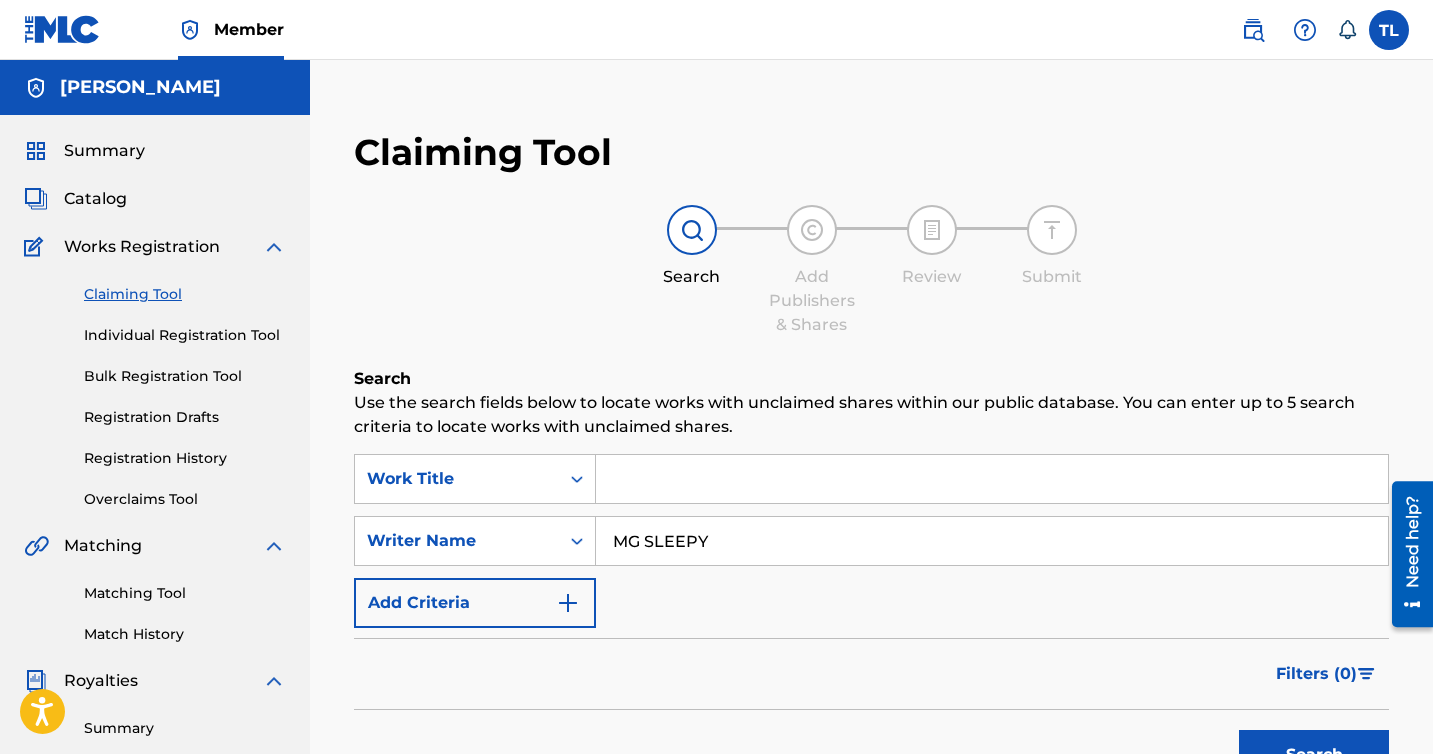 click at bounding box center [992, 479] 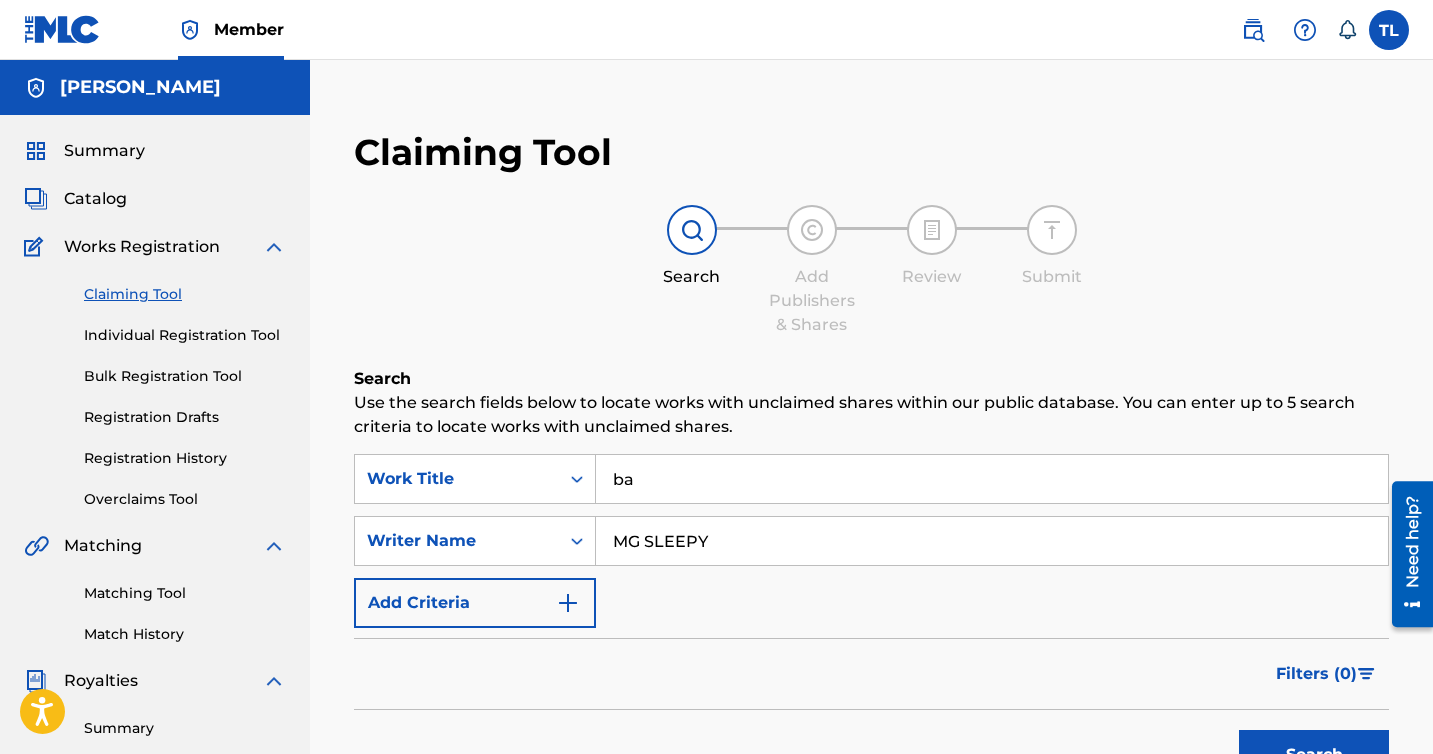 type on "ba" 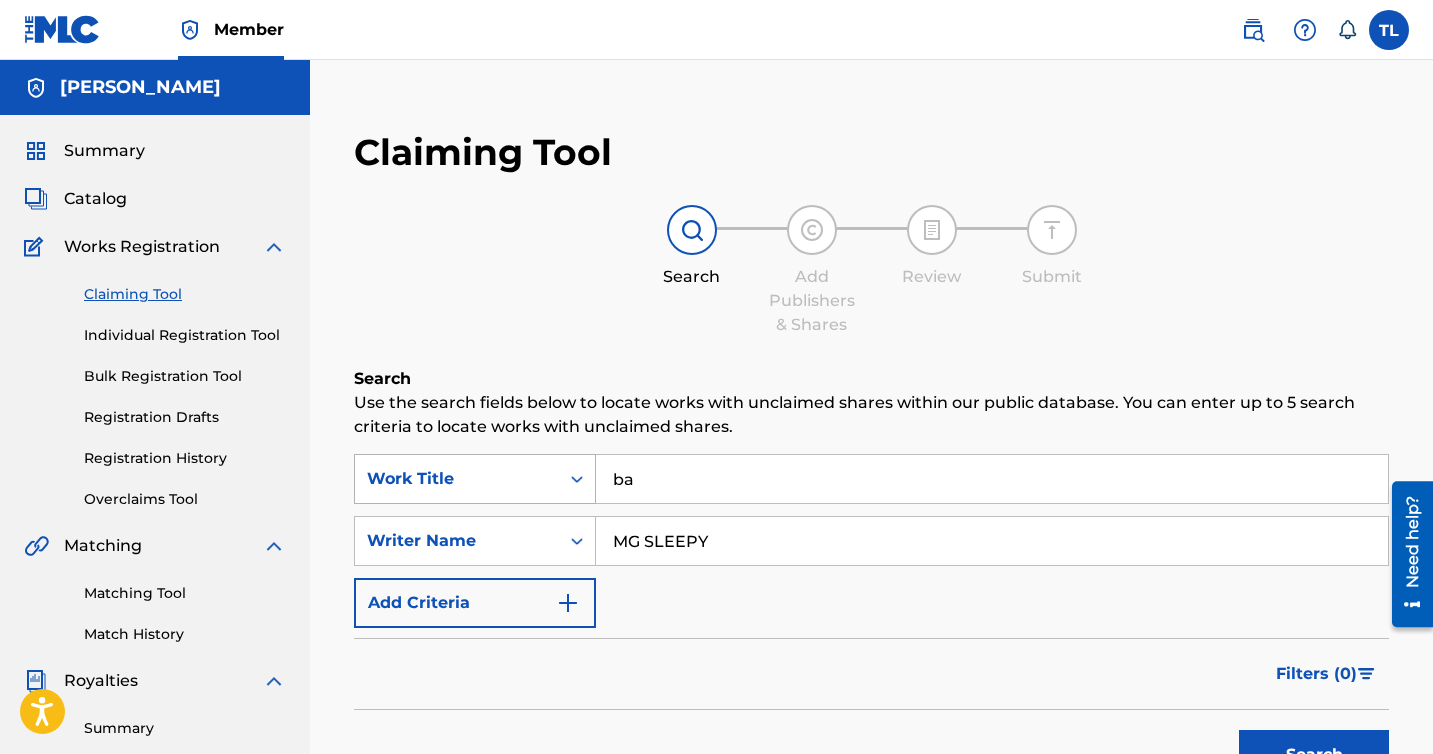 drag, startPoint x: 897, startPoint y: 541, endPoint x: 560, endPoint y: 496, distance: 339.99118 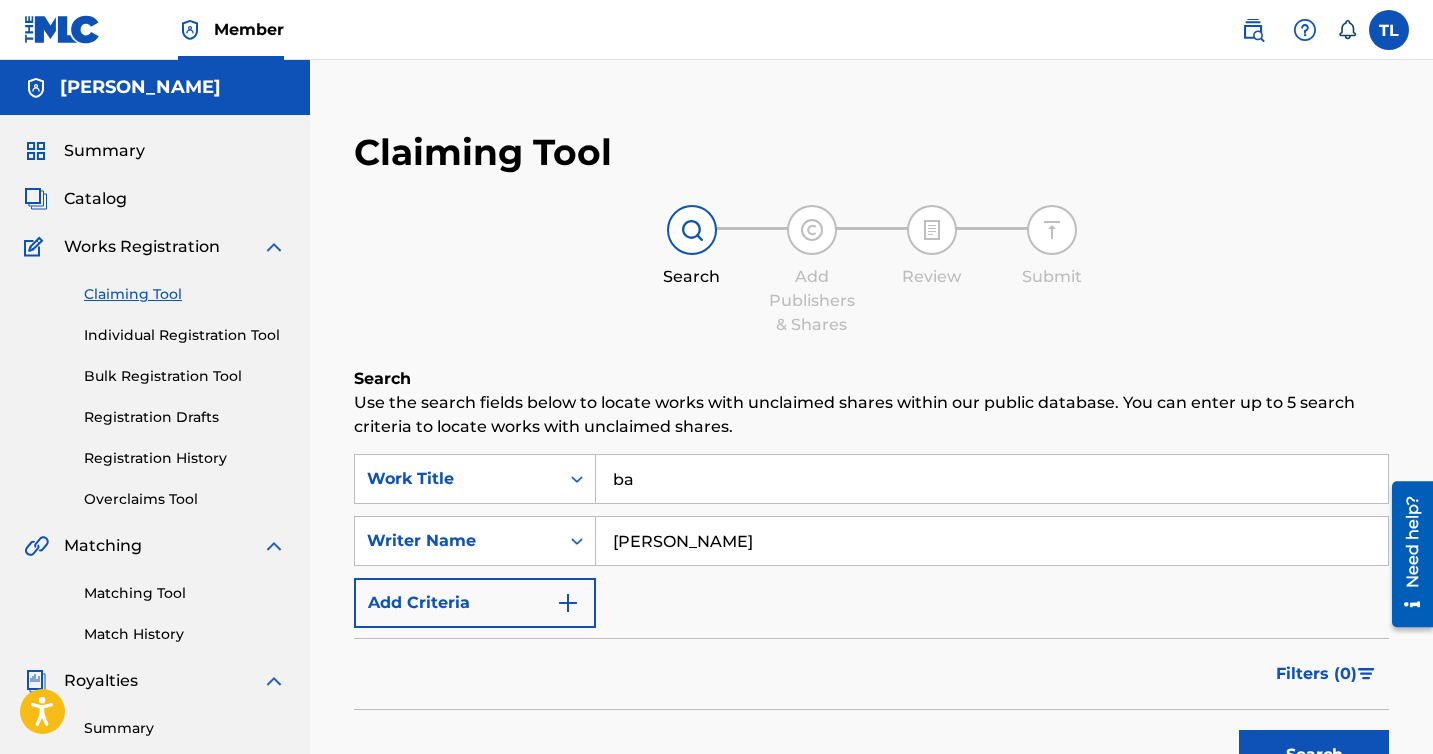 type on "[PERSON_NAME]" 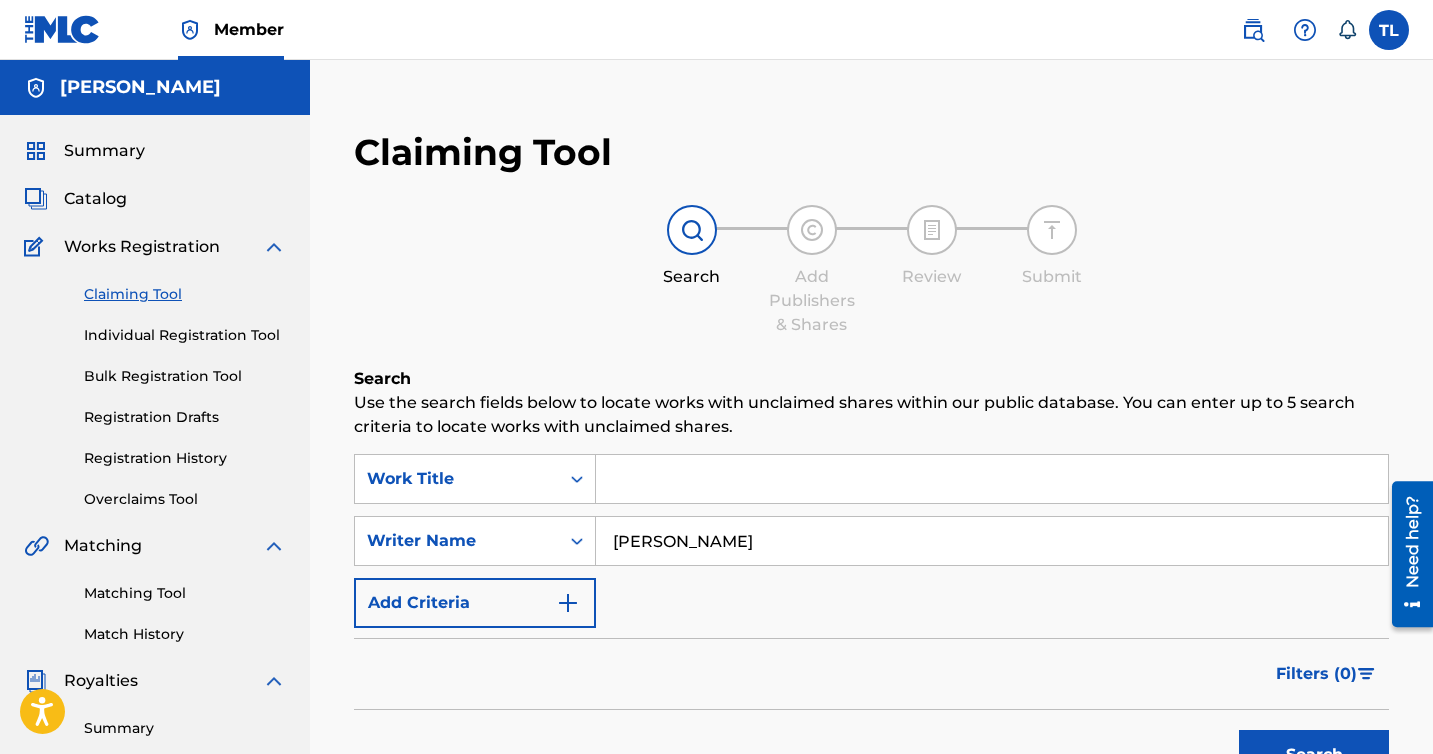 type 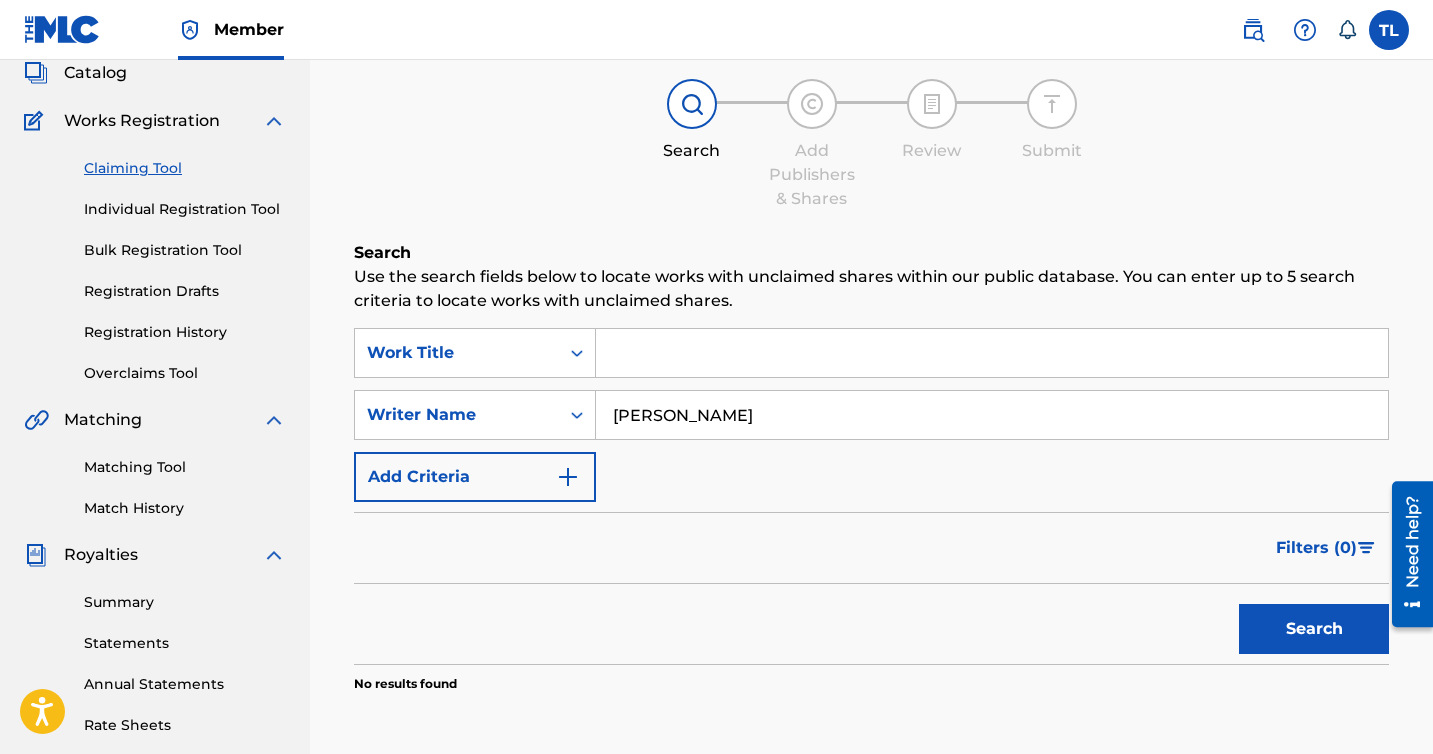 scroll, scrollTop: 154, scrollLeft: 0, axis: vertical 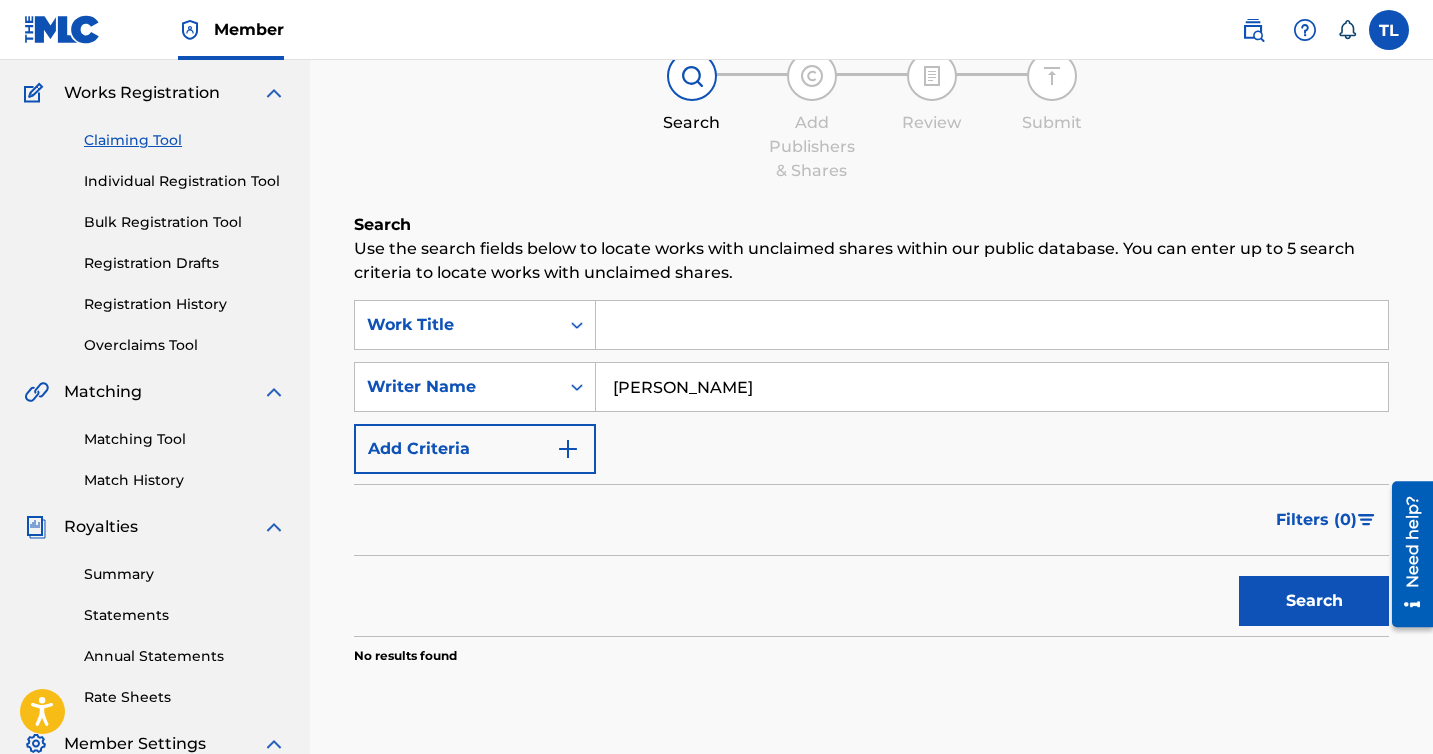 click on "Search" at bounding box center [1314, 601] 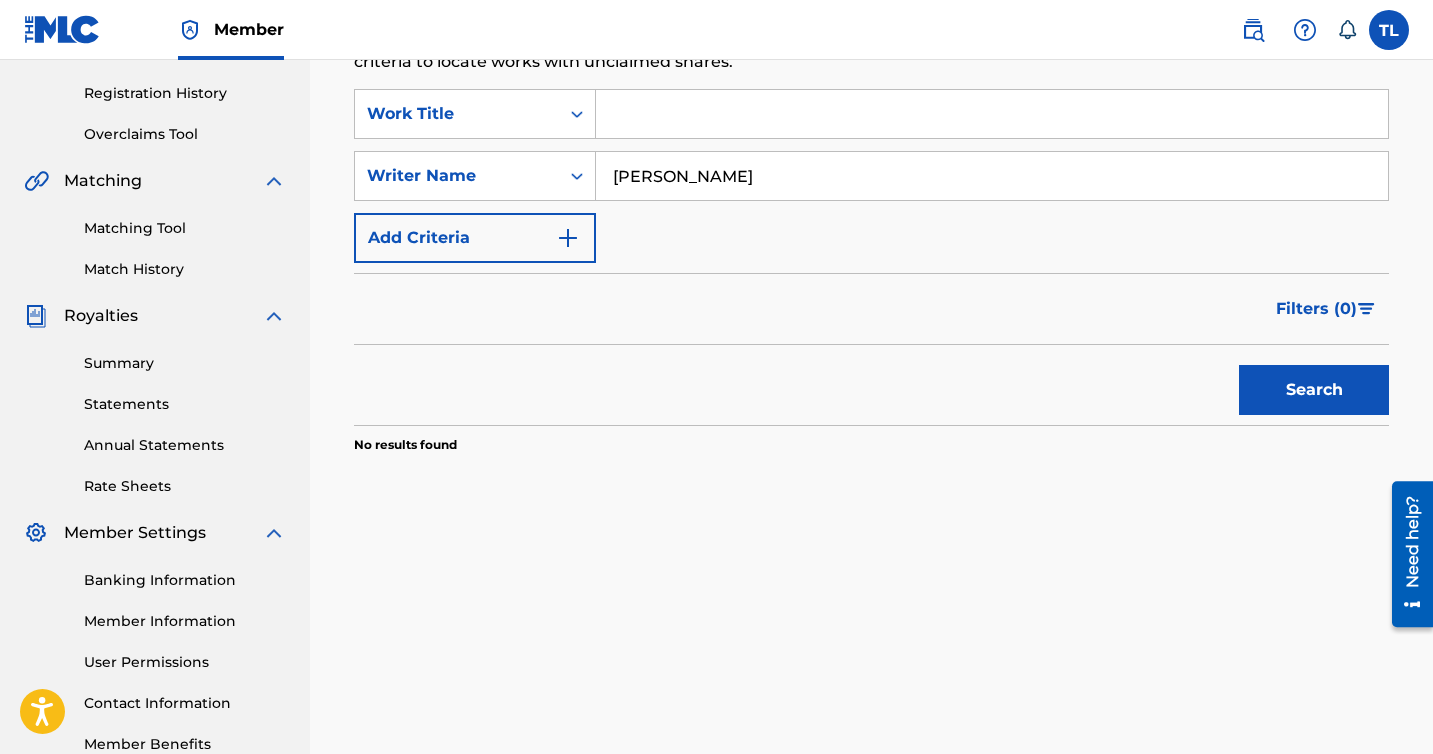 scroll, scrollTop: 389, scrollLeft: 0, axis: vertical 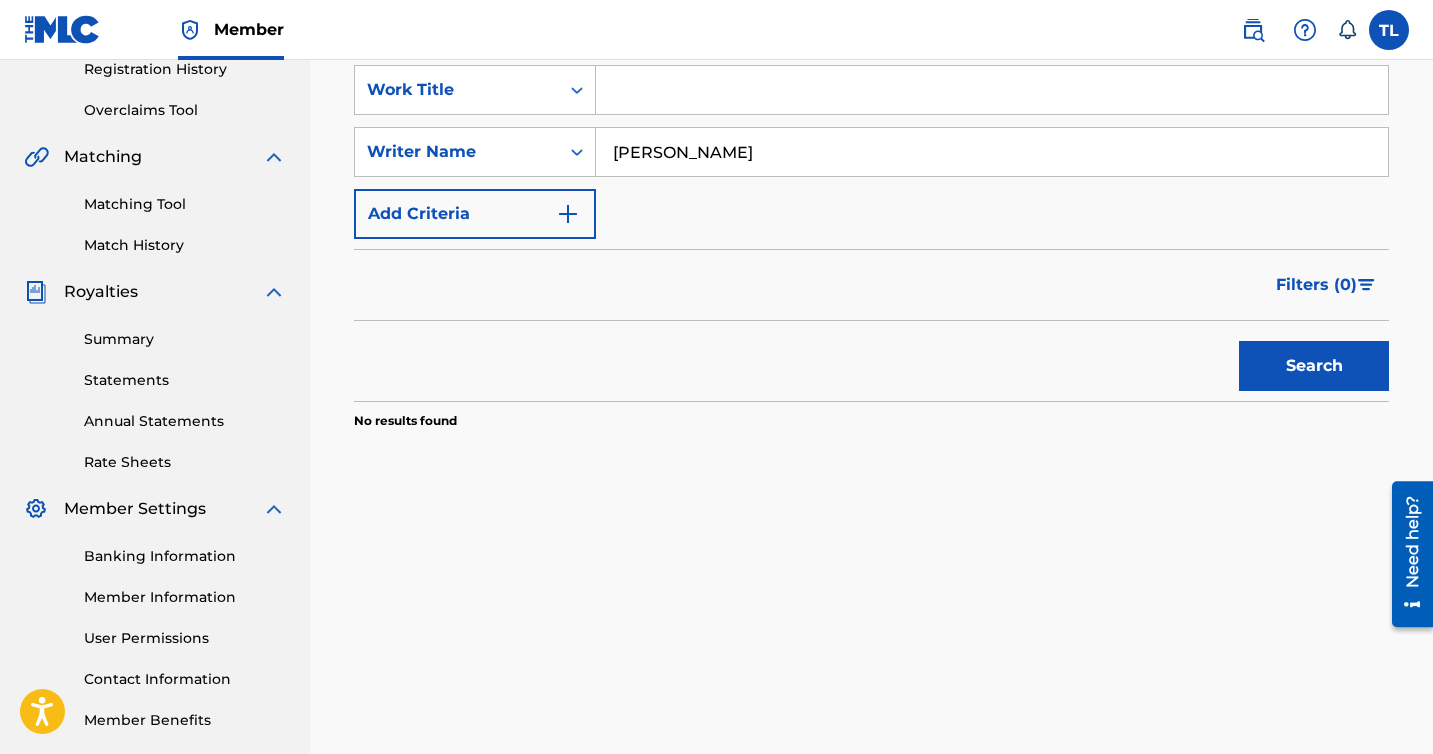 click on "[PERSON_NAME]" at bounding box center (992, 152) 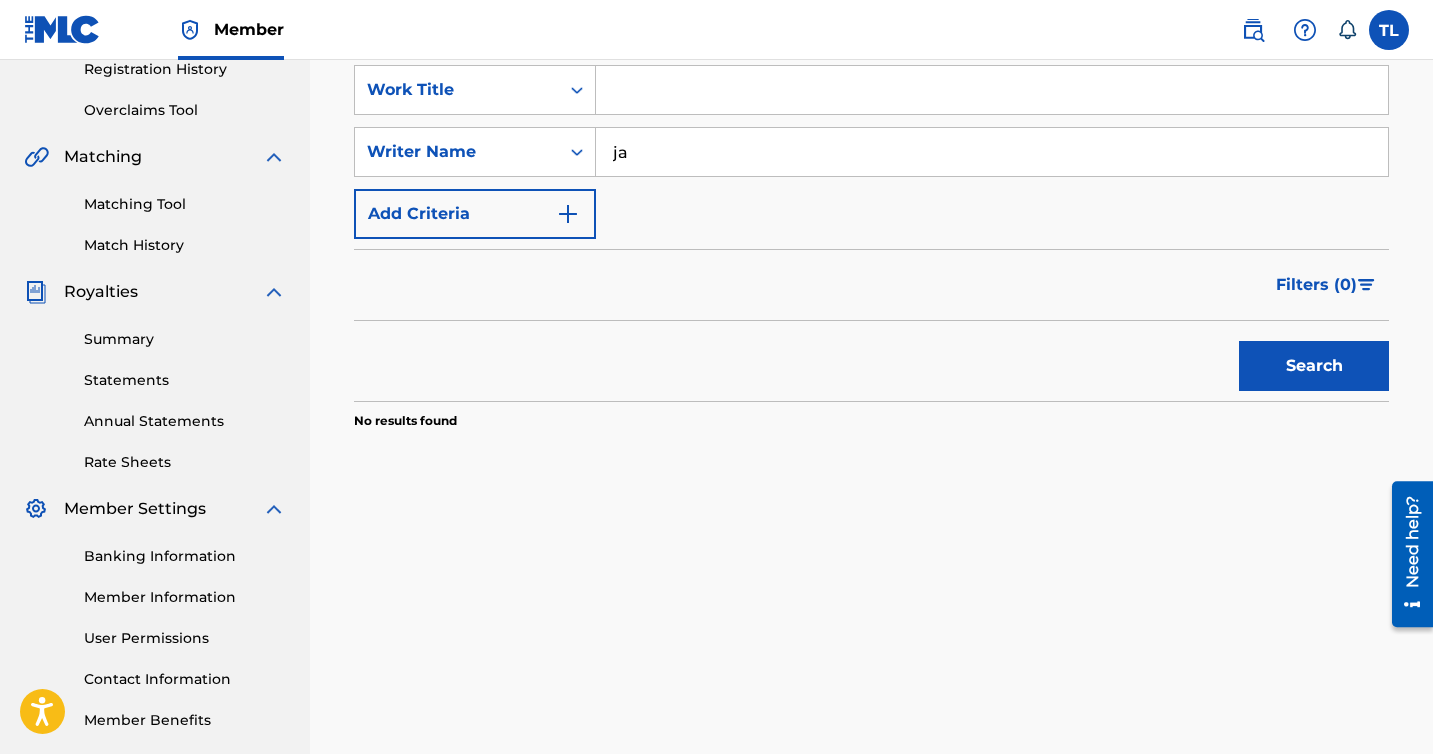 type on "j" 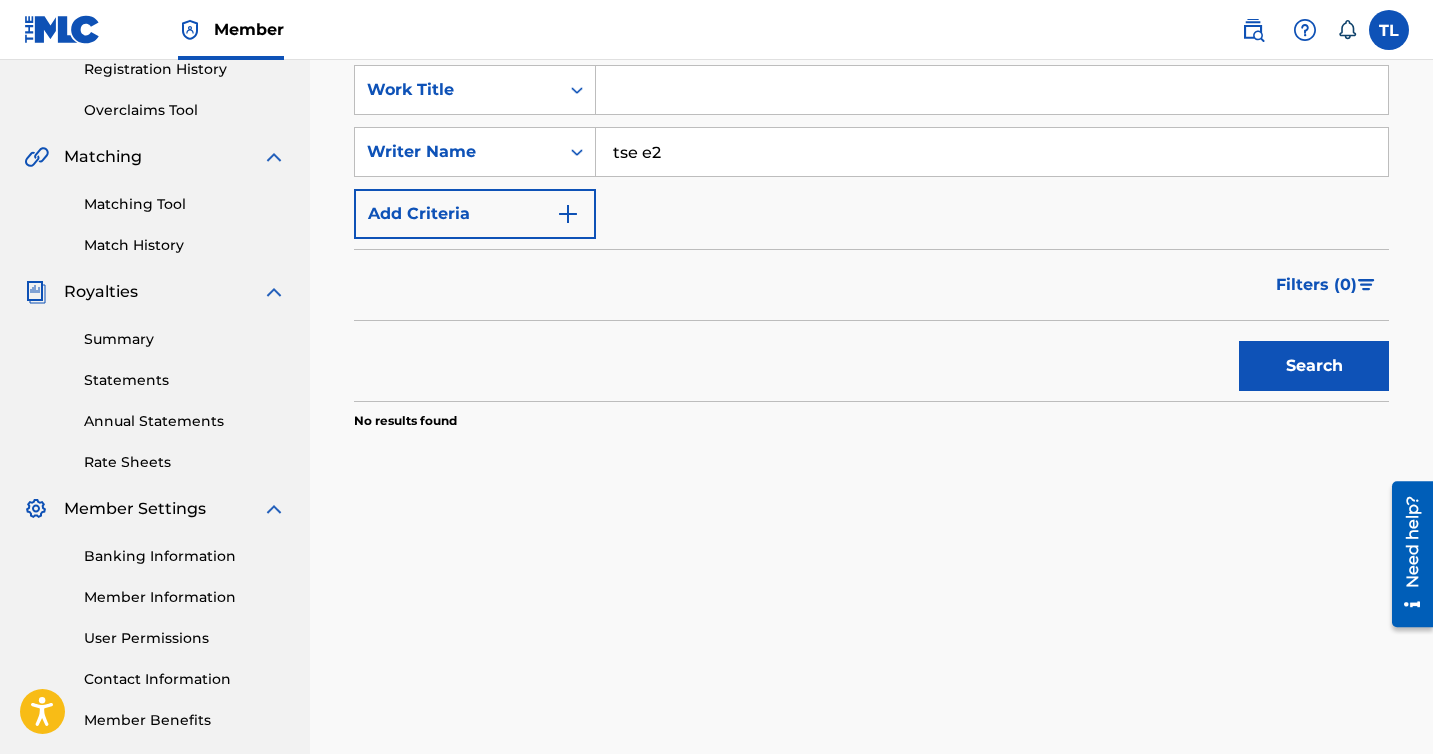 type on "tse e2" 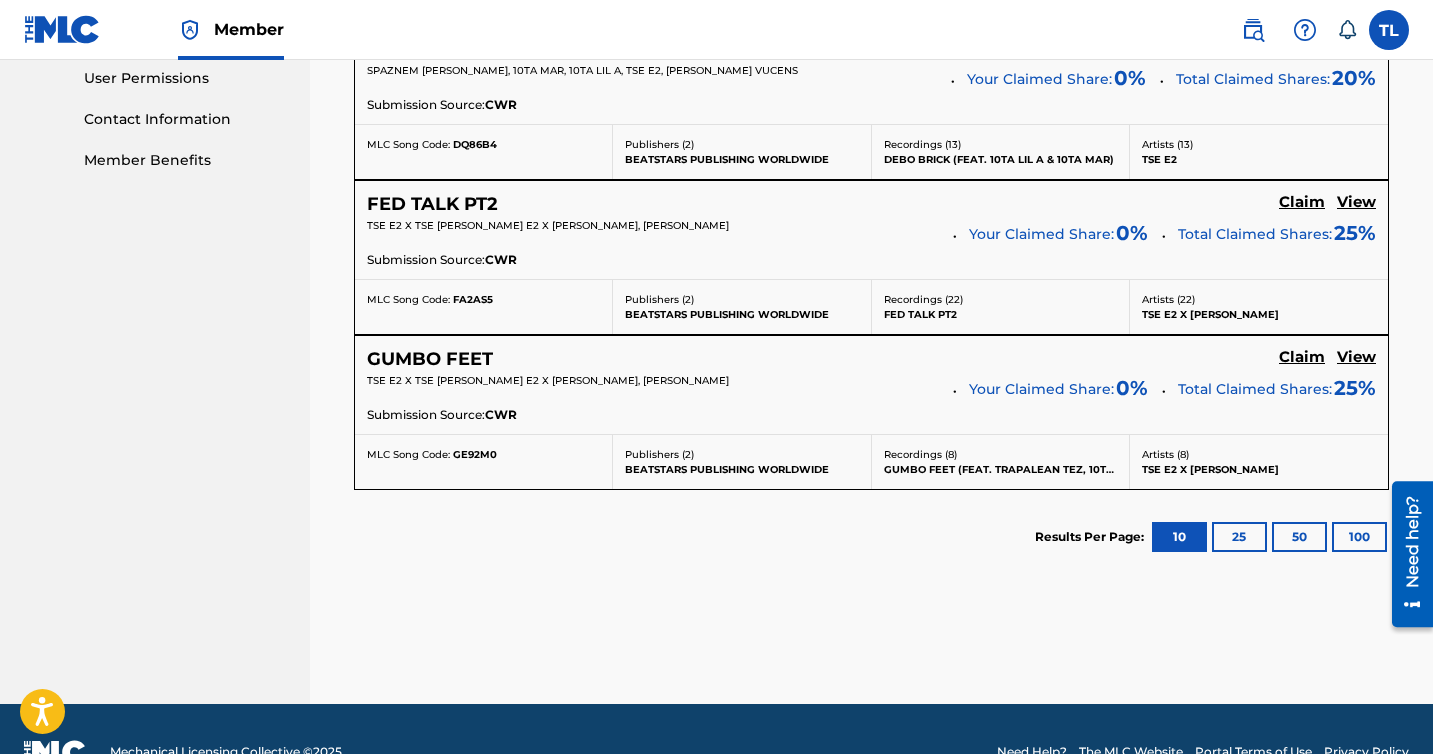 scroll, scrollTop: 989, scrollLeft: 0, axis: vertical 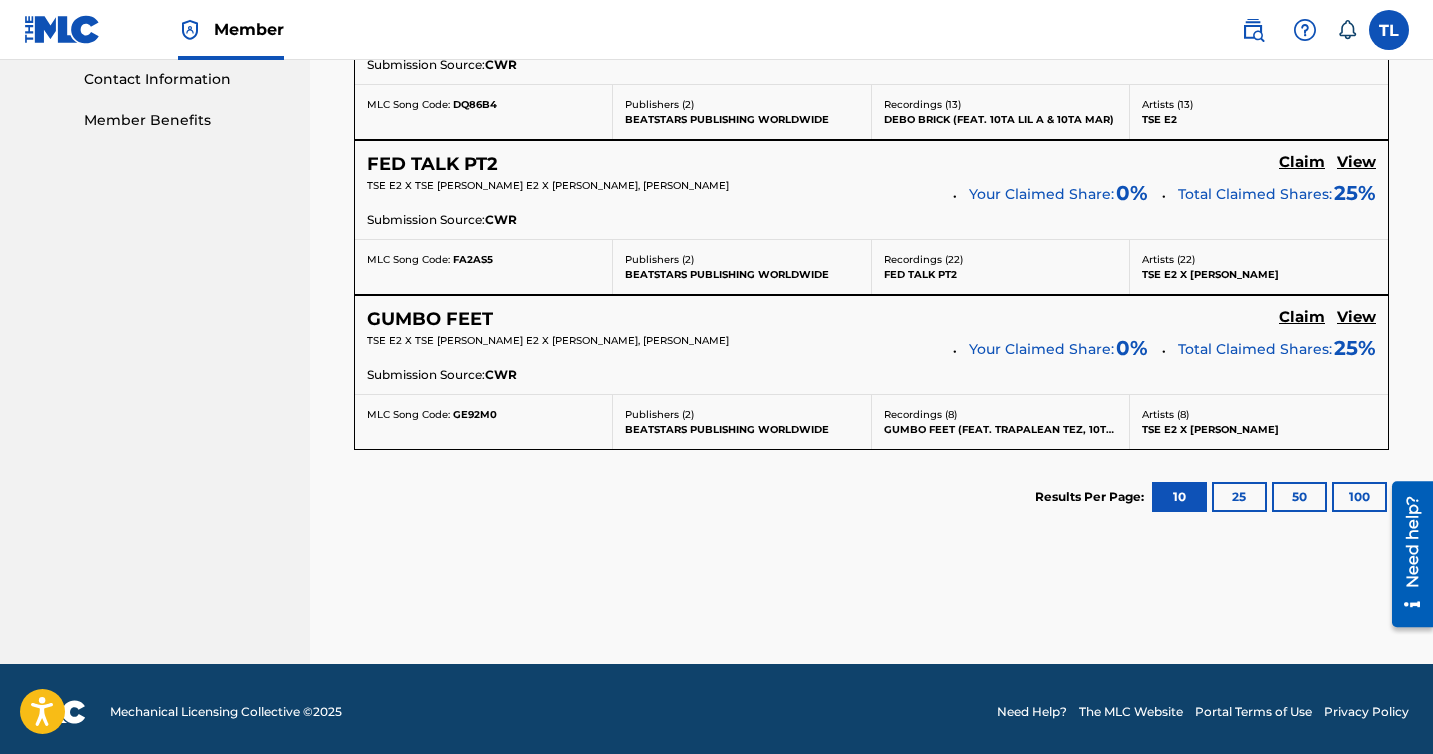 click on "Claim" at bounding box center (1302, -148) 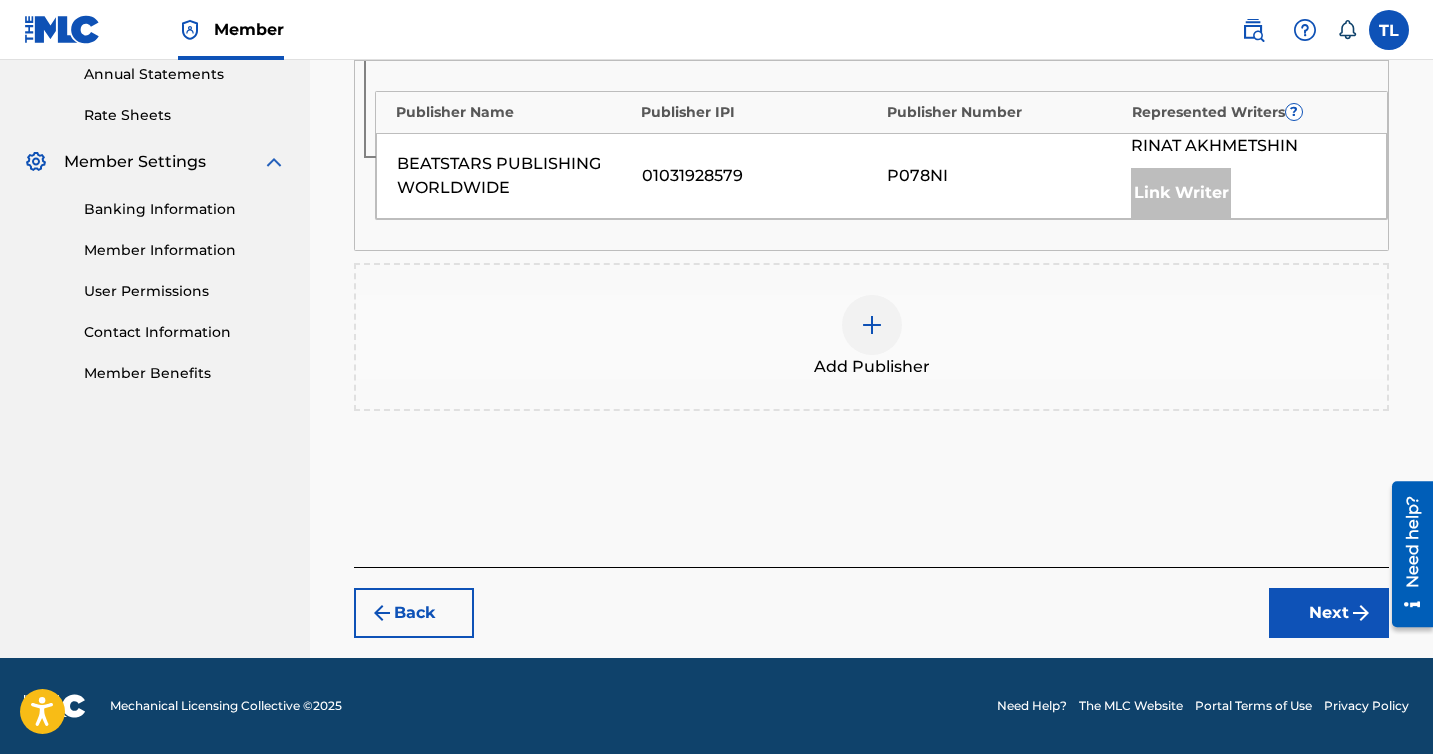 click at bounding box center [872, 325] 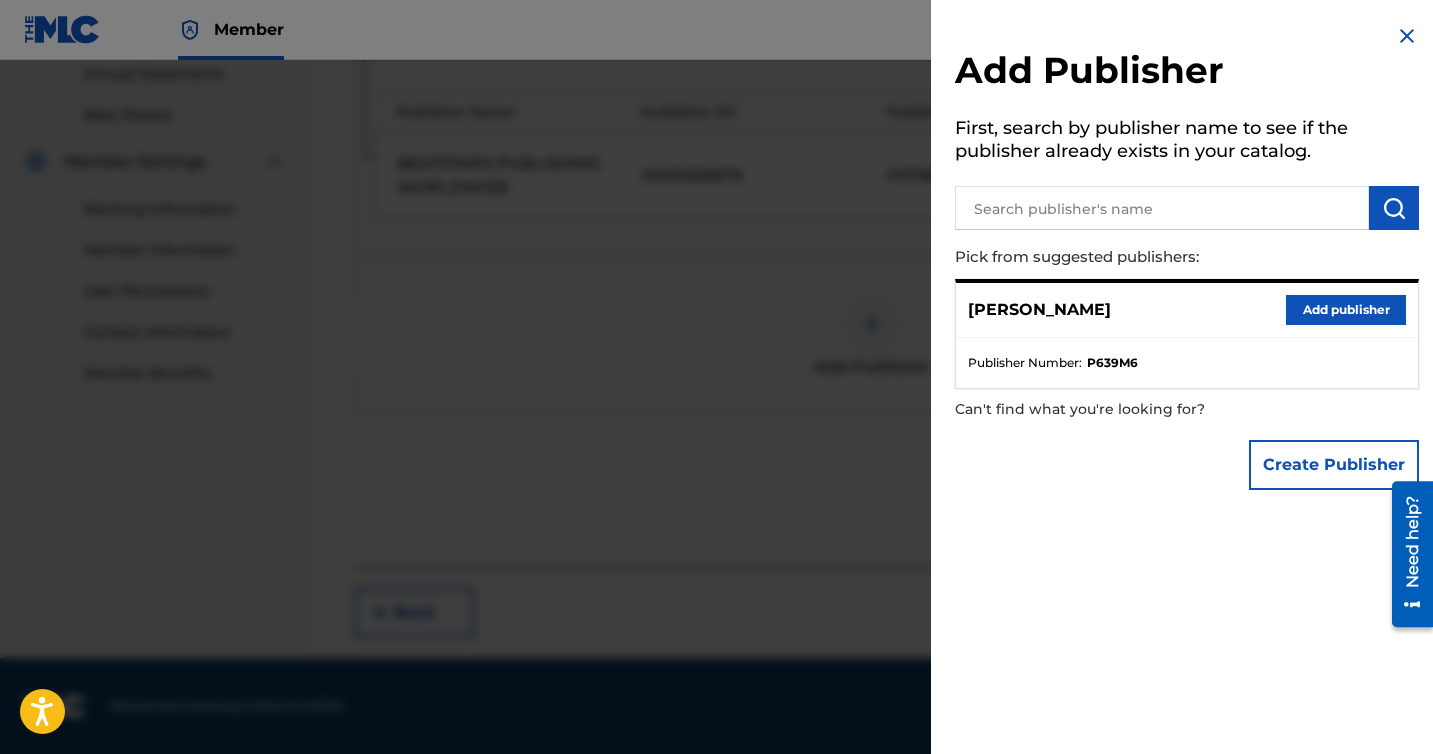 click at bounding box center (716, 437) 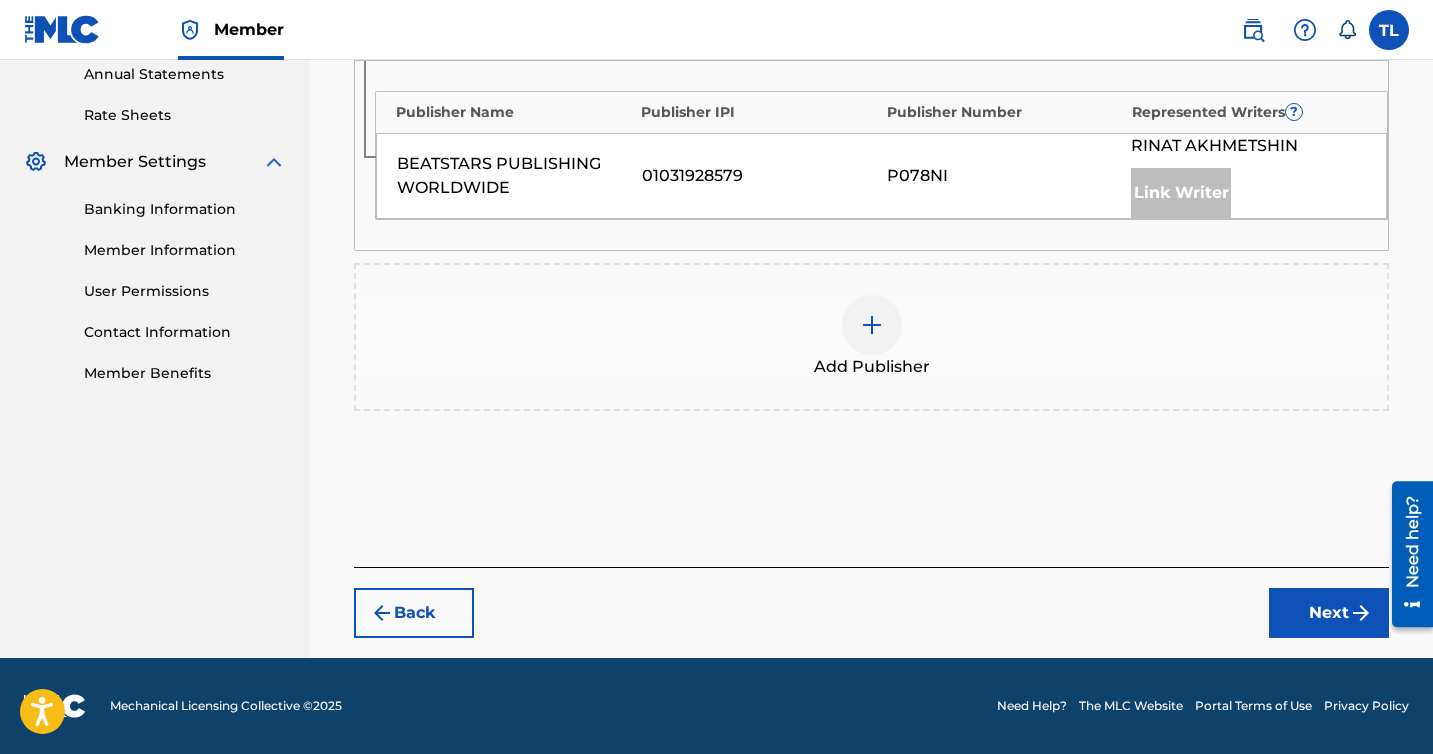click on "Add Publisher" at bounding box center [871, 337] 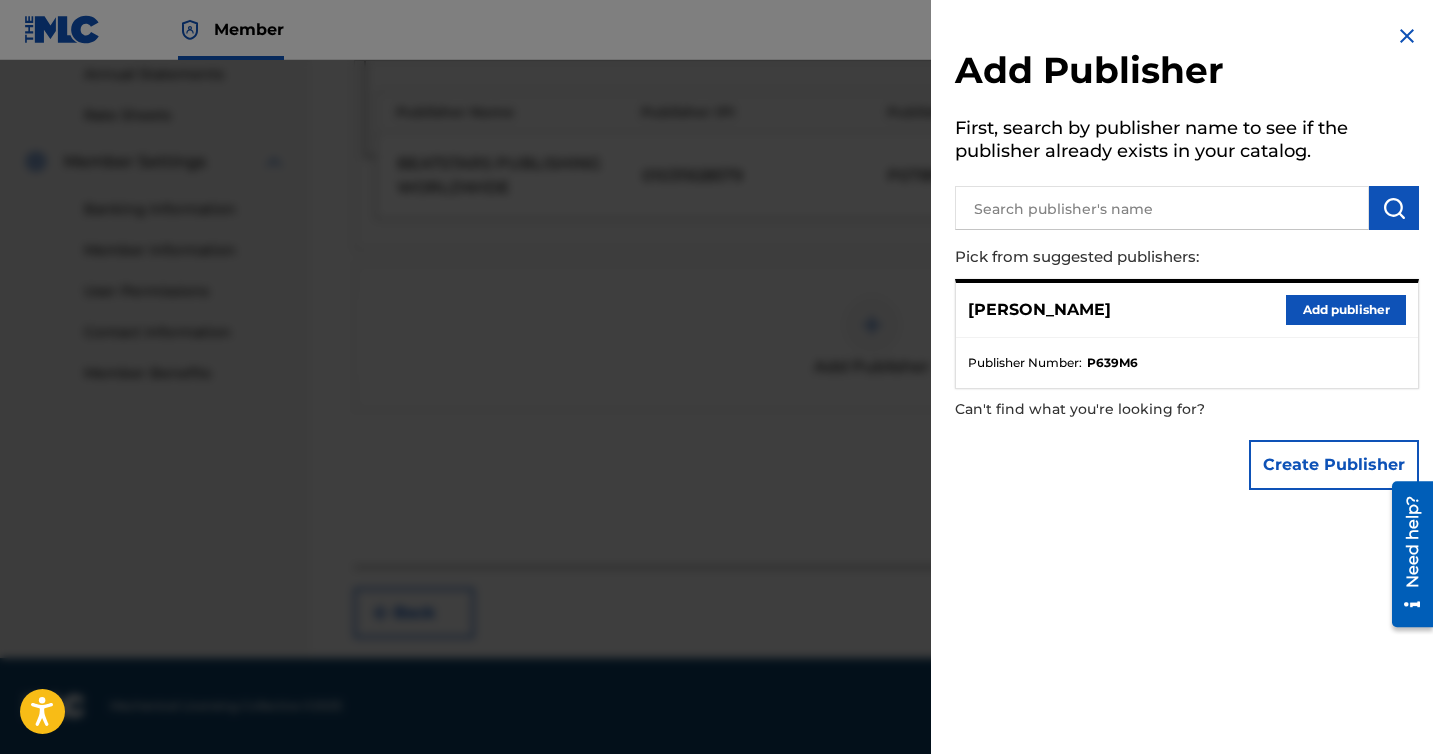 click on "Add publisher" at bounding box center (1346, 310) 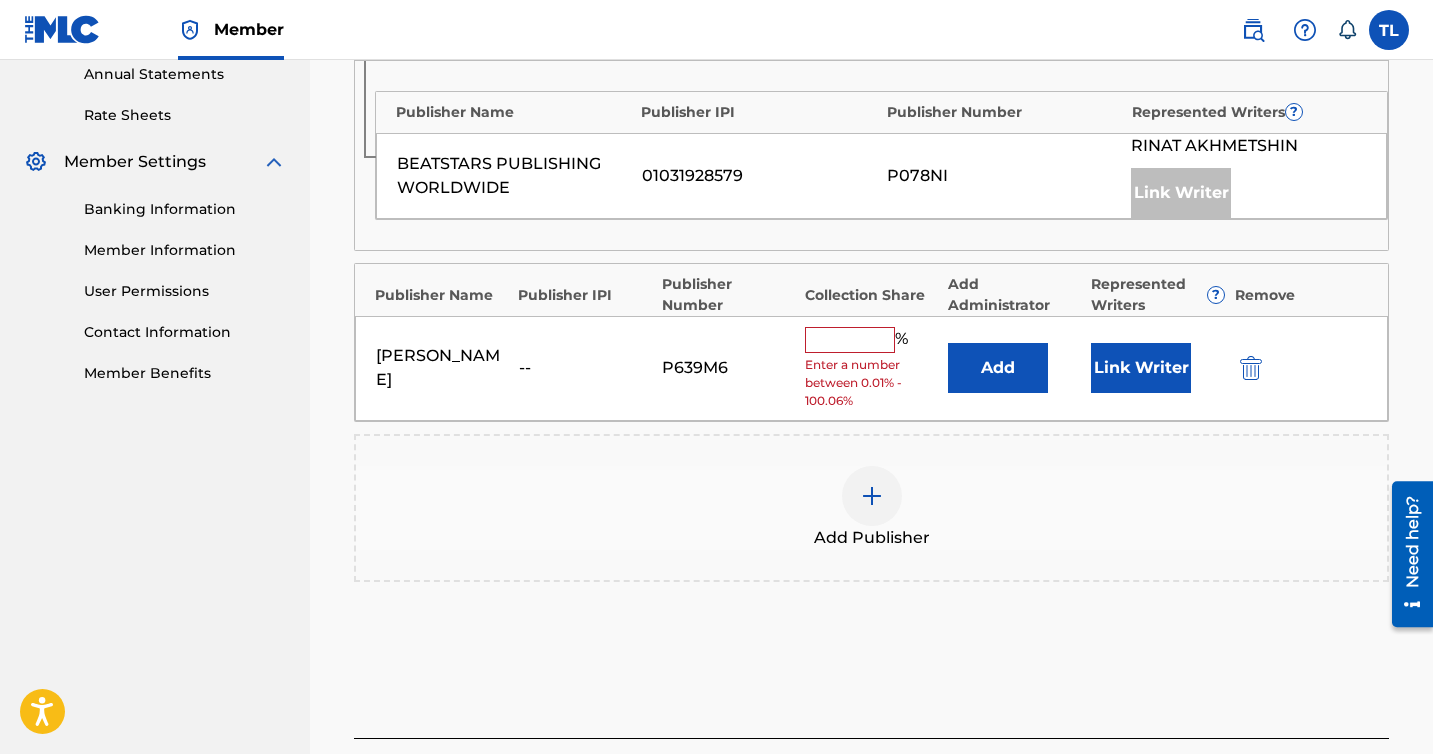 click at bounding box center [850, 340] 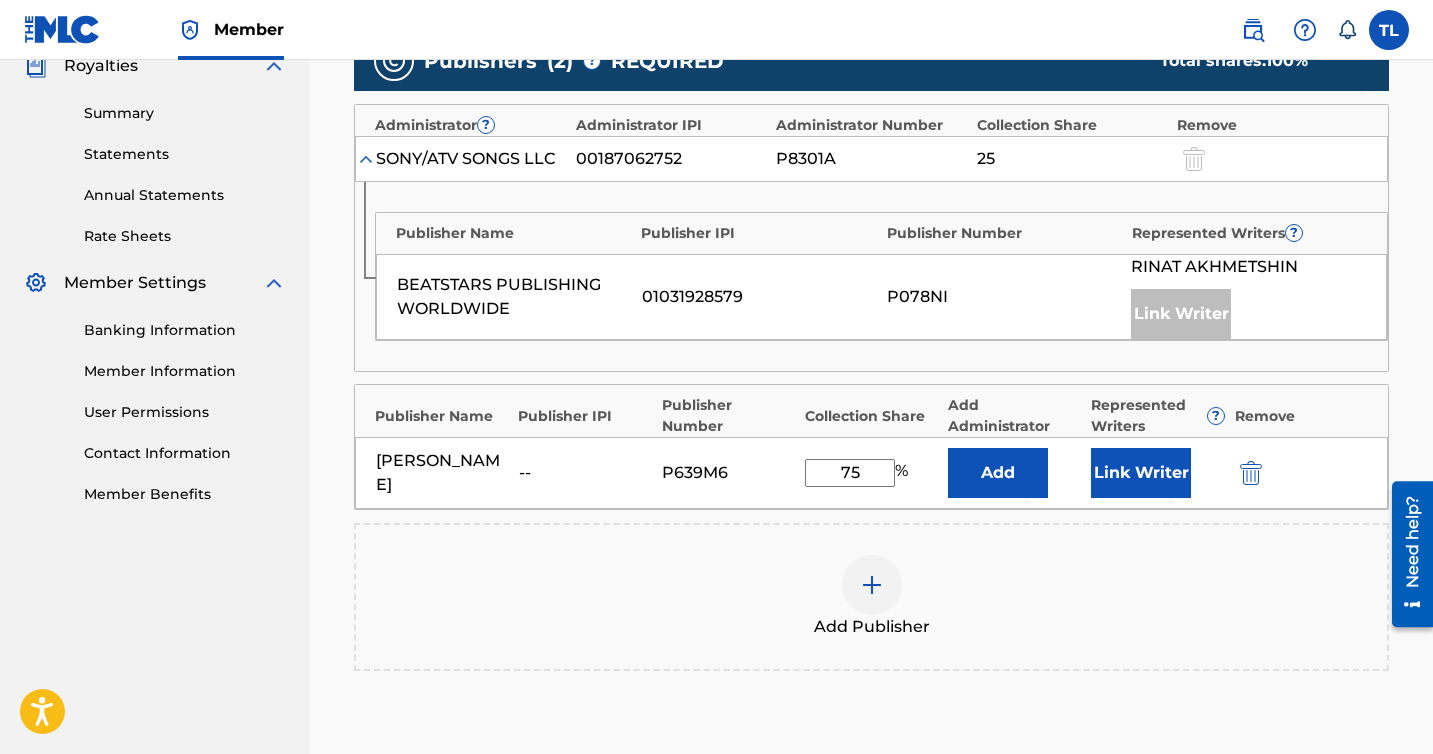 scroll, scrollTop: 616, scrollLeft: 0, axis: vertical 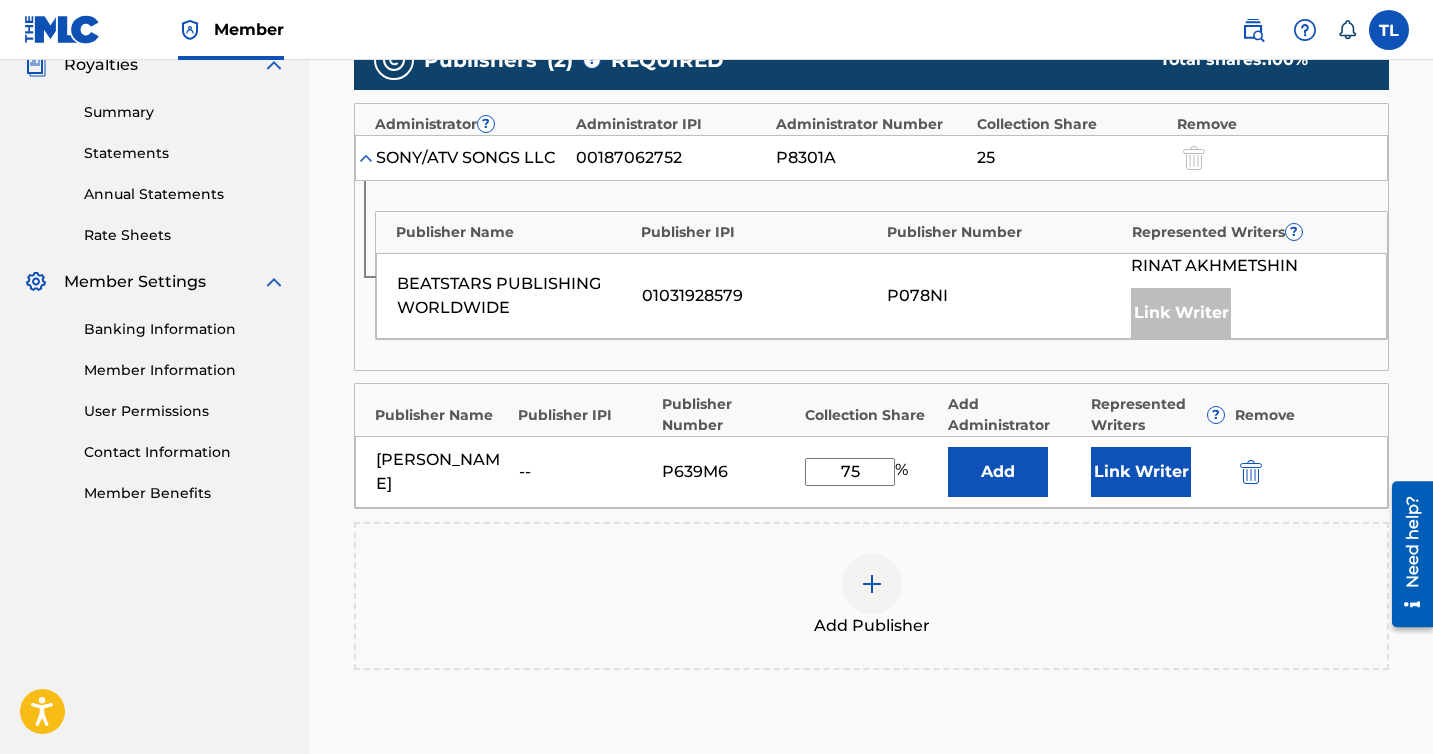 type on "7" 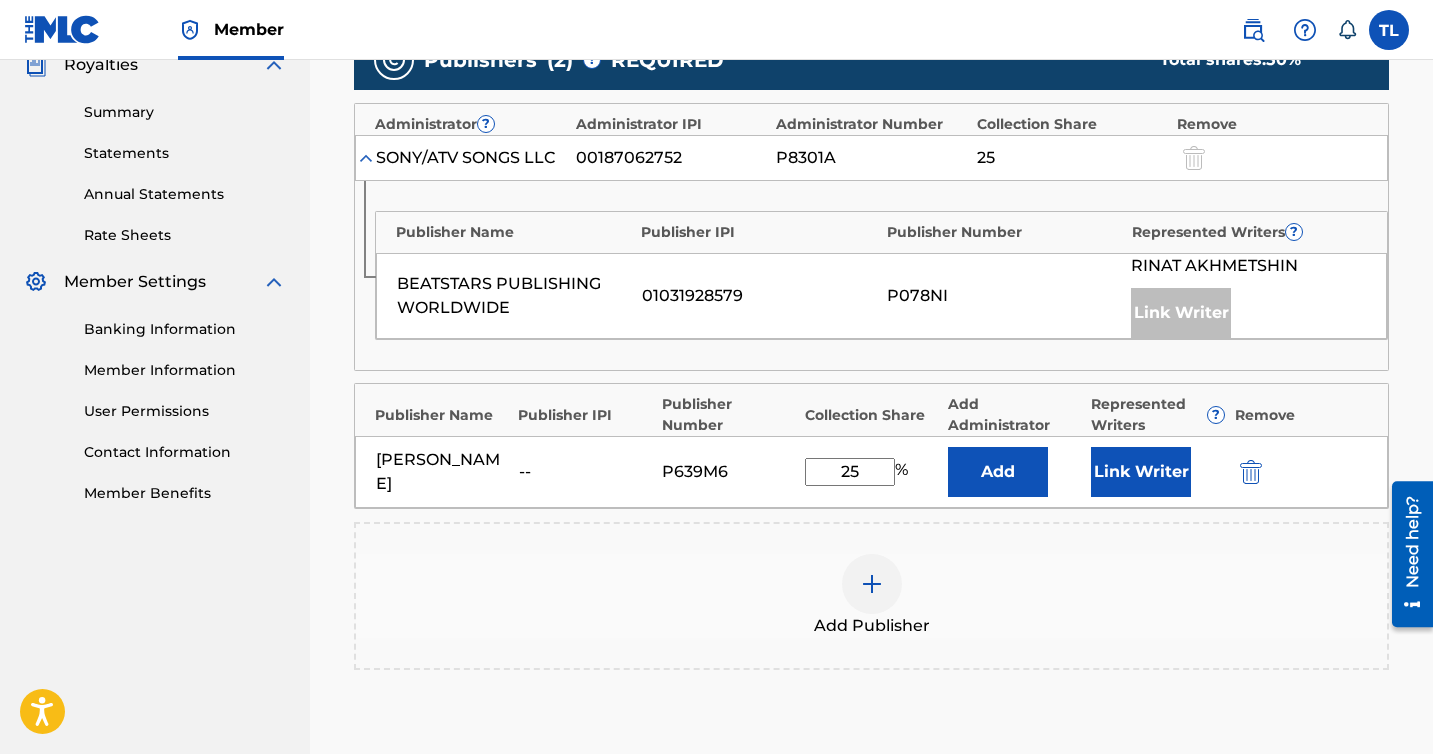 type on "2" 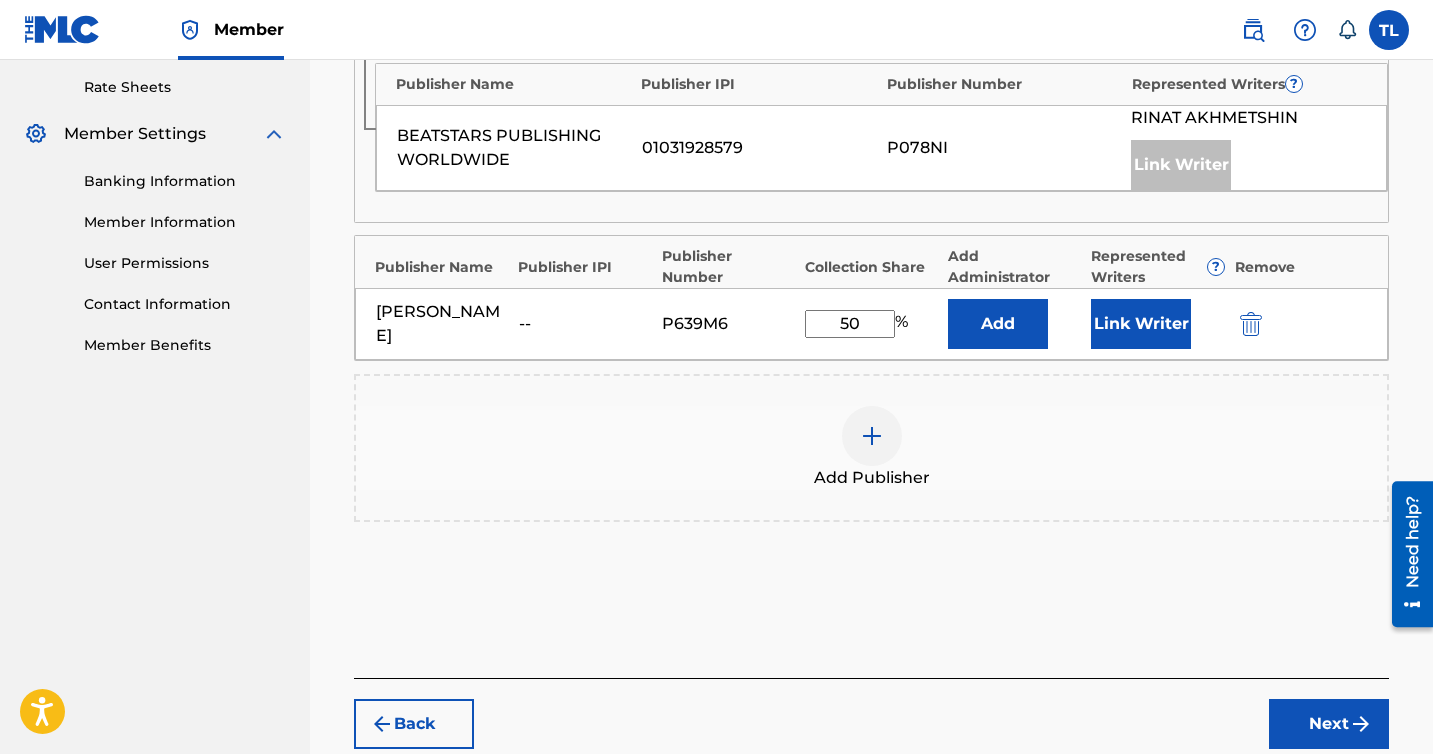 scroll, scrollTop: 790, scrollLeft: 0, axis: vertical 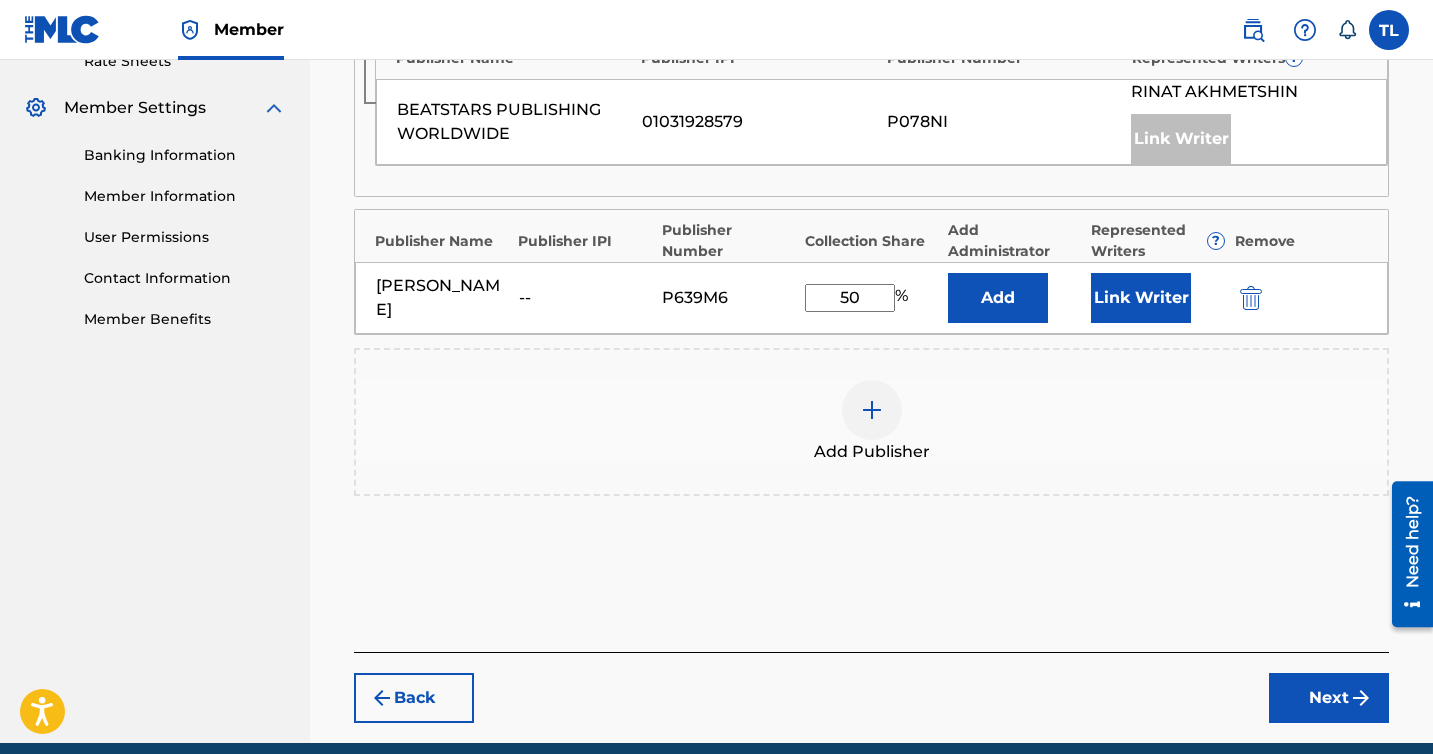 type on "50" 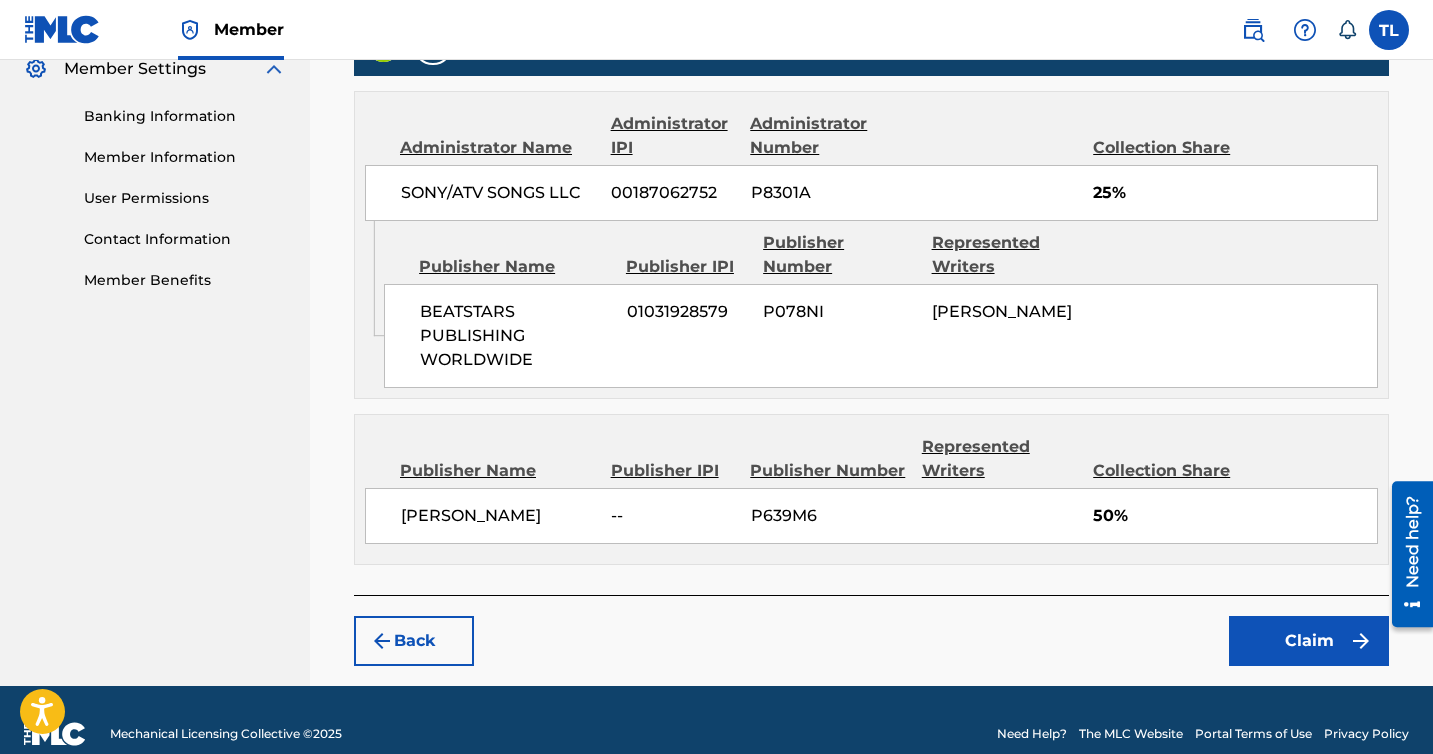 scroll, scrollTop: 817, scrollLeft: 0, axis: vertical 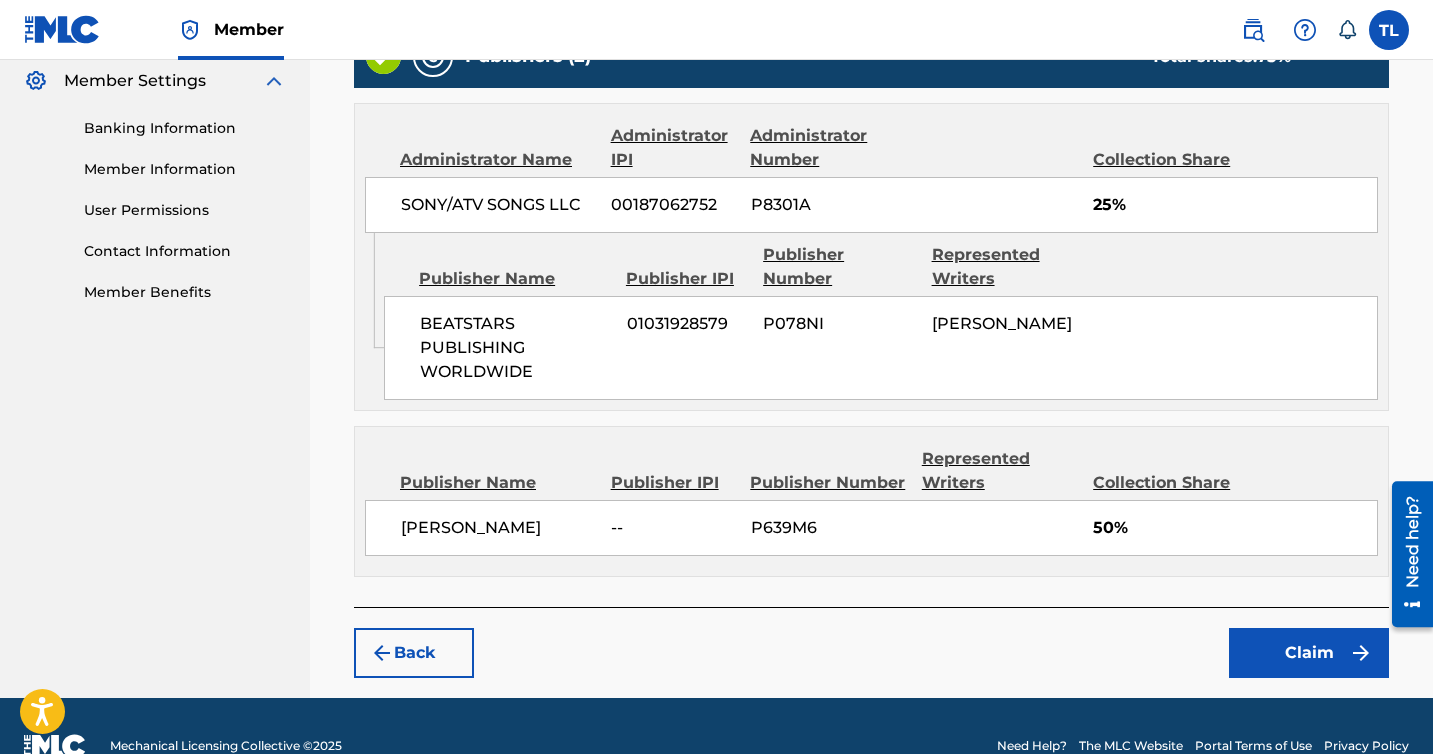 click on "Claim" at bounding box center (1309, 653) 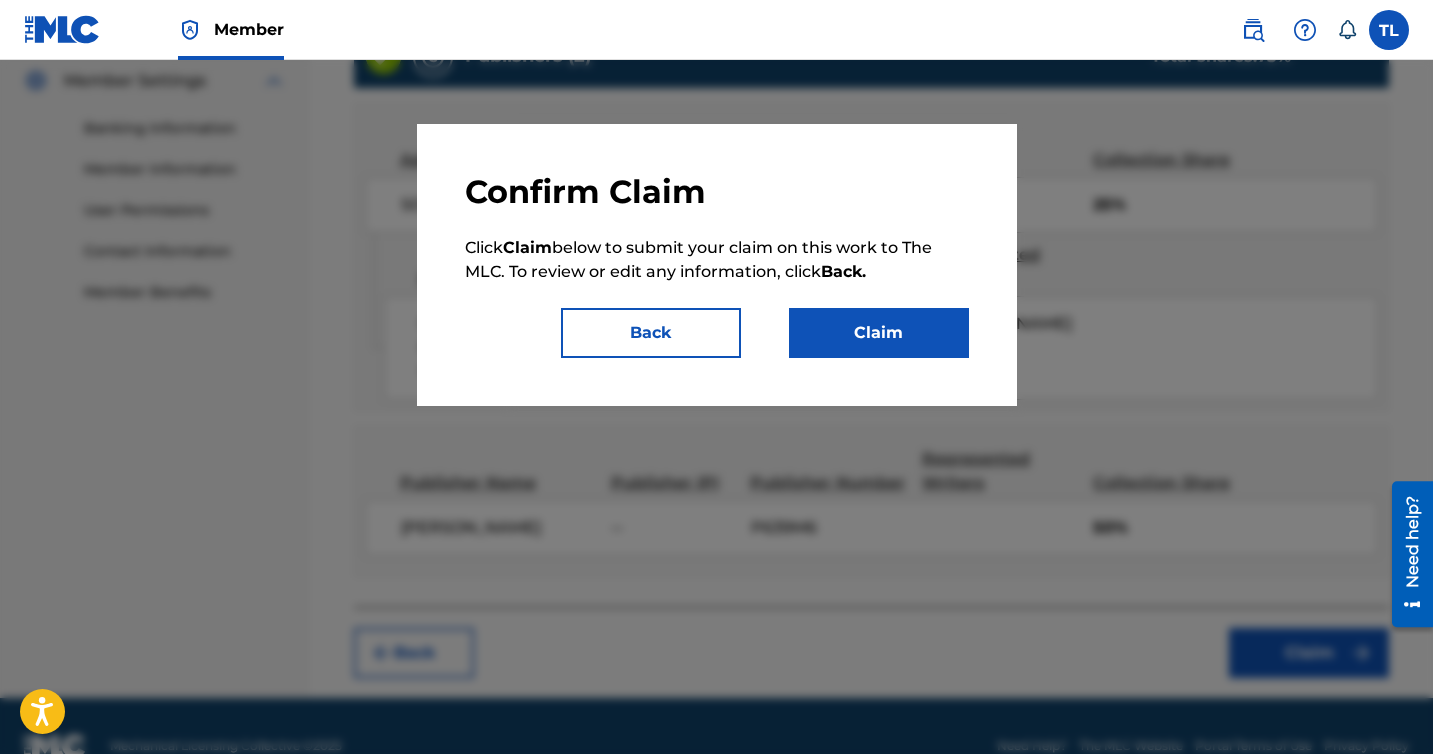 click on "Claim" at bounding box center (879, 333) 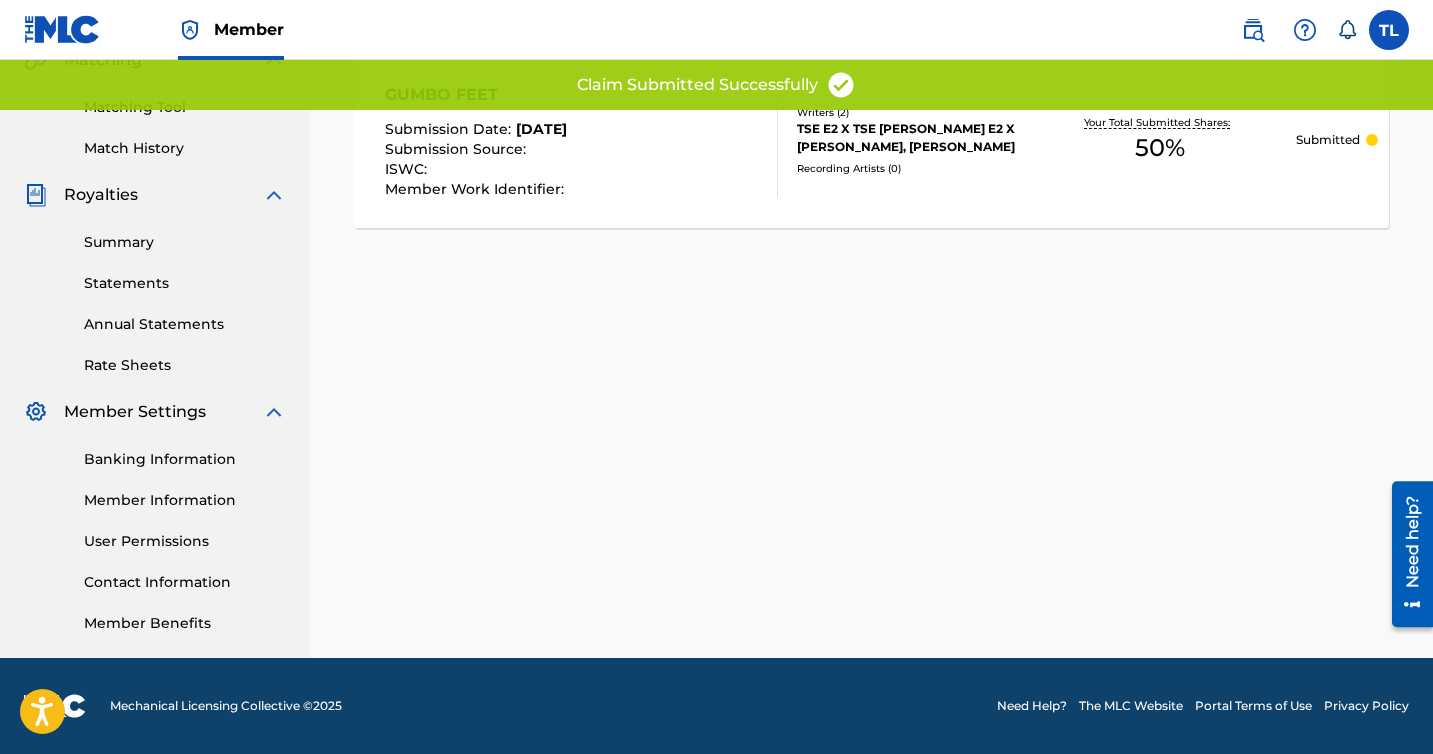 scroll, scrollTop: 0, scrollLeft: 0, axis: both 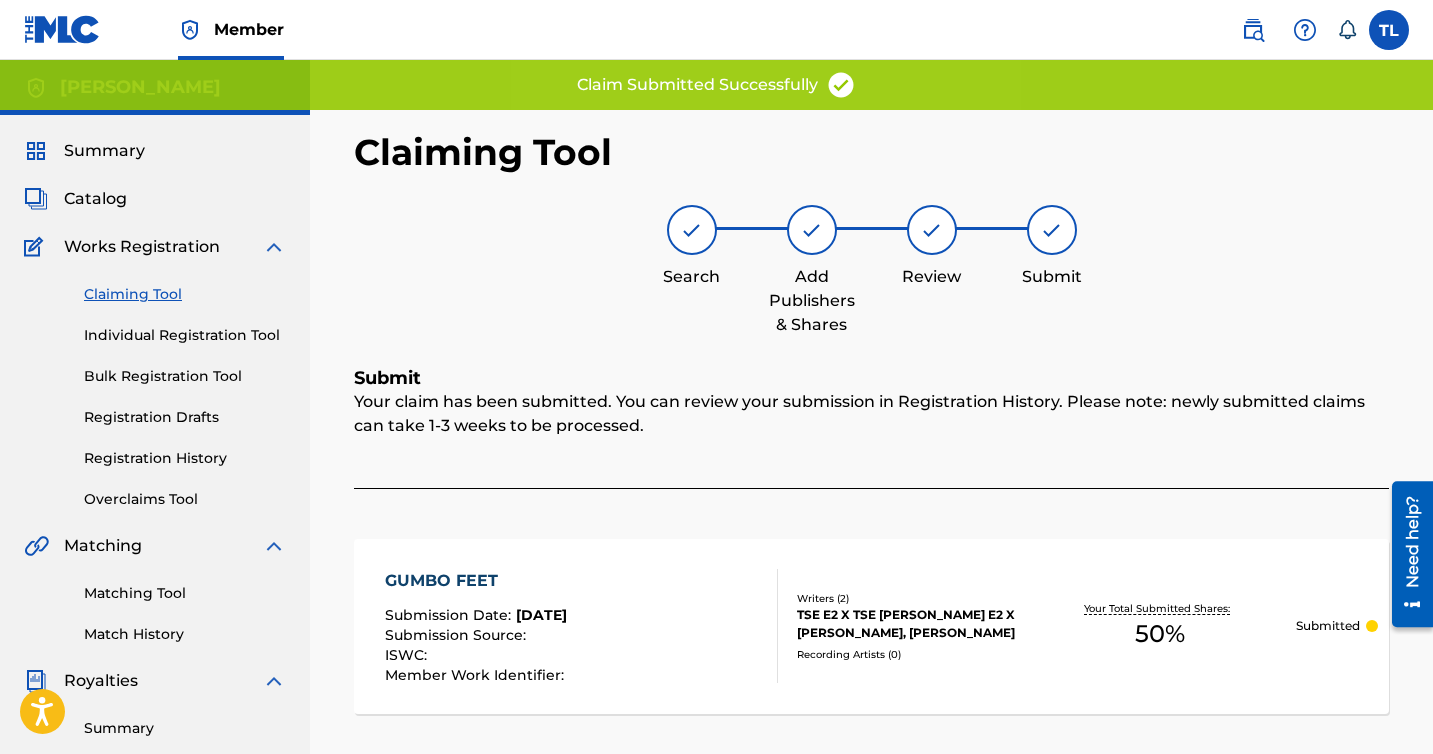 click on "Claiming Tool" at bounding box center [185, 294] 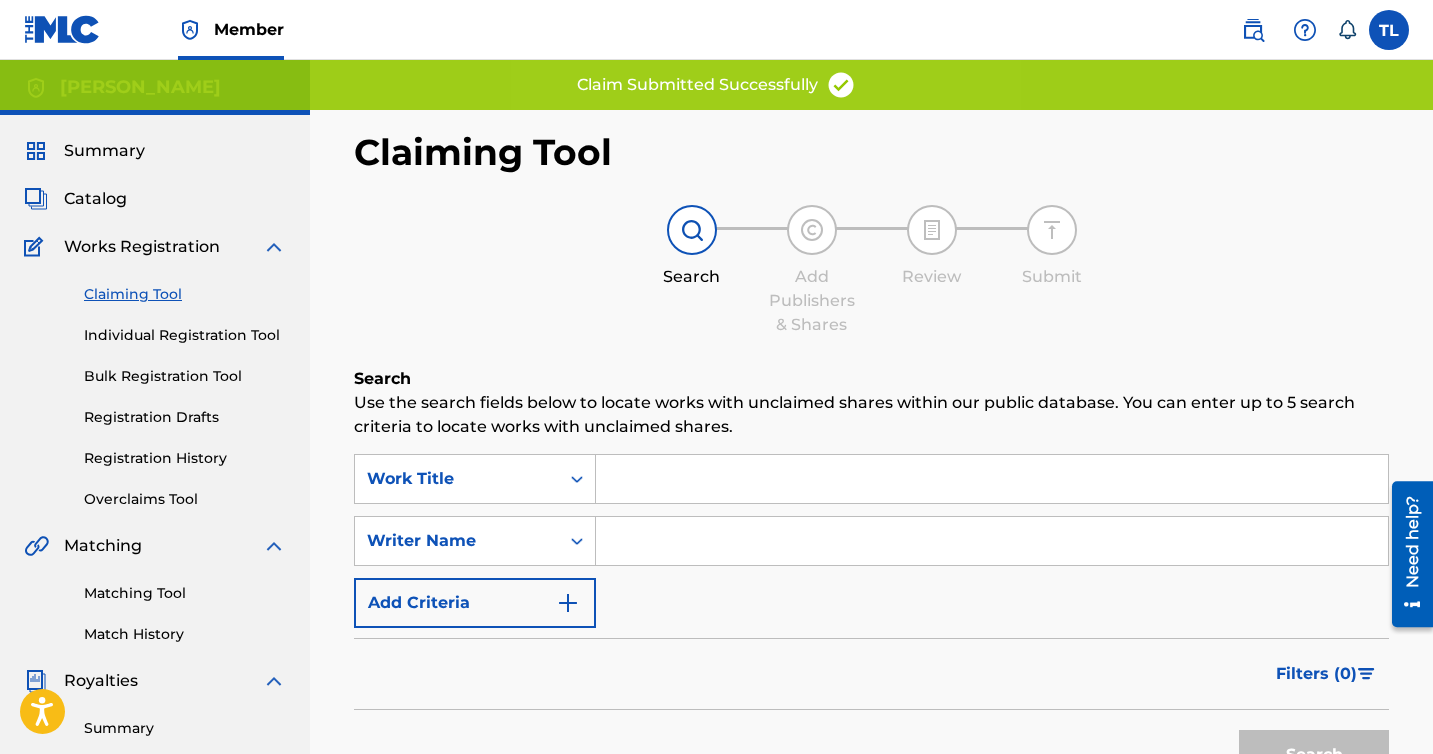 click at bounding box center (992, 541) 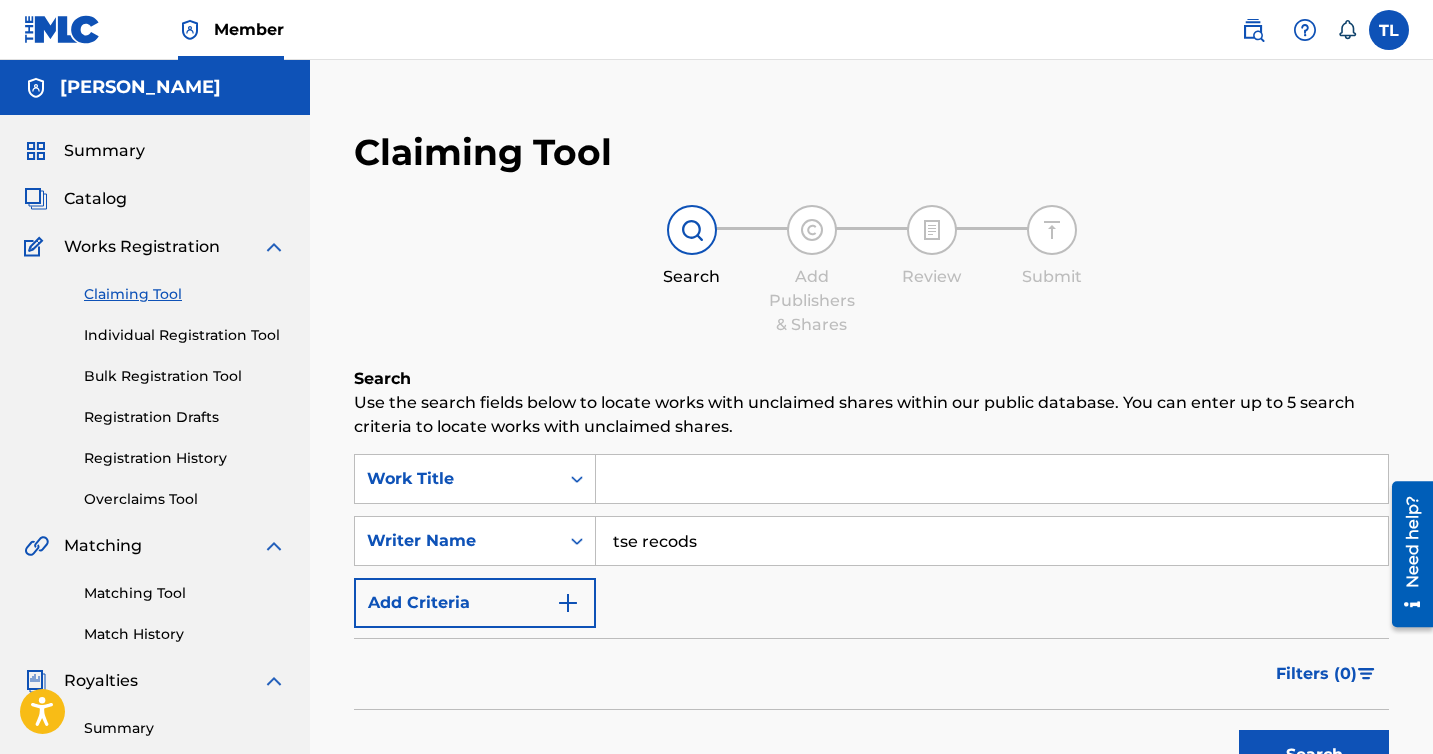 type on "tse recods" 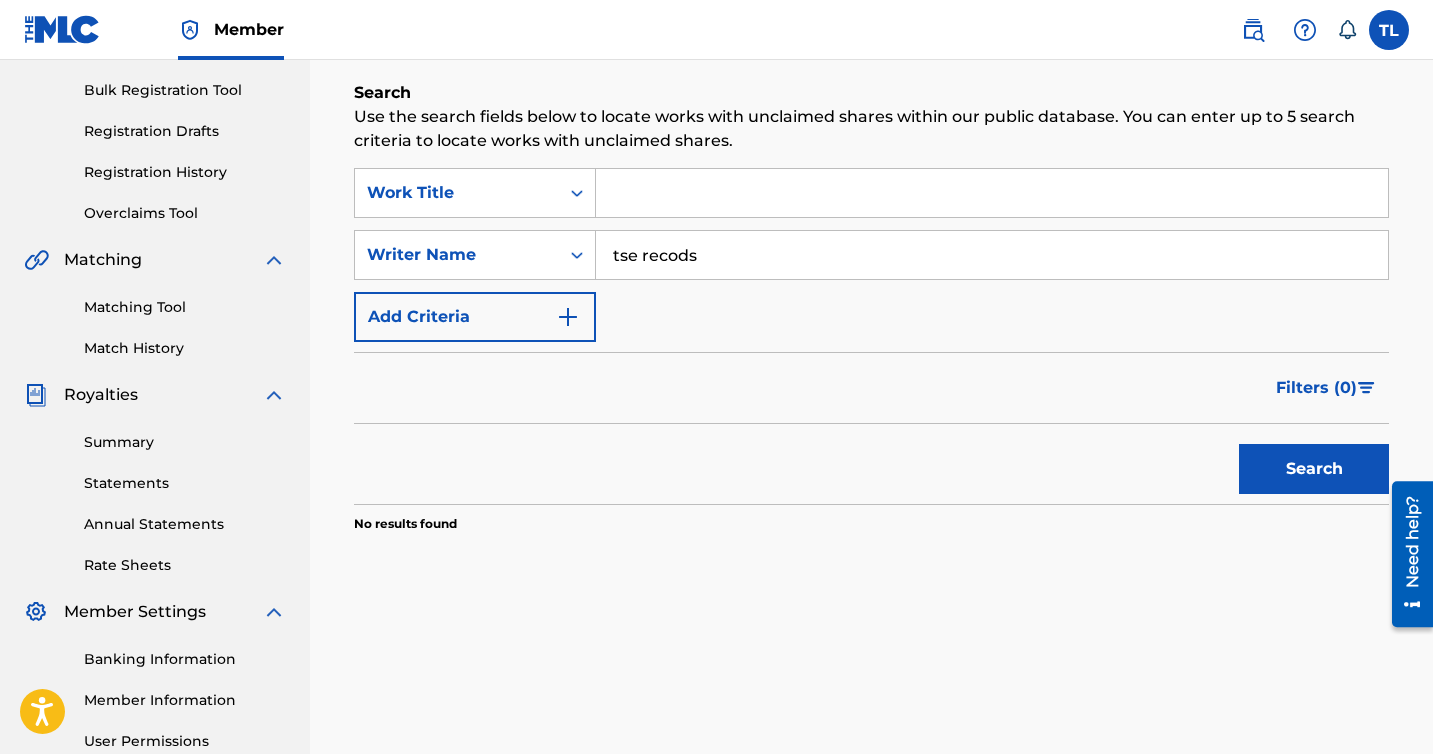 scroll, scrollTop: 292, scrollLeft: 0, axis: vertical 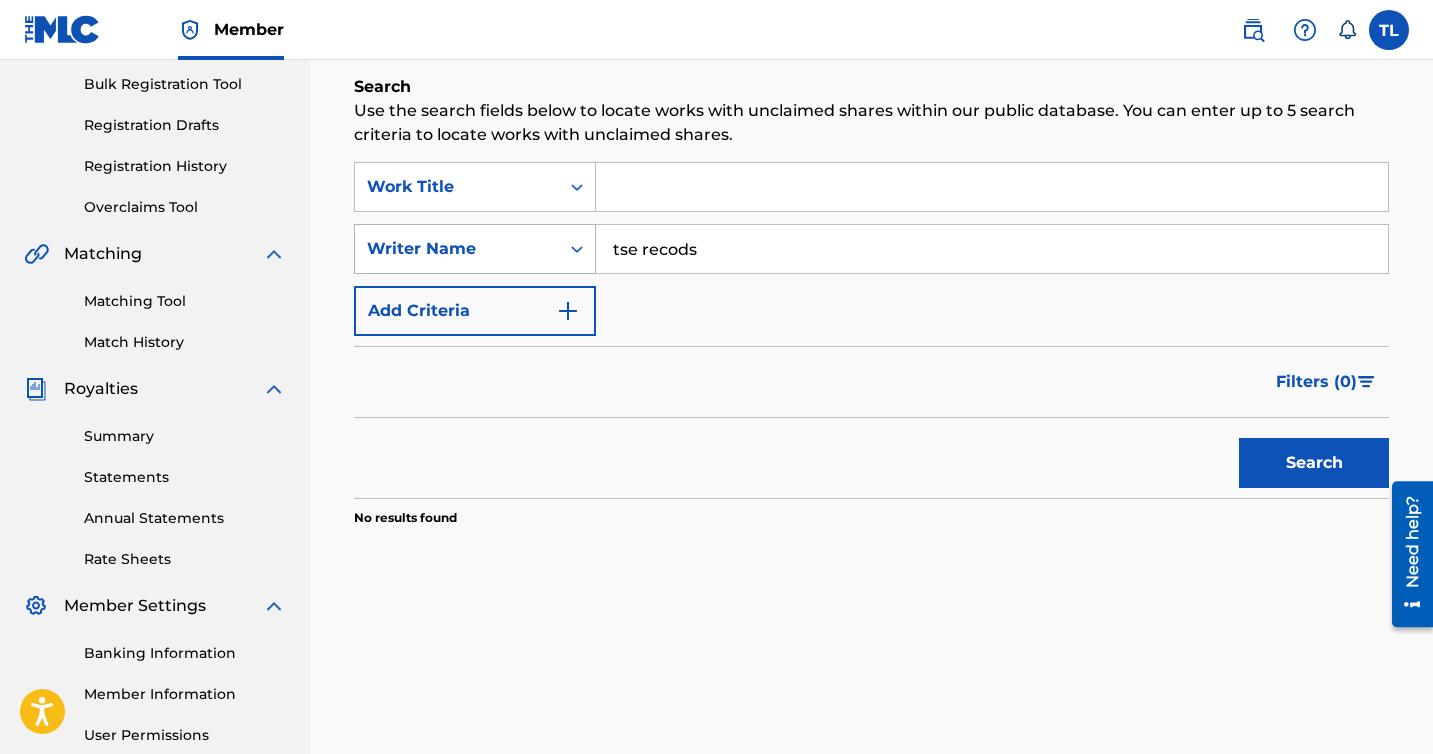drag, startPoint x: 815, startPoint y: 241, endPoint x: 518, endPoint y: 237, distance: 297.02695 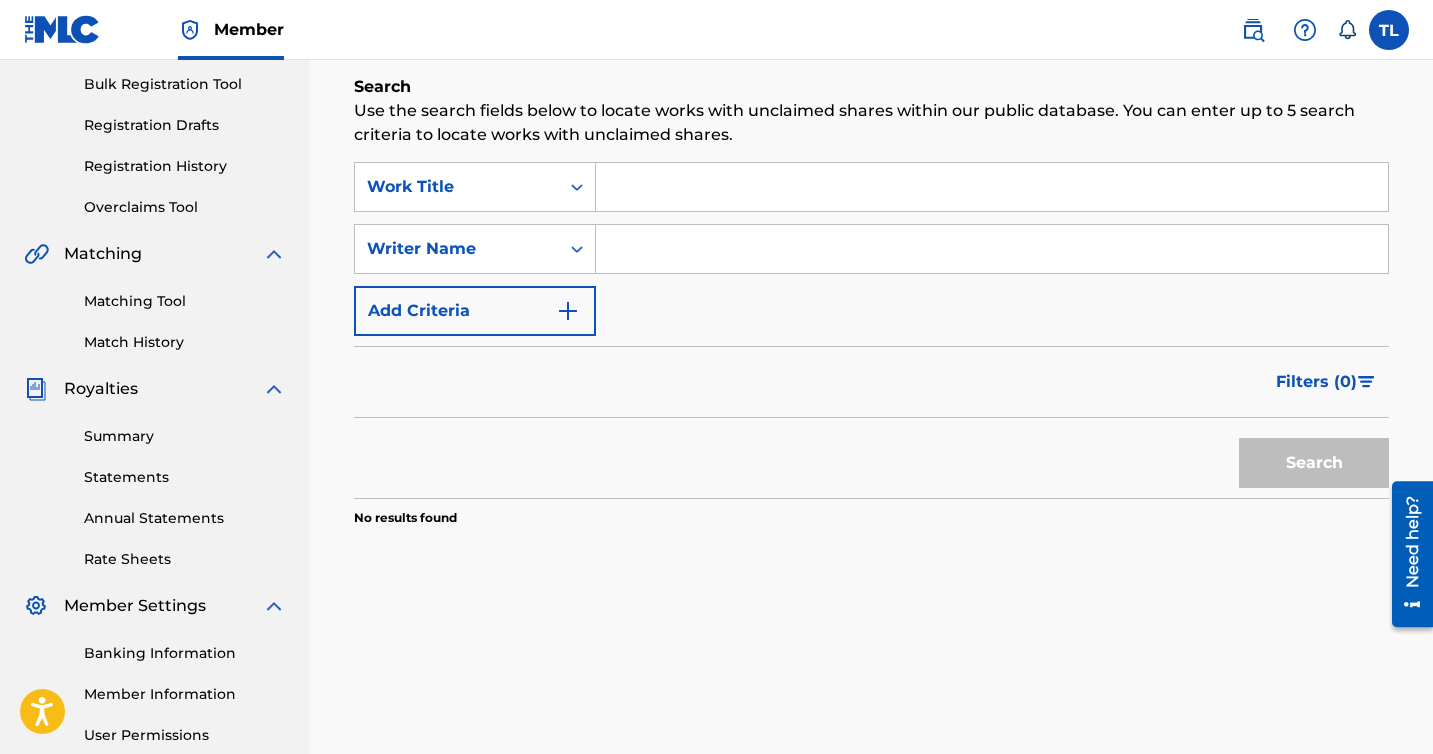 type 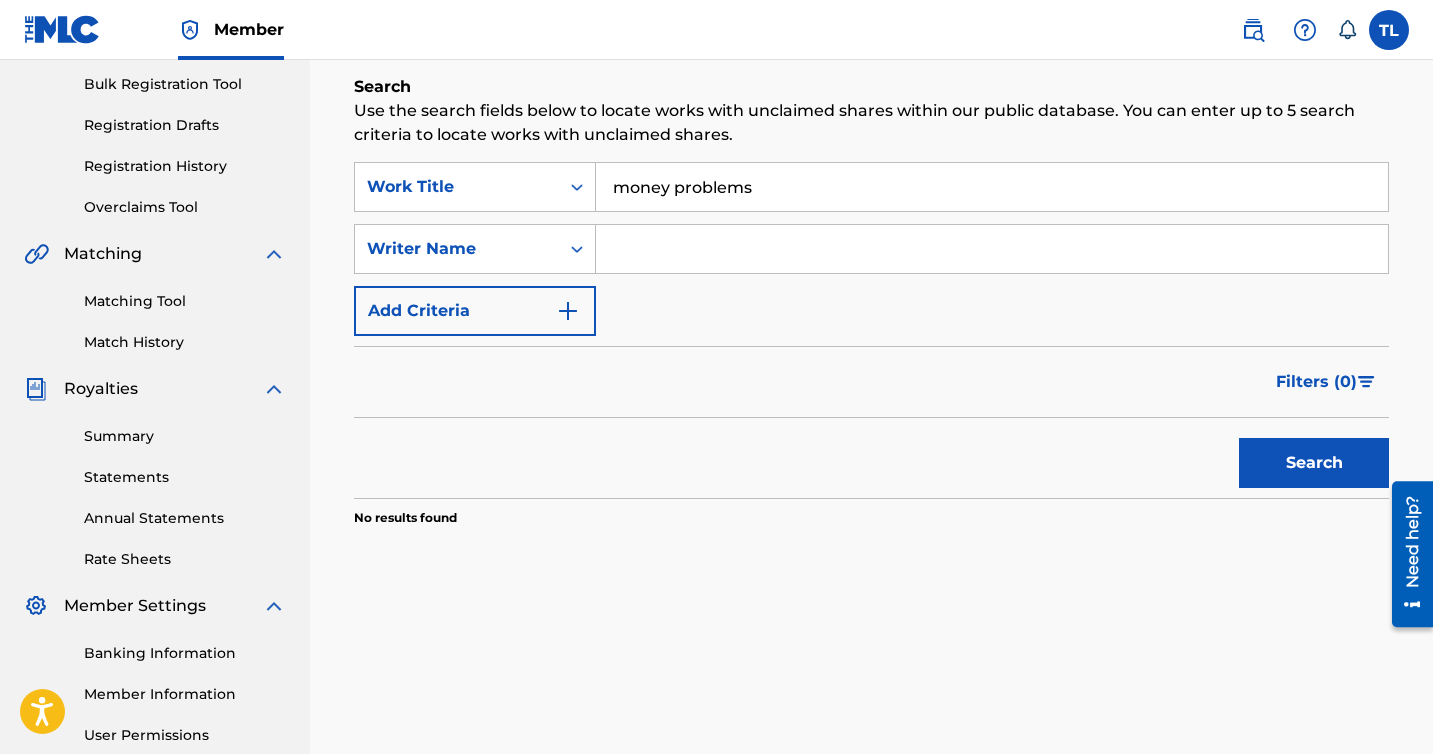 type on "money problems" 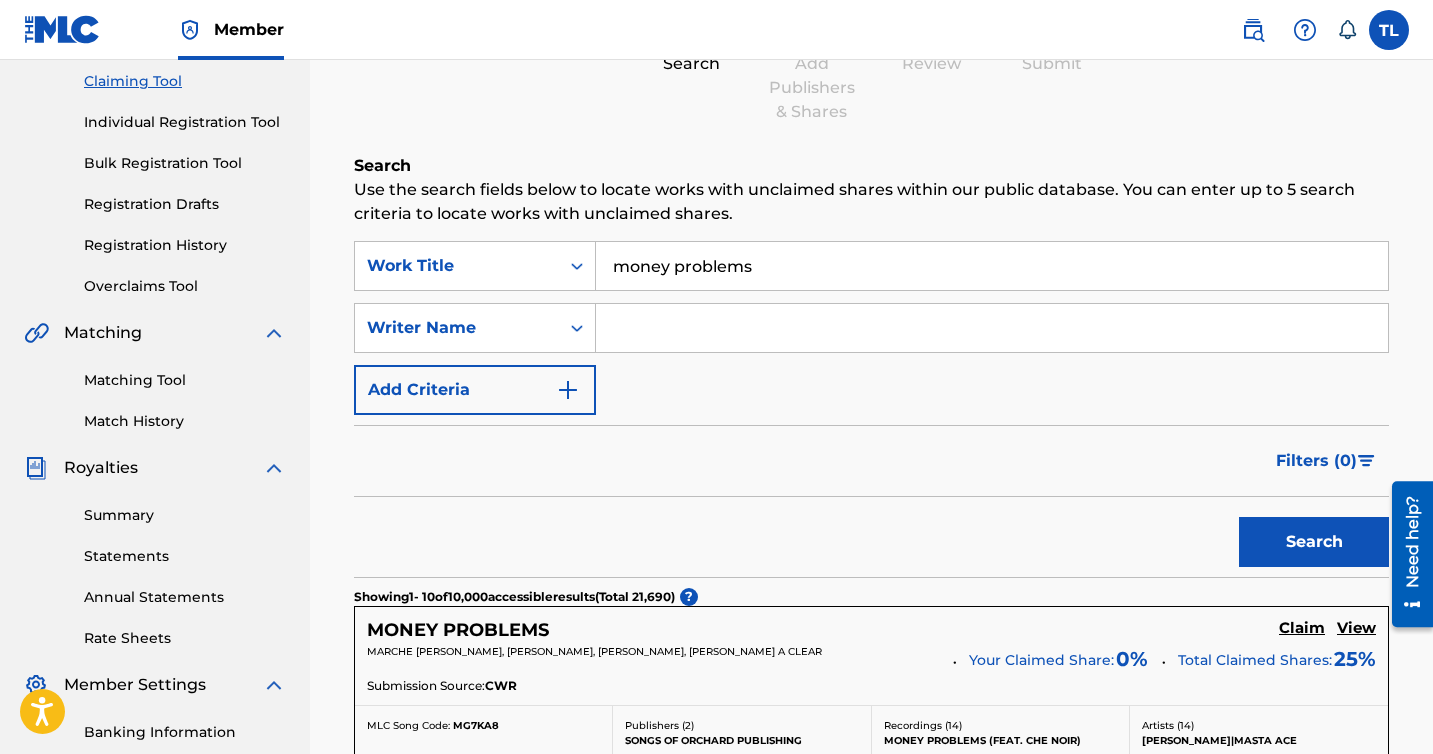 scroll, scrollTop: 21, scrollLeft: 0, axis: vertical 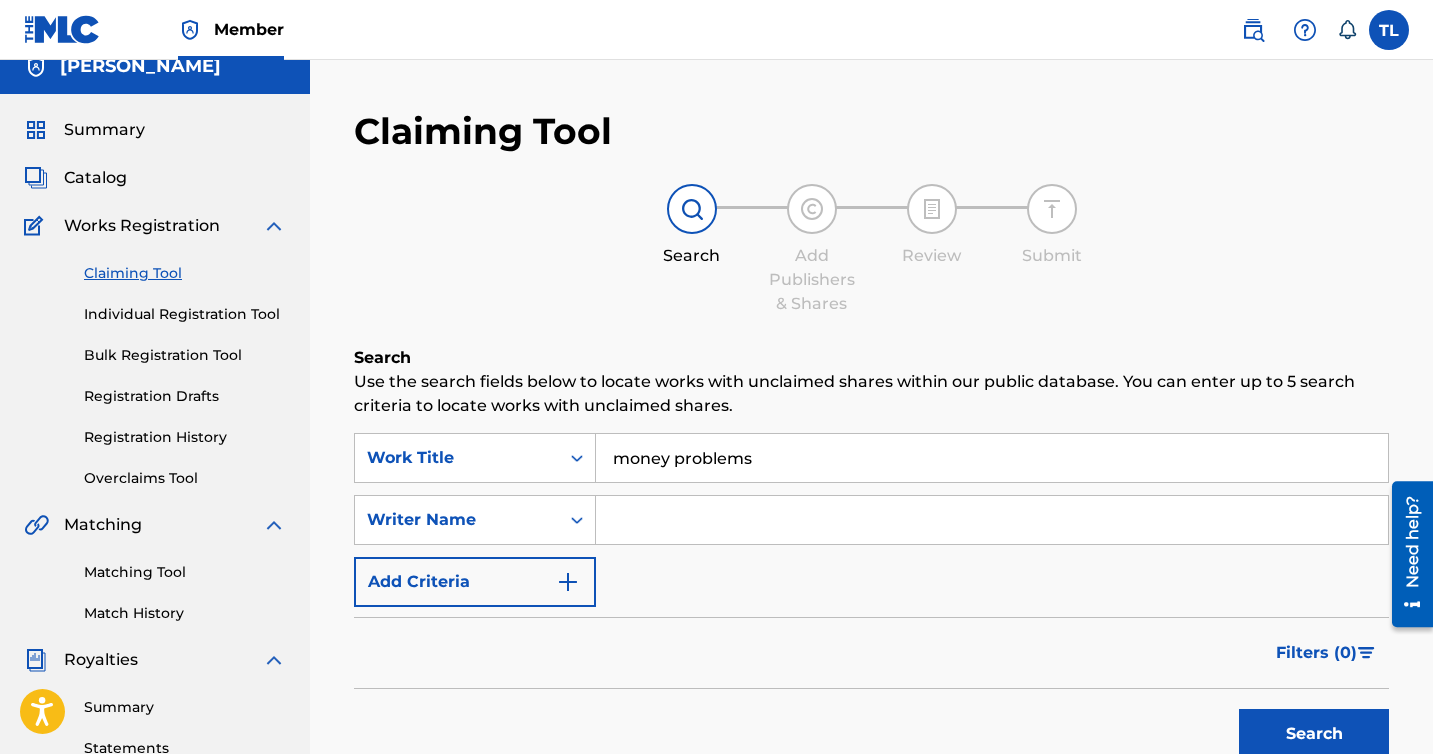 click at bounding box center (992, 520) 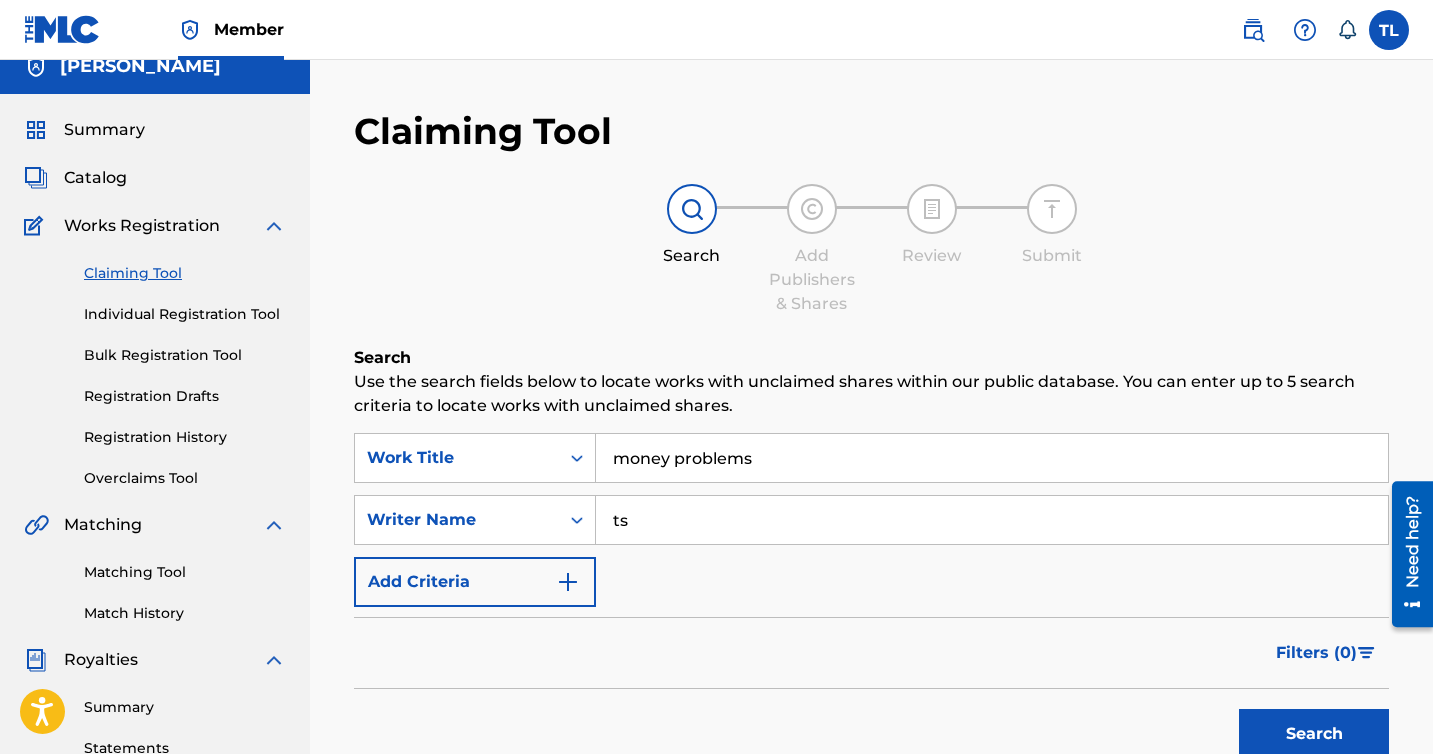 click on "Search" at bounding box center [1314, 734] 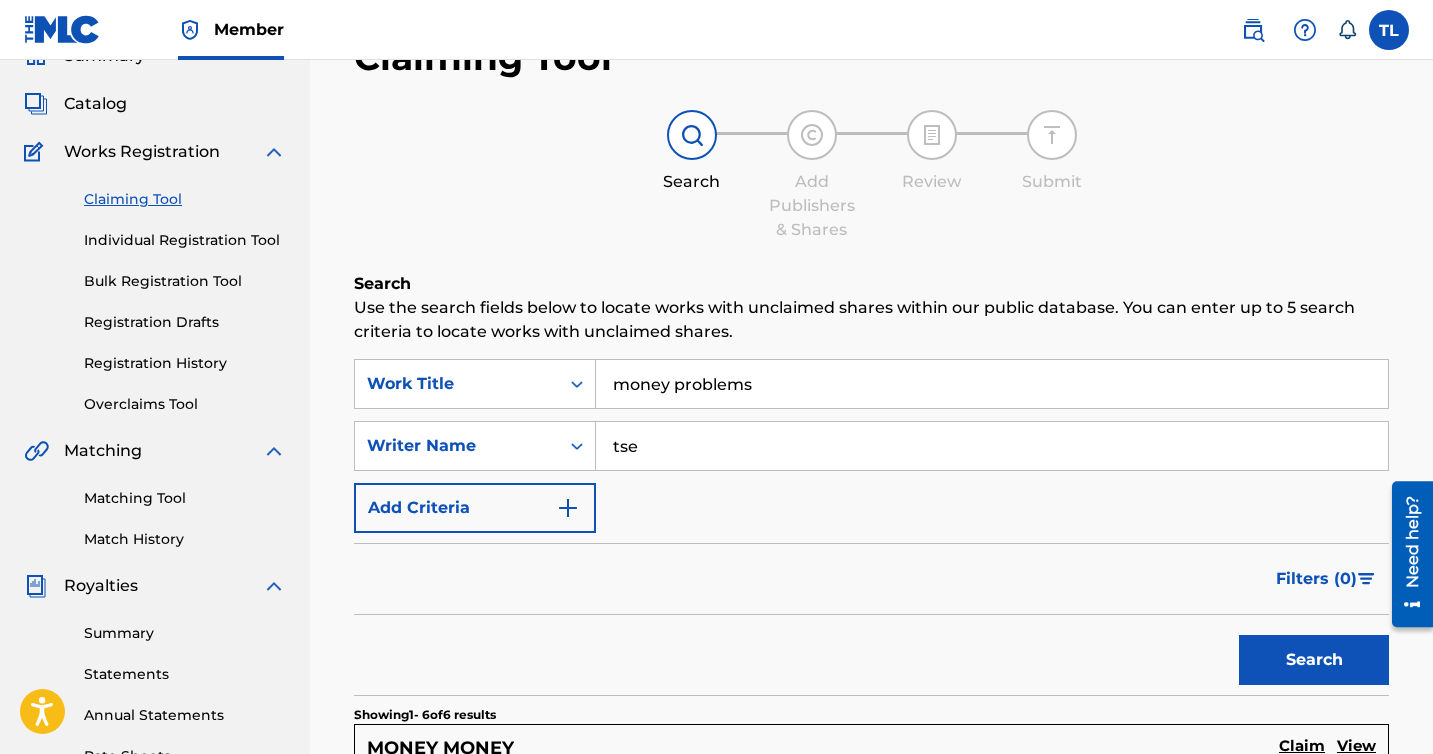 scroll, scrollTop: 0, scrollLeft: 0, axis: both 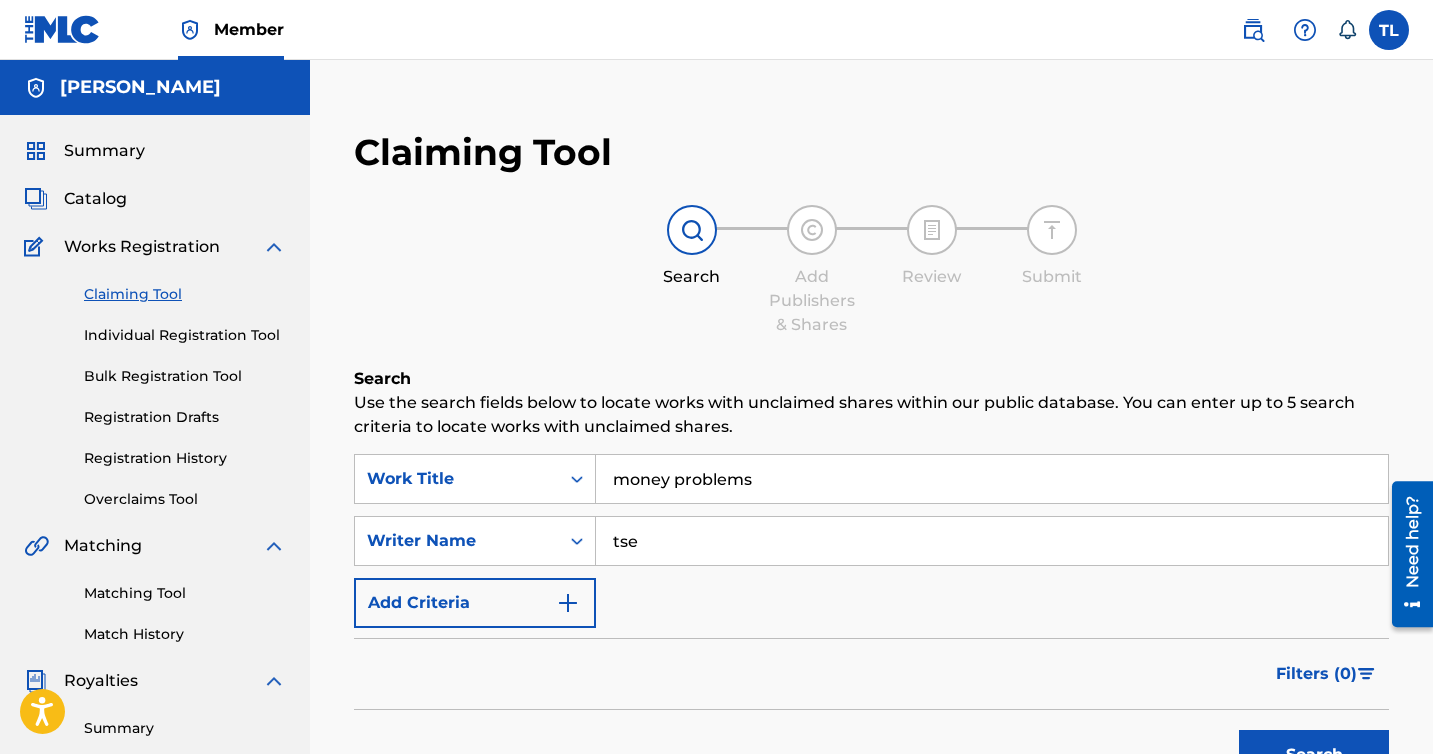 click on "tse" at bounding box center [992, 541] 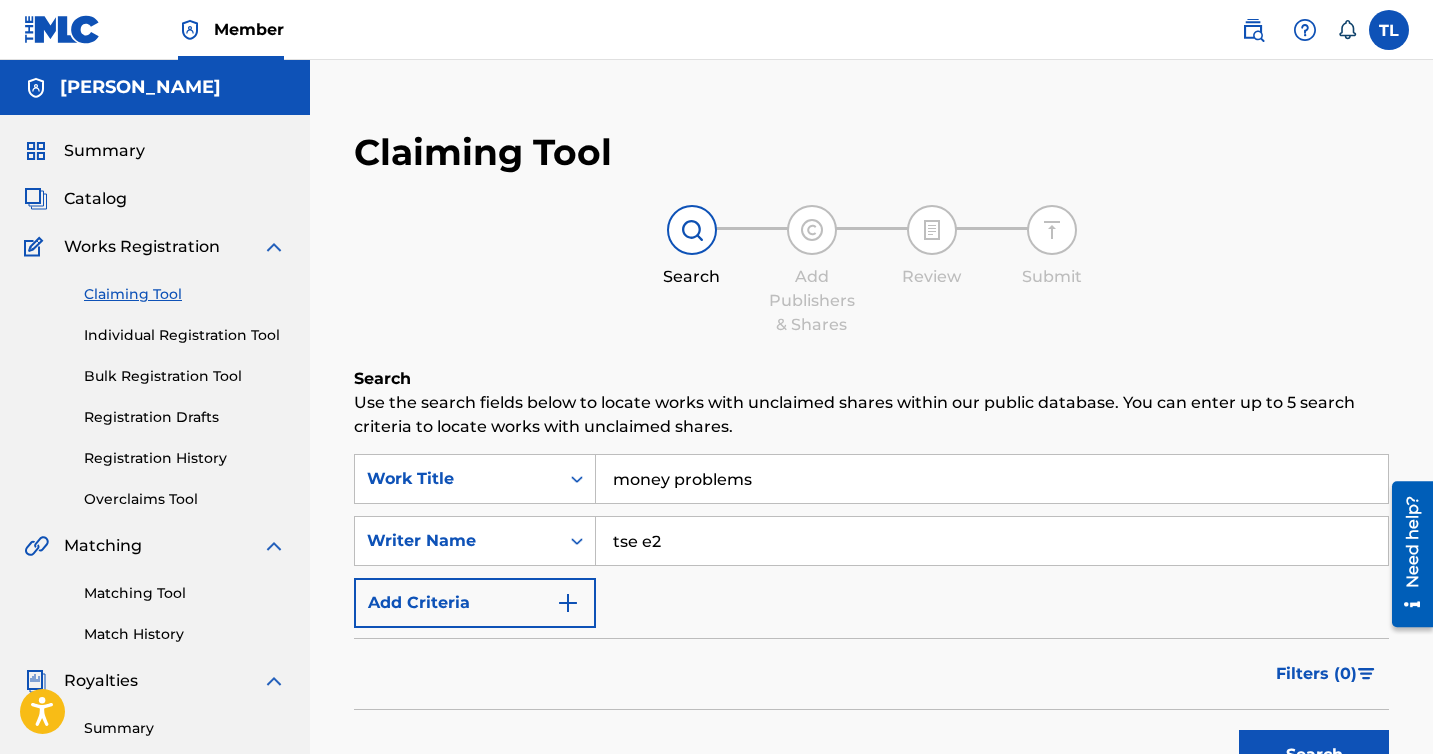 type on "tse e2" 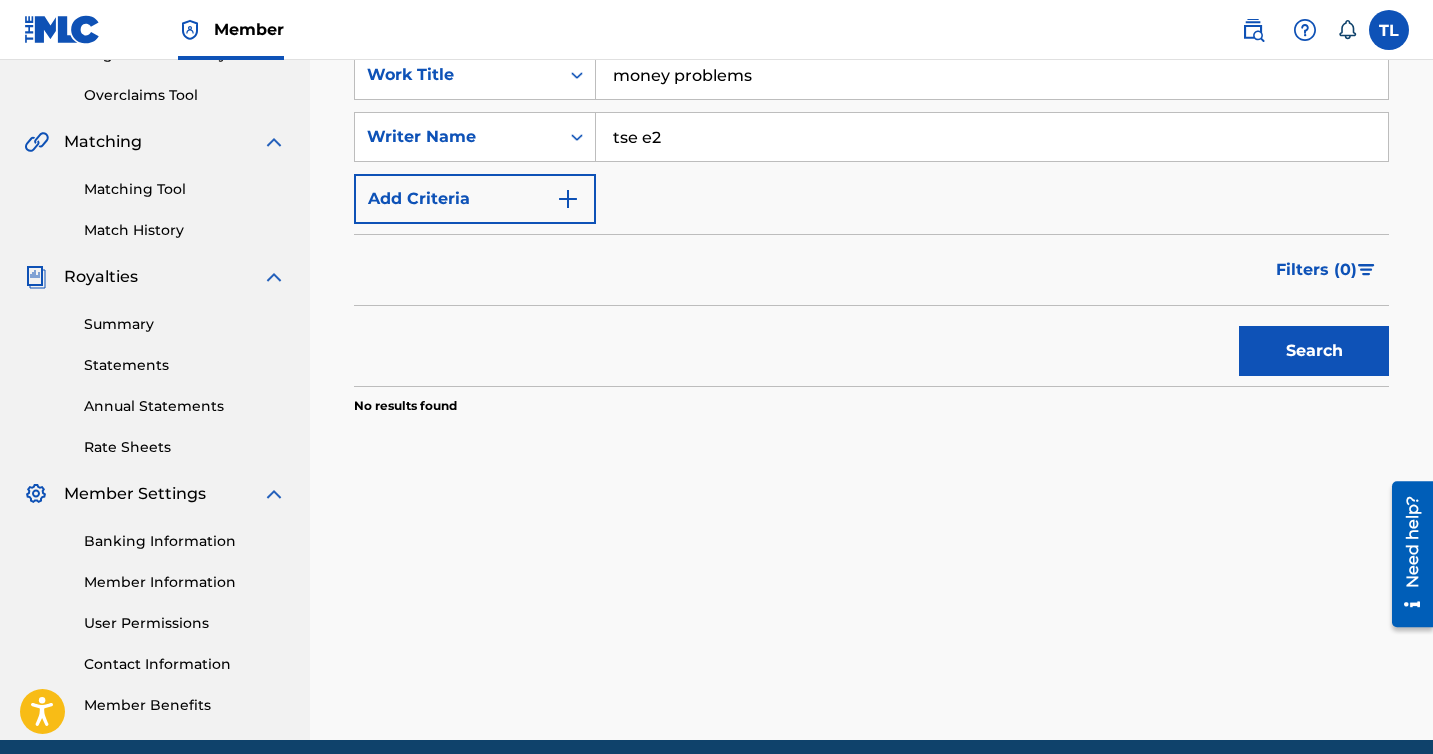 scroll, scrollTop: 389, scrollLeft: 0, axis: vertical 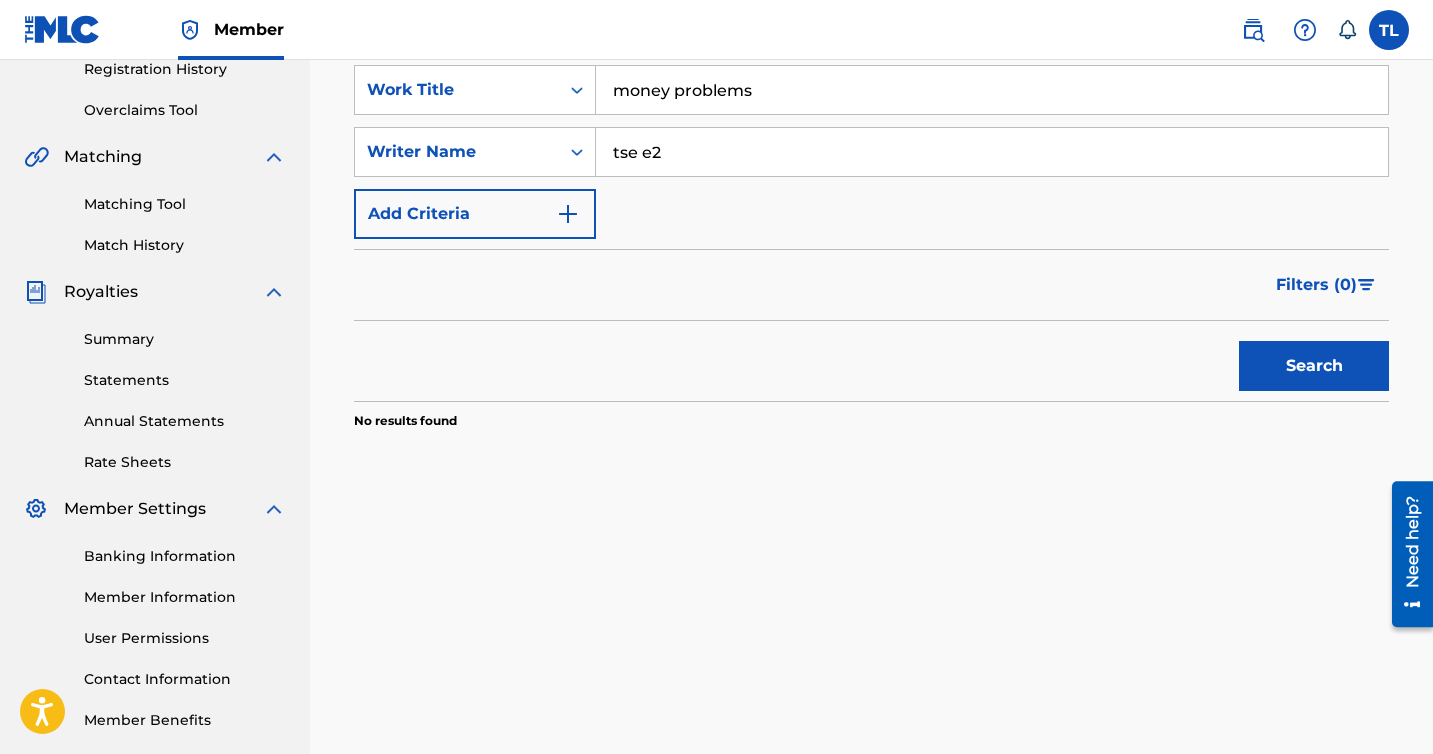 drag, startPoint x: 697, startPoint y: 160, endPoint x: 595, endPoint y: 121, distance: 109.201645 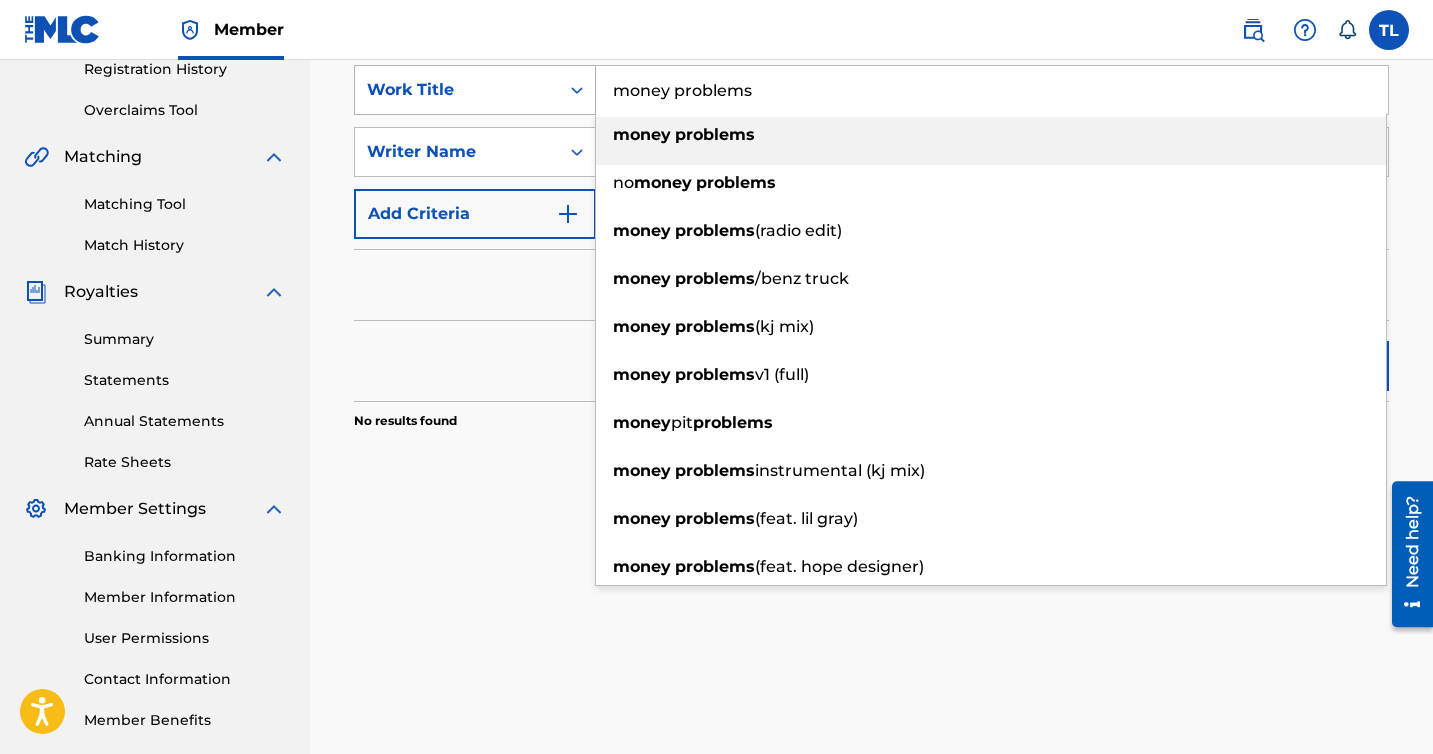 drag, startPoint x: 806, startPoint y: 103, endPoint x: 482, endPoint y: 91, distance: 324.22214 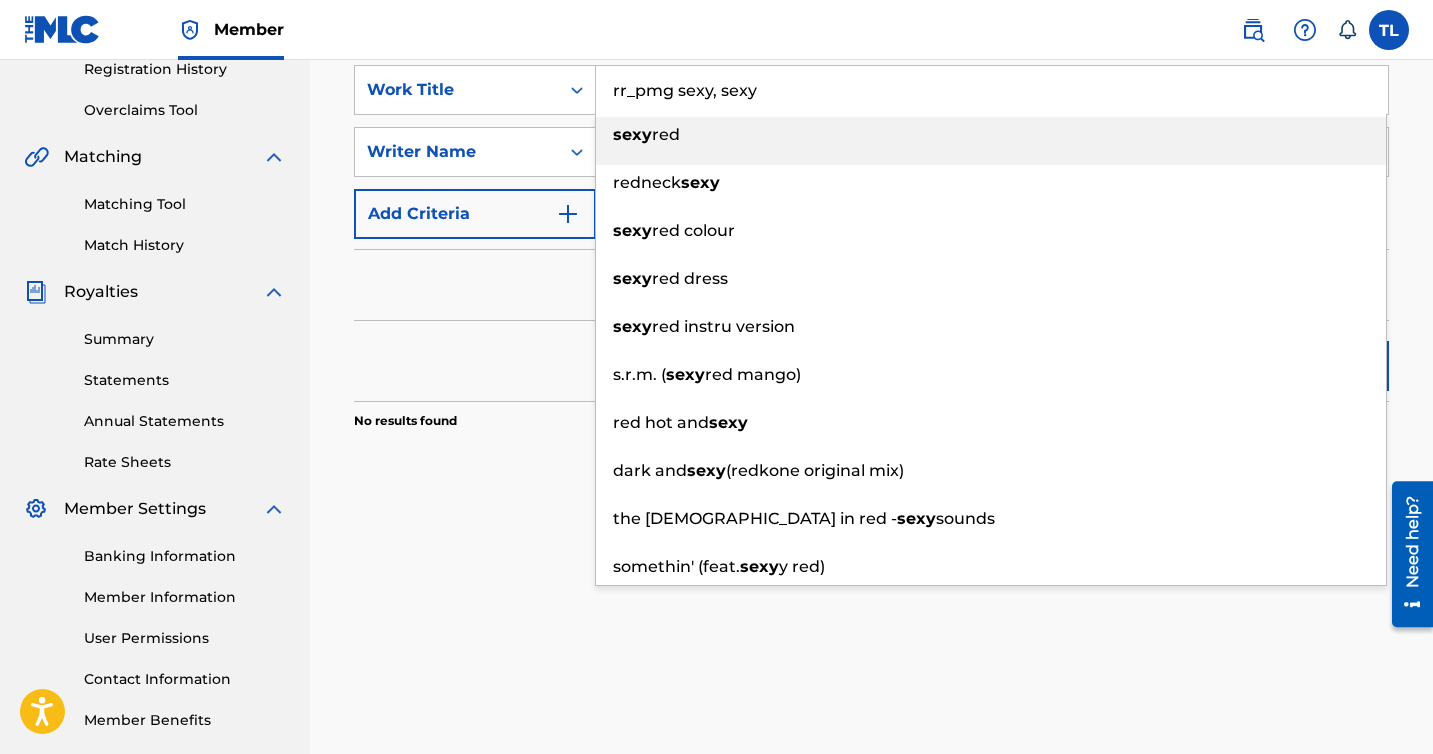 click on "red" at bounding box center (666, 134) 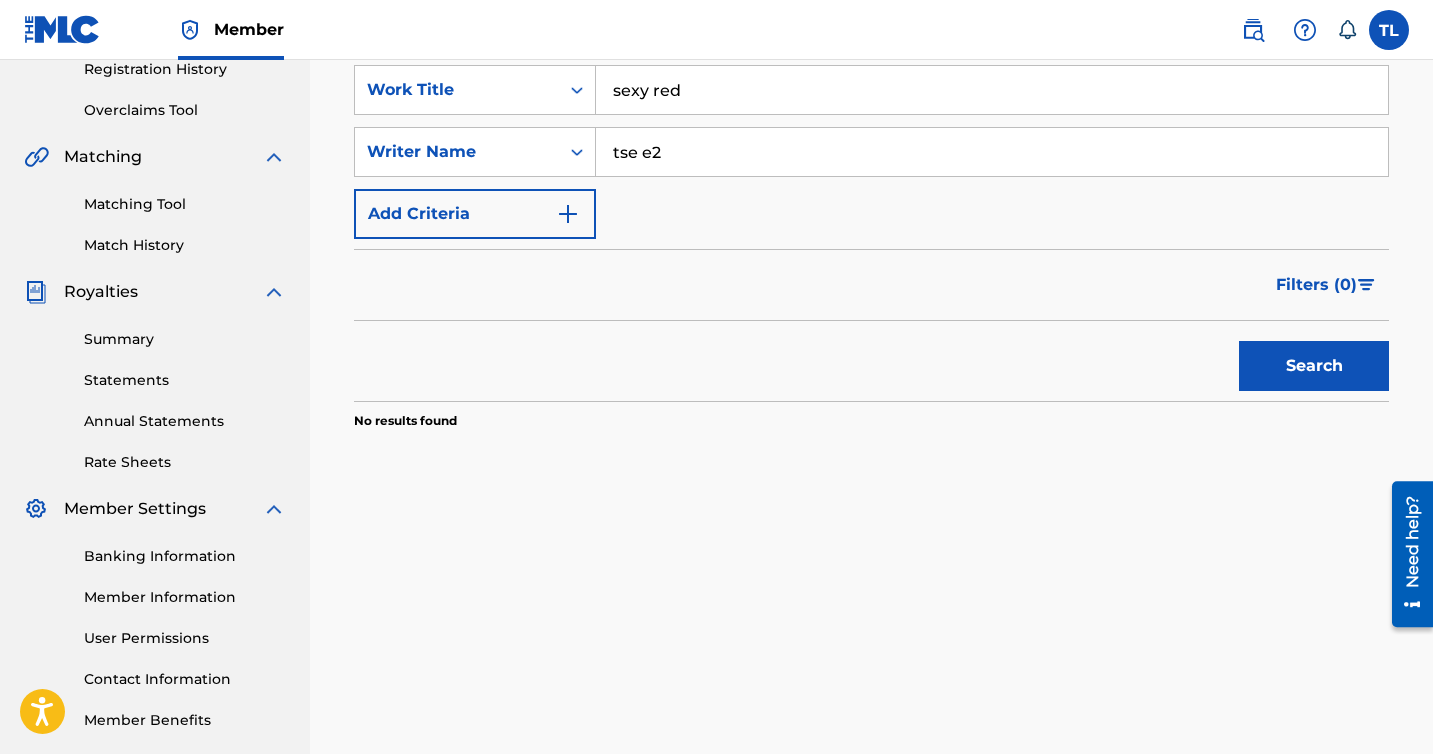 click on "Search" at bounding box center (1314, 366) 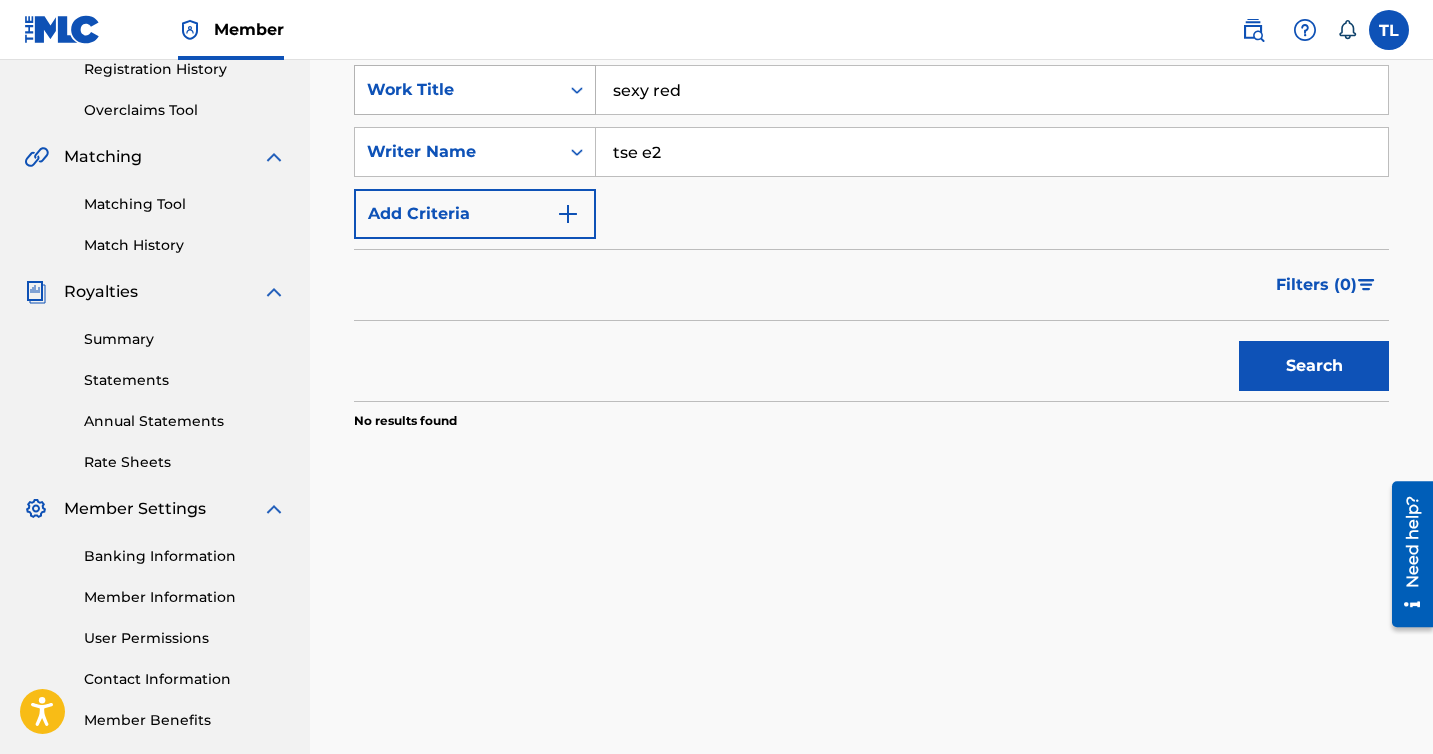 drag, startPoint x: 924, startPoint y: 158, endPoint x: 523, endPoint y: 102, distance: 404.89136 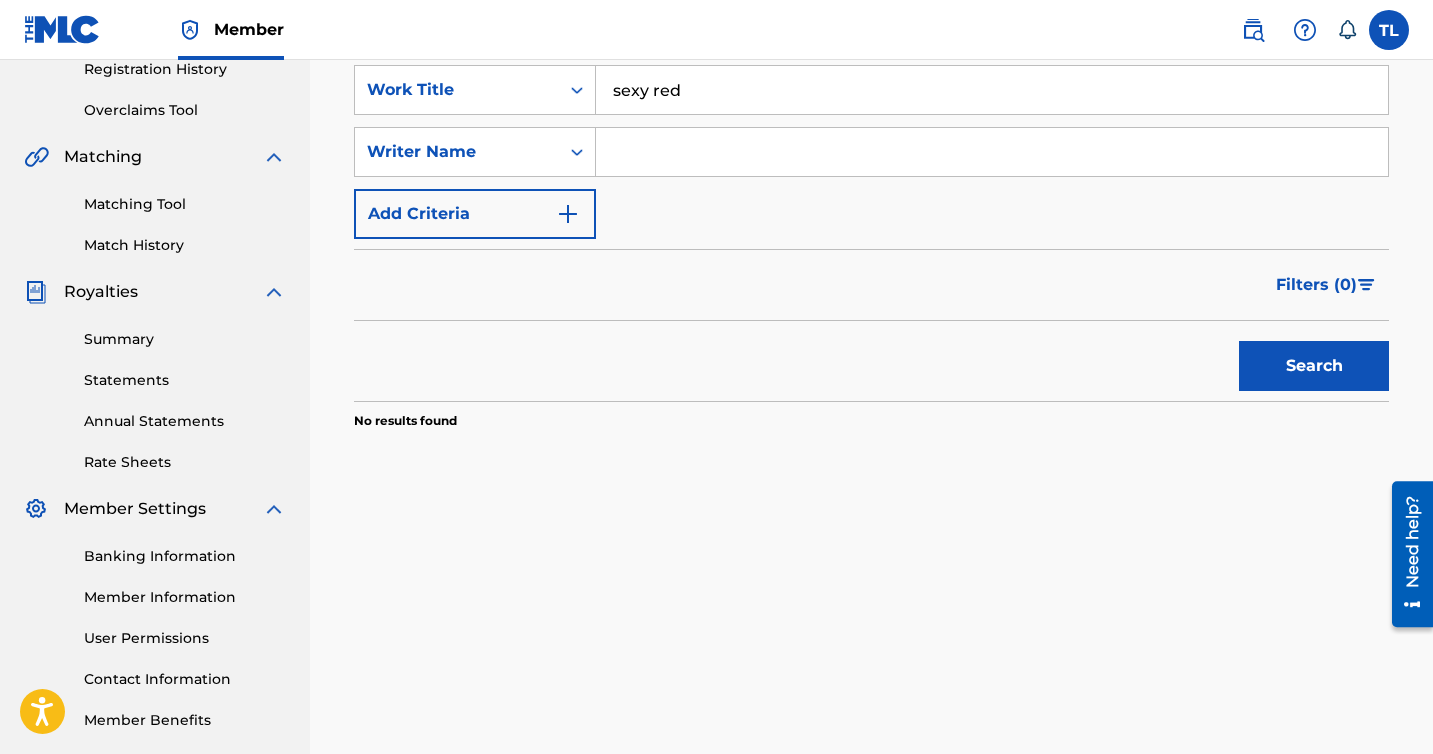 type 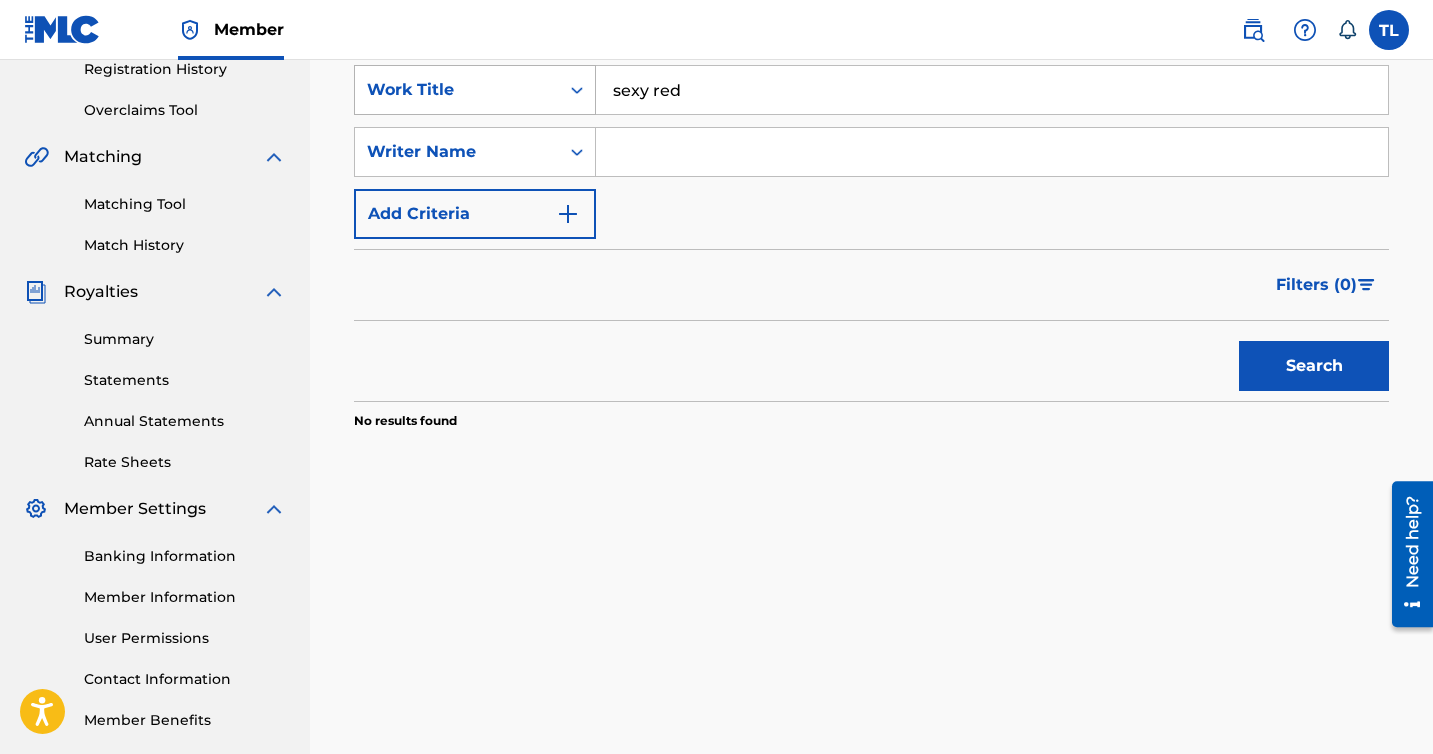drag, startPoint x: 738, startPoint y: 95, endPoint x: 509, endPoint y: 95, distance: 229 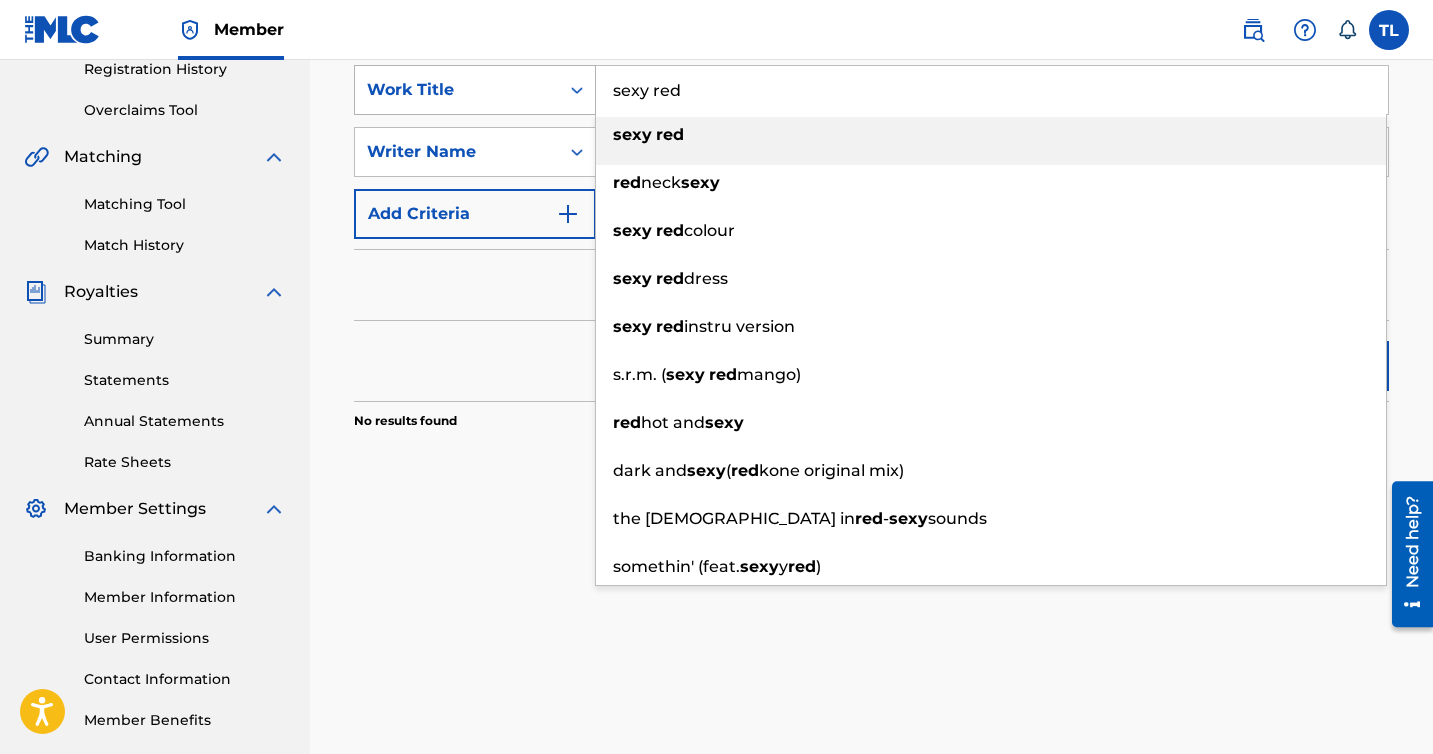 type on "=" 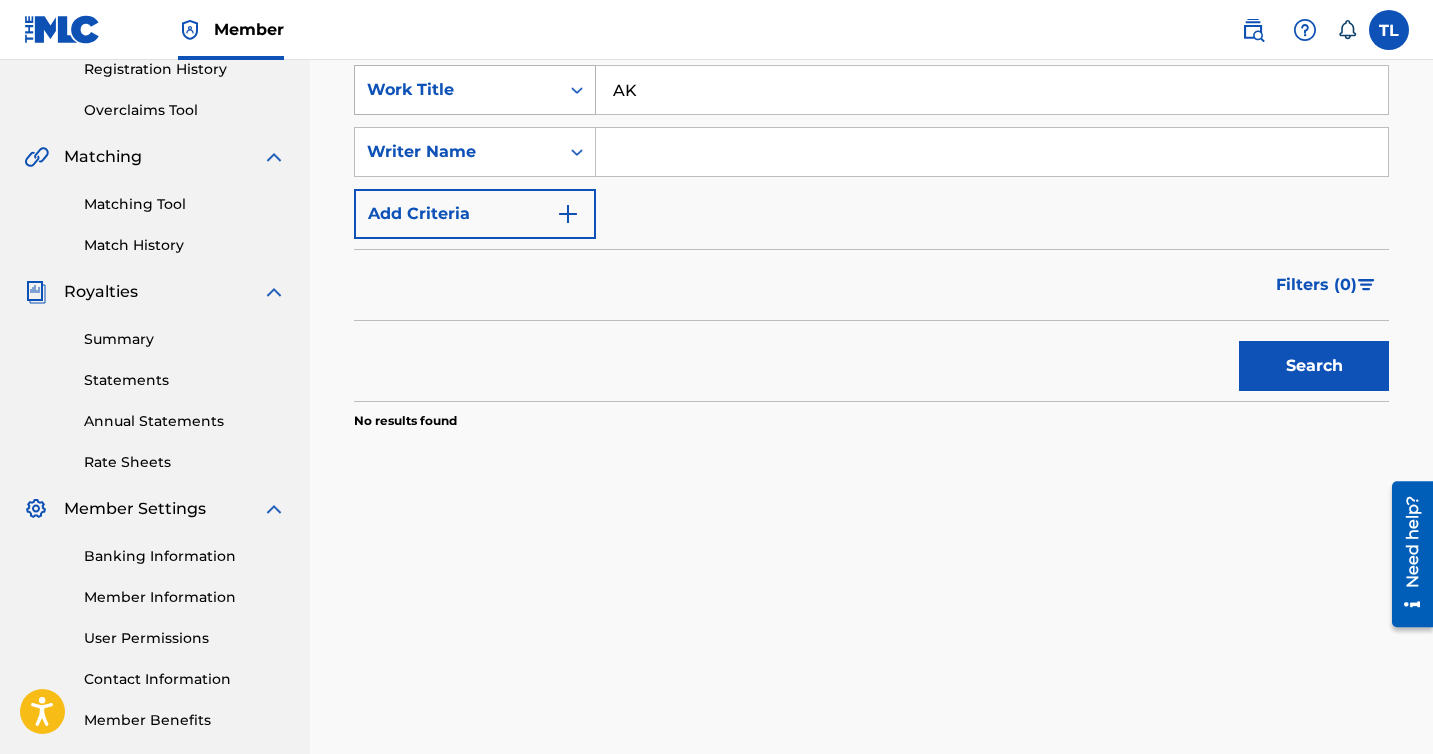 type on "A" 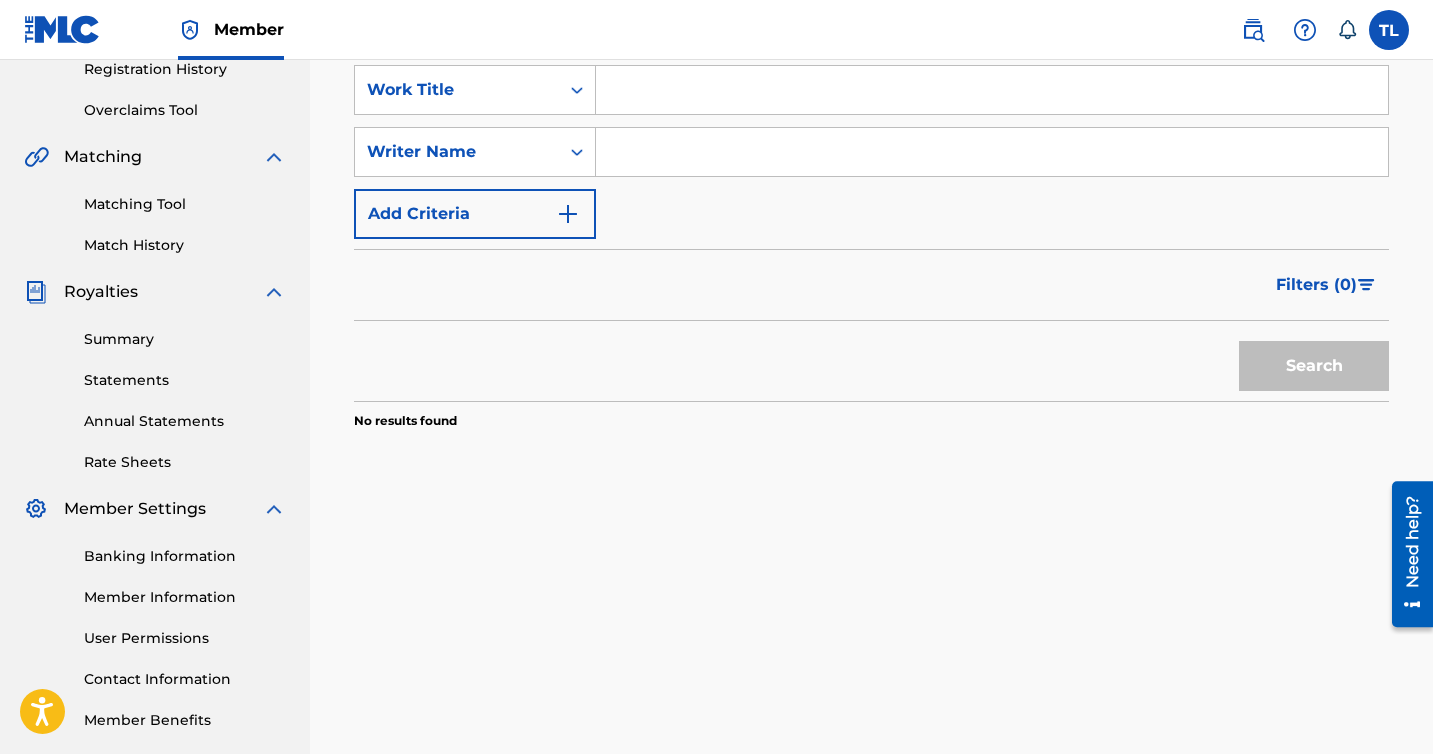 type 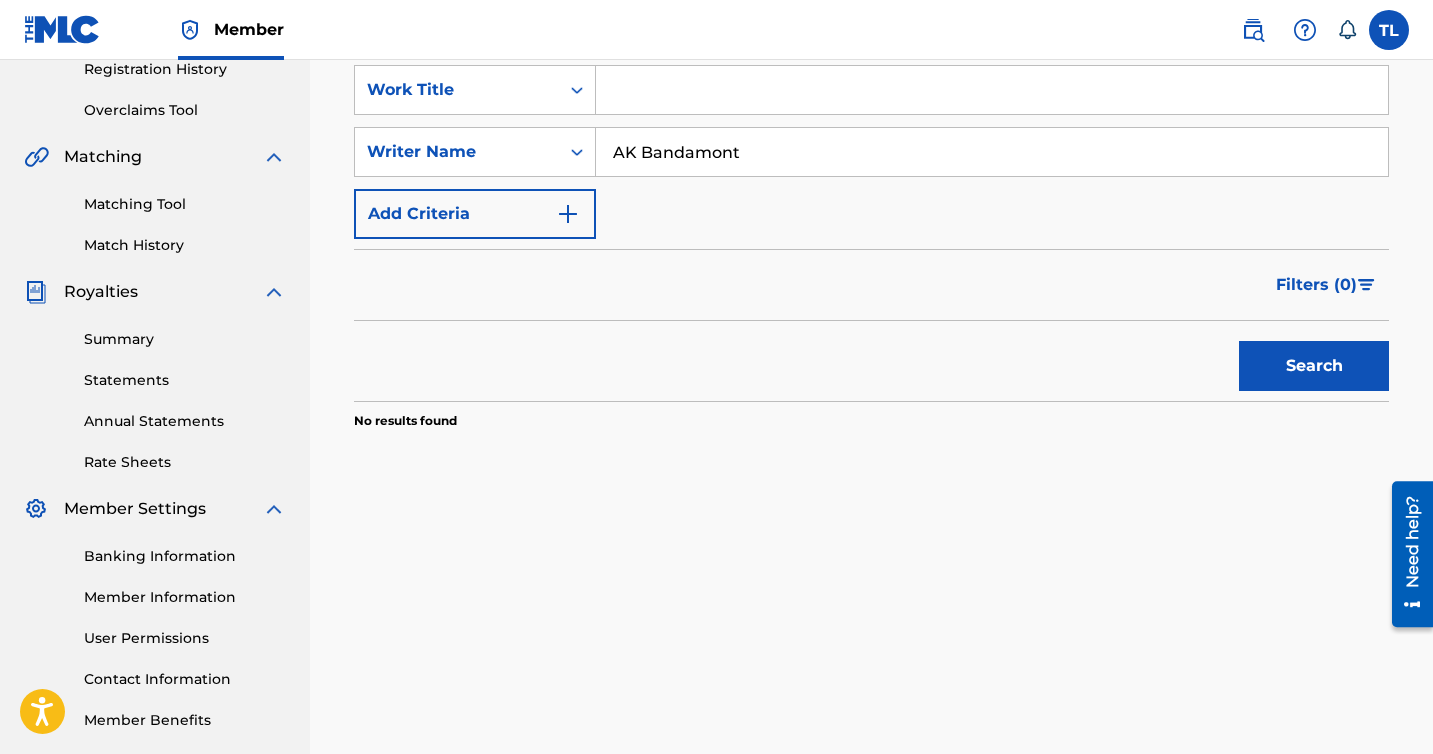 type on "AK Bandamont" 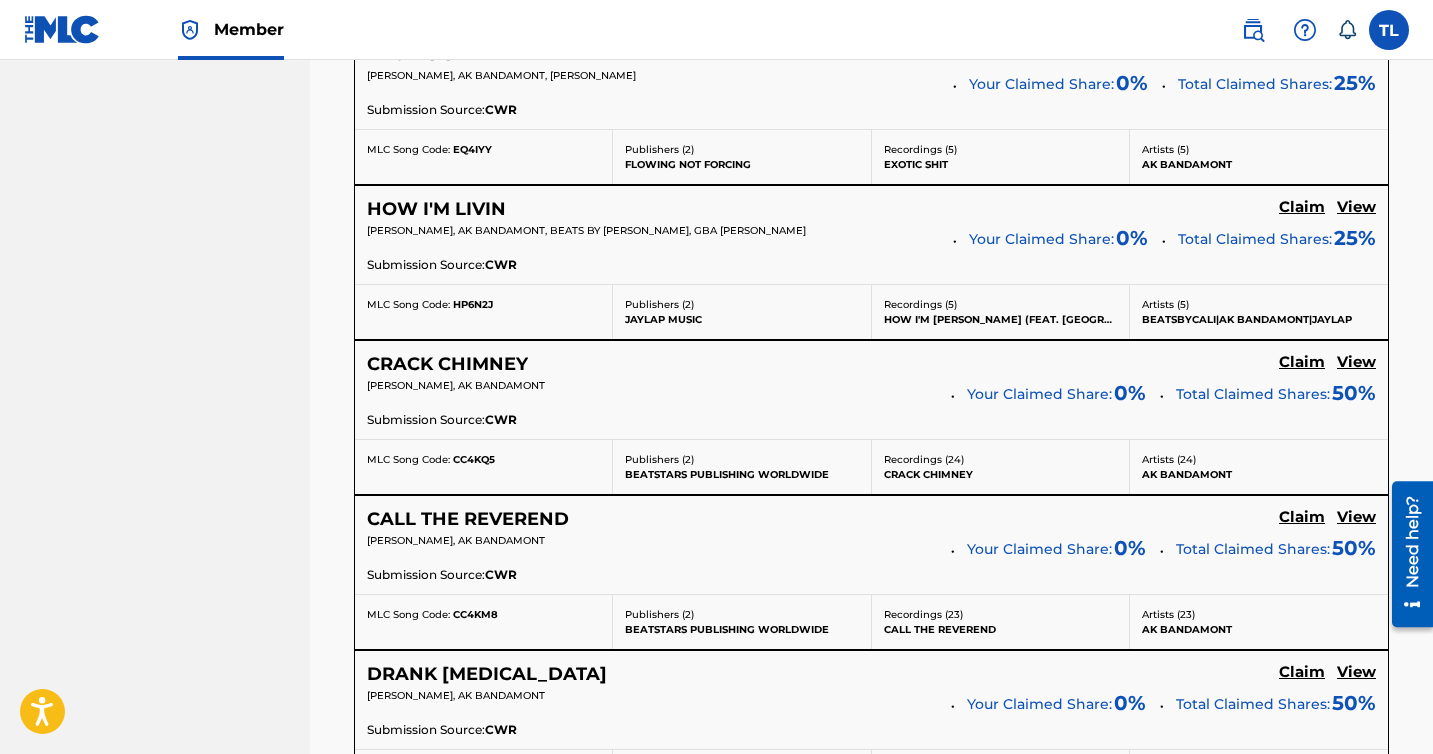 scroll, scrollTop: 1045, scrollLeft: 0, axis: vertical 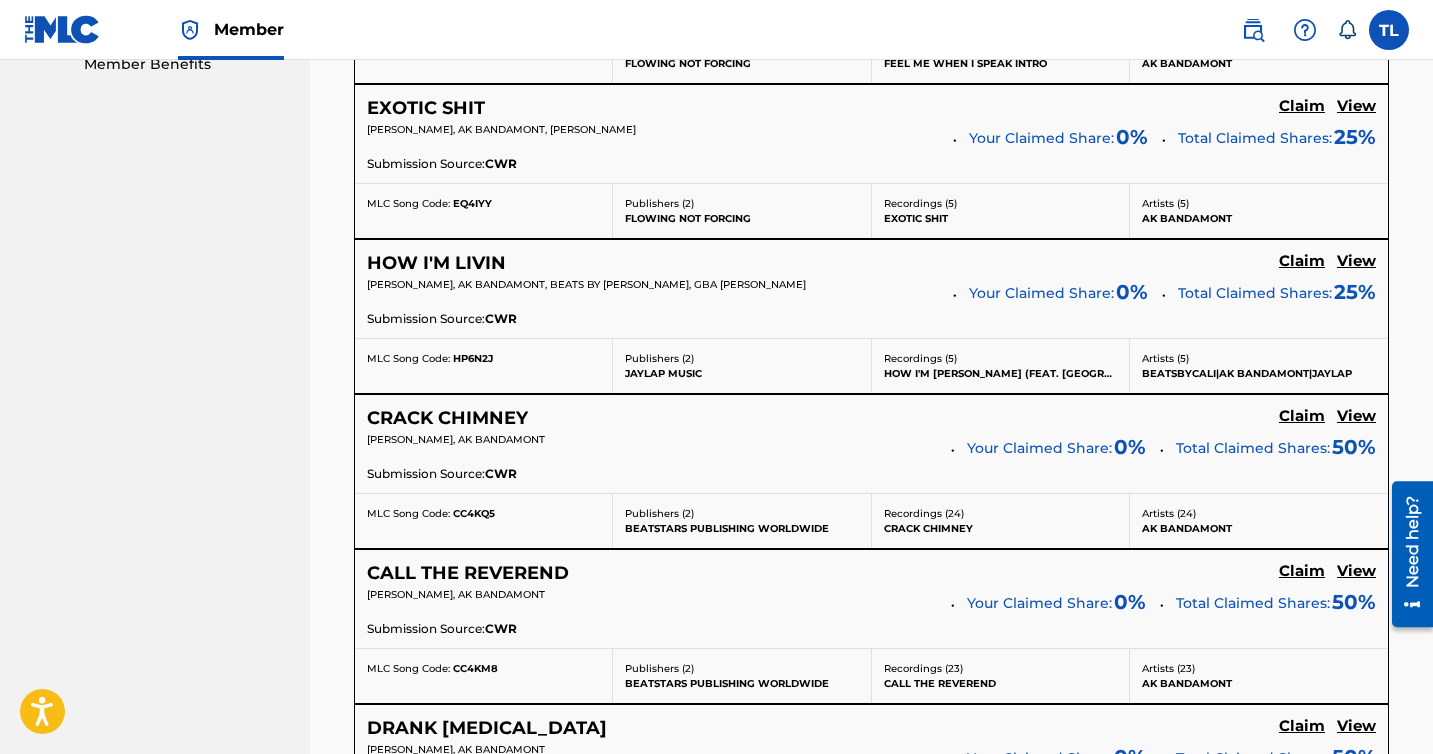 click on "EXOTIC SHIT" at bounding box center [426, 108] 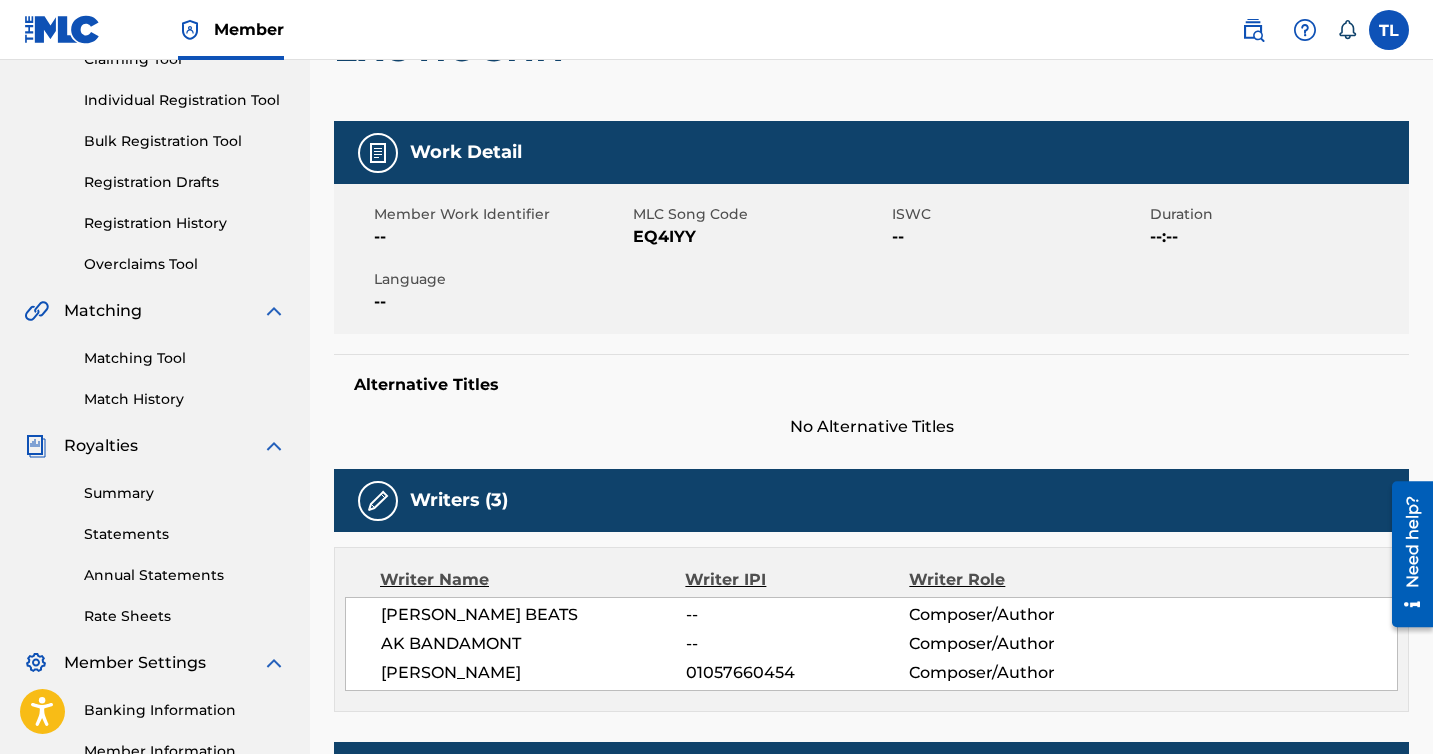 scroll, scrollTop: 270, scrollLeft: 0, axis: vertical 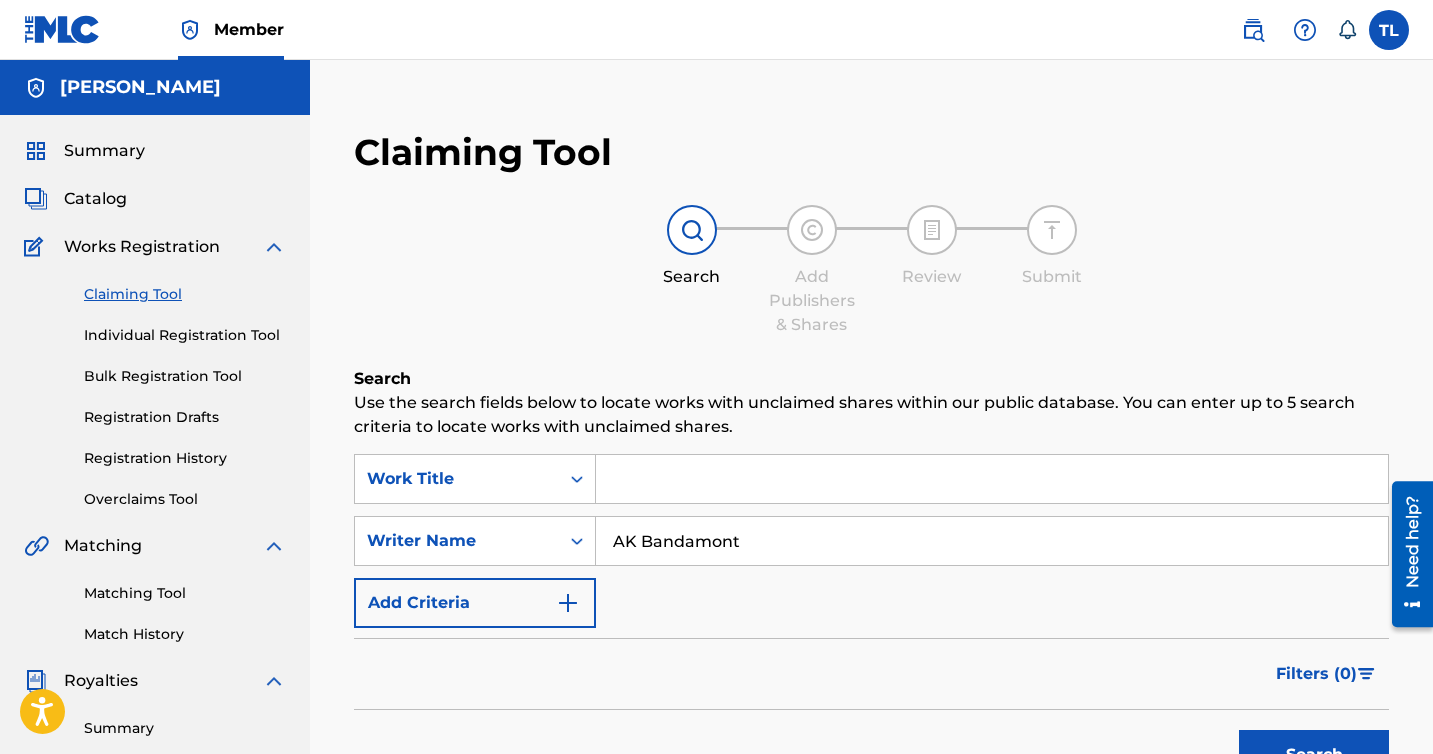click at bounding box center [992, 479] 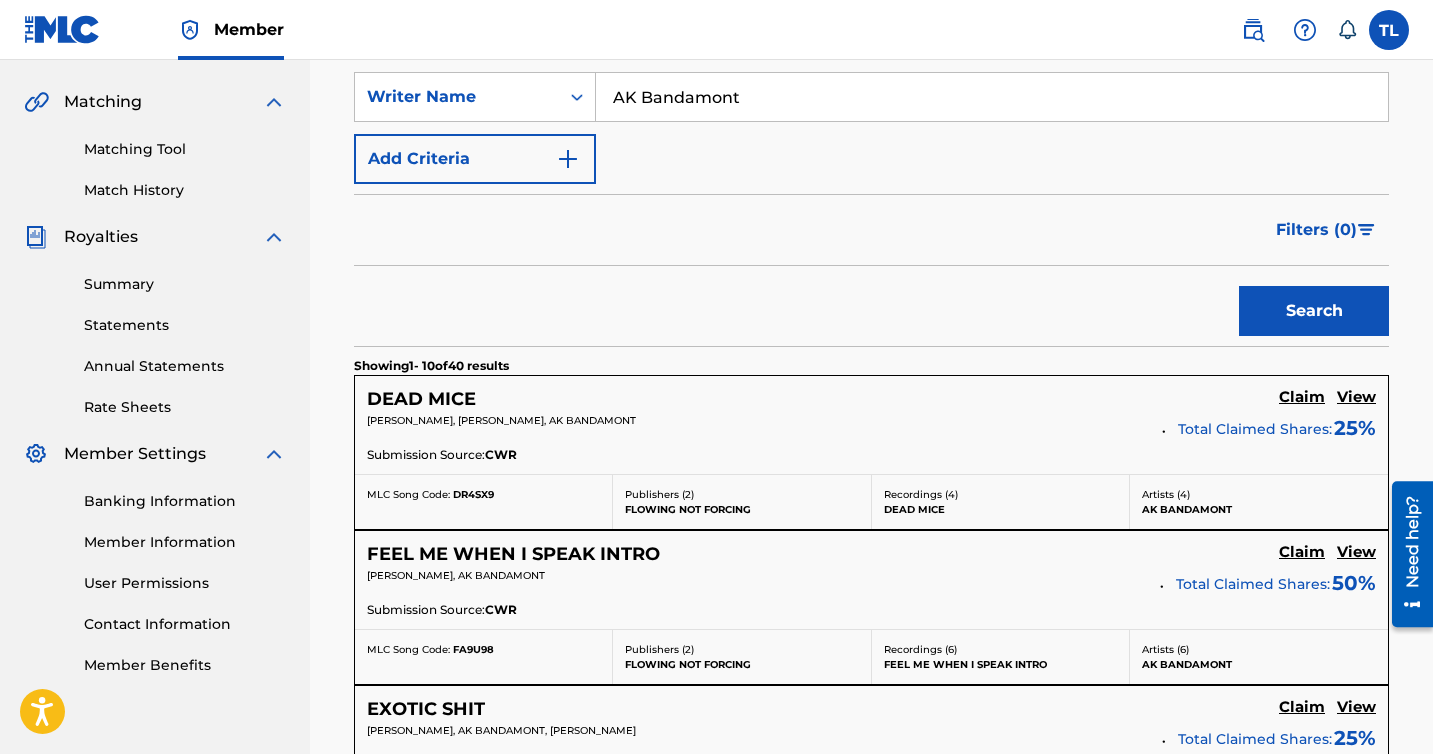 scroll, scrollTop: 474, scrollLeft: 0, axis: vertical 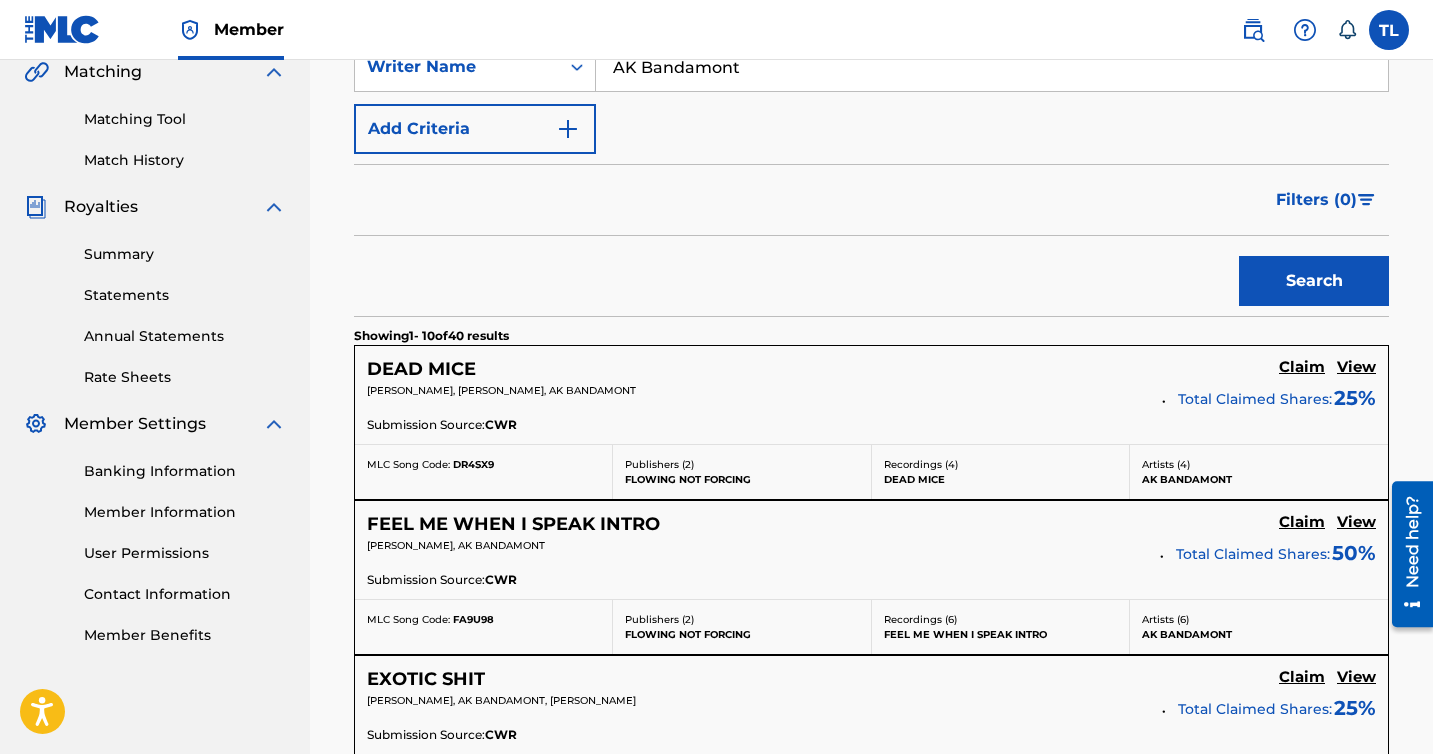 type on "big paper" 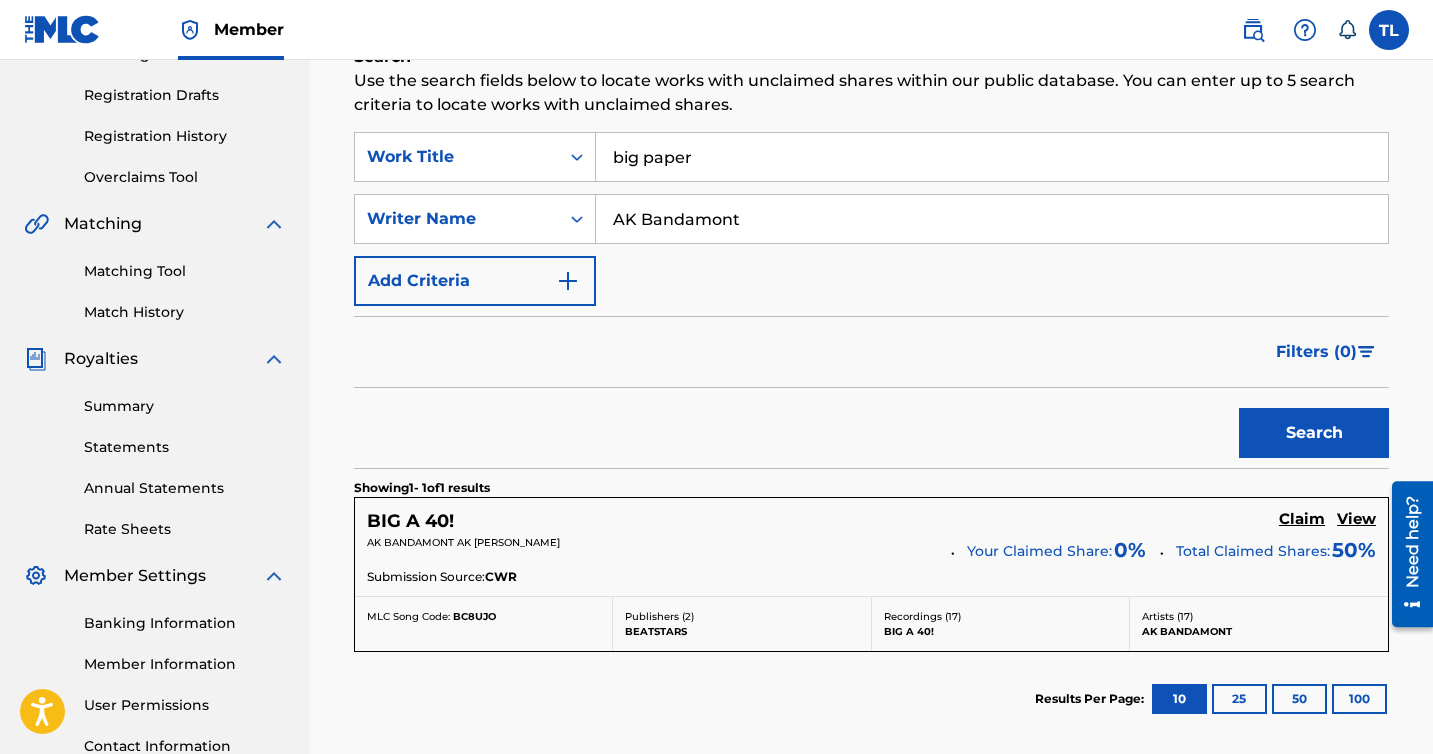 scroll, scrollTop: 303, scrollLeft: 0, axis: vertical 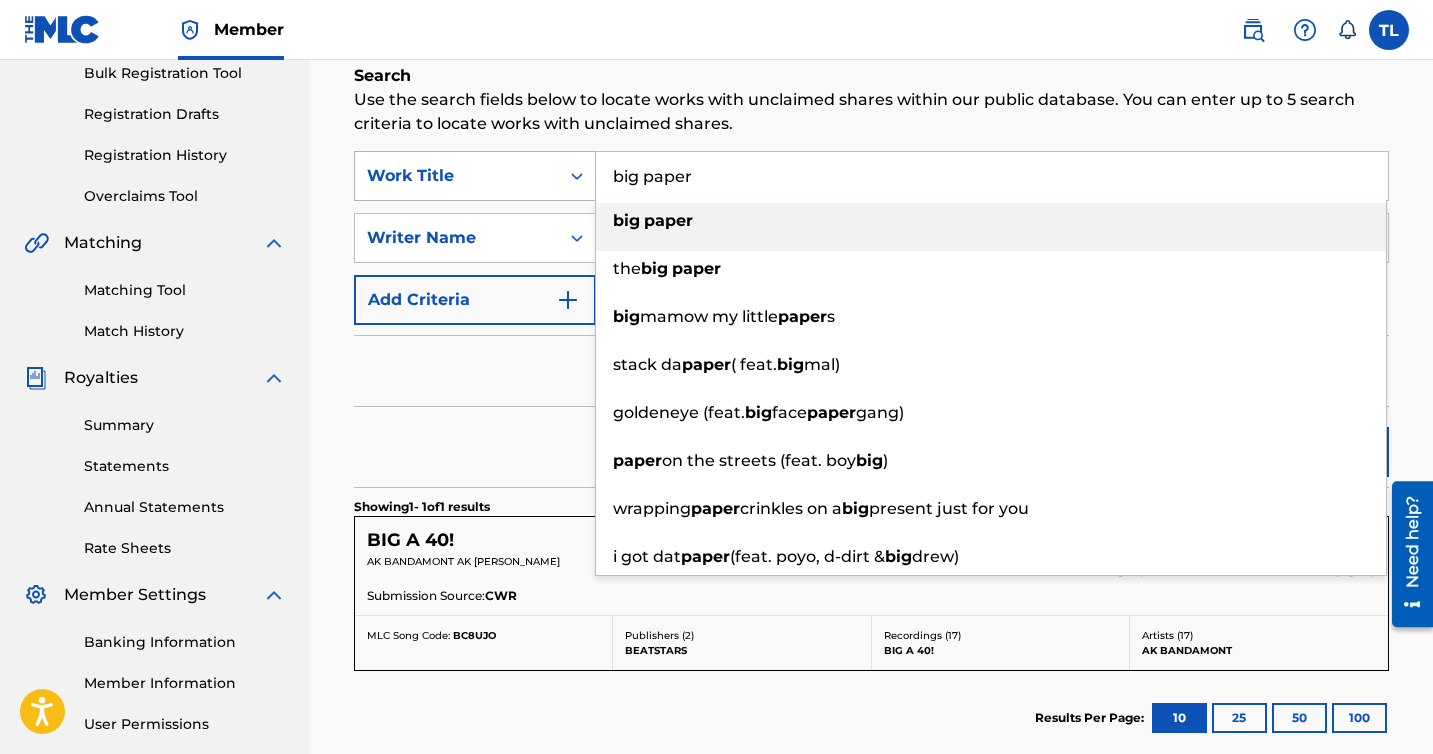 drag, startPoint x: 793, startPoint y: 175, endPoint x: 558, endPoint y: 155, distance: 235.84953 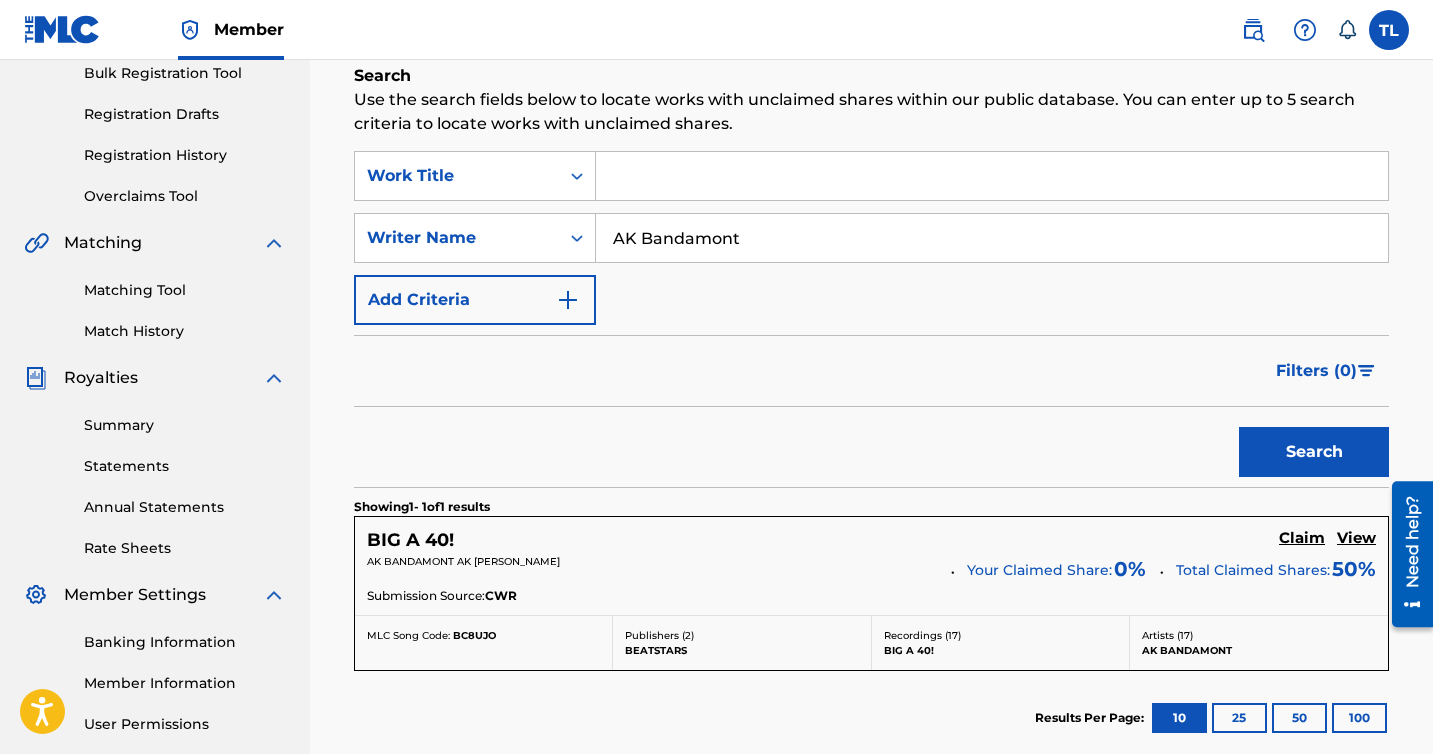 type 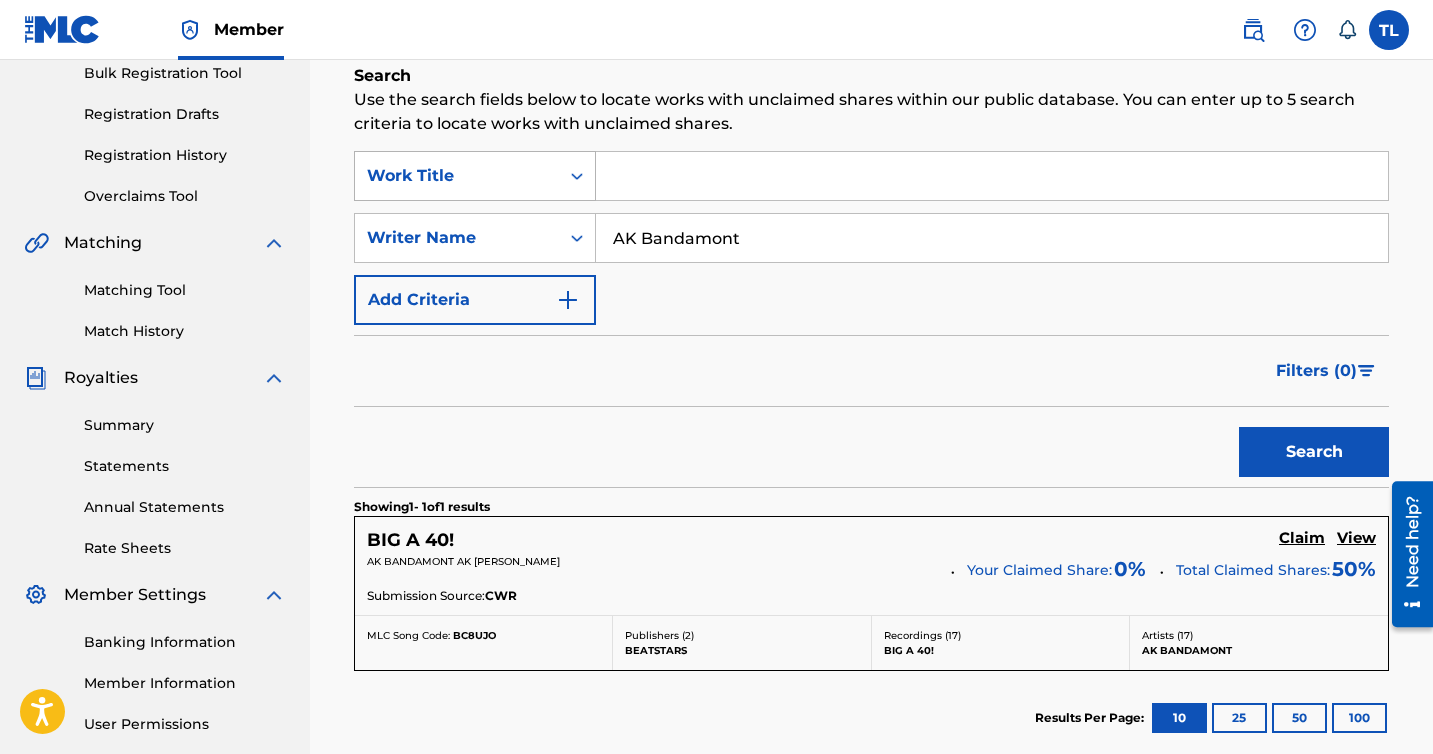 drag, startPoint x: 825, startPoint y: 229, endPoint x: 505, endPoint y: 200, distance: 321.31137 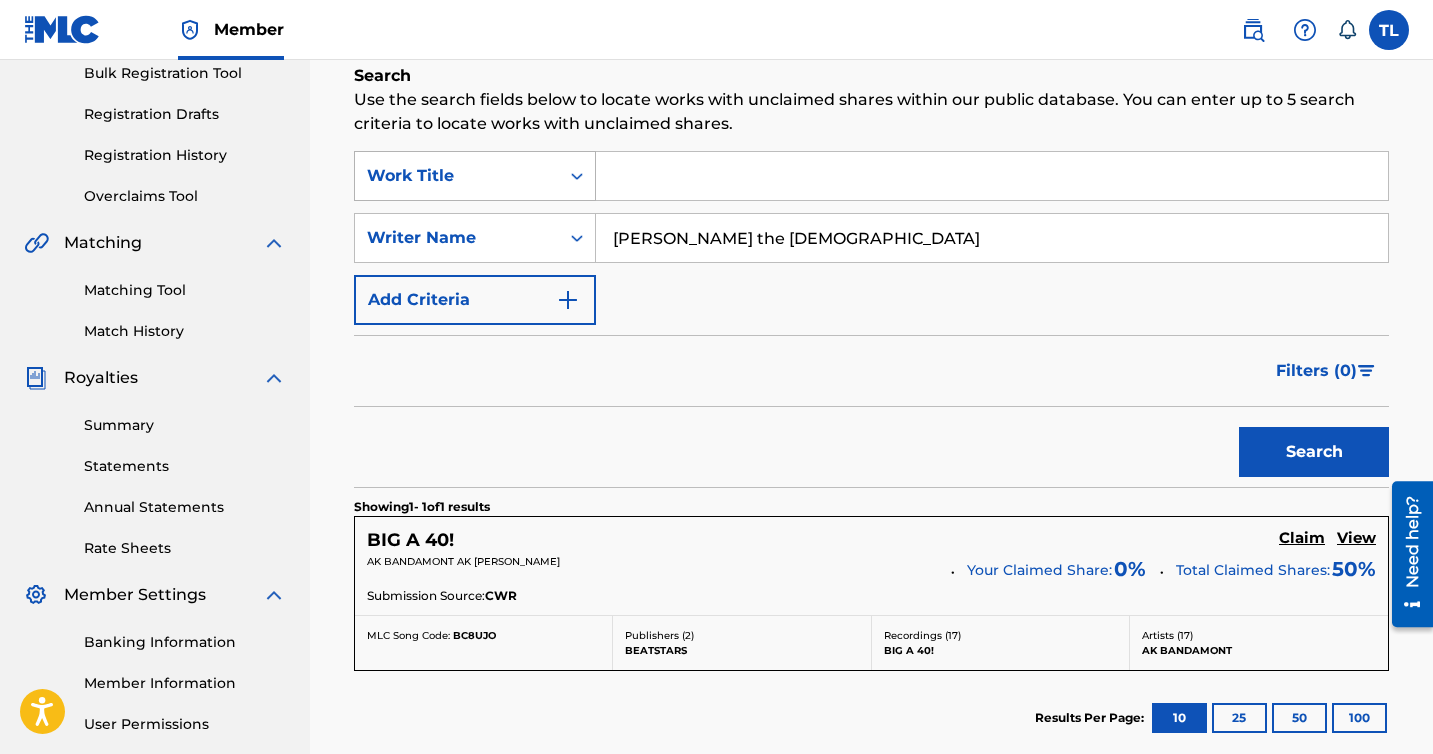 click on "Search" at bounding box center [1314, 452] 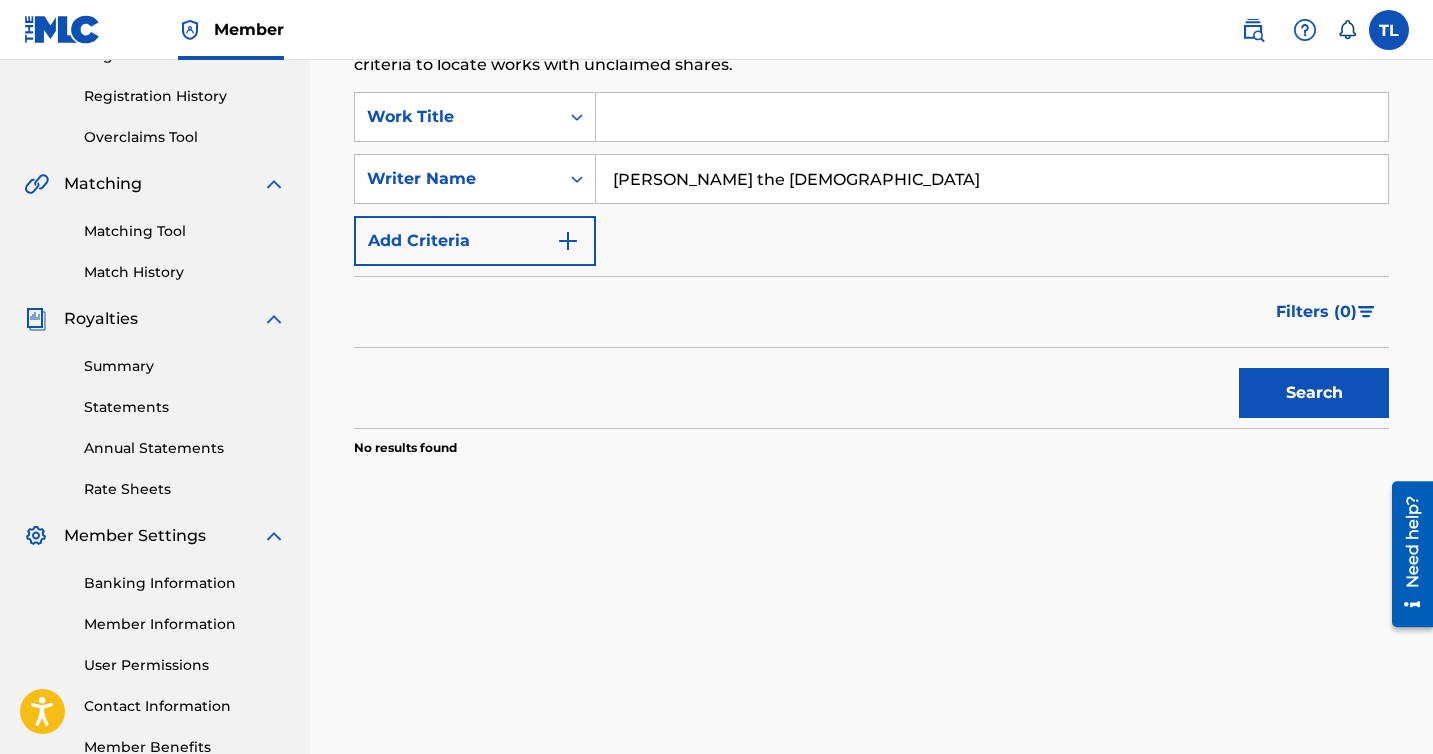 scroll, scrollTop: 402, scrollLeft: 0, axis: vertical 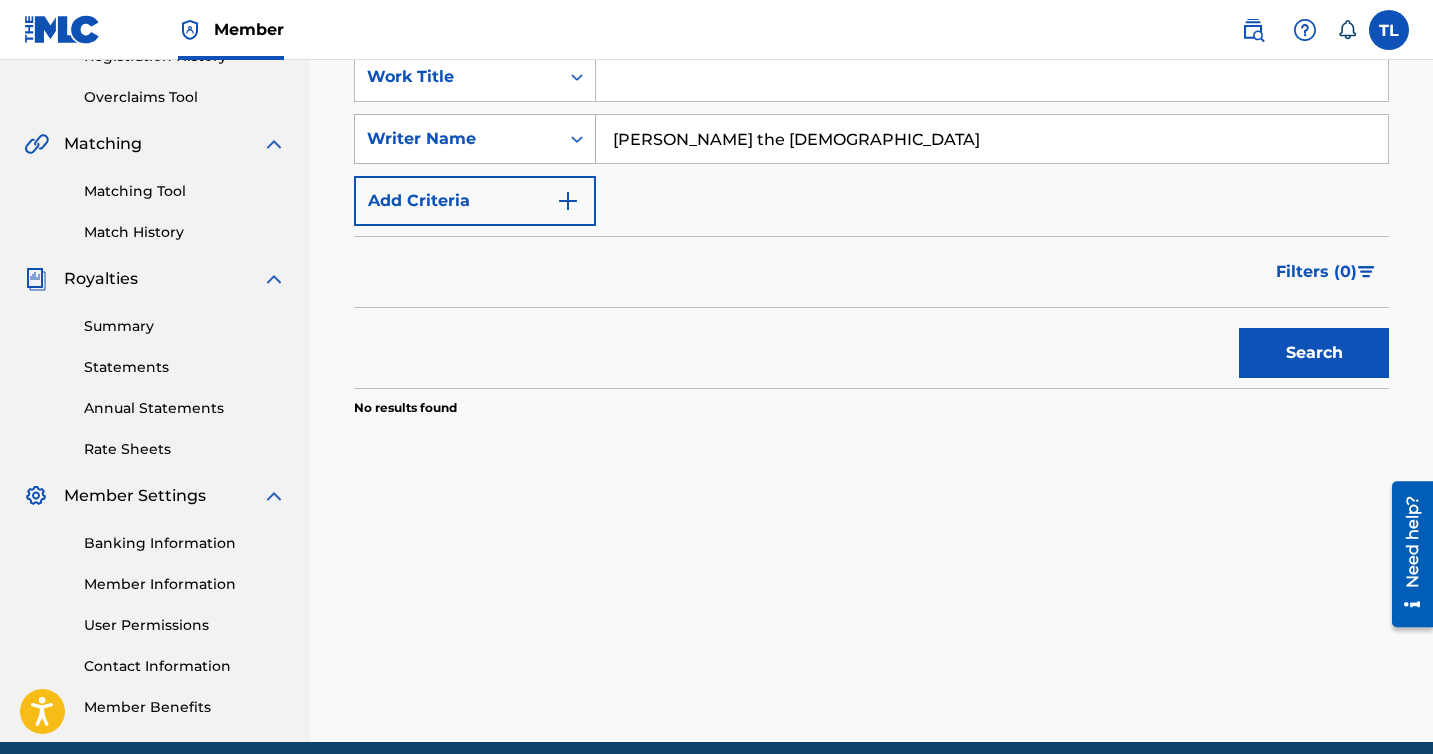 drag, startPoint x: 815, startPoint y: 141, endPoint x: 380, endPoint y: 132, distance: 435.09308 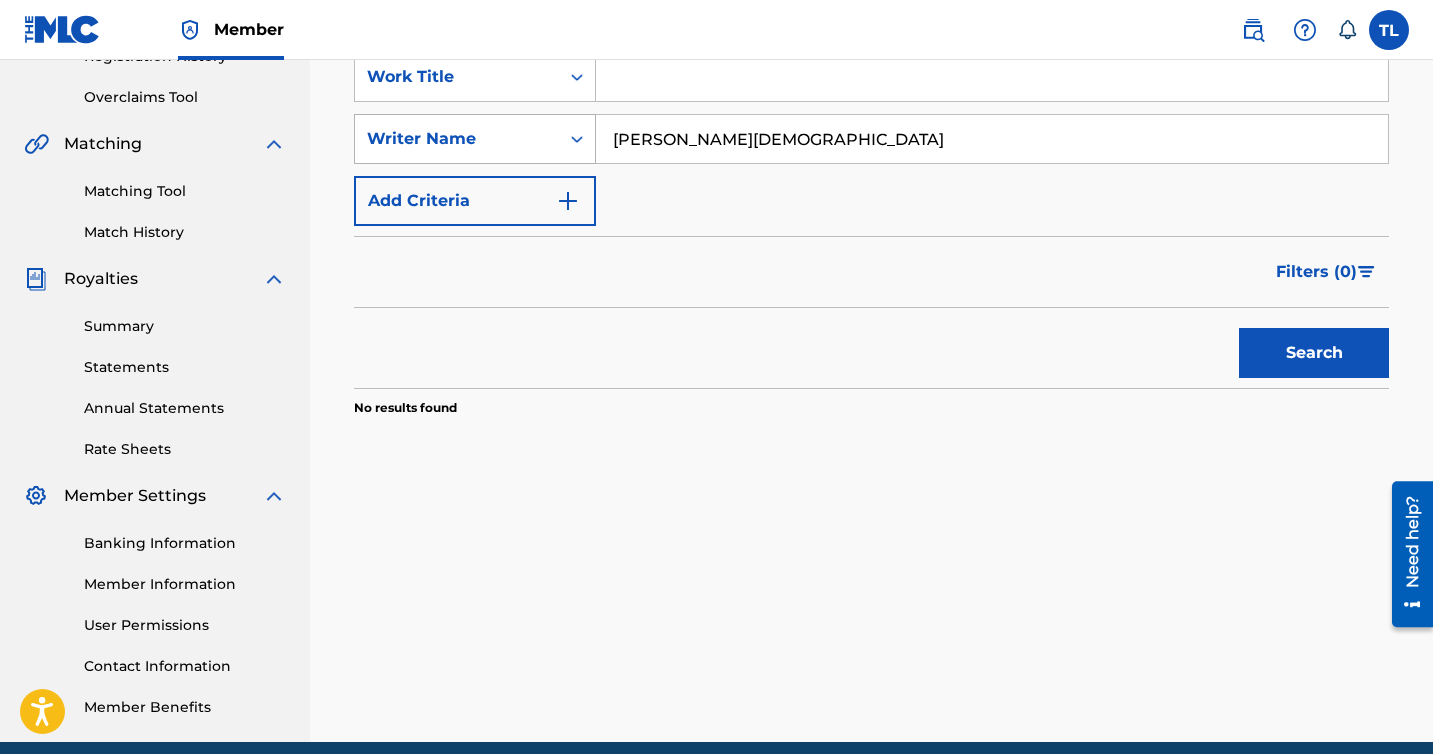 click on "Search" at bounding box center [1314, 353] 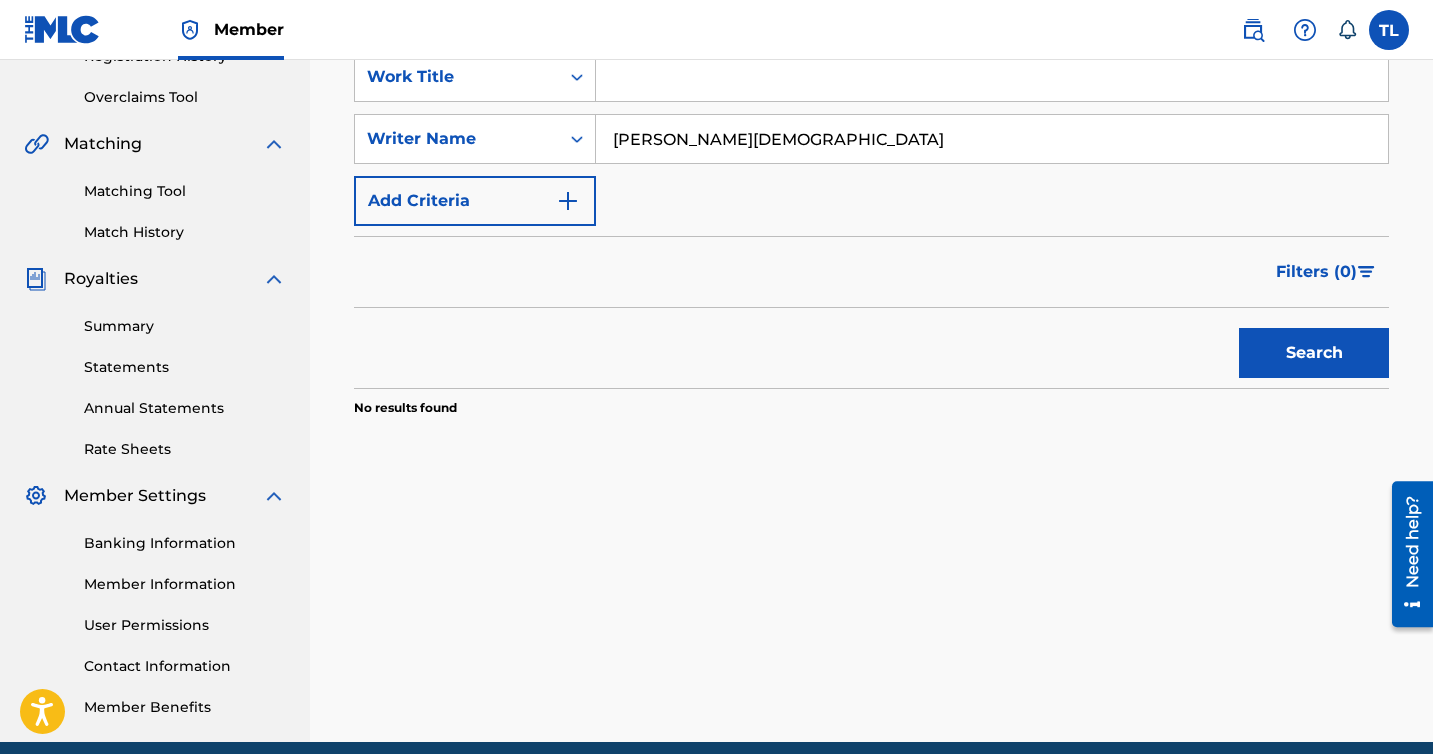click on "[PERSON_NAME][DEMOGRAPHIC_DATA]" at bounding box center (992, 139) 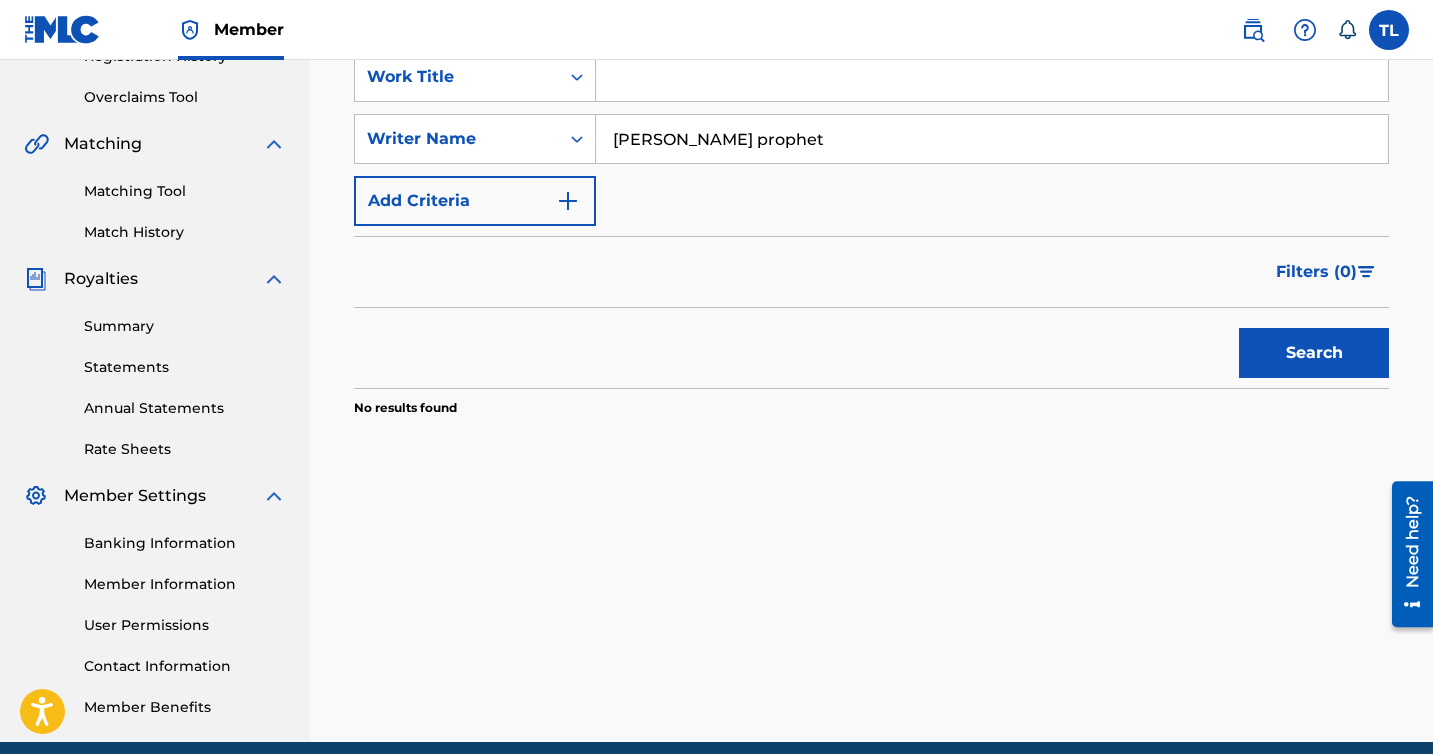 click on "[PERSON_NAME] prophet" at bounding box center [992, 139] 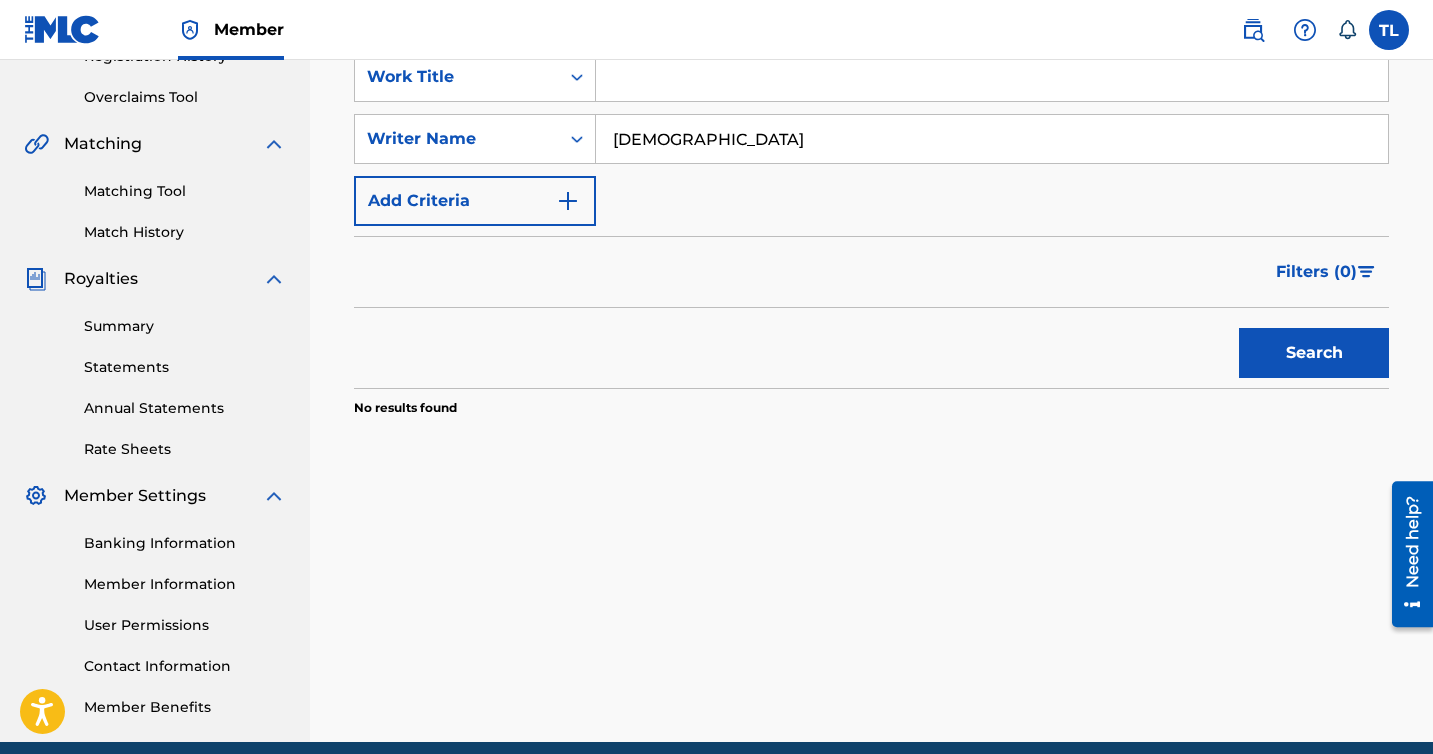 click on "Search" at bounding box center [1314, 353] 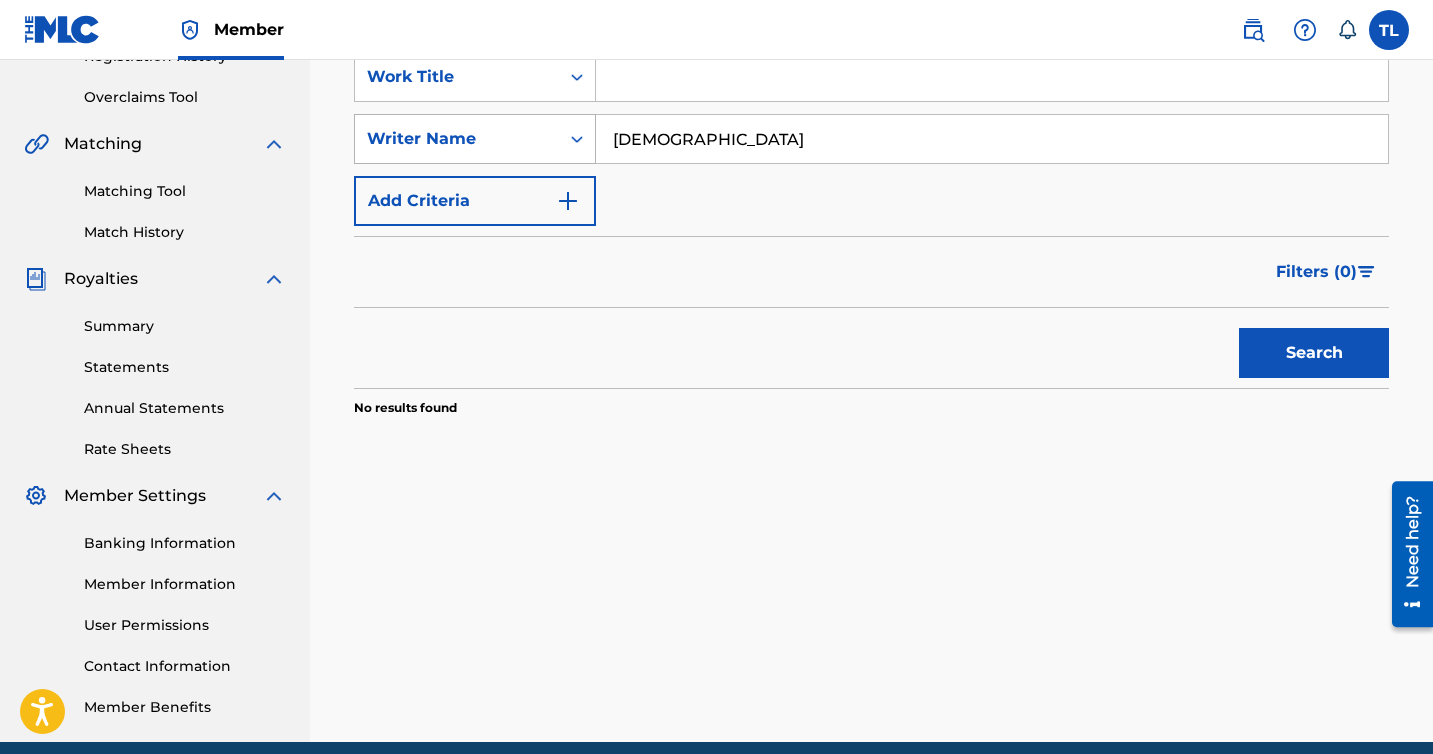 drag, startPoint x: 818, startPoint y: 141, endPoint x: 500, endPoint y: 141, distance: 318 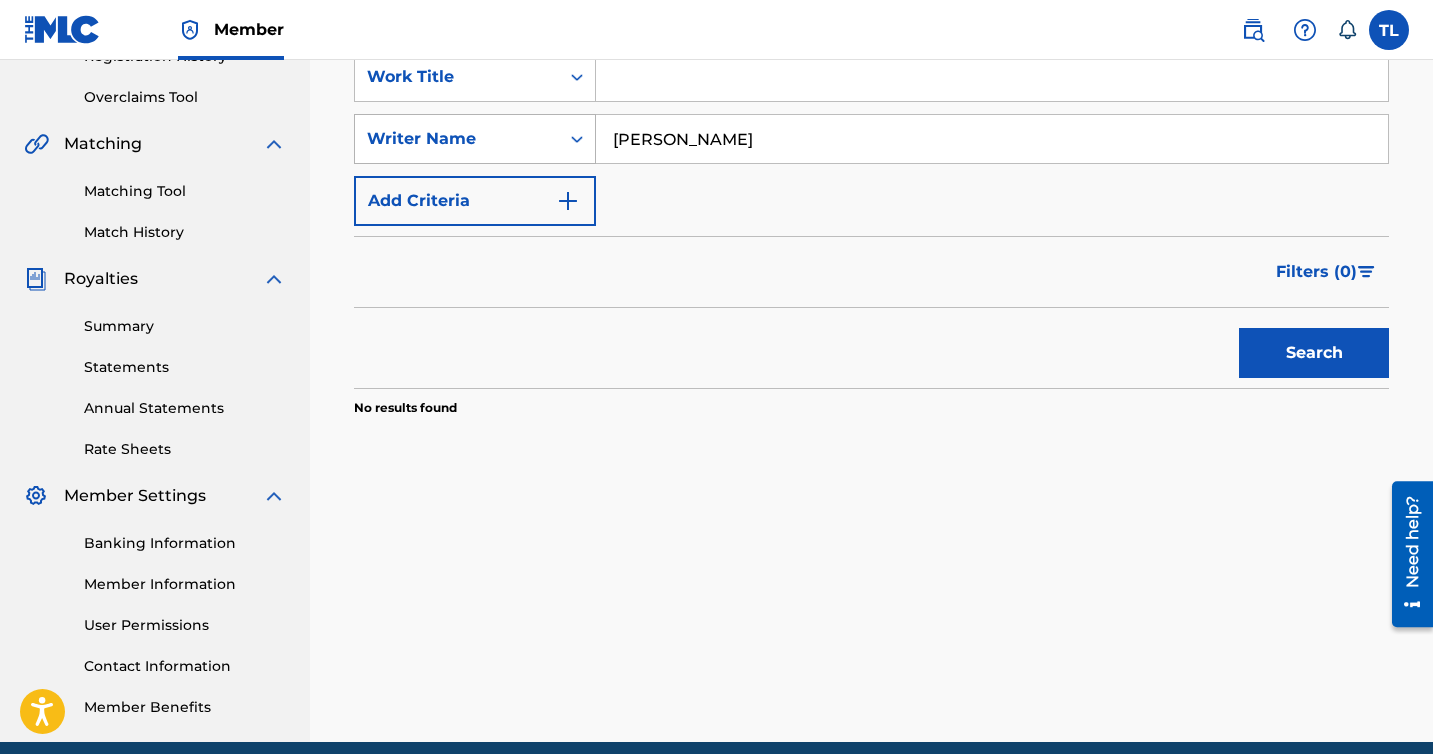 click on "Search" at bounding box center [1314, 353] 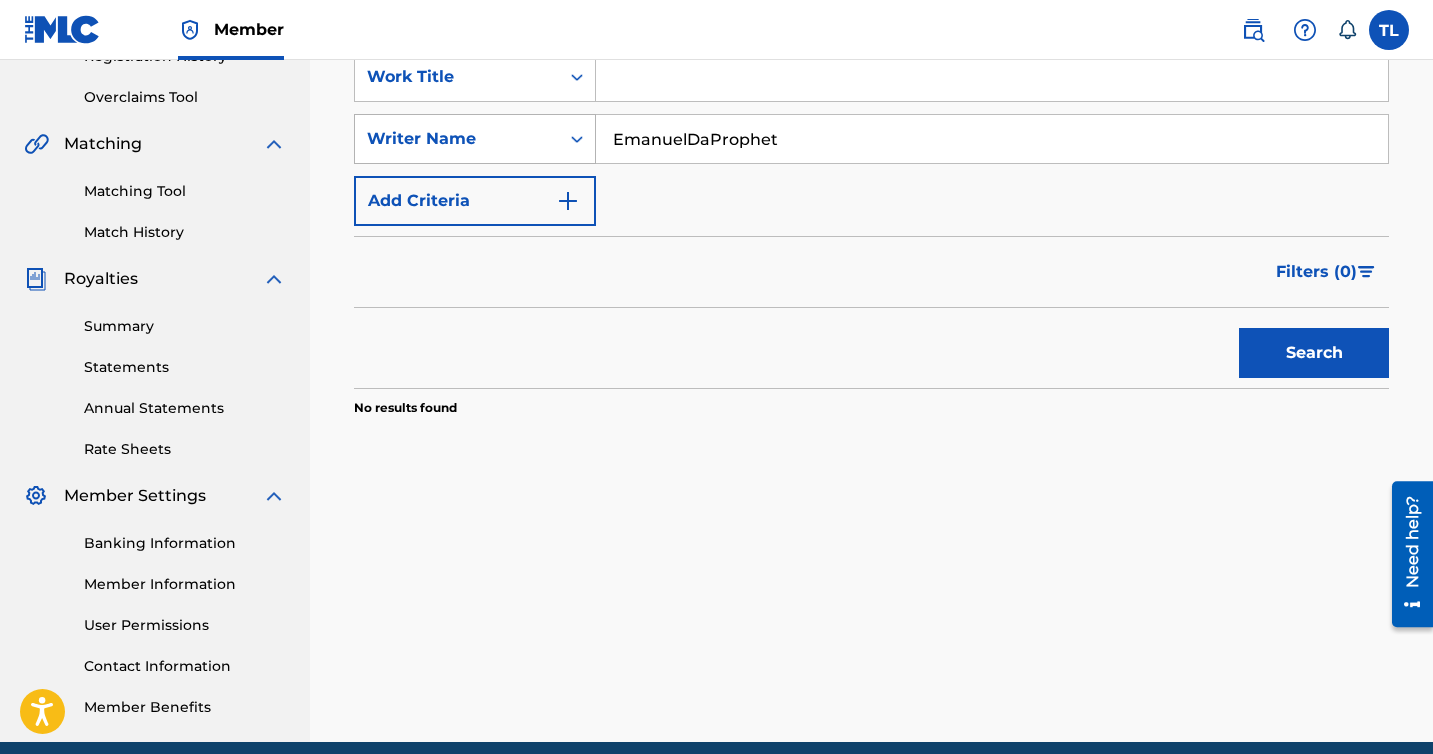 type on "EmanuelDaProphet" 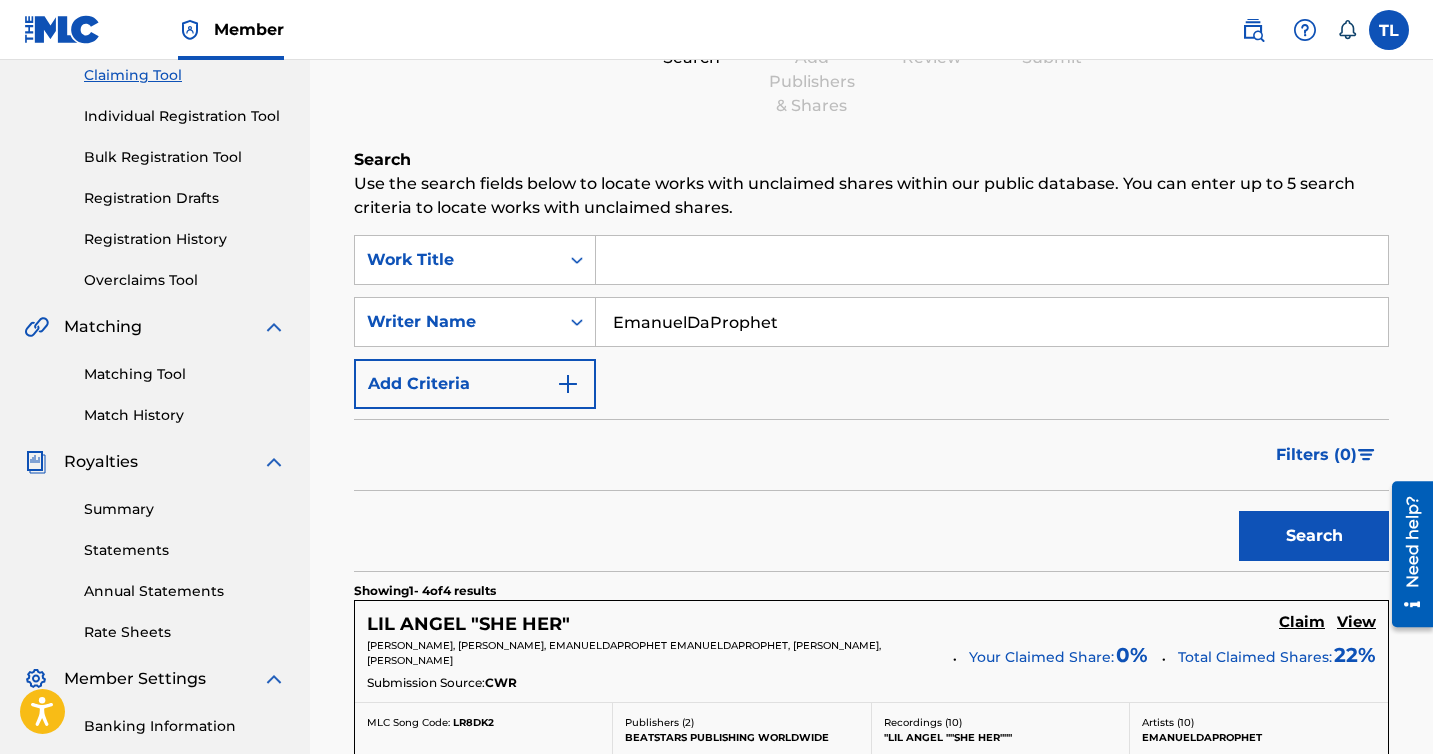 scroll, scrollTop: 173, scrollLeft: 0, axis: vertical 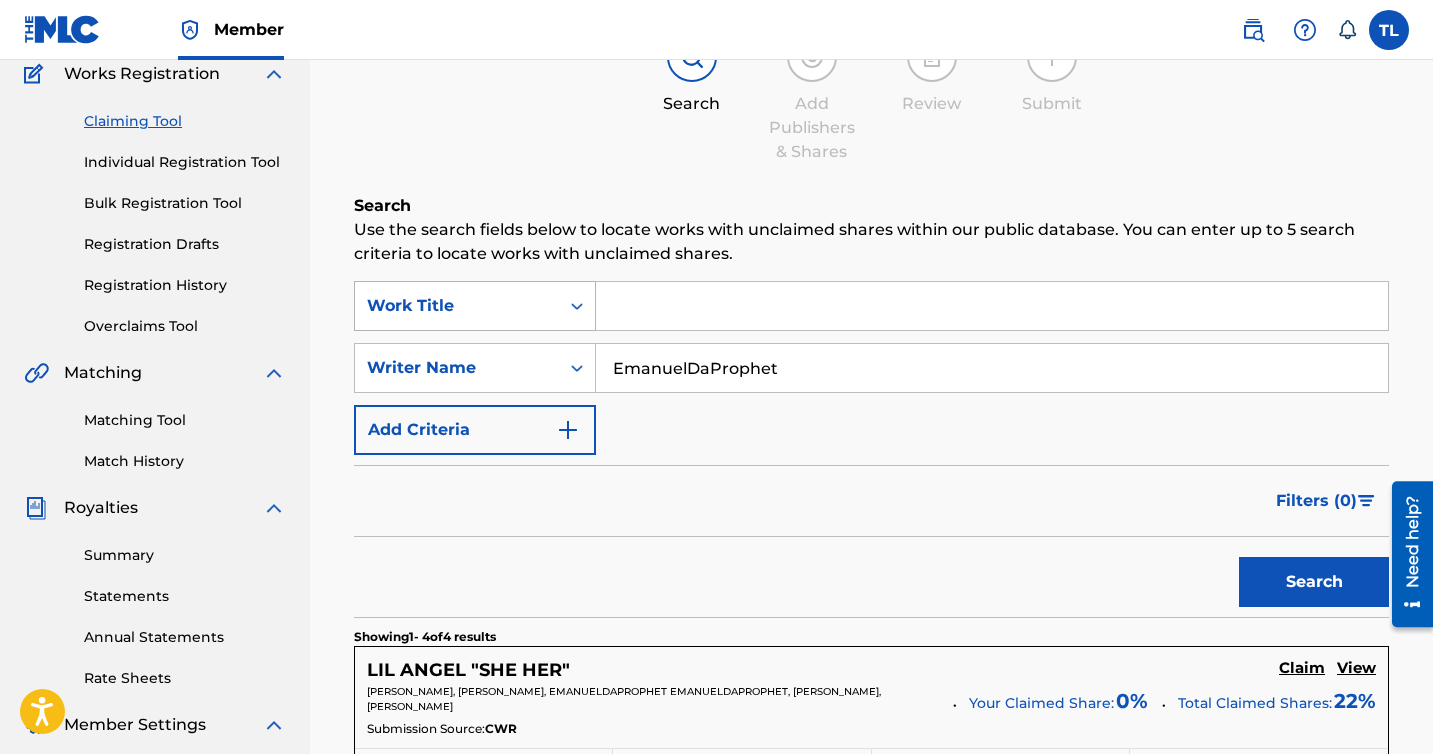 drag, startPoint x: 811, startPoint y: 367, endPoint x: 551, endPoint y: 322, distance: 263.8655 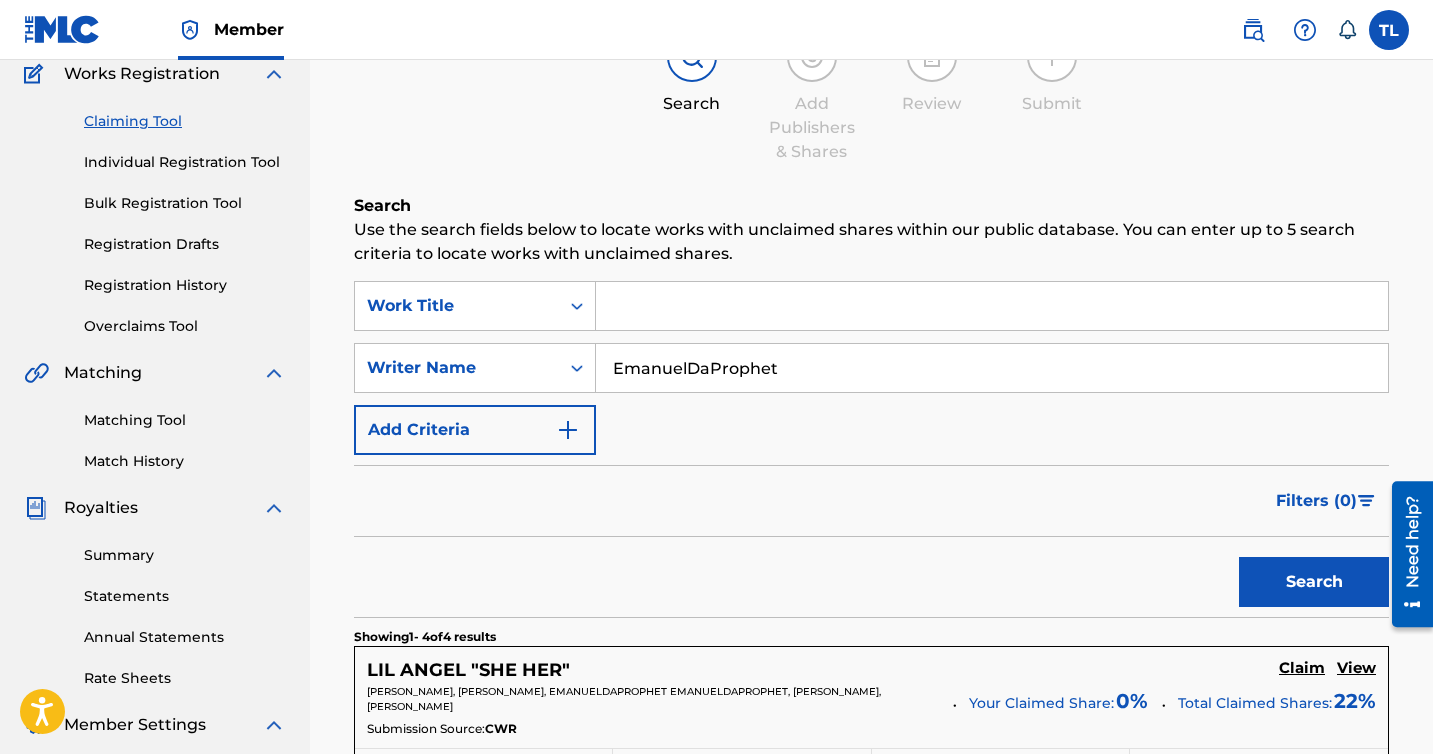 drag, startPoint x: 863, startPoint y: 355, endPoint x: 870, endPoint y: 403, distance: 48.507732 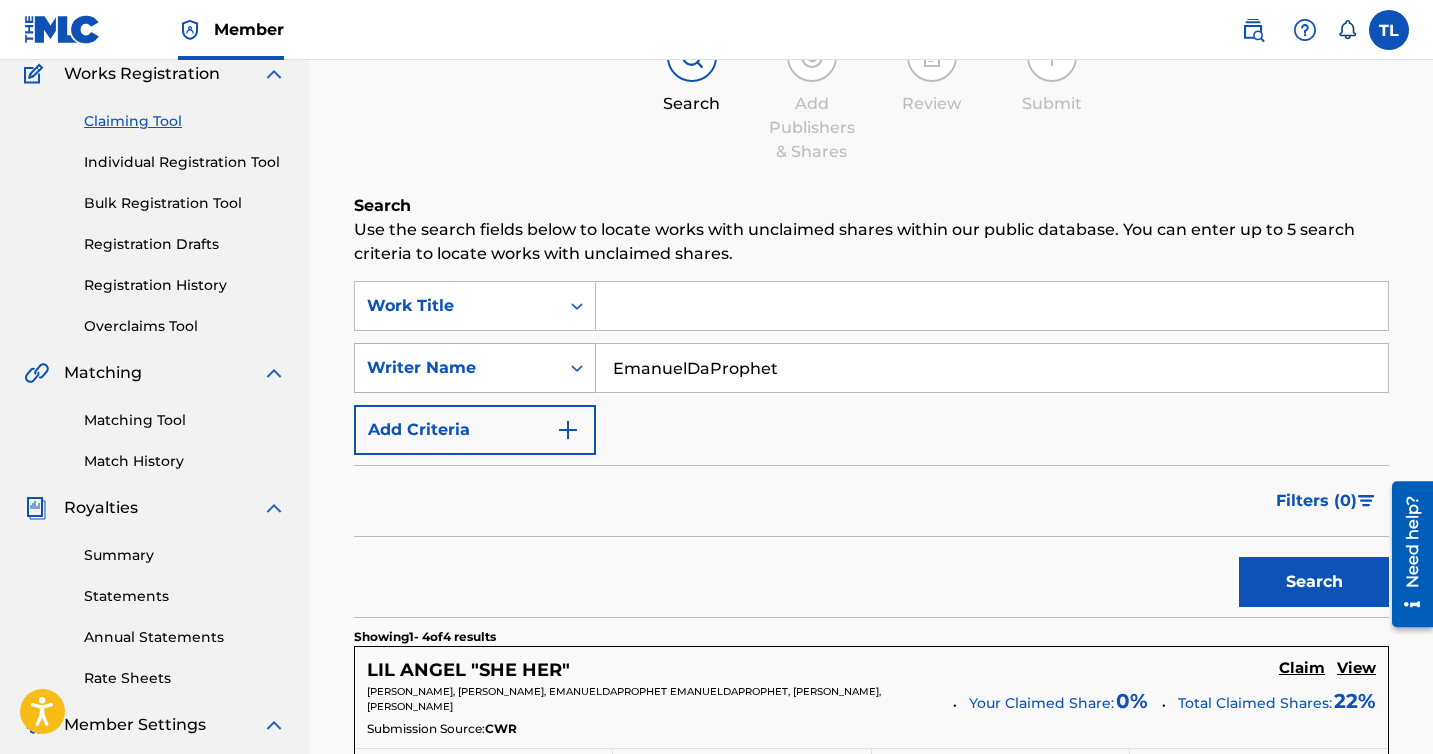 click on "Writer Name" at bounding box center (457, 368) 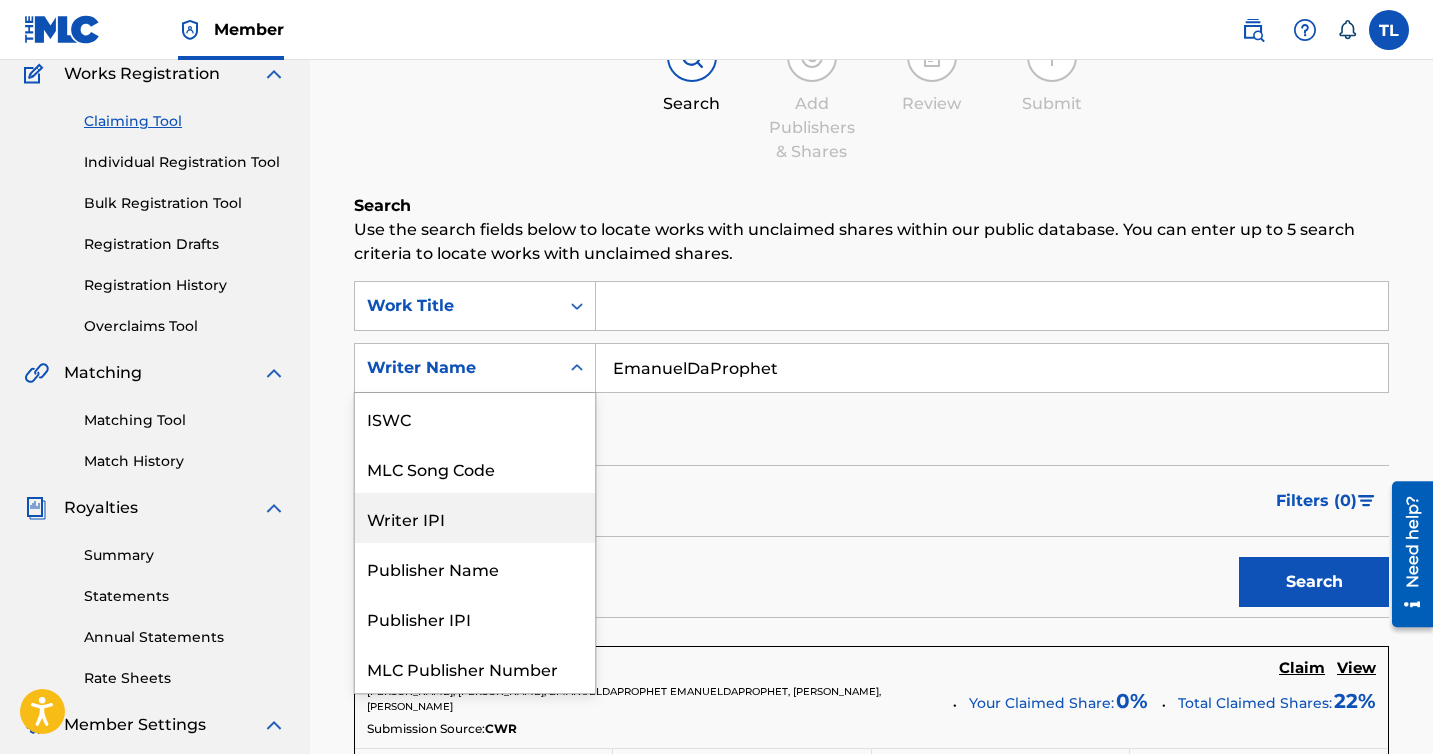 scroll, scrollTop: 50, scrollLeft: 0, axis: vertical 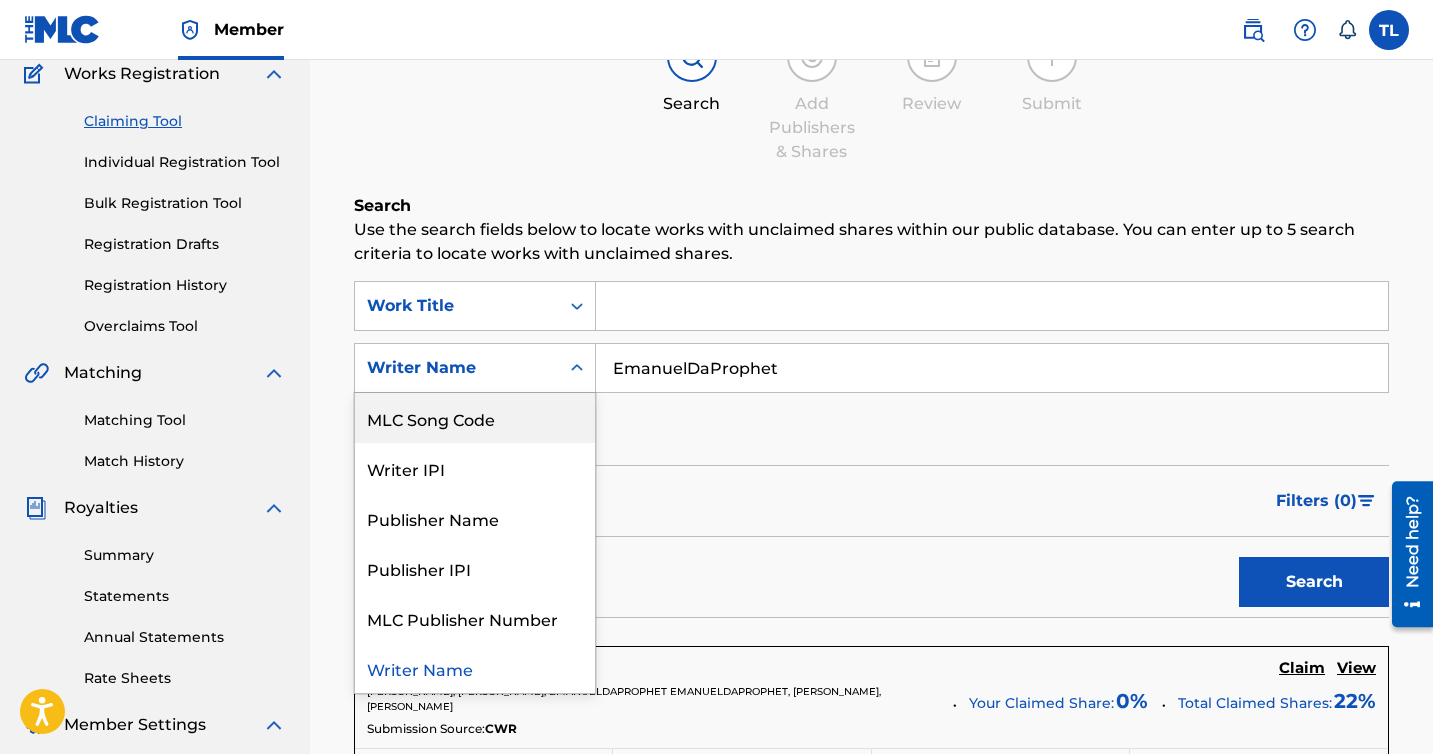 click on "MLC Song Code" at bounding box center (475, 418) 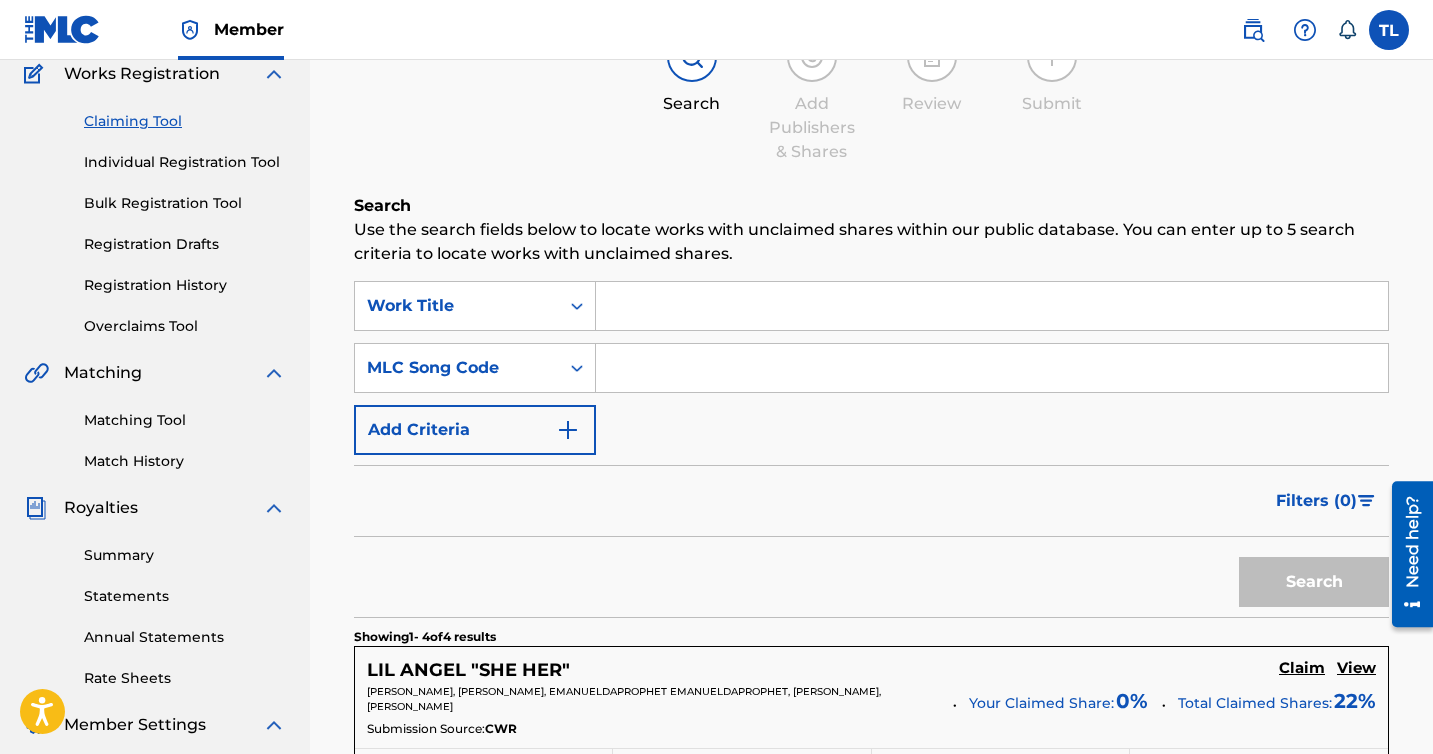click at bounding box center [992, 368] 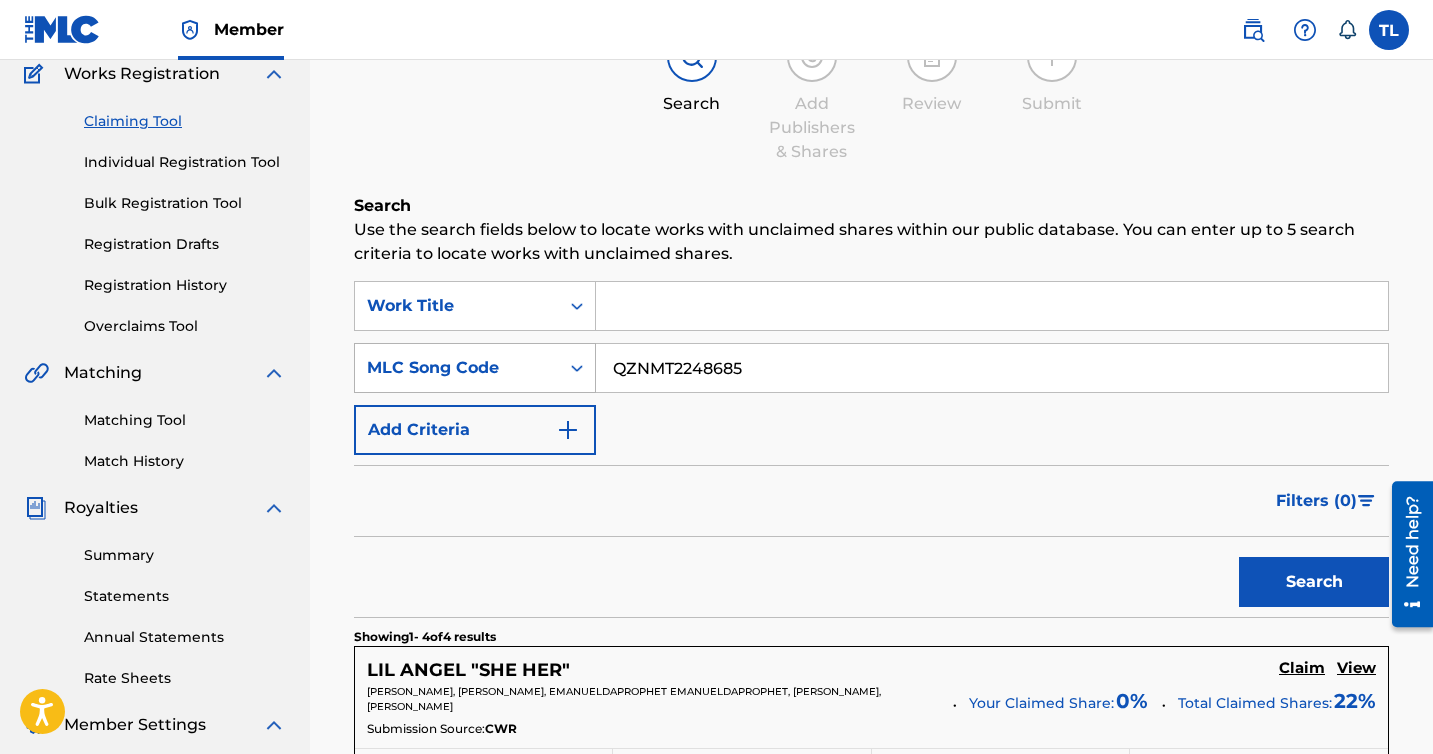 type on "QZNMT2248685" 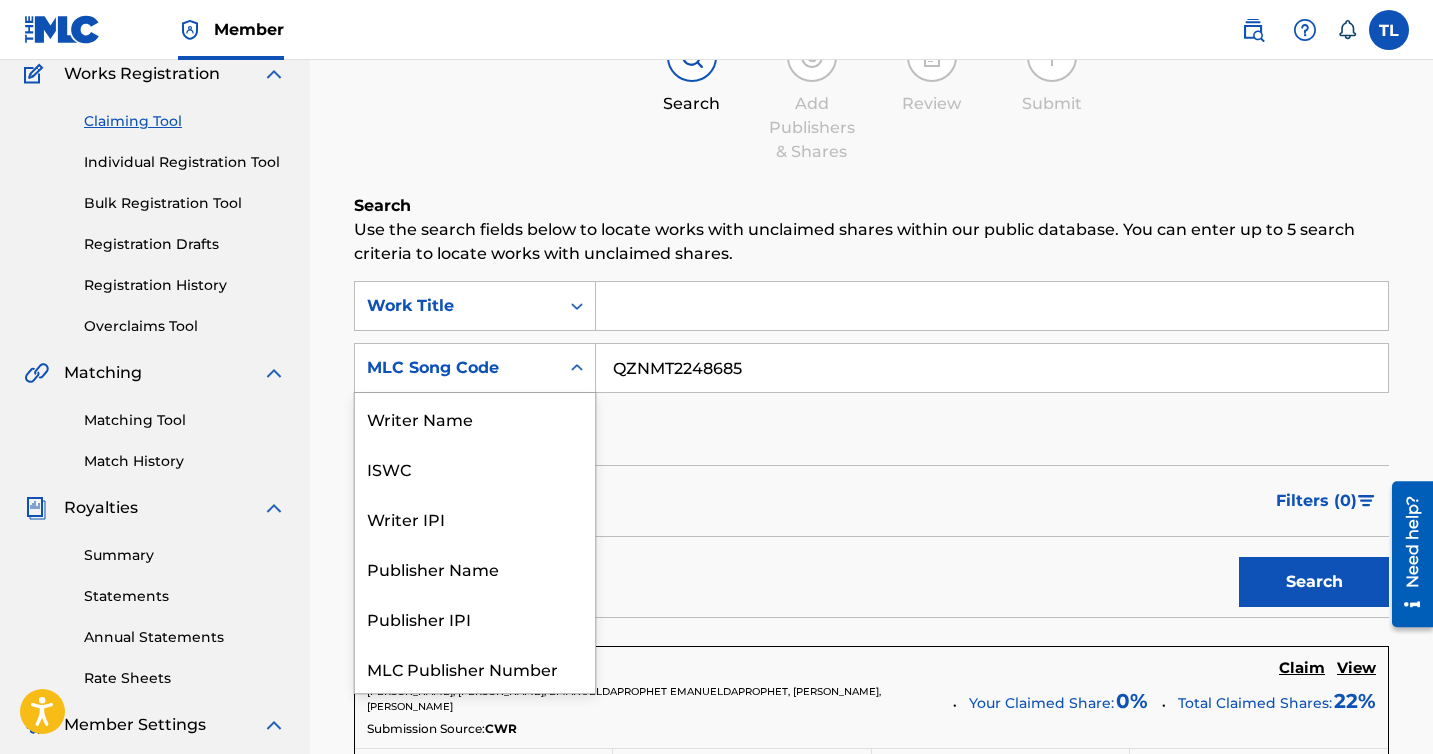 click on "MLC Song Code" at bounding box center (457, 368) 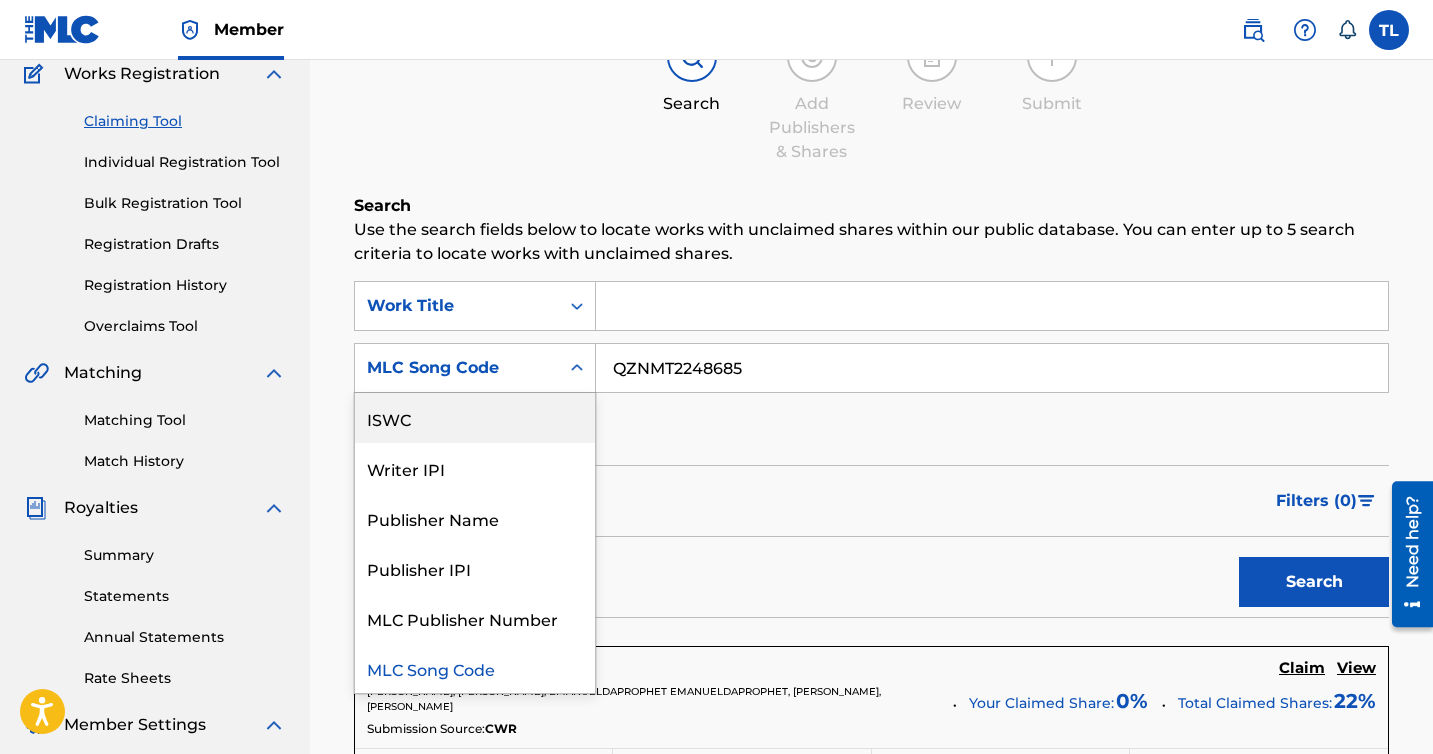 scroll, scrollTop: 0, scrollLeft: 0, axis: both 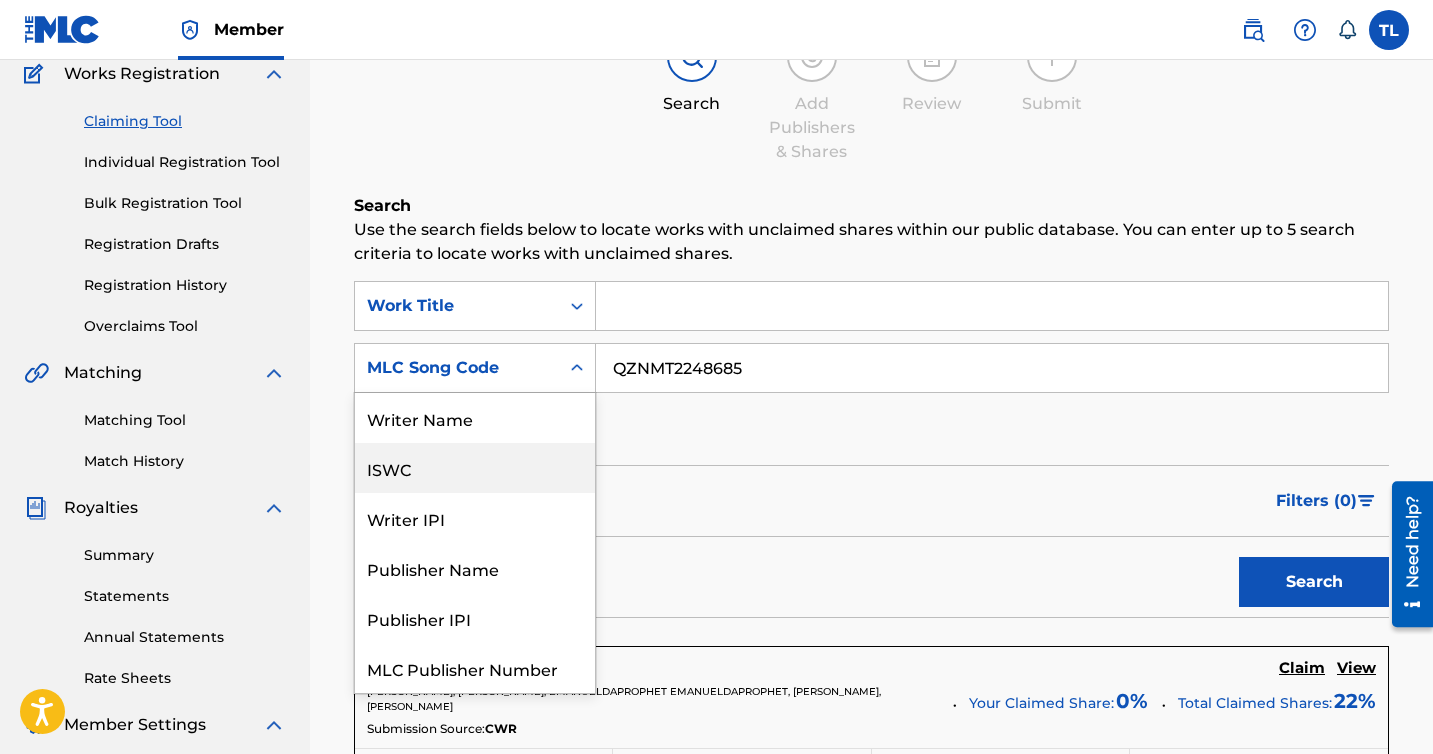 click on "ISWC" at bounding box center [475, 468] 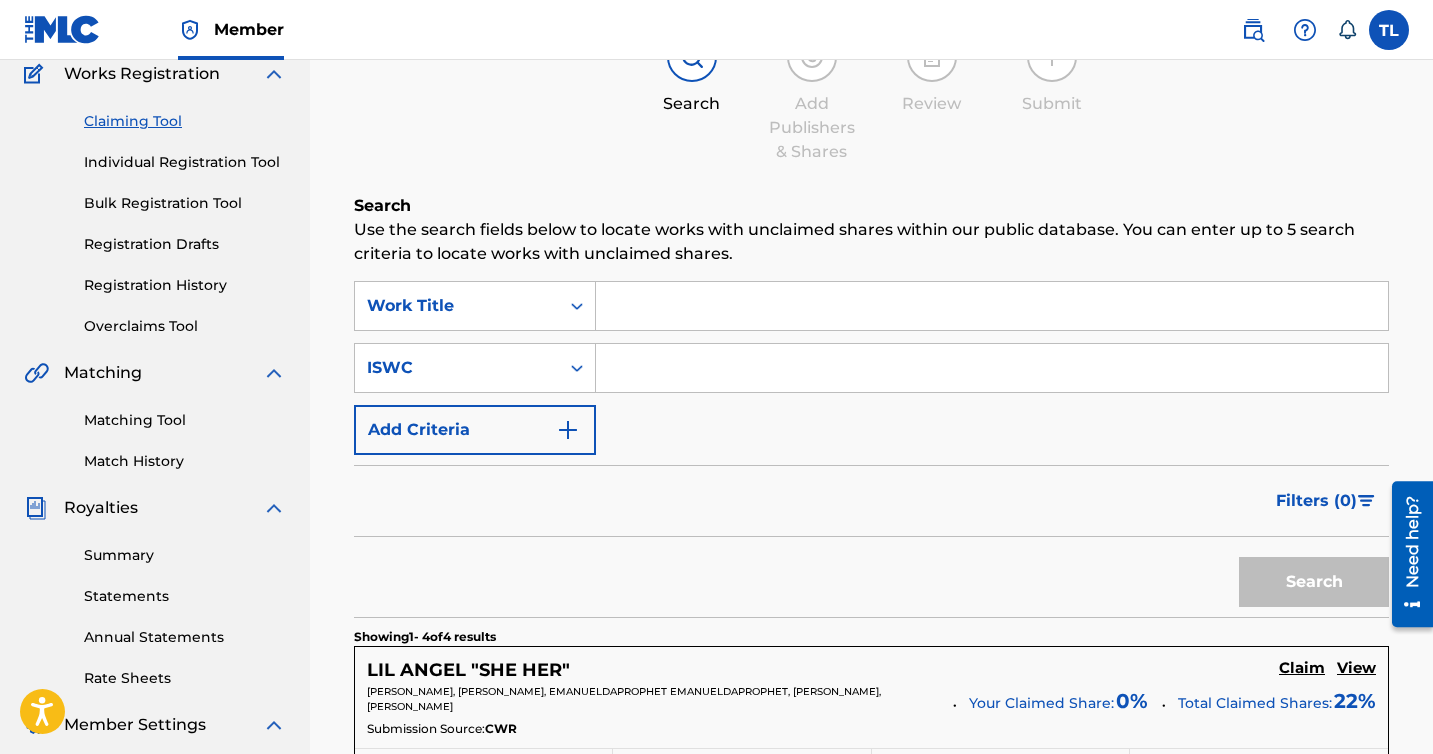 click at bounding box center [992, 368] 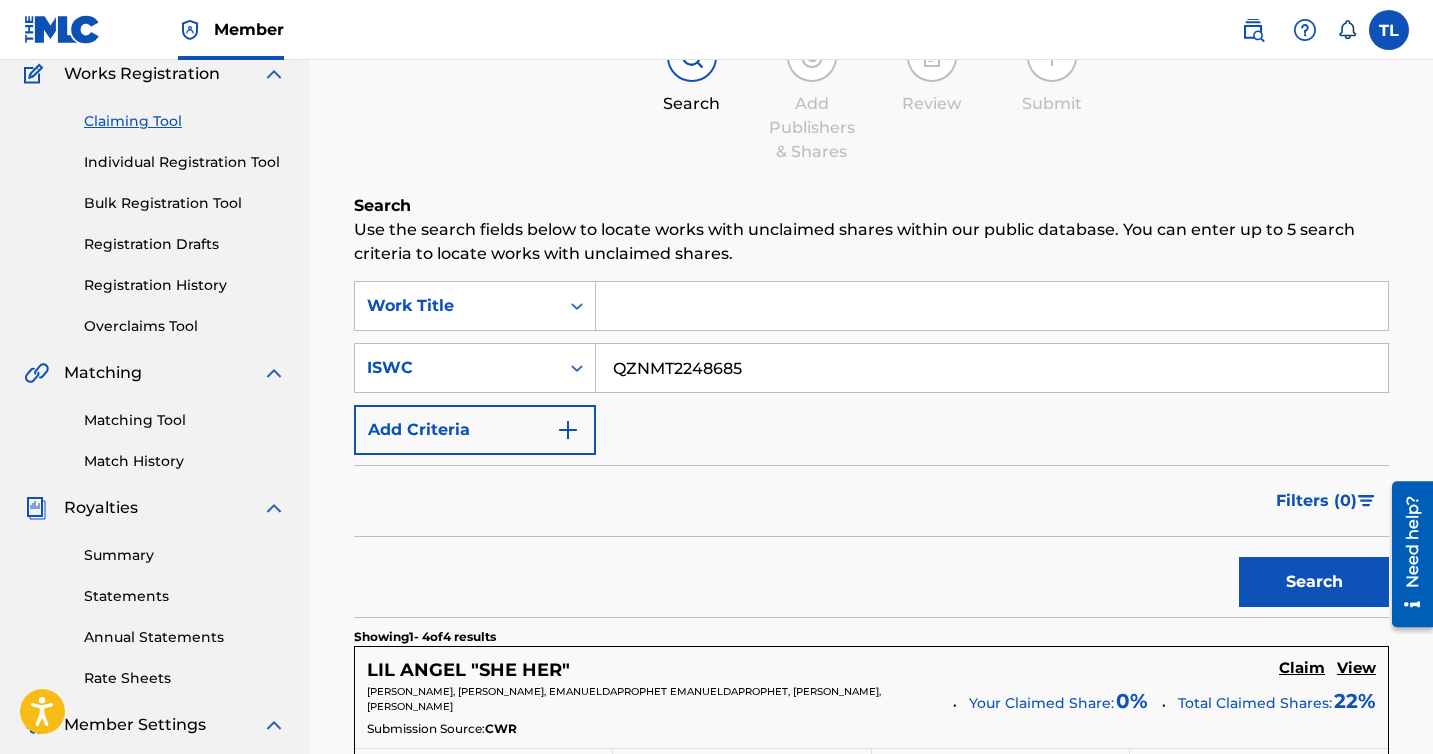 type on "QZNMT2248685" 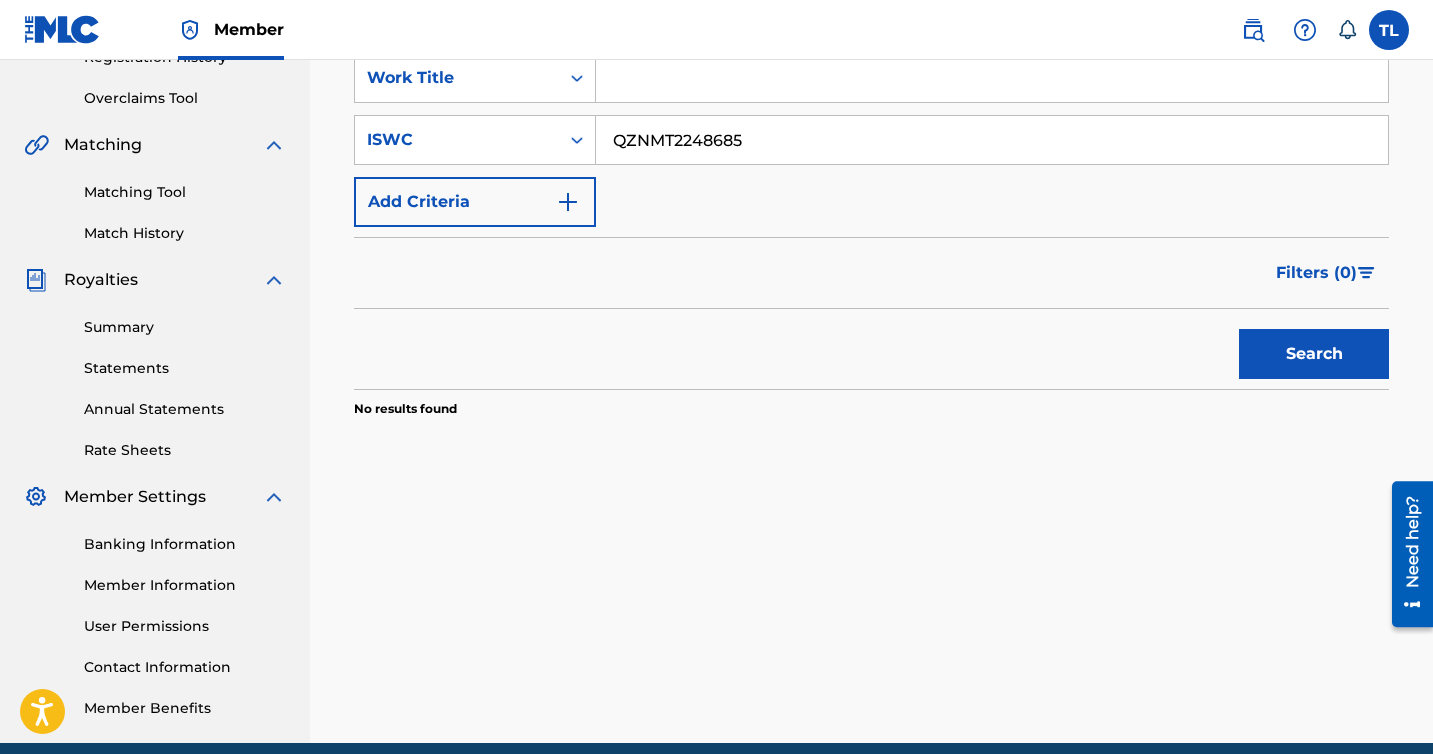 scroll, scrollTop: 399, scrollLeft: 0, axis: vertical 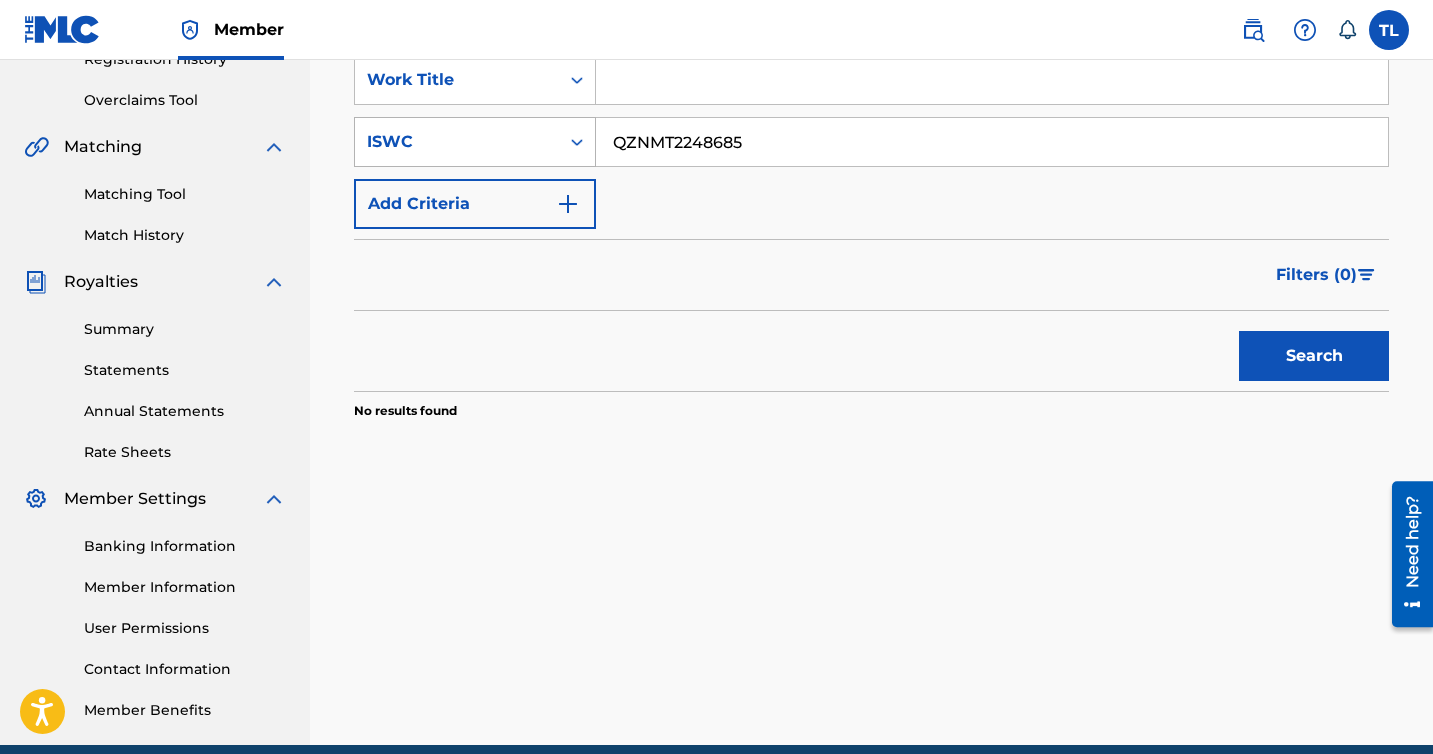 drag, startPoint x: 660, startPoint y: 149, endPoint x: 513, endPoint y: 149, distance: 147 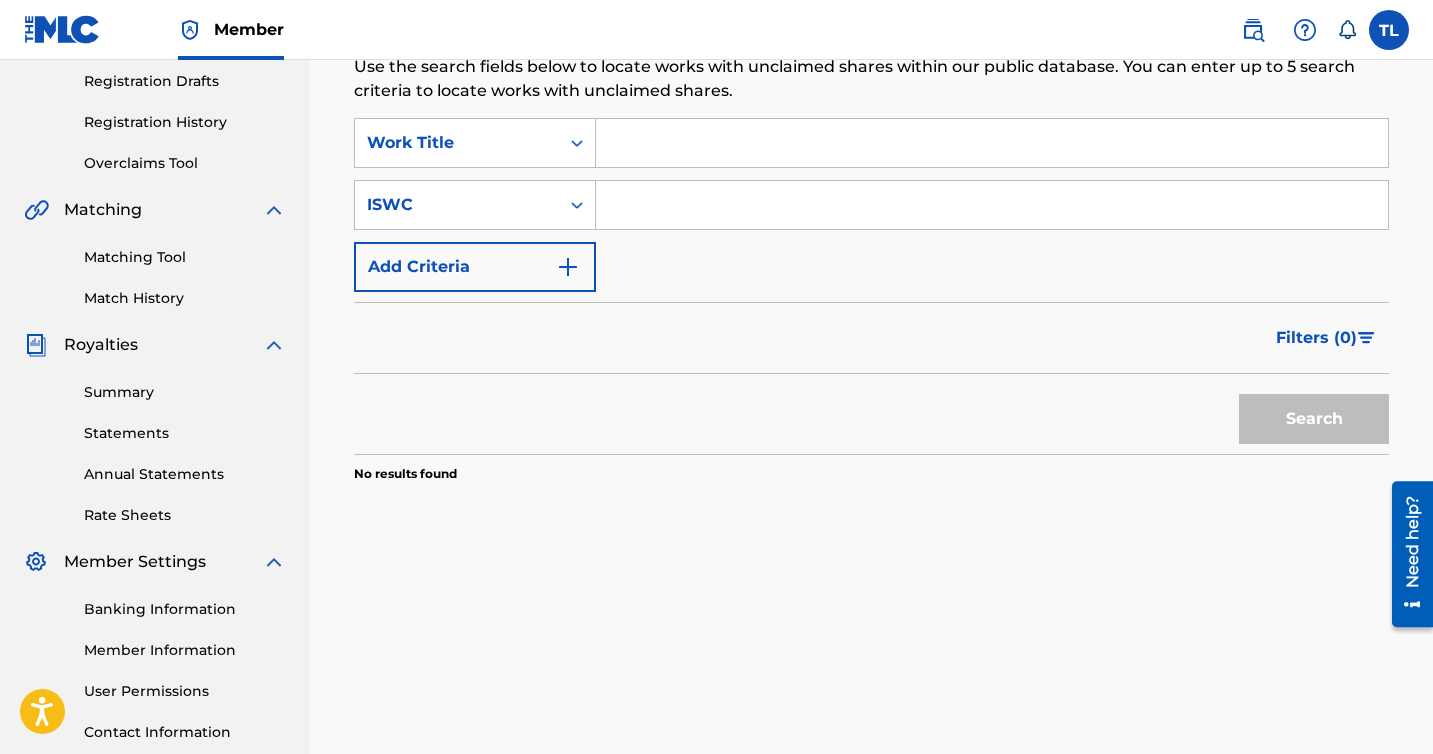 scroll, scrollTop: 334, scrollLeft: 0, axis: vertical 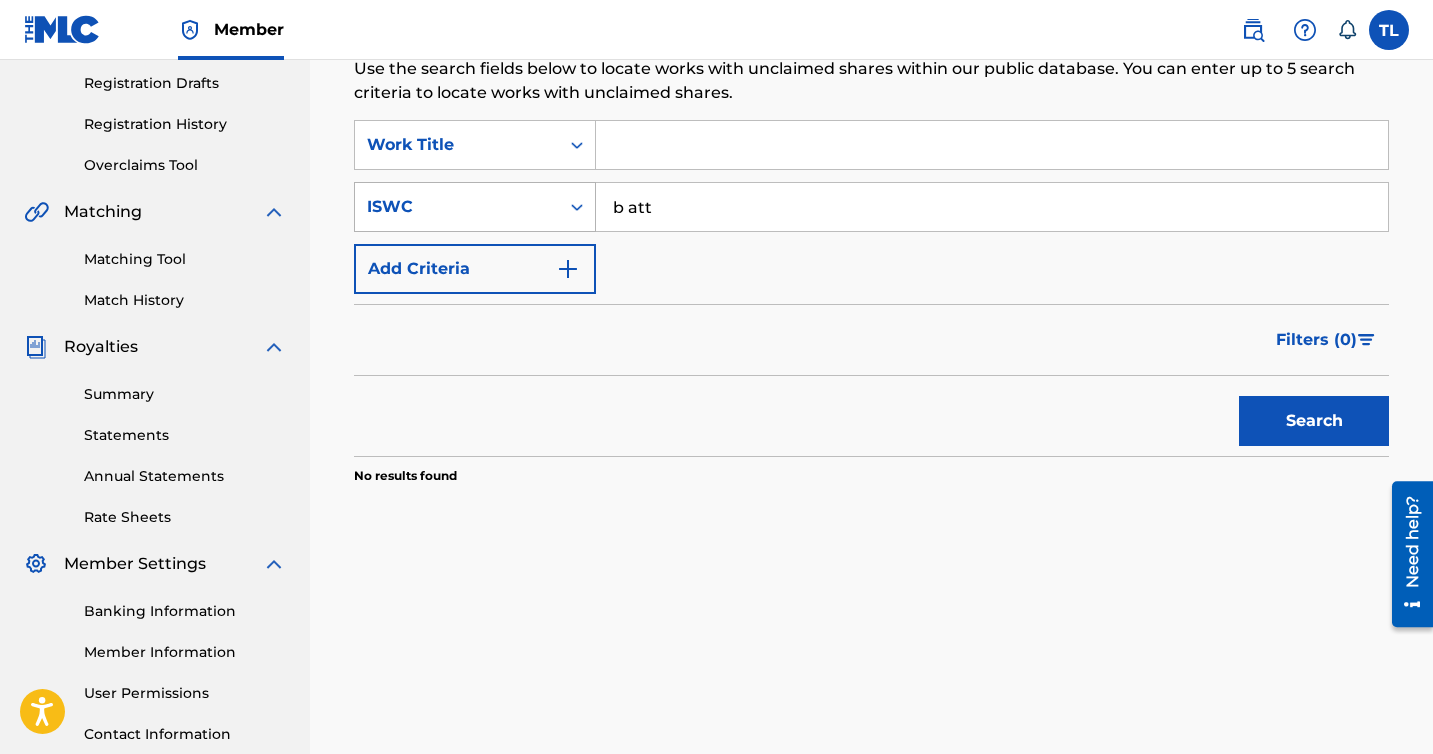 type on "b att" 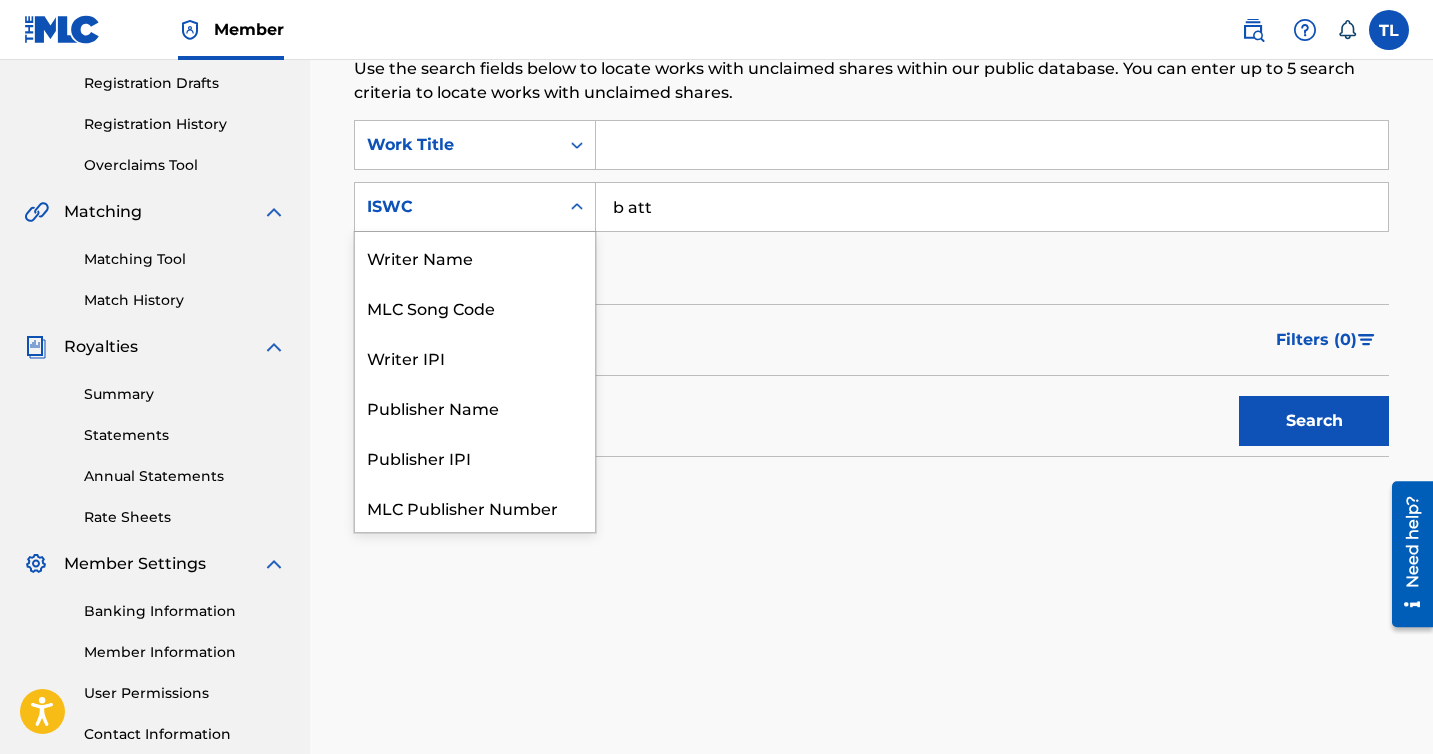 scroll, scrollTop: 50, scrollLeft: 0, axis: vertical 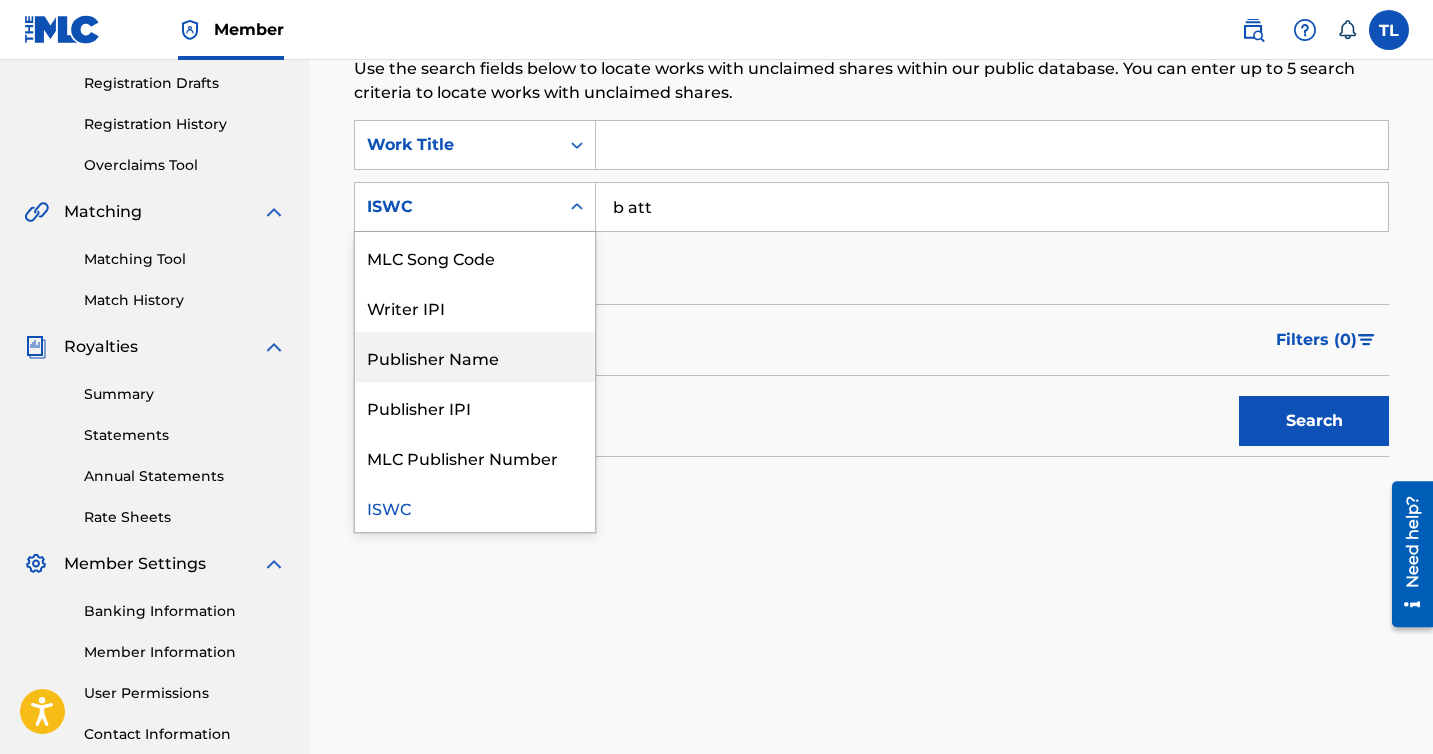 click on "Publisher Name" at bounding box center (475, 357) 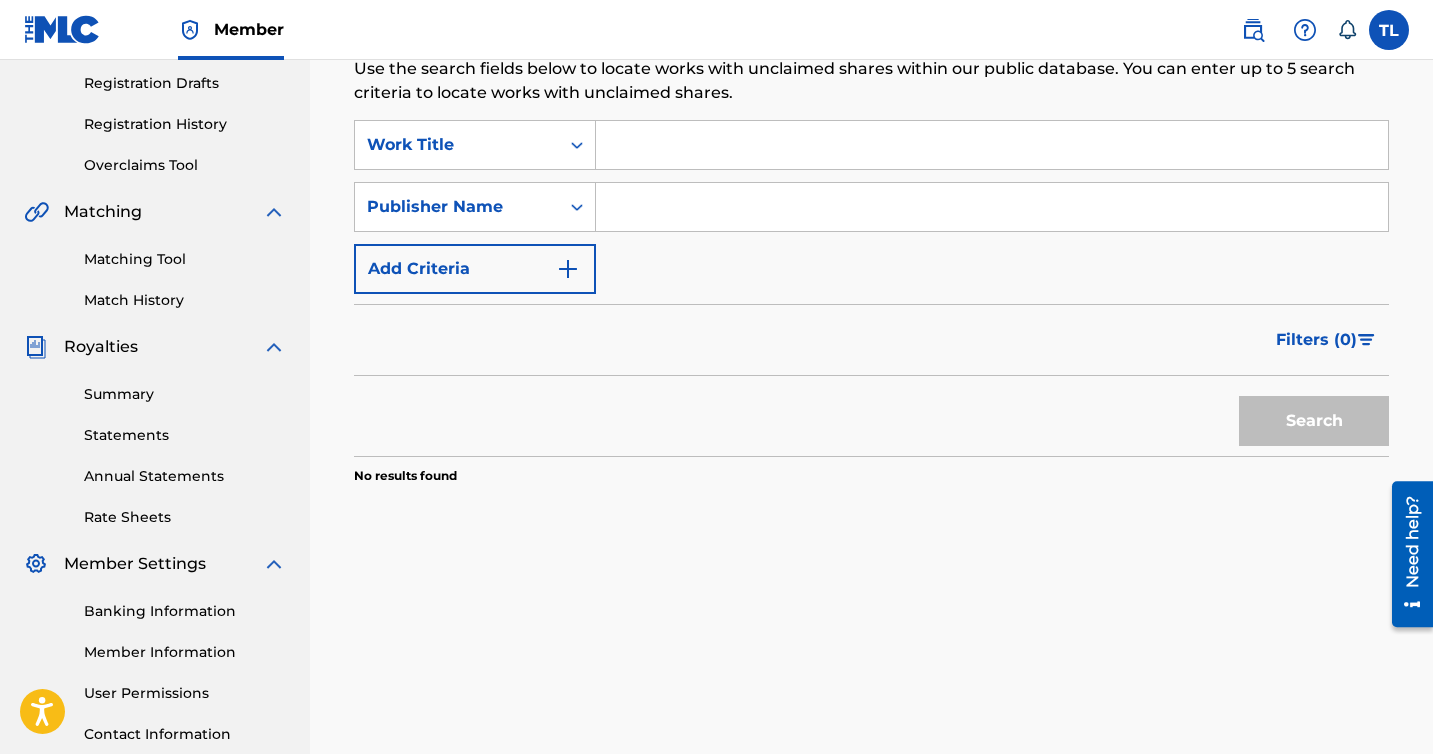 click at bounding box center [992, 207] 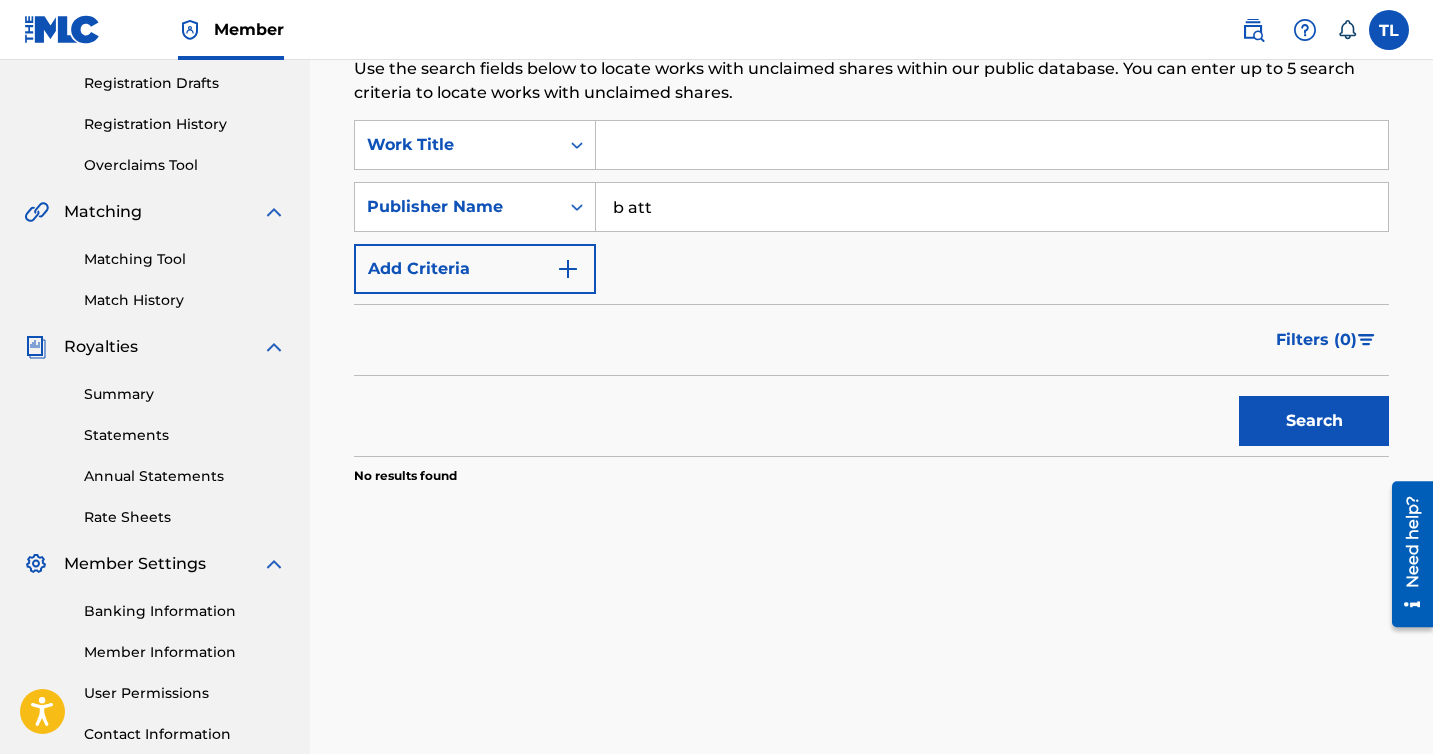 click on "Search" at bounding box center (1314, 421) 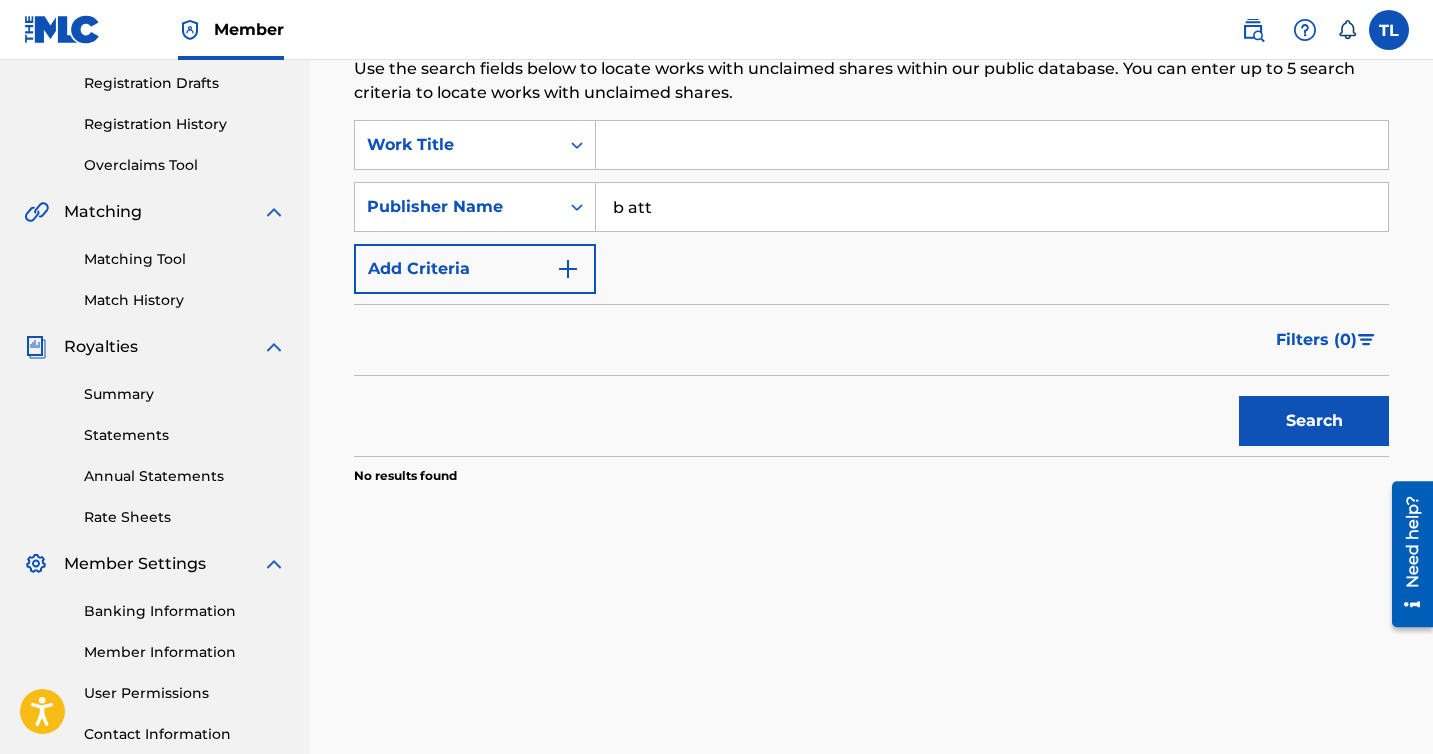 click on "b att" at bounding box center (992, 207) 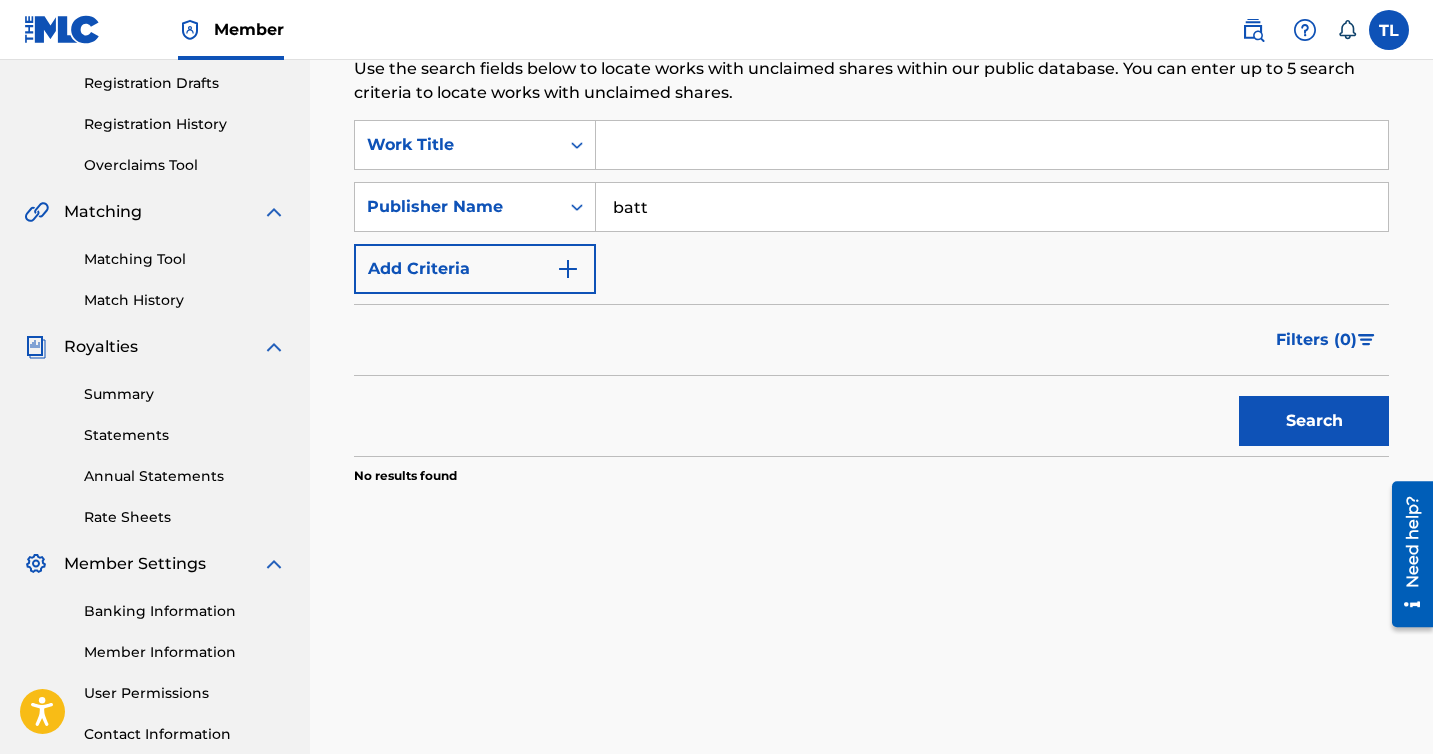 type on "batt" 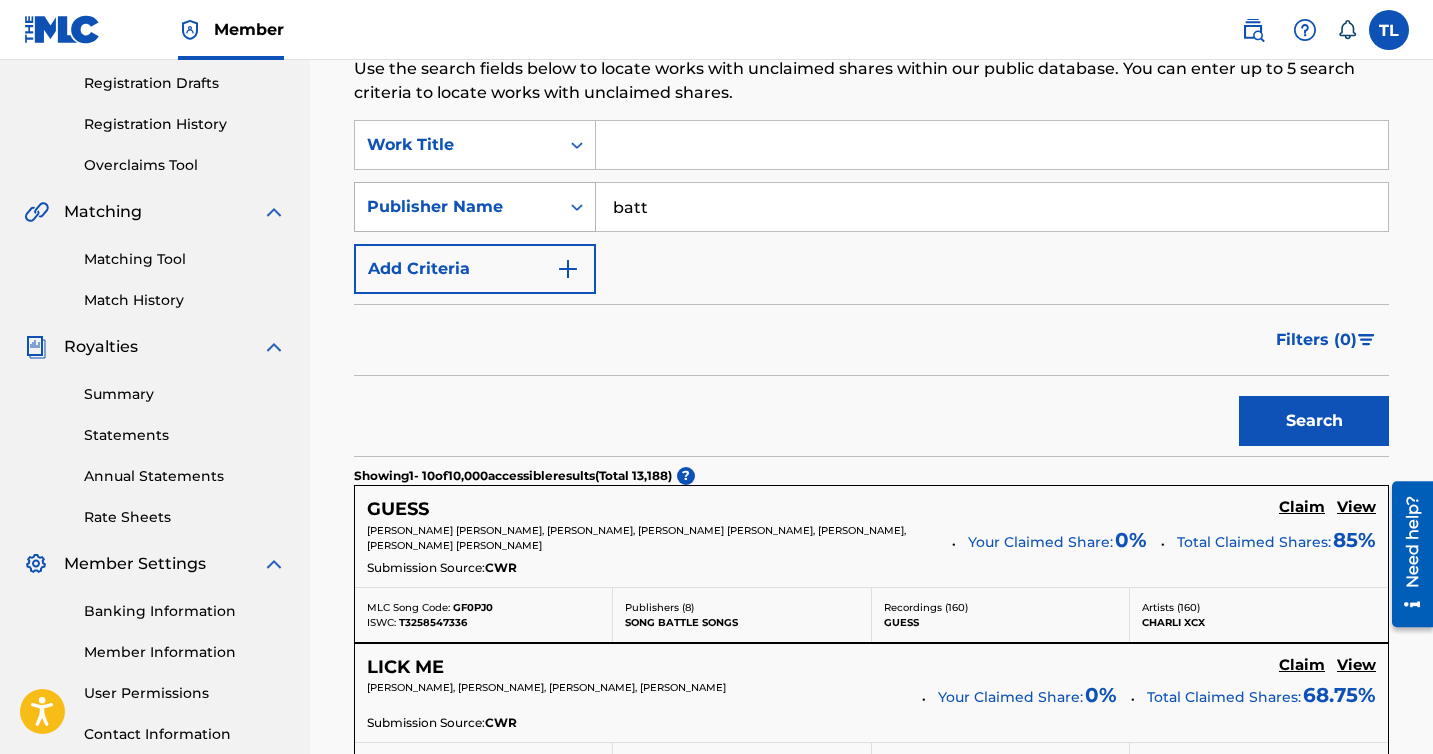 drag, startPoint x: 660, startPoint y: 216, endPoint x: 557, endPoint y: 214, distance: 103.01942 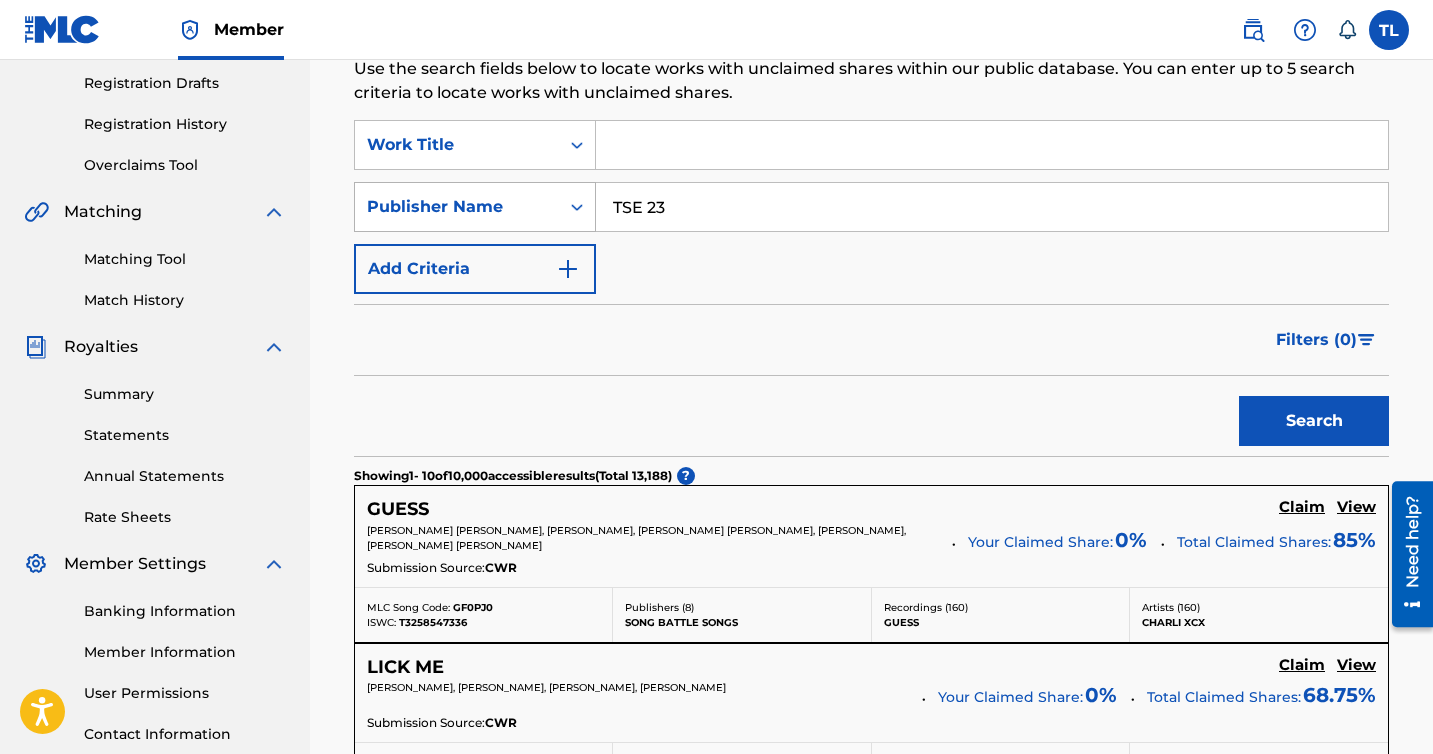 click on "Search" at bounding box center [1314, 421] 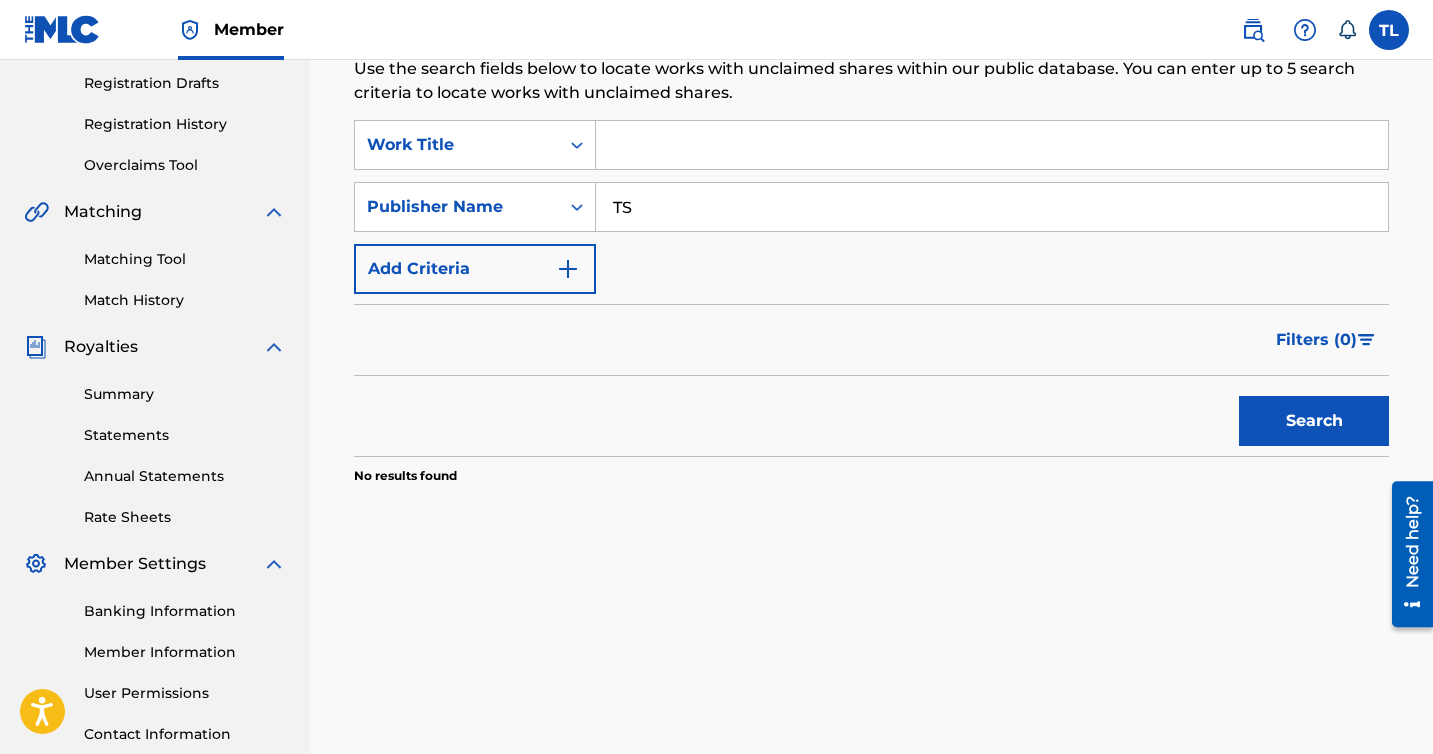 type on "T" 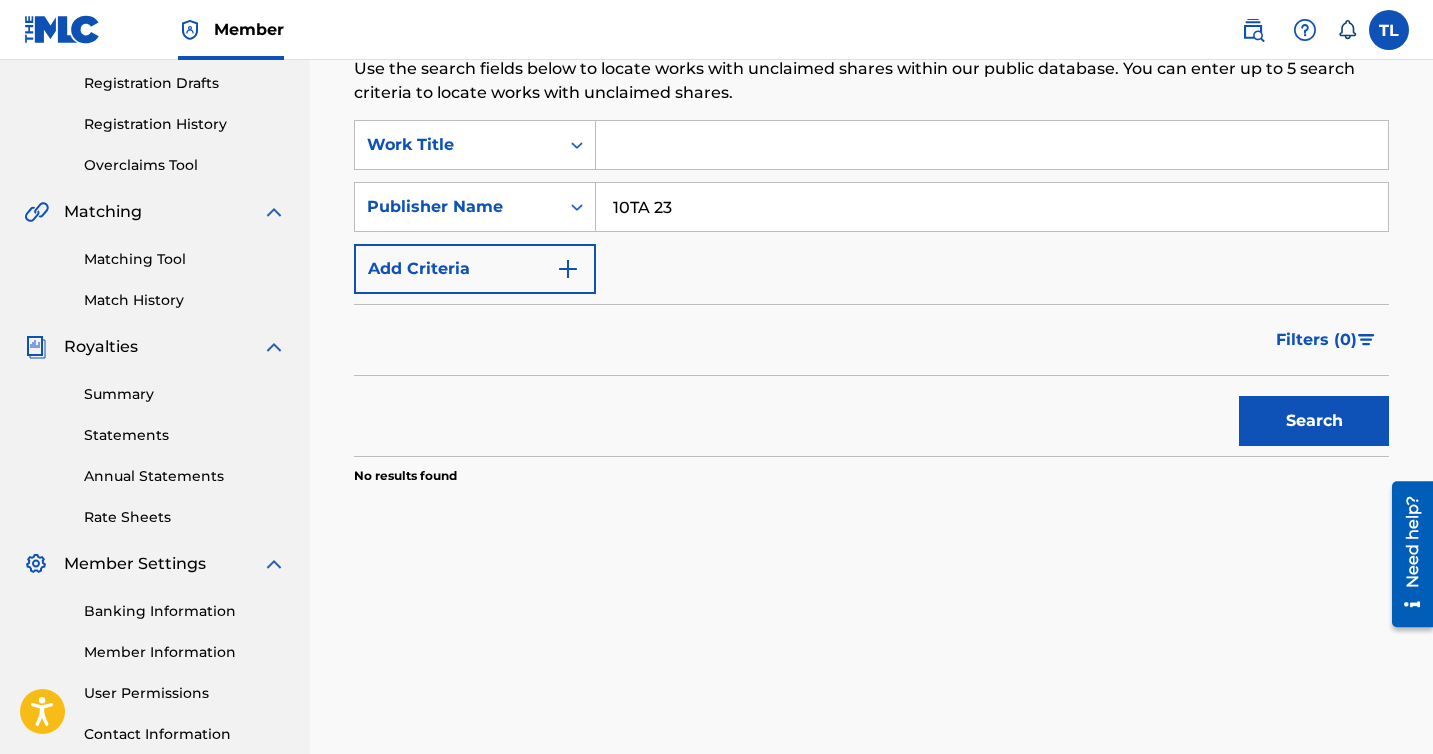 click on "Search" at bounding box center [1314, 421] 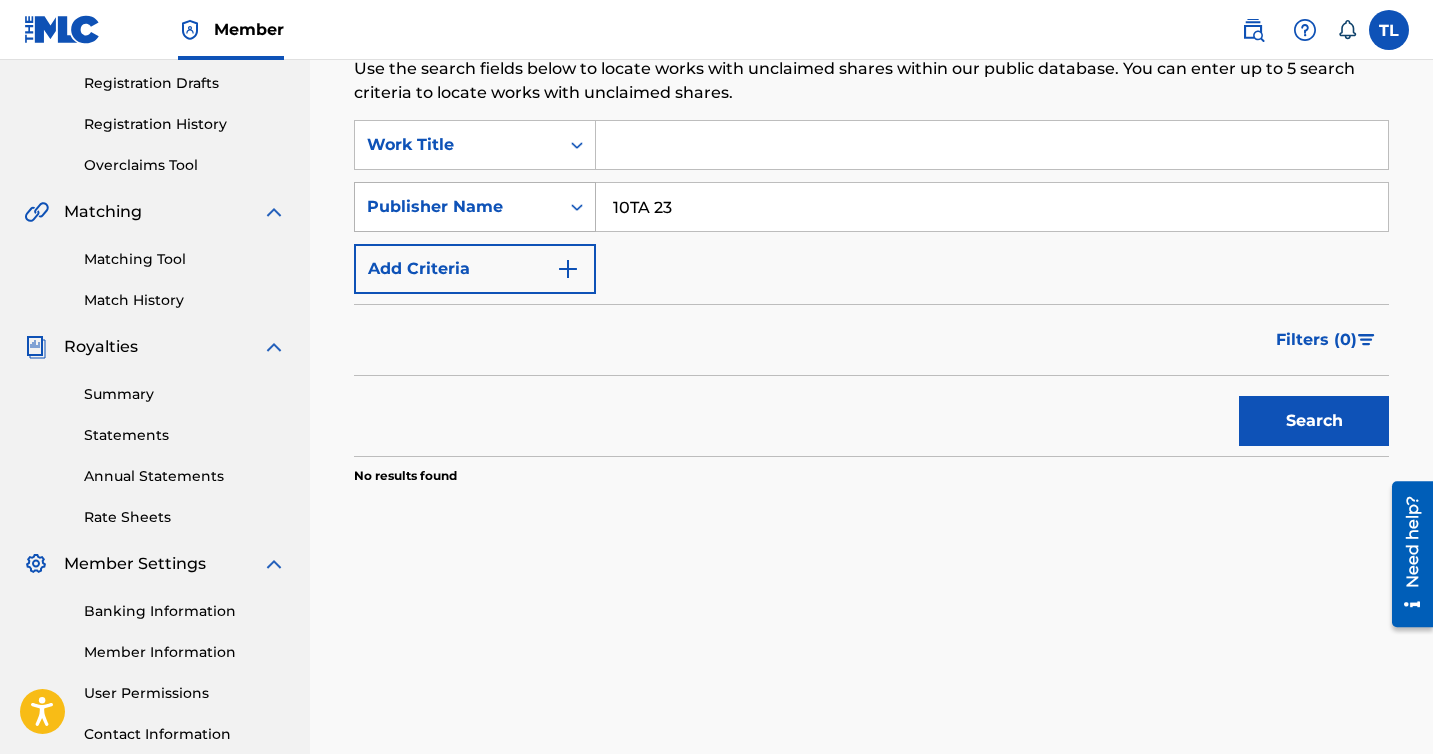 click on "Publisher Name" at bounding box center (457, 207) 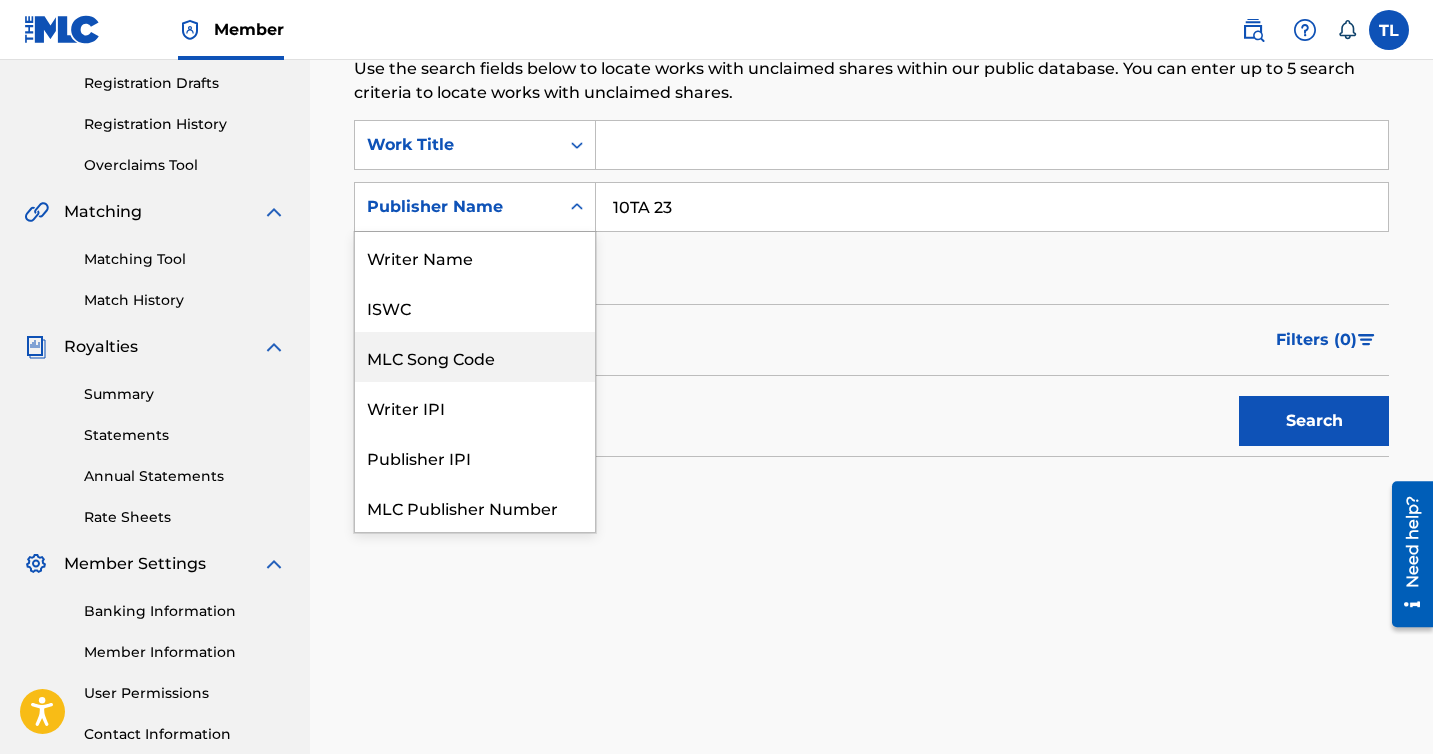 scroll, scrollTop: 50, scrollLeft: 0, axis: vertical 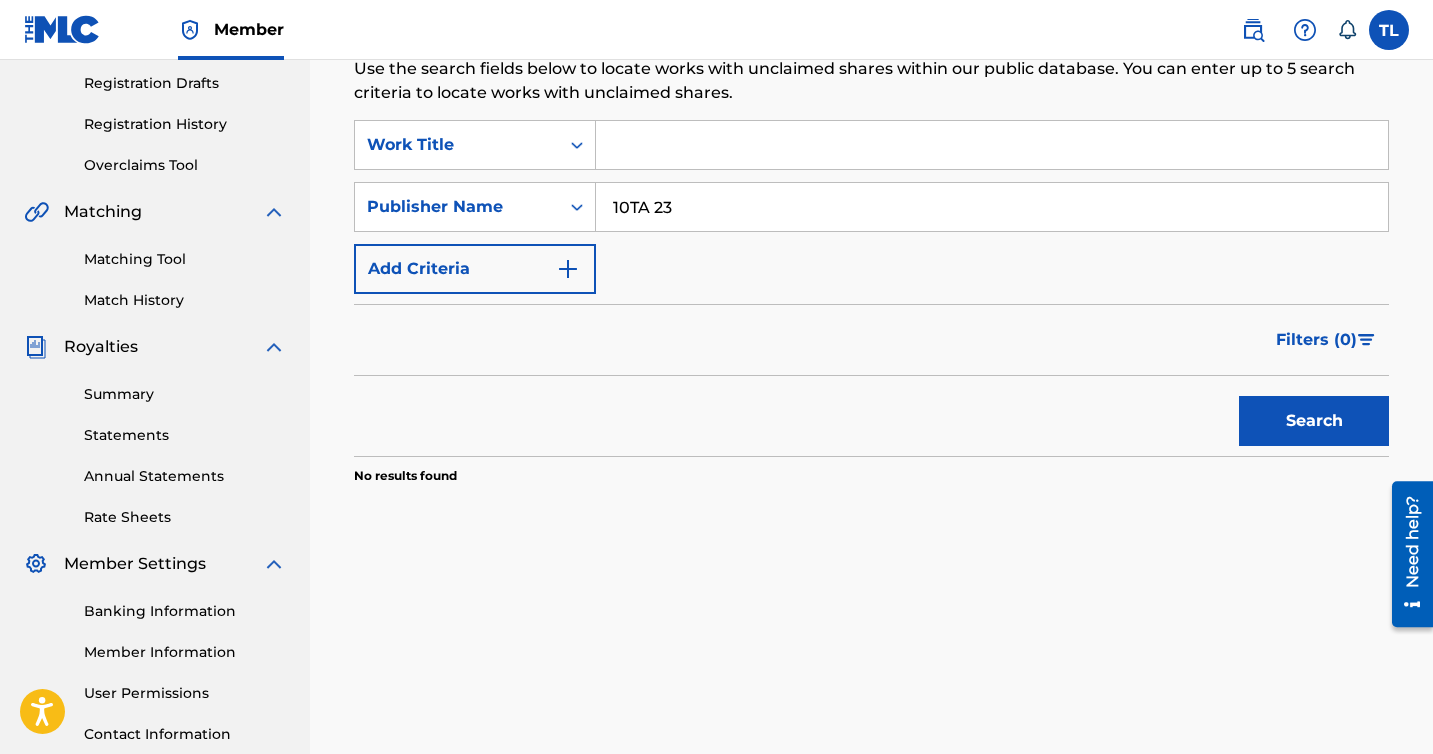 click on "SearchWithCriteria95f8c57c-1f74-4946-a083-9e8e75c526fb Work Title SearchWithCriteria5a039047-d67d-412e-a67f-cce701e1f45d Publisher Name 10TA 23 Add Criteria" at bounding box center (871, 207) 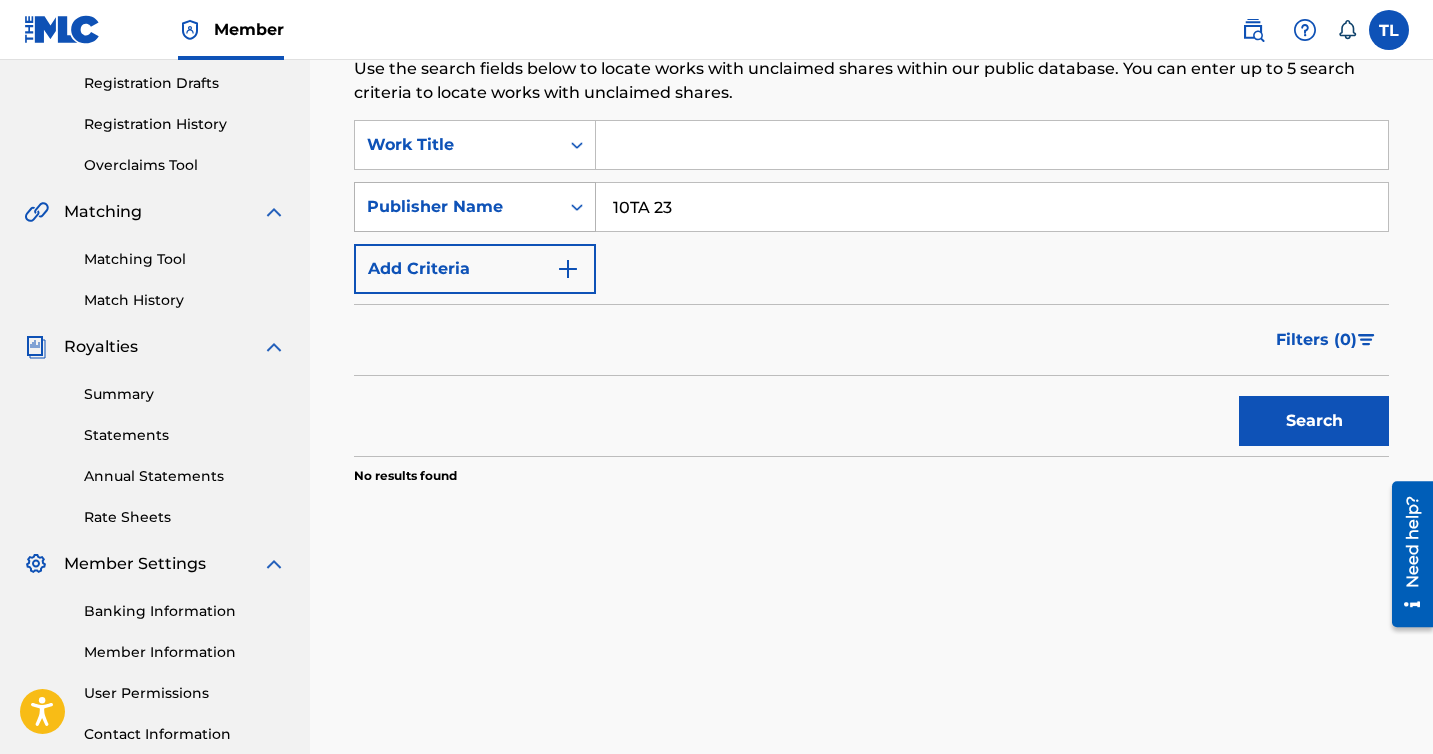 drag, startPoint x: 744, startPoint y: 209, endPoint x: 532, endPoint y: 203, distance: 212.08488 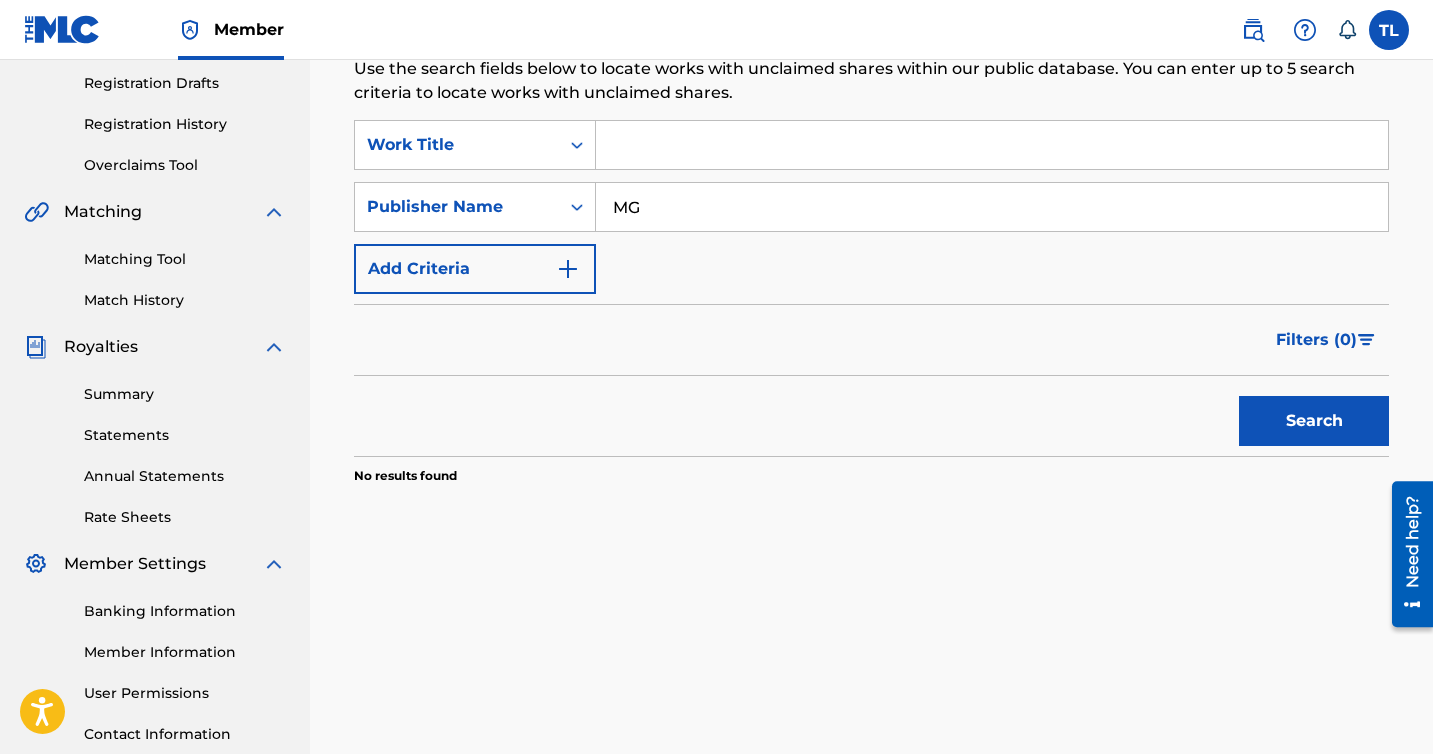 type on "MG SLEEPY" 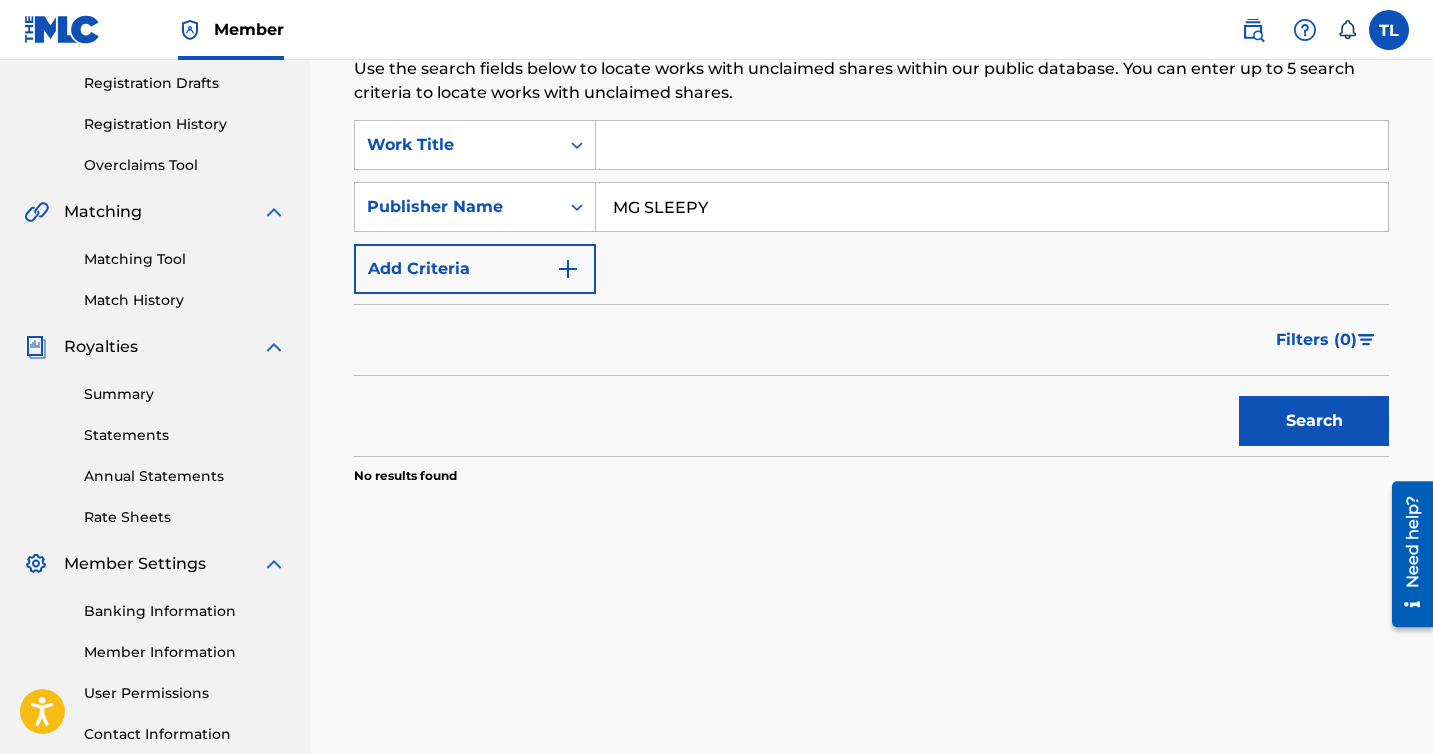 click on "Search" at bounding box center [1314, 421] 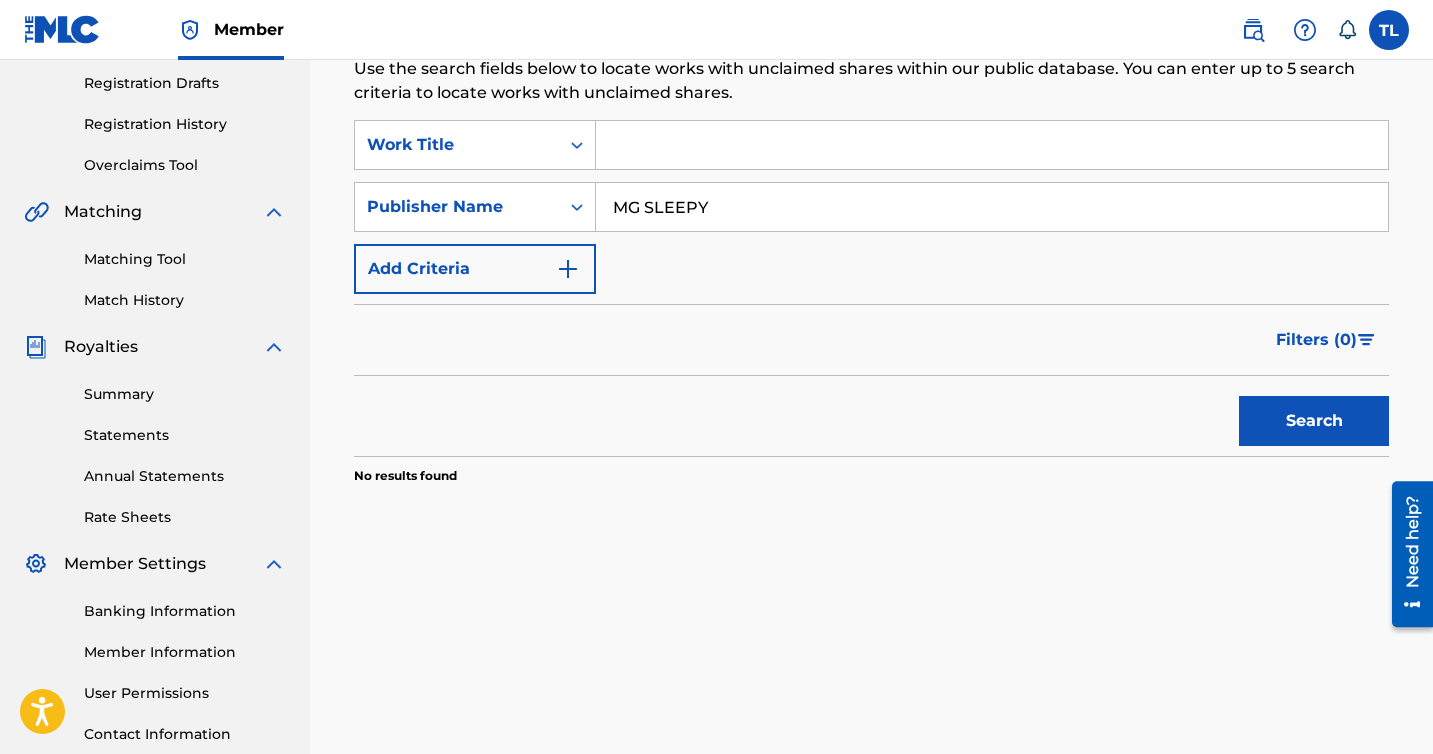 scroll, scrollTop: 318, scrollLeft: 0, axis: vertical 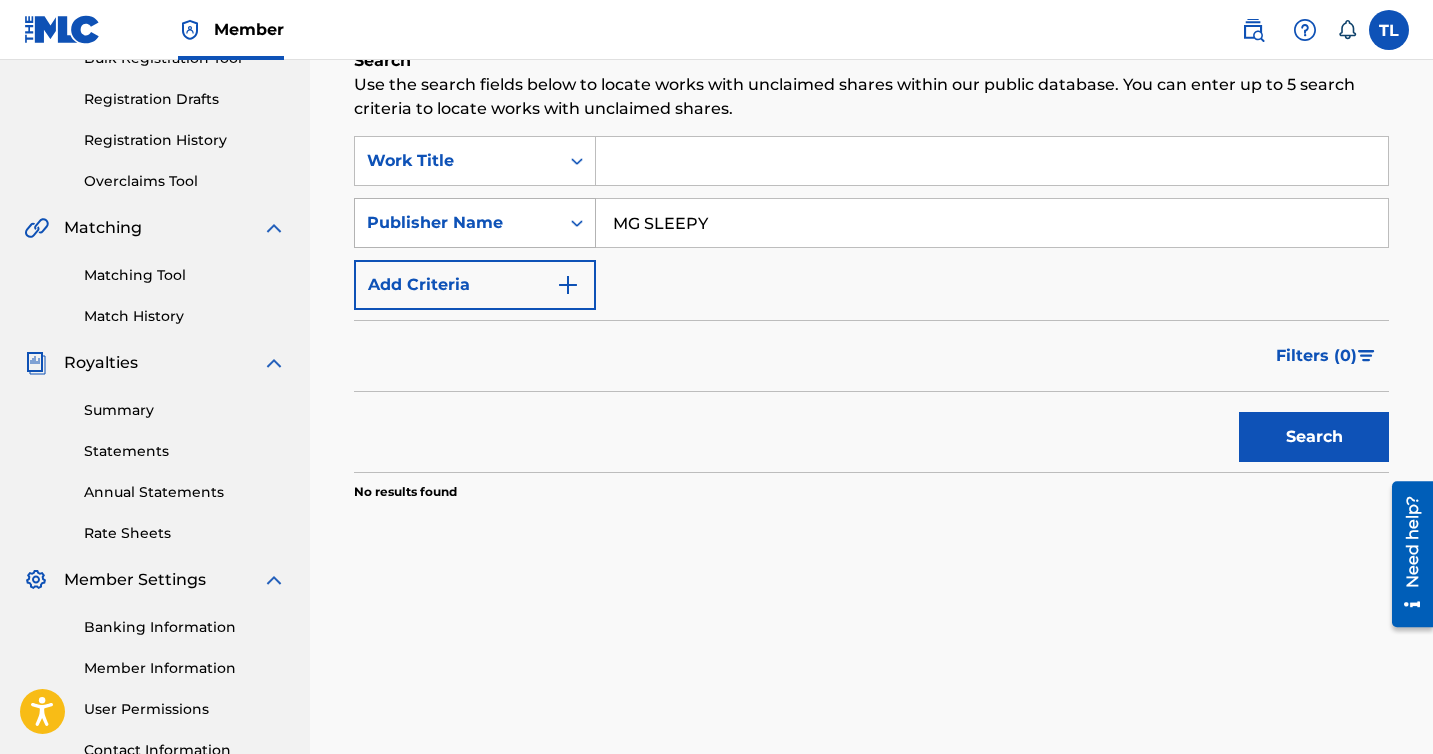click on "Publisher Name" at bounding box center [457, 223] 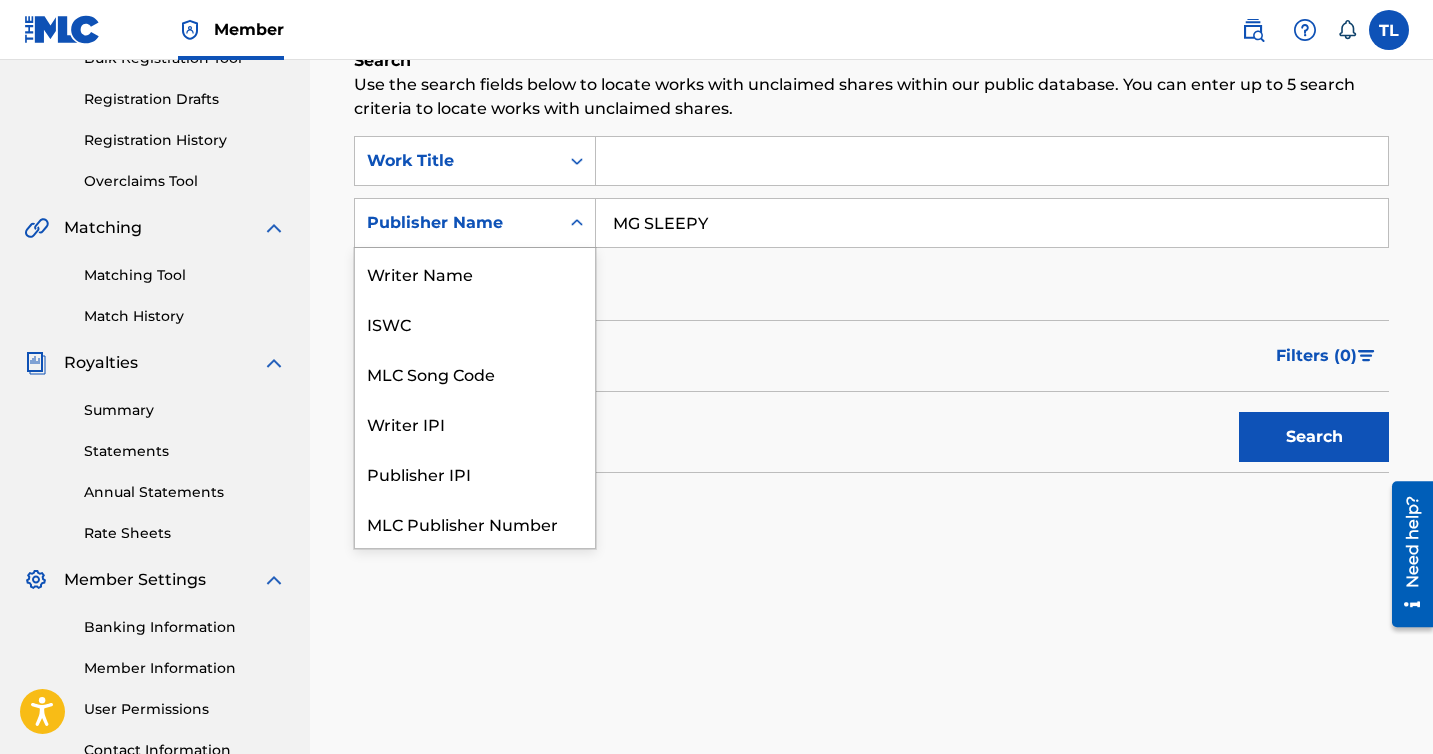scroll, scrollTop: 50, scrollLeft: 0, axis: vertical 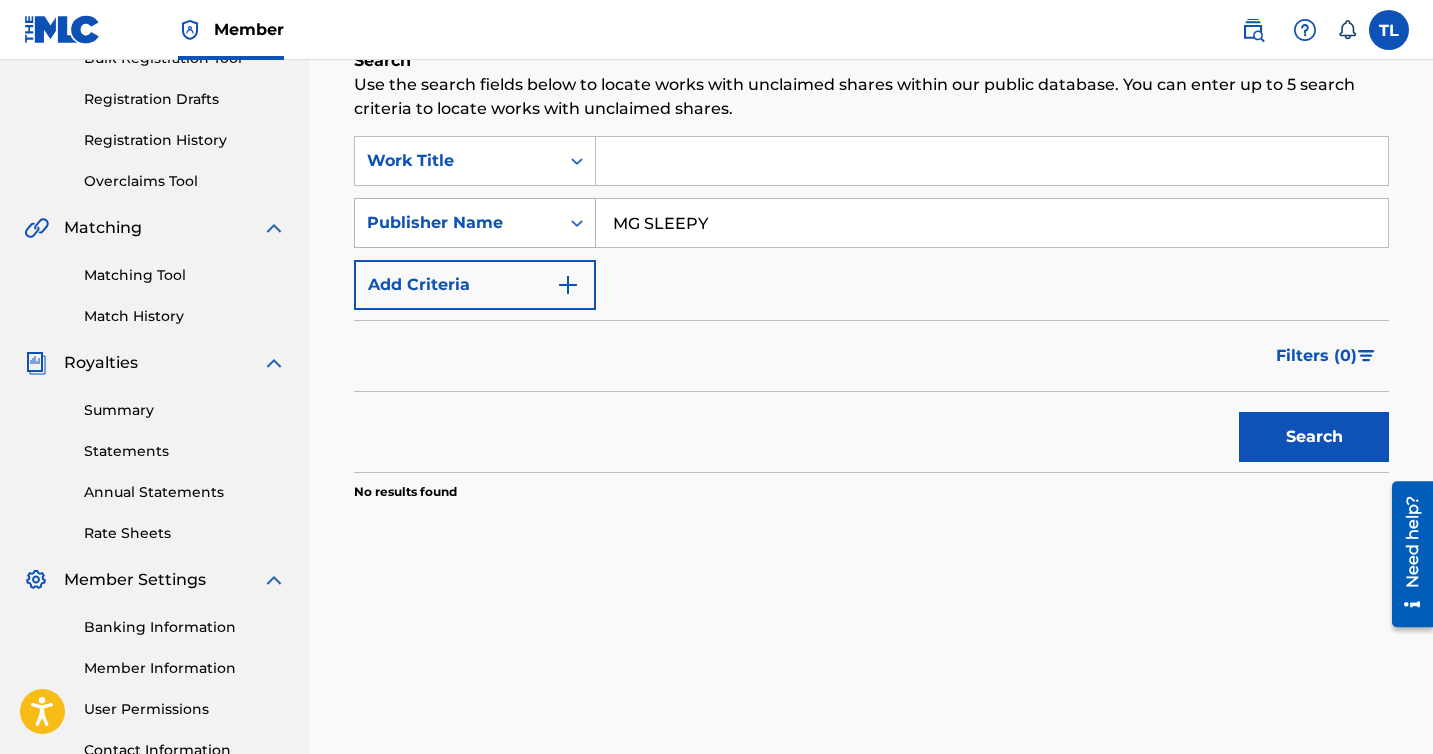 drag, startPoint x: 821, startPoint y: 233, endPoint x: 554, endPoint y: 230, distance: 267.01685 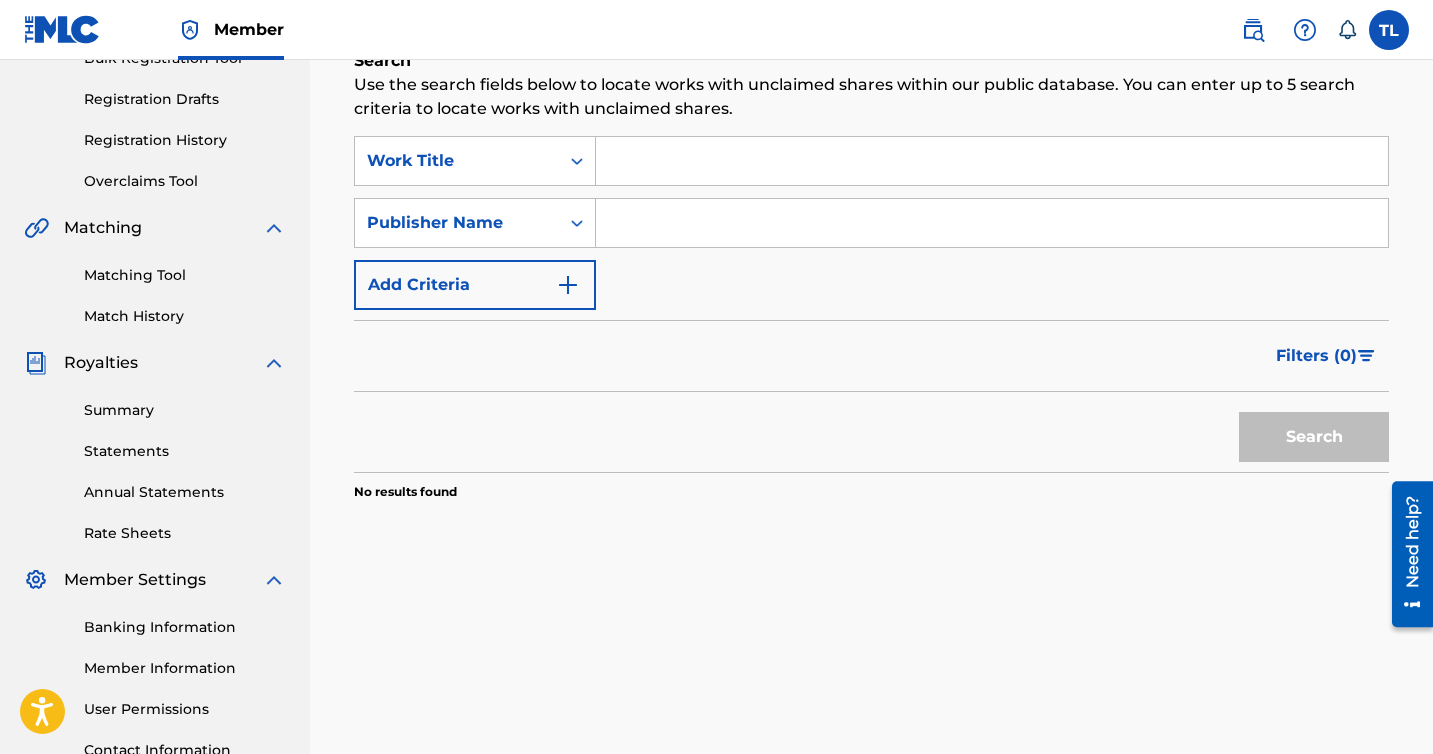 type 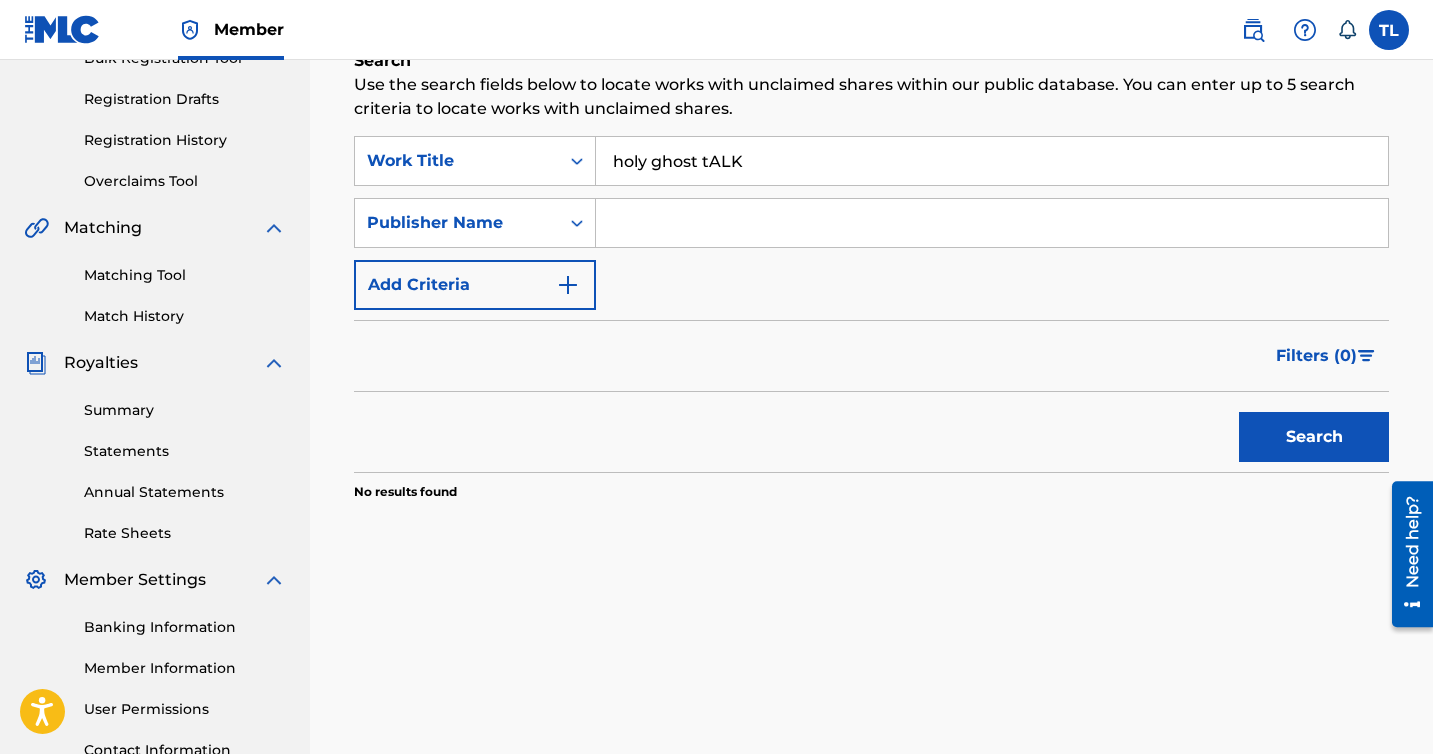 type on "holy ghost tALK" 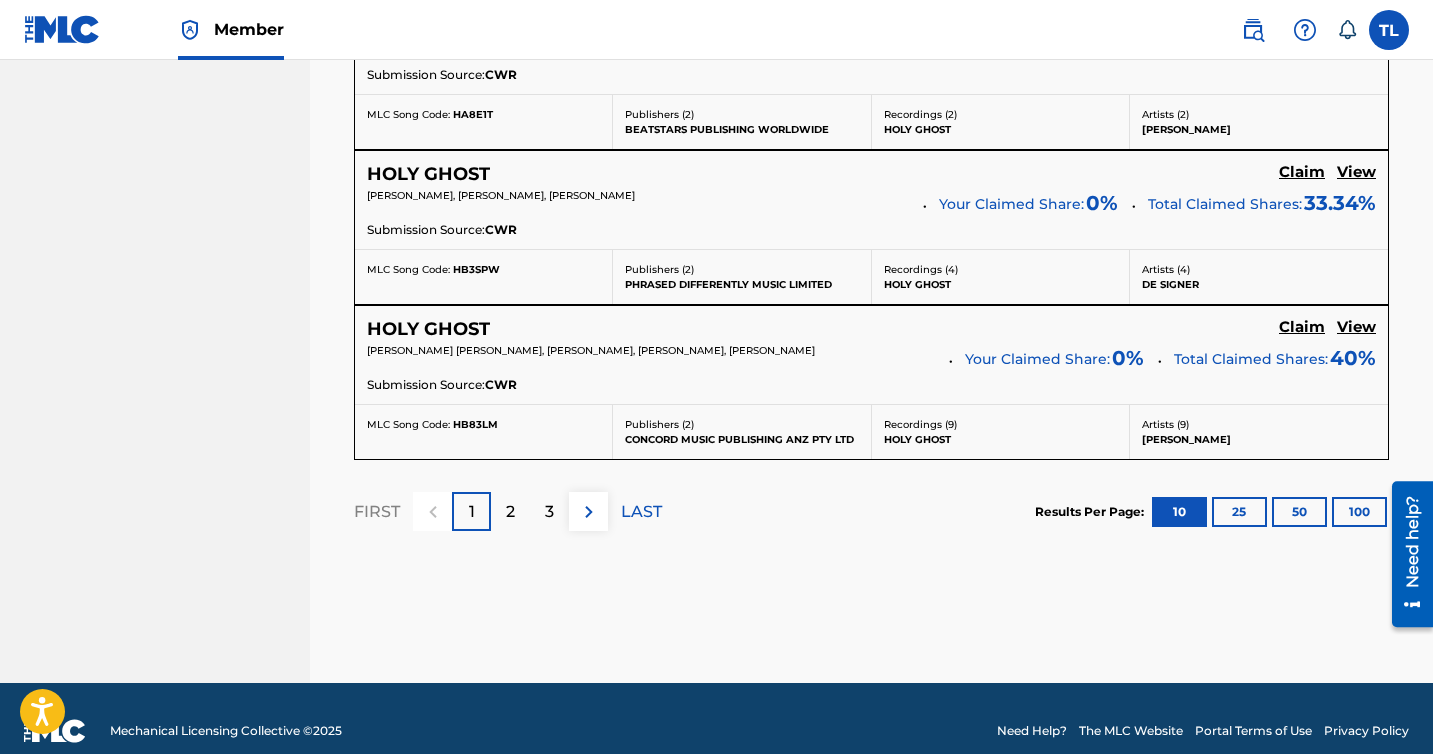scroll, scrollTop: 1912, scrollLeft: 0, axis: vertical 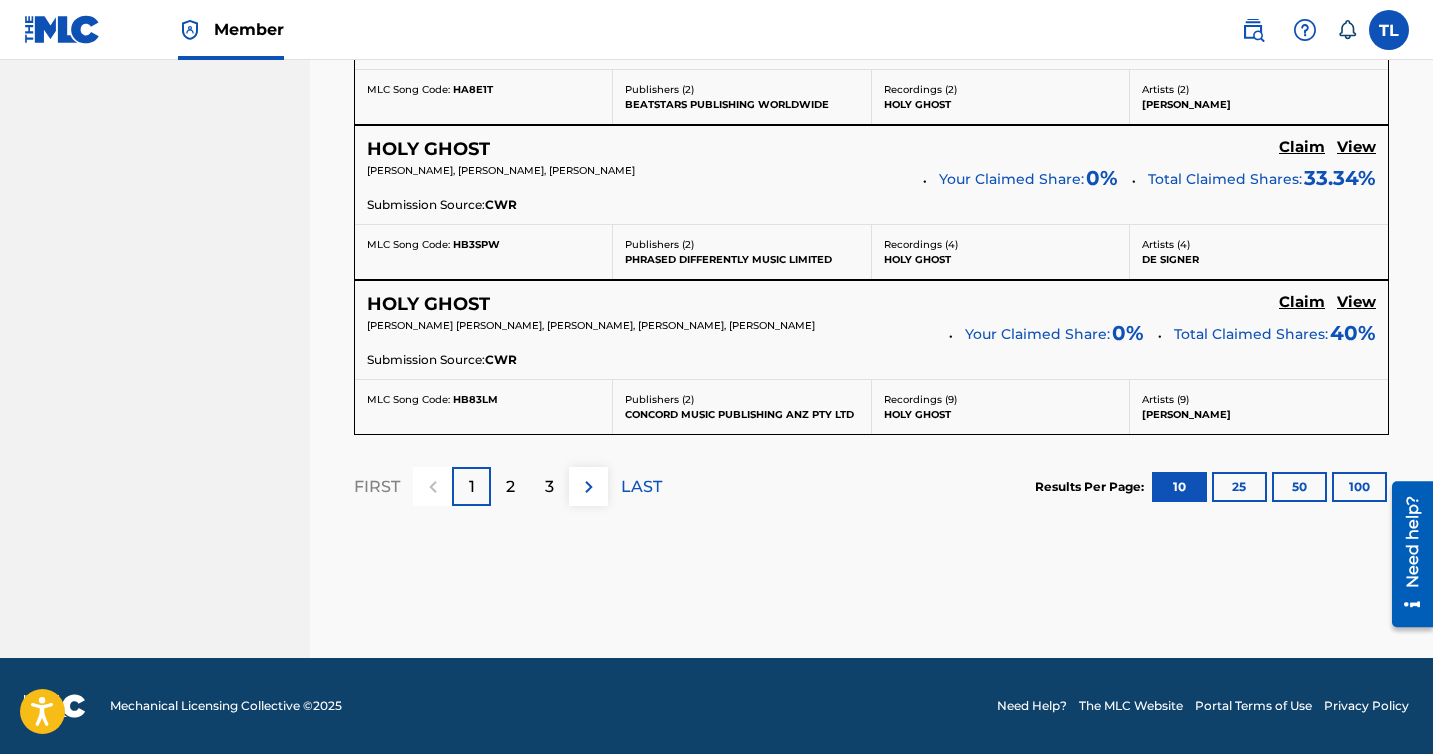 click on "2" at bounding box center (510, 486) 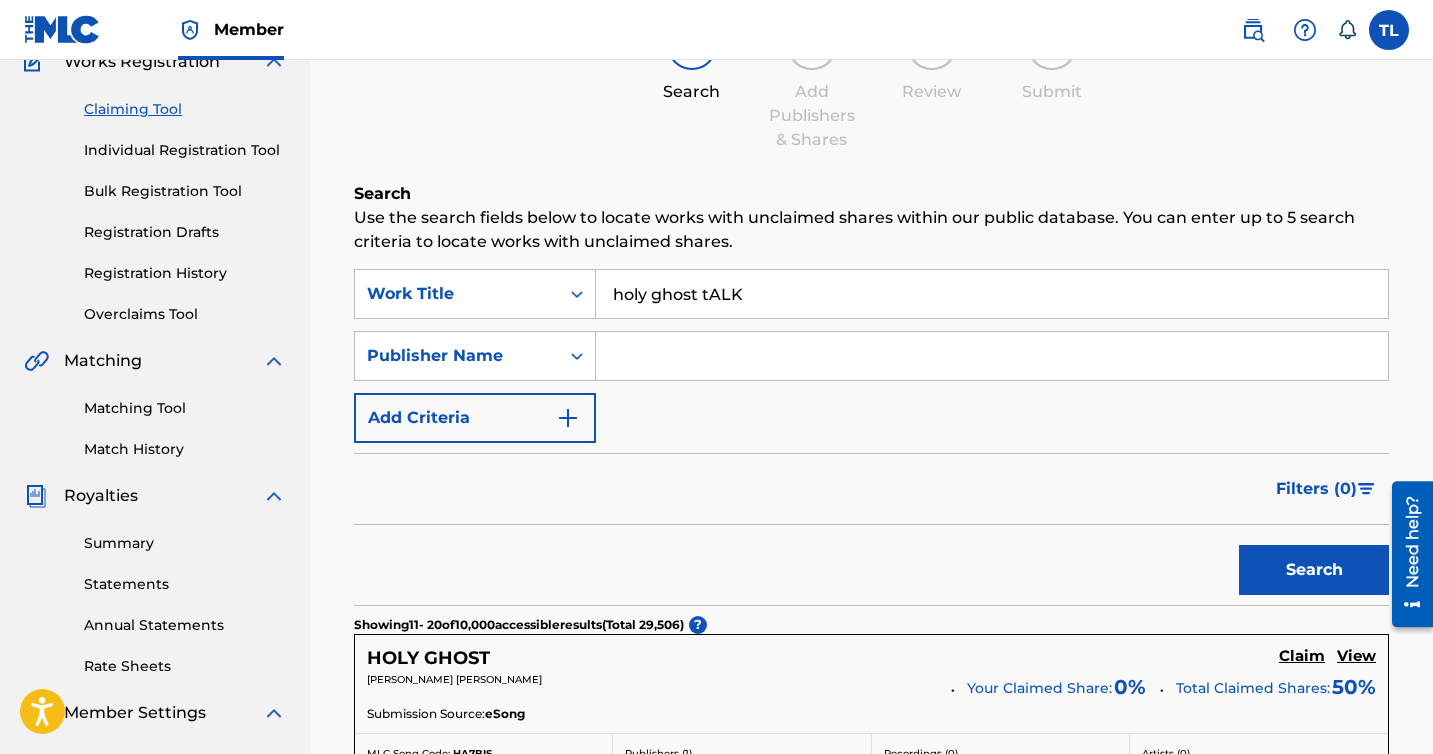 scroll, scrollTop: 0, scrollLeft: 0, axis: both 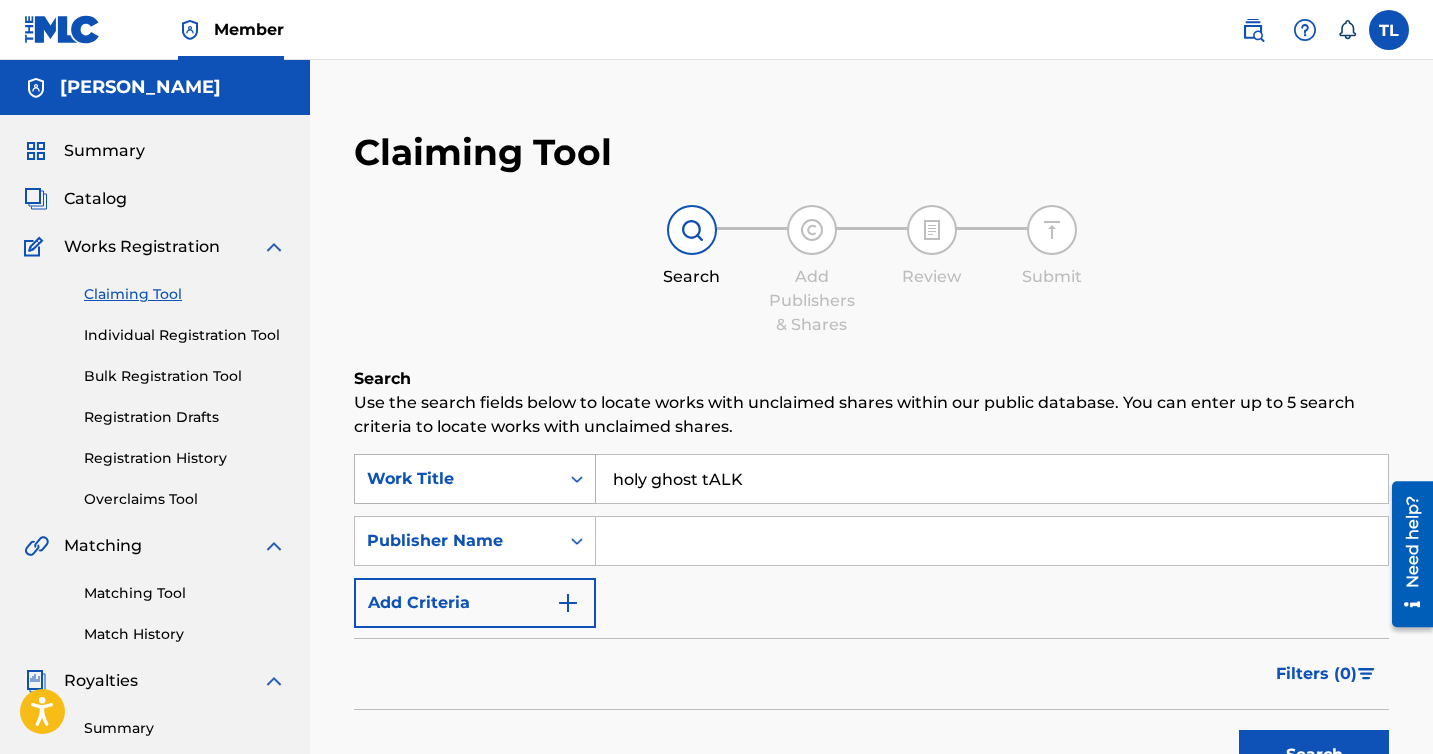 drag, startPoint x: 763, startPoint y: 483, endPoint x: 524, endPoint y: 477, distance: 239.0753 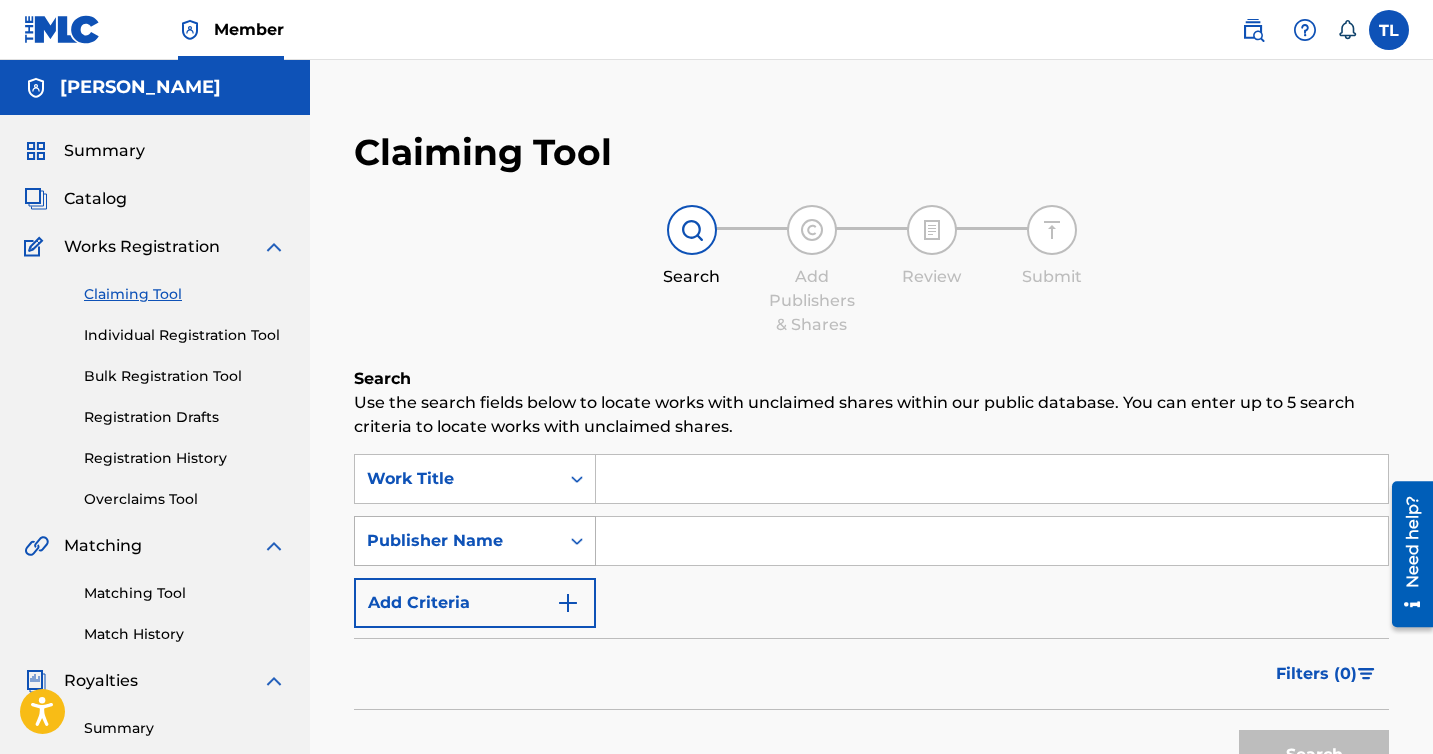 type 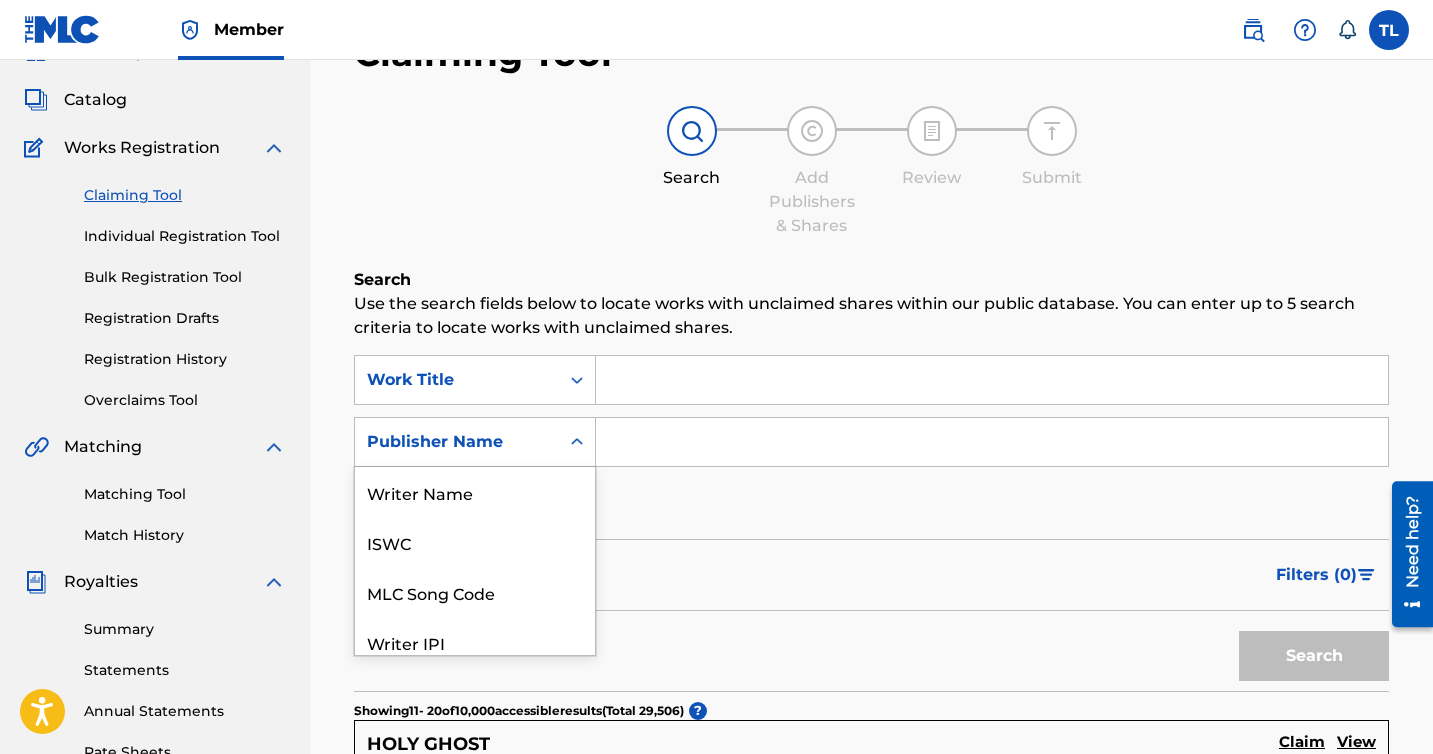 scroll, scrollTop: 113, scrollLeft: 0, axis: vertical 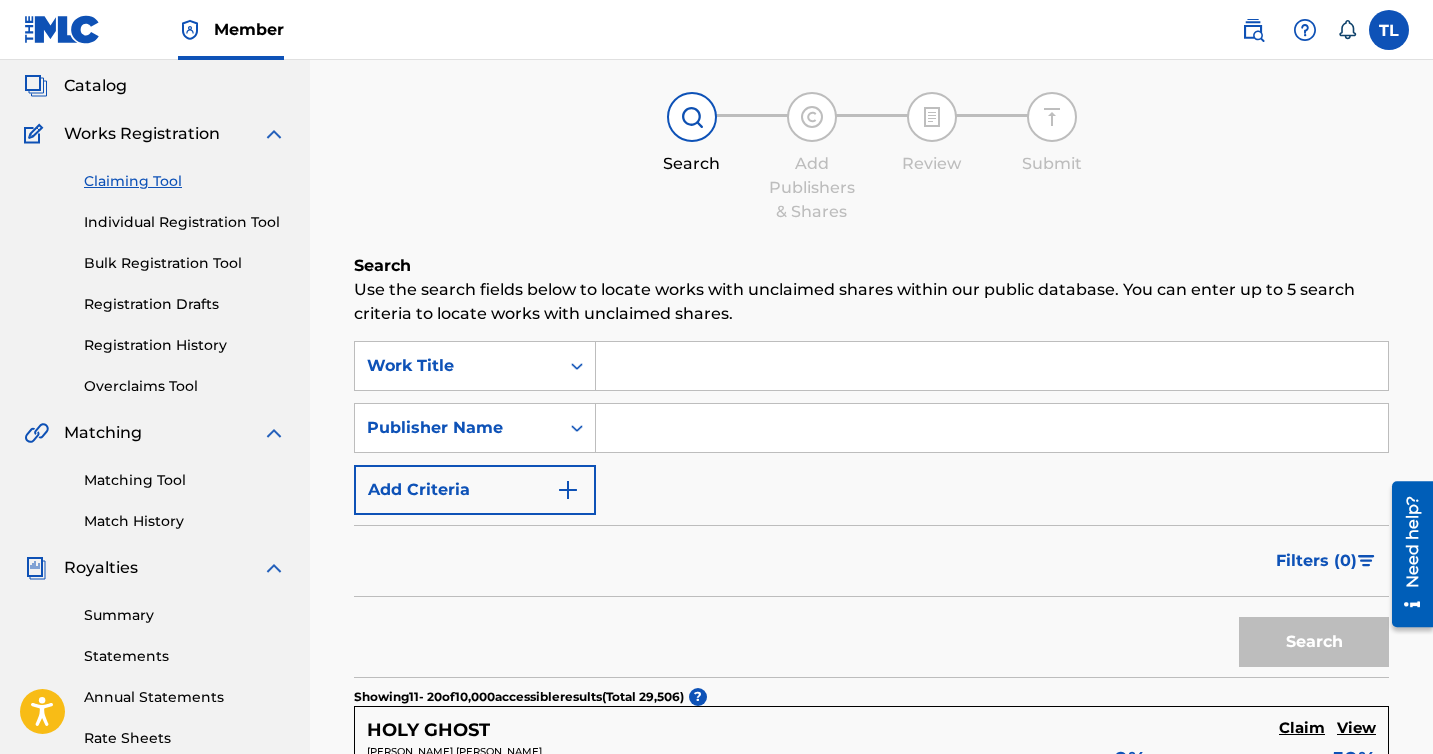 click at bounding box center (992, 428) 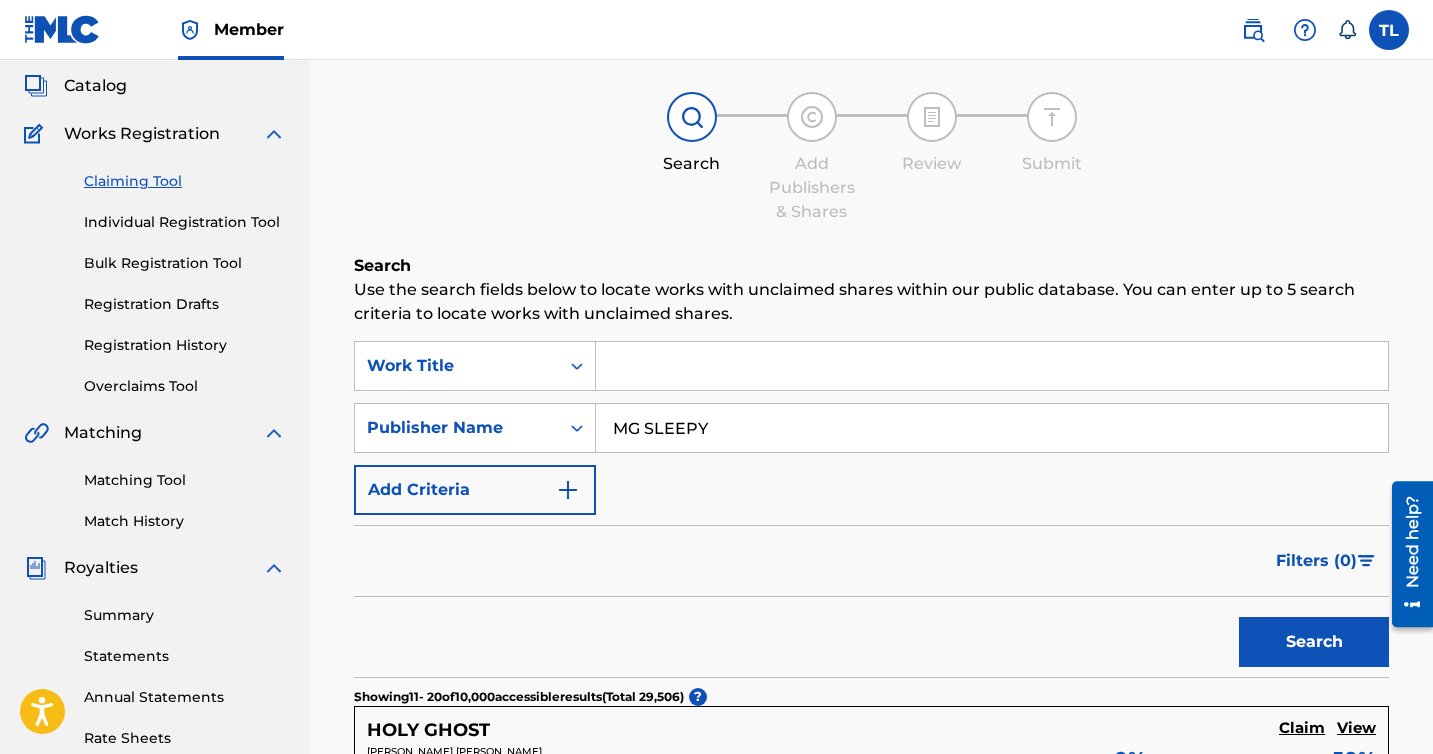click on "Search" at bounding box center (1314, 642) 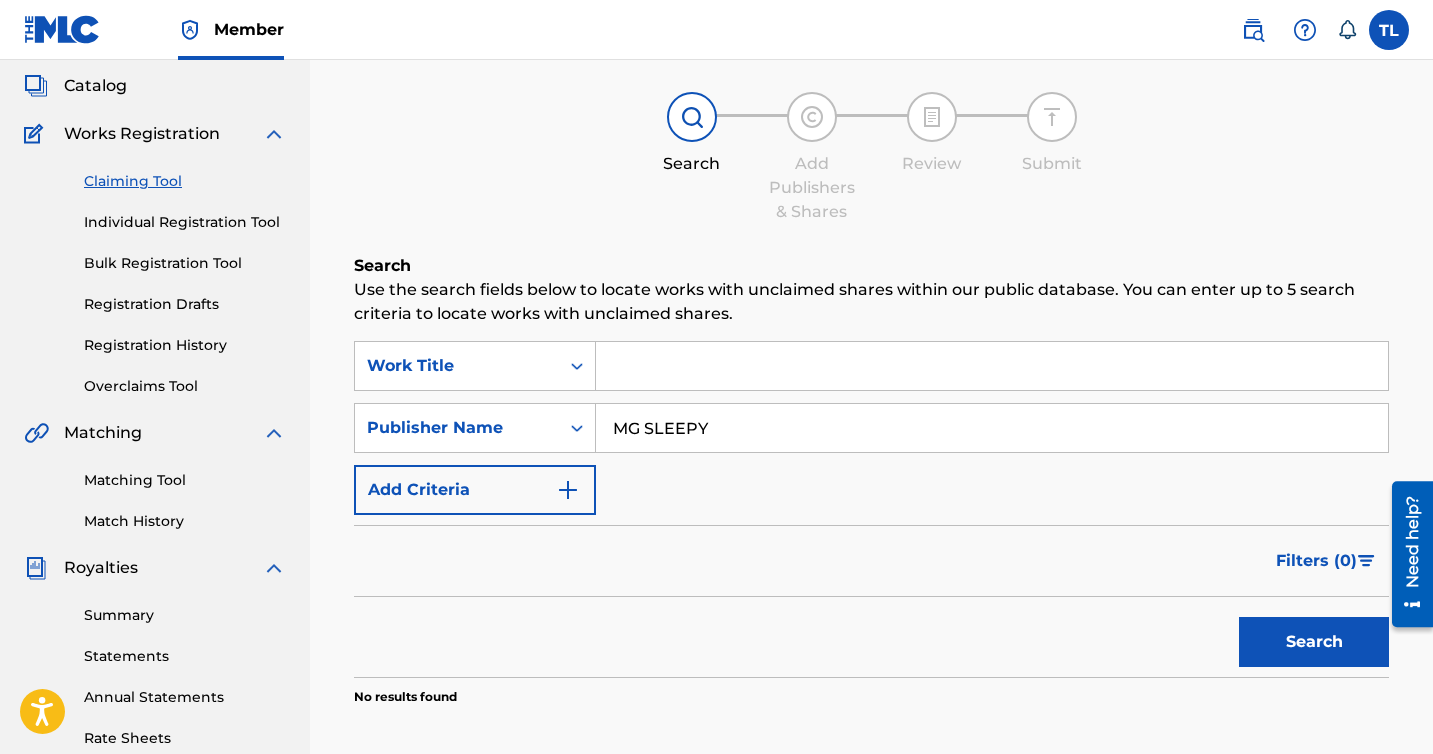 click on "Search" at bounding box center (1314, 642) 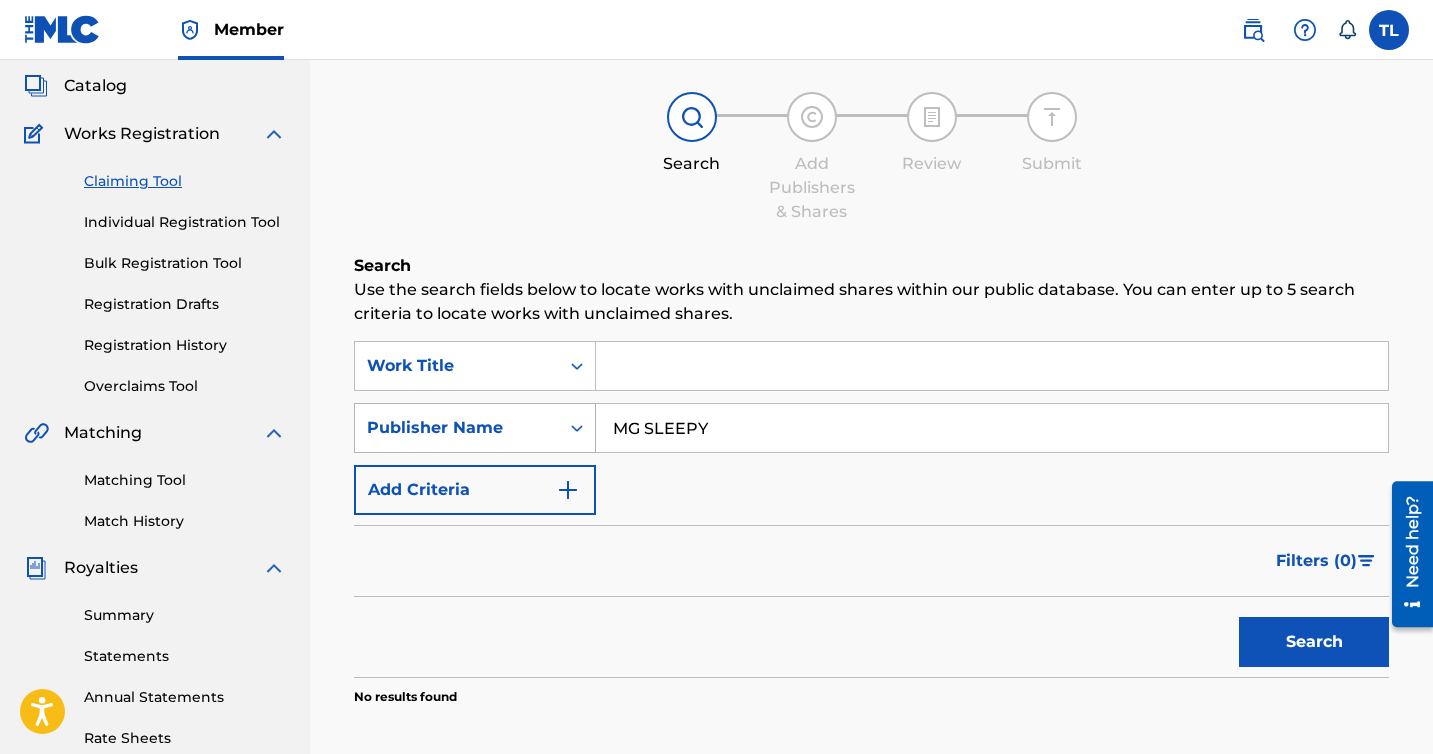 click on "Publisher Name" at bounding box center (457, 428) 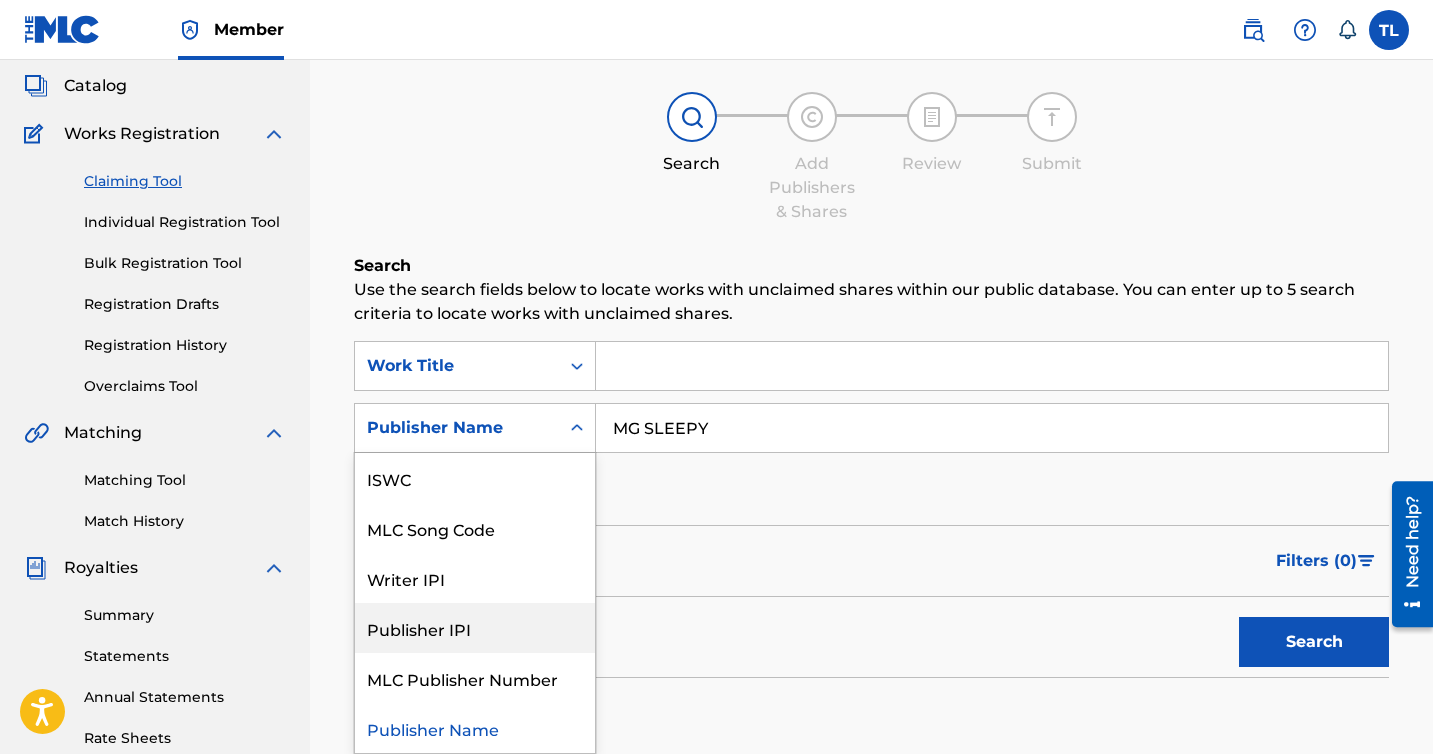 scroll, scrollTop: 0, scrollLeft: 0, axis: both 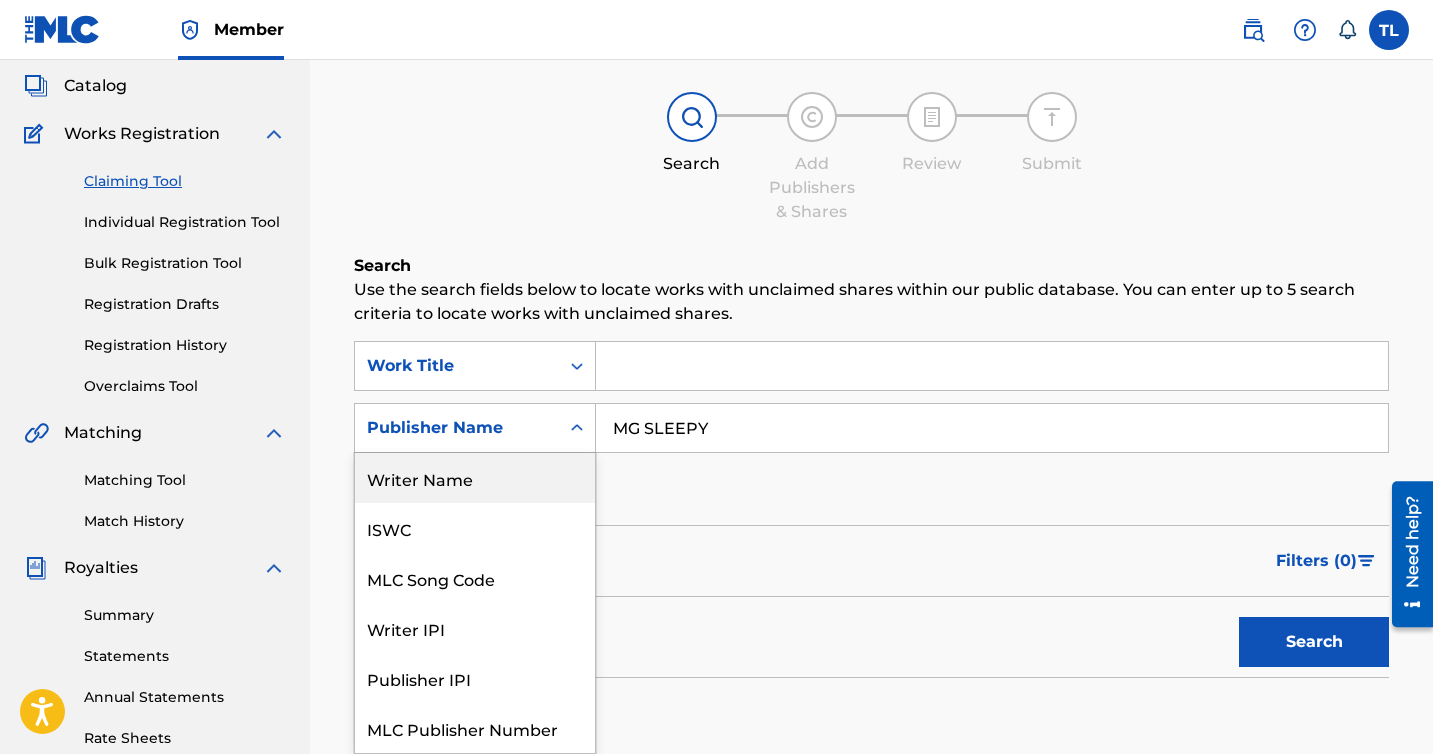 click on "Writer Name" at bounding box center [475, 478] 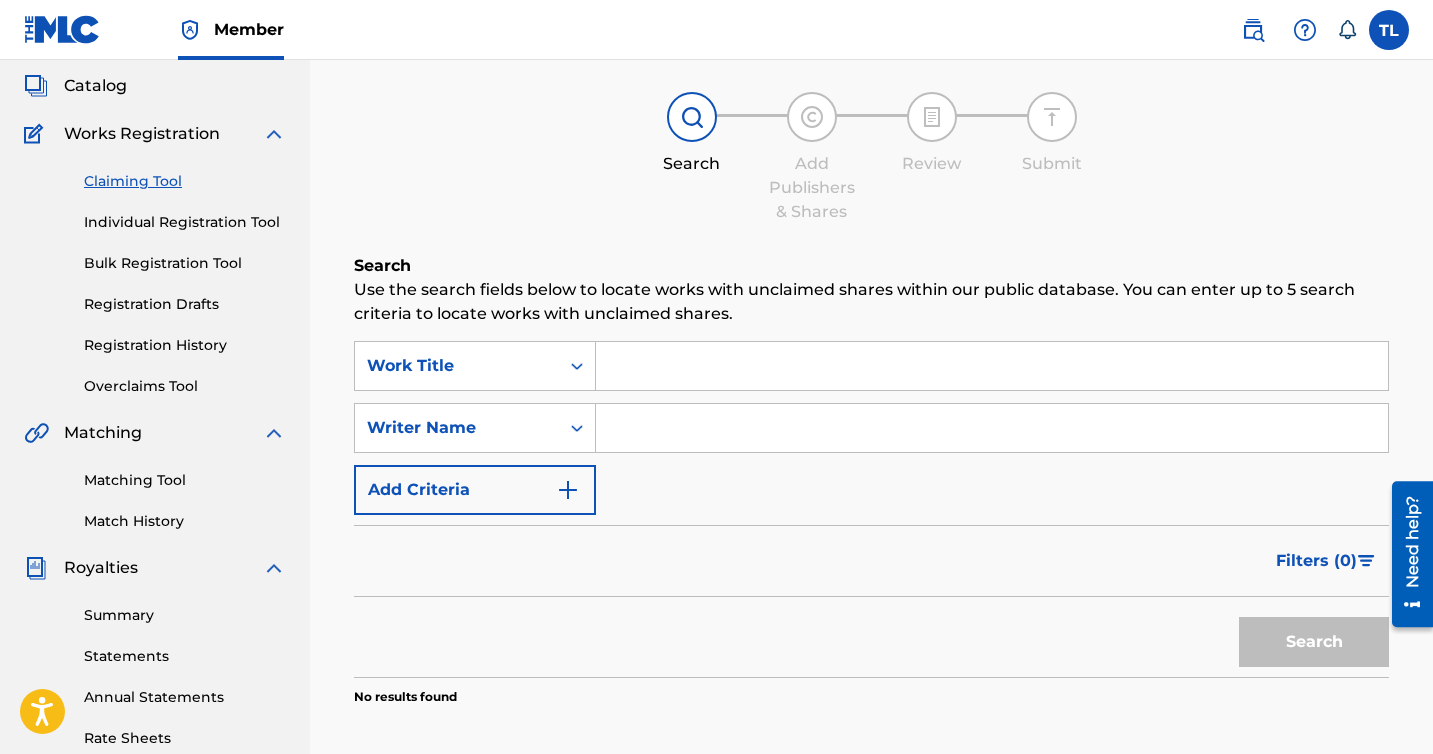 click at bounding box center [992, 428] 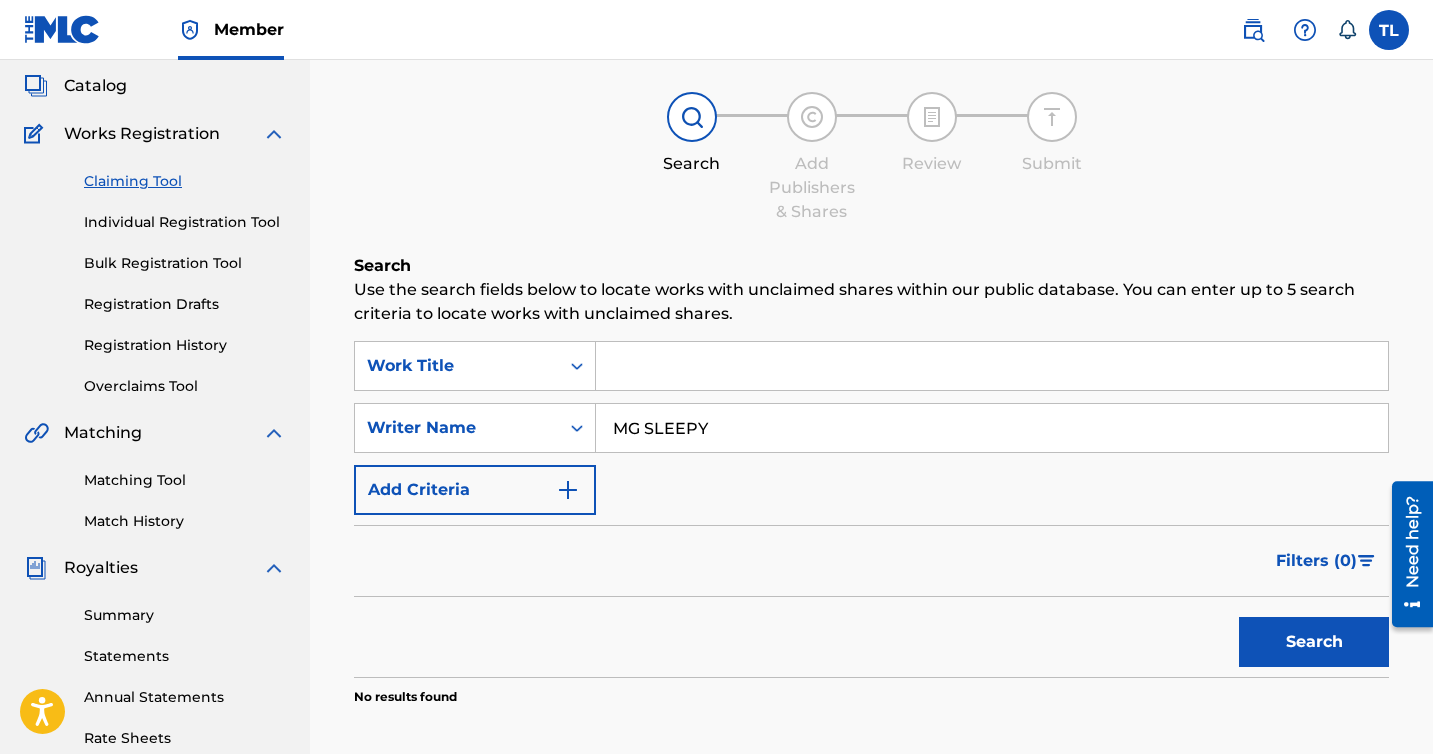 click on "Search" at bounding box center (1314, 642) 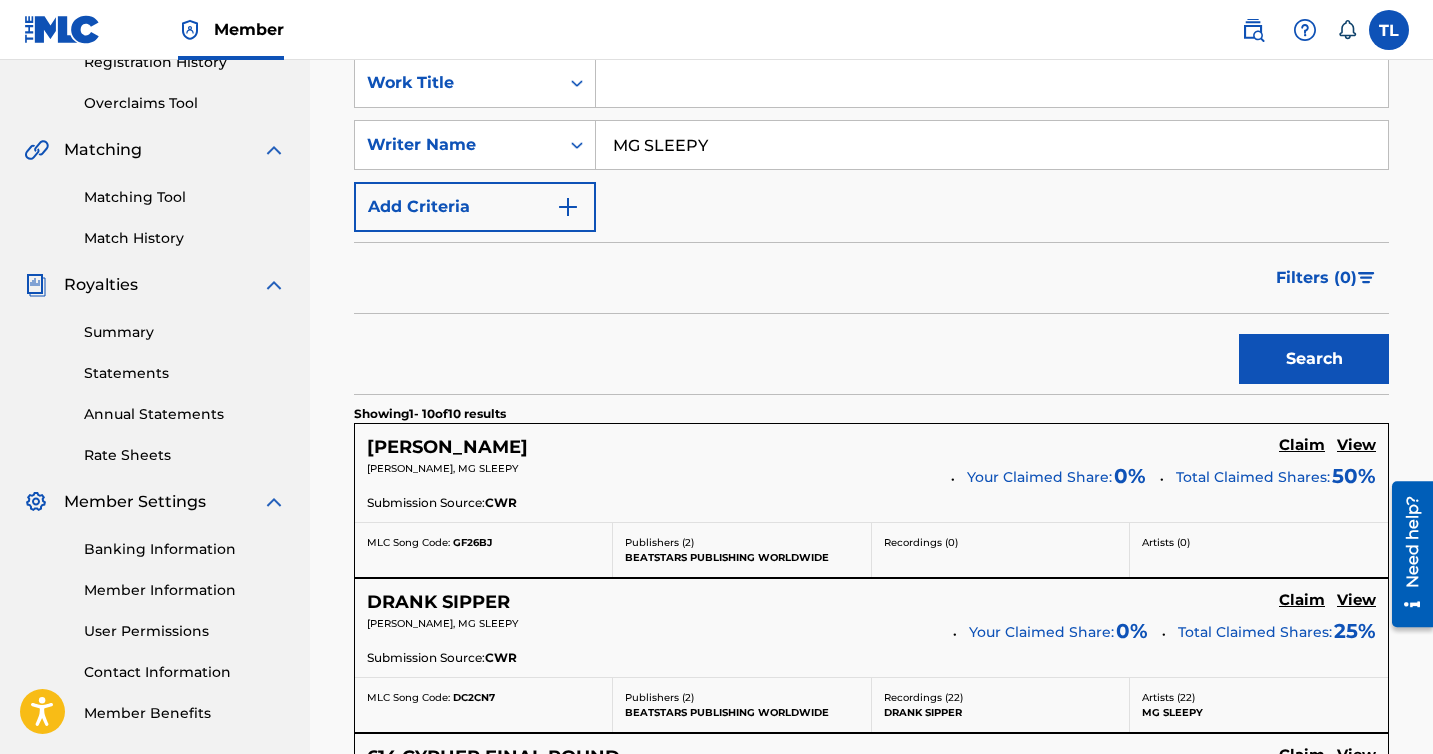 scroll, scrollTop: 356, scrollLeft: 0, axis: vertical 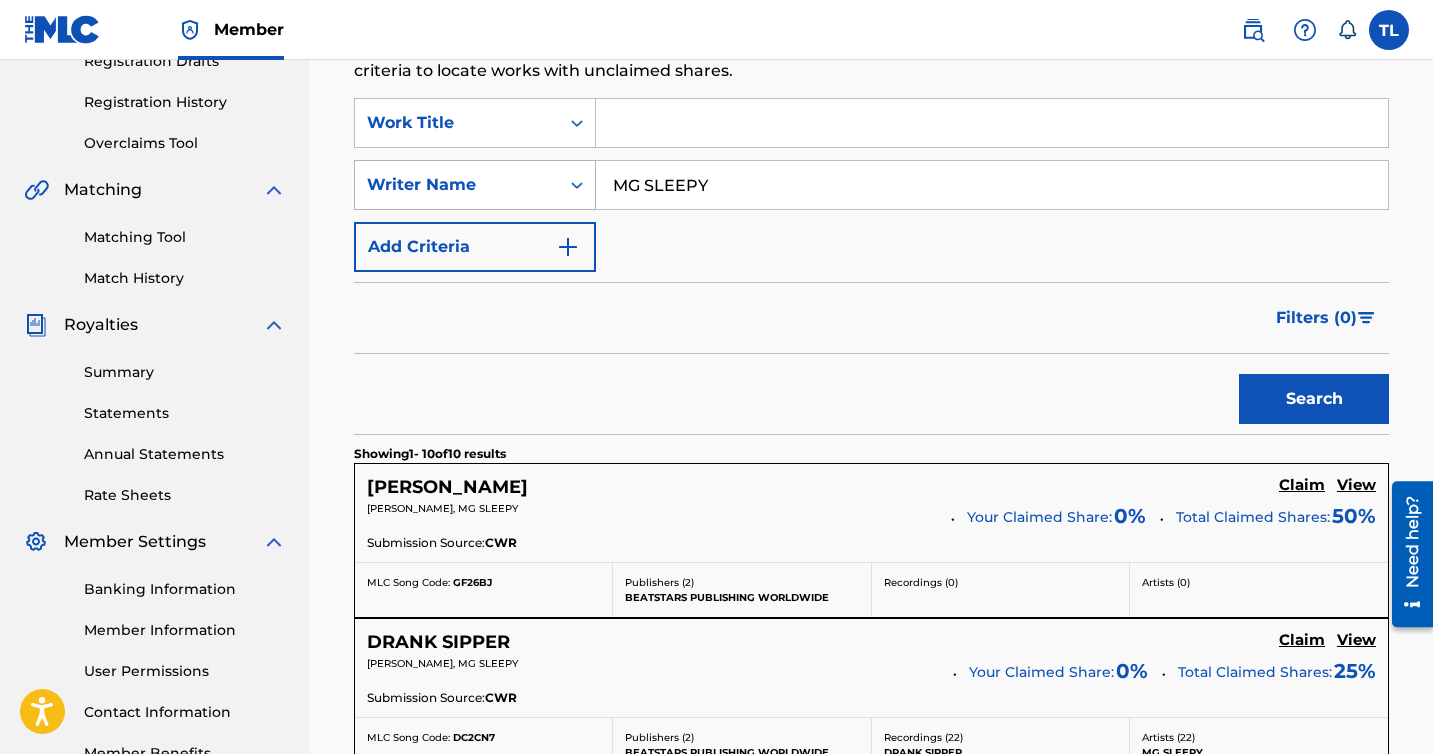 drag, startPoint x: 733, startPoint y: 182, endPoint x: 516, endPoint y: 182, distance: 217 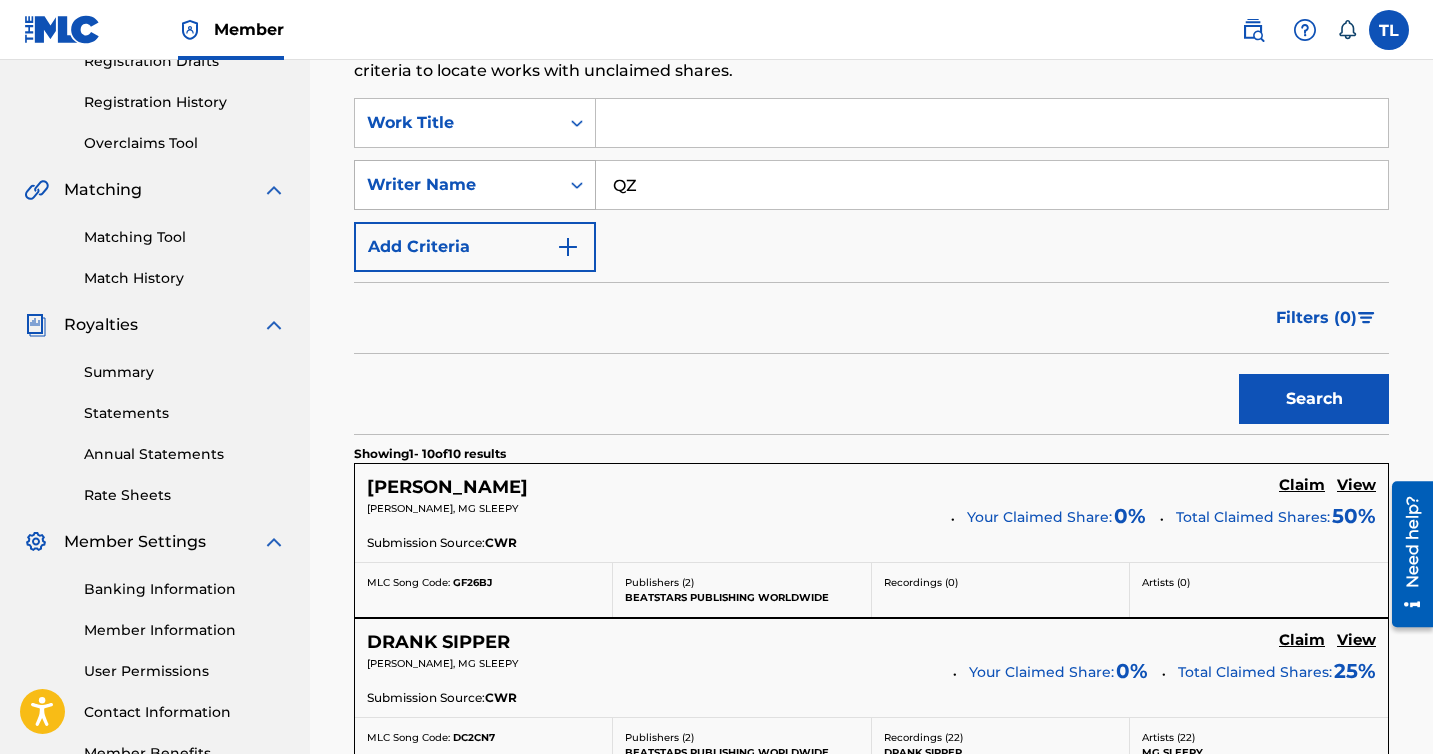 type on "Q" 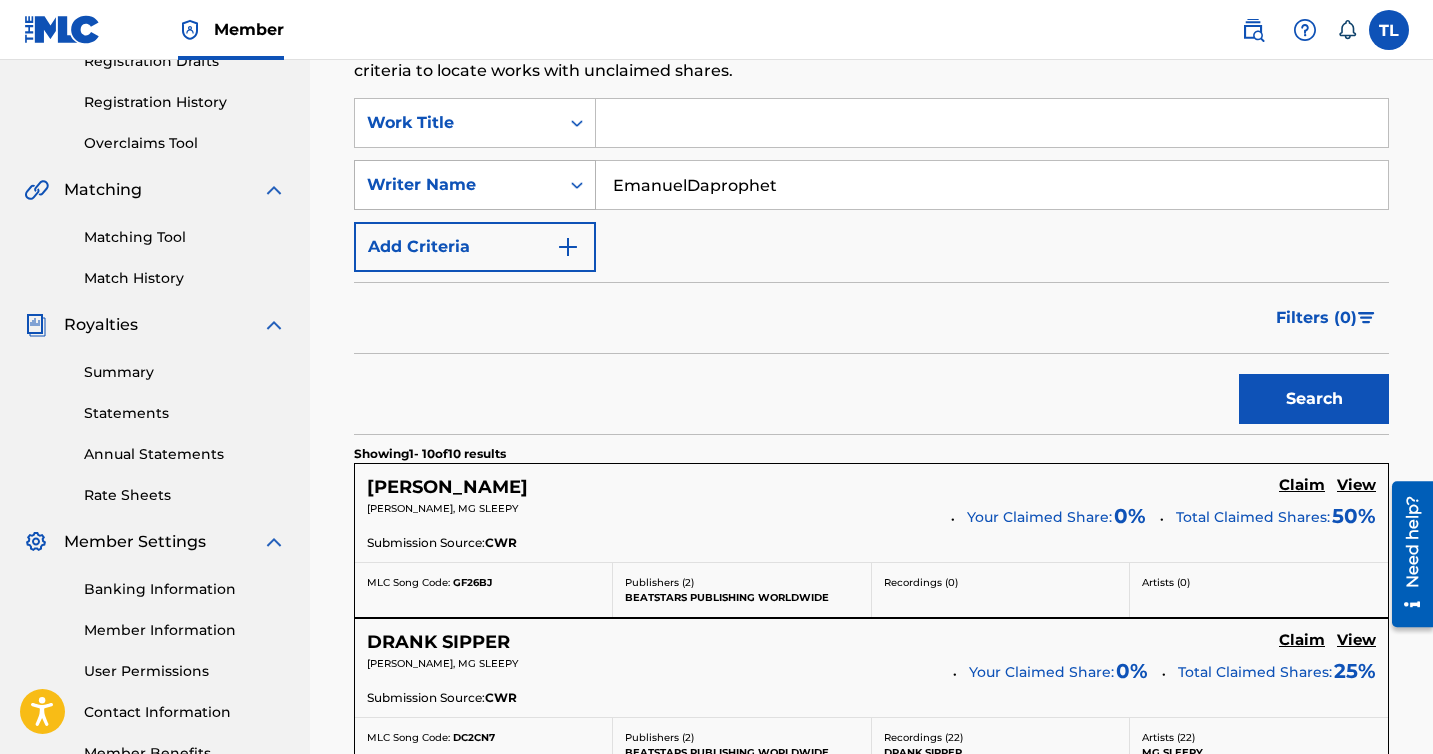 click on "Search" at bounding box center (1314, 399) 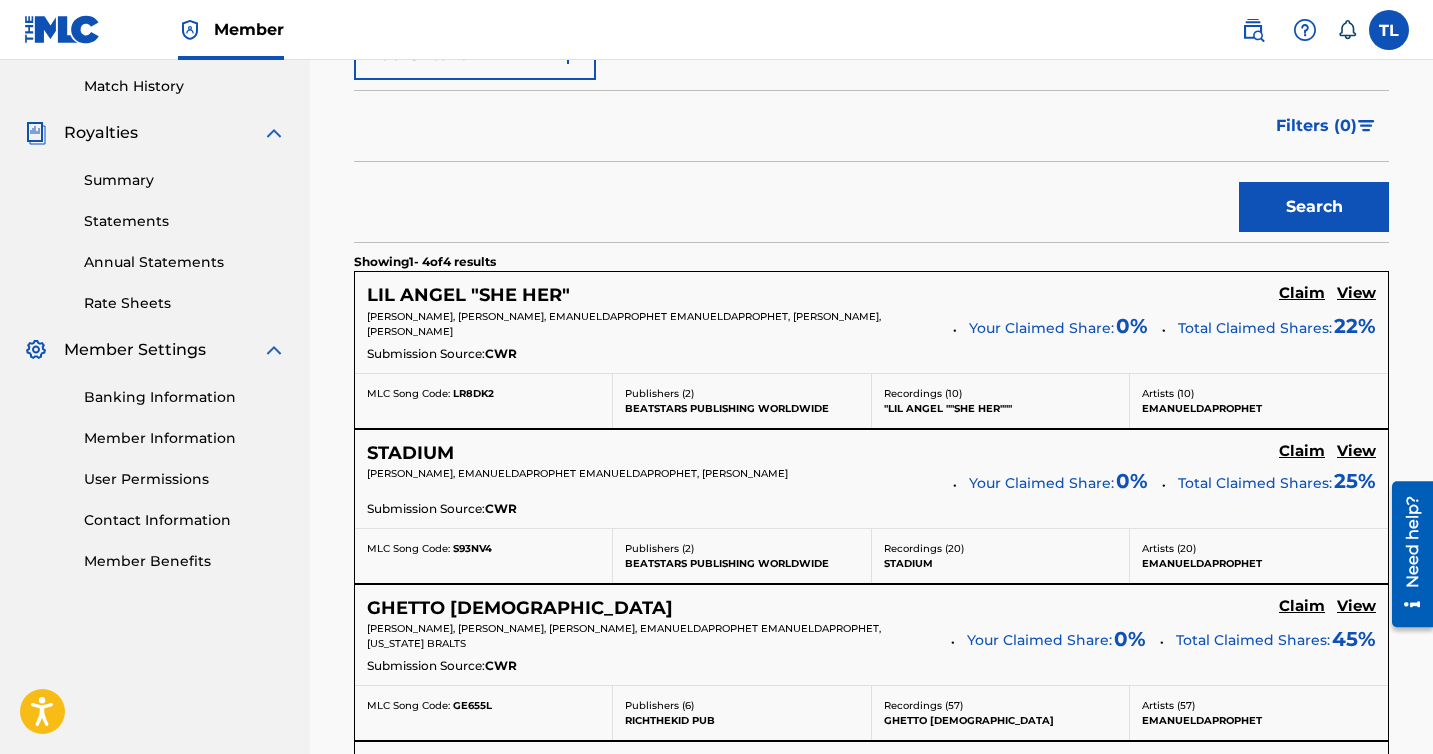 scroll, scrollTop: 0, scrollLeft: 0, axis: both 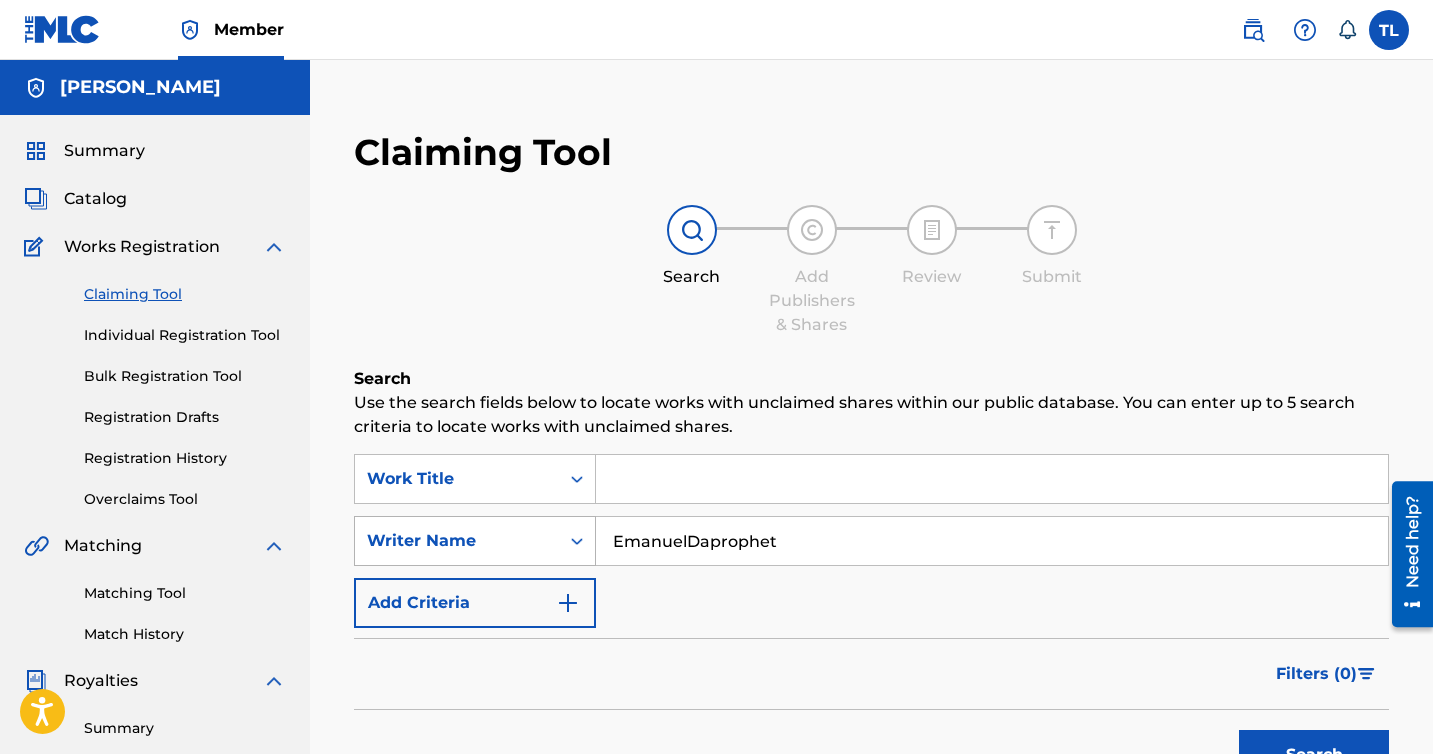 drag, startPoint x: 830, startPoint y: 541, endPoint x: 527, endPoint y: 539, distance: 303.0066 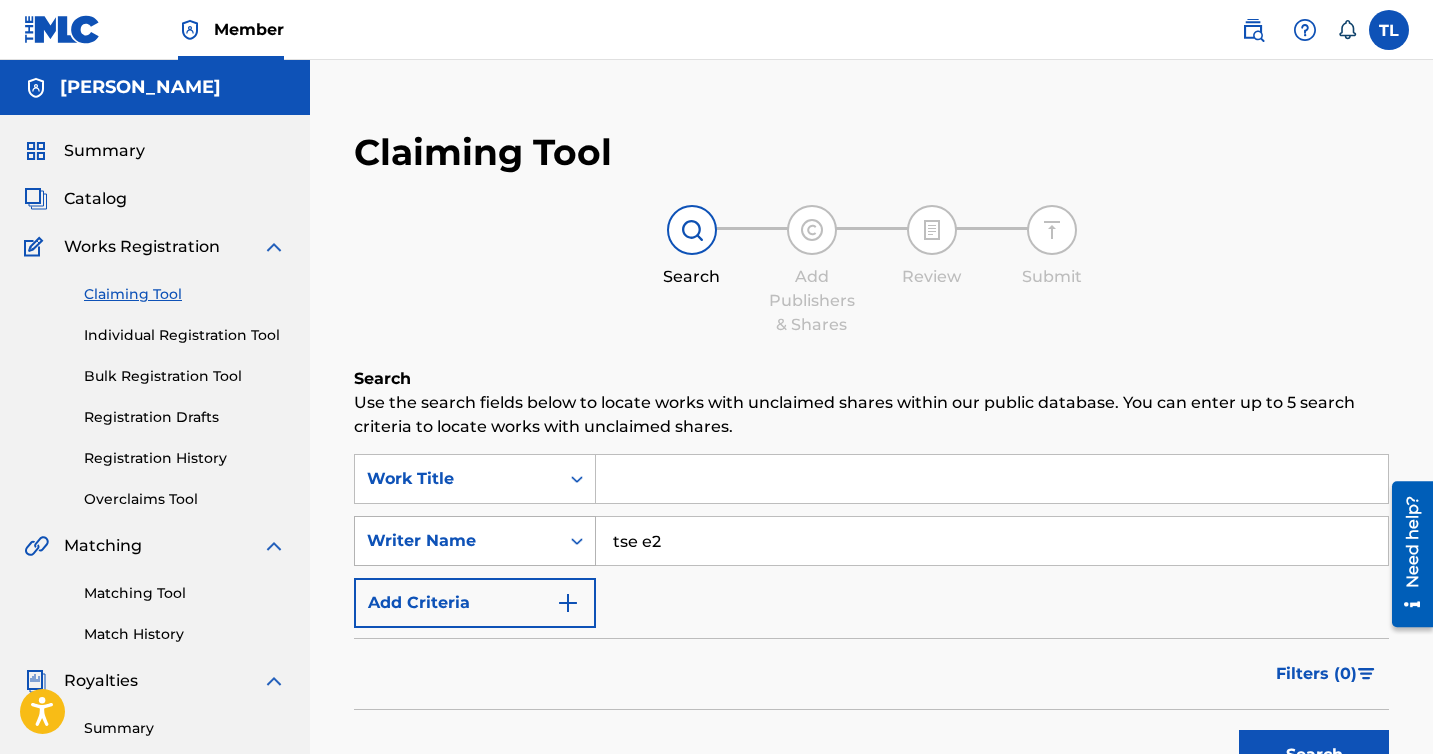 click on "Search" at bounding box center (1314, 755) 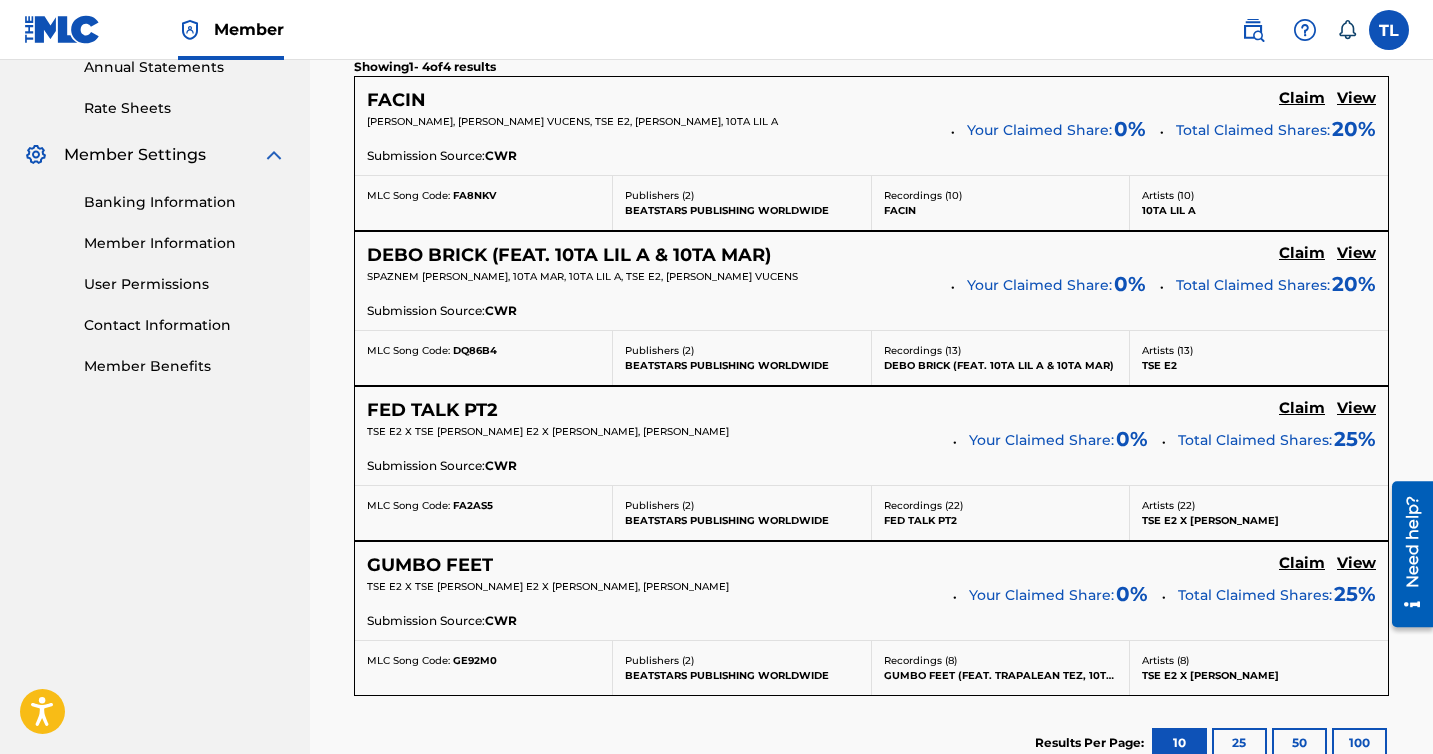 scroll, scrollTop: 739, scrollLeft: 0, axis: vertical 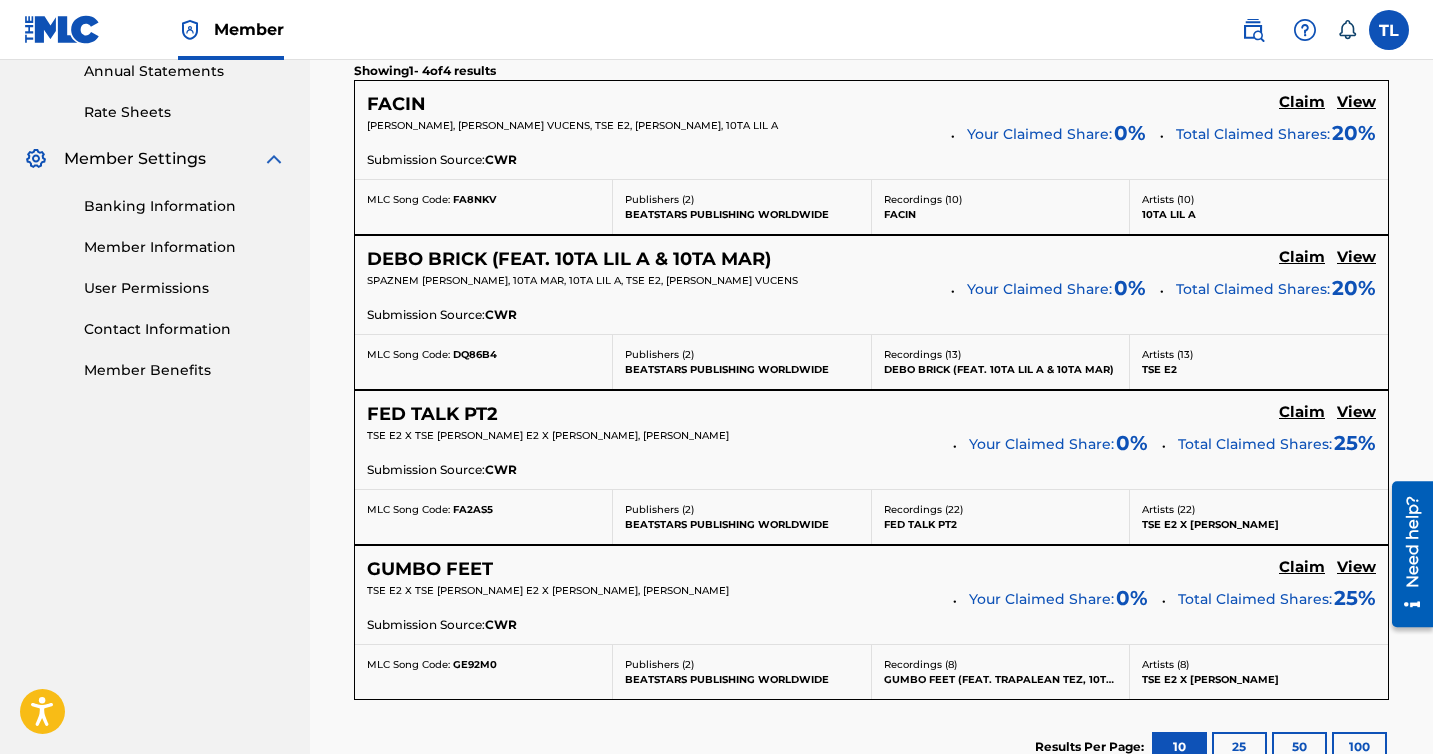 click on "25" at bounding box center (1239, 747) 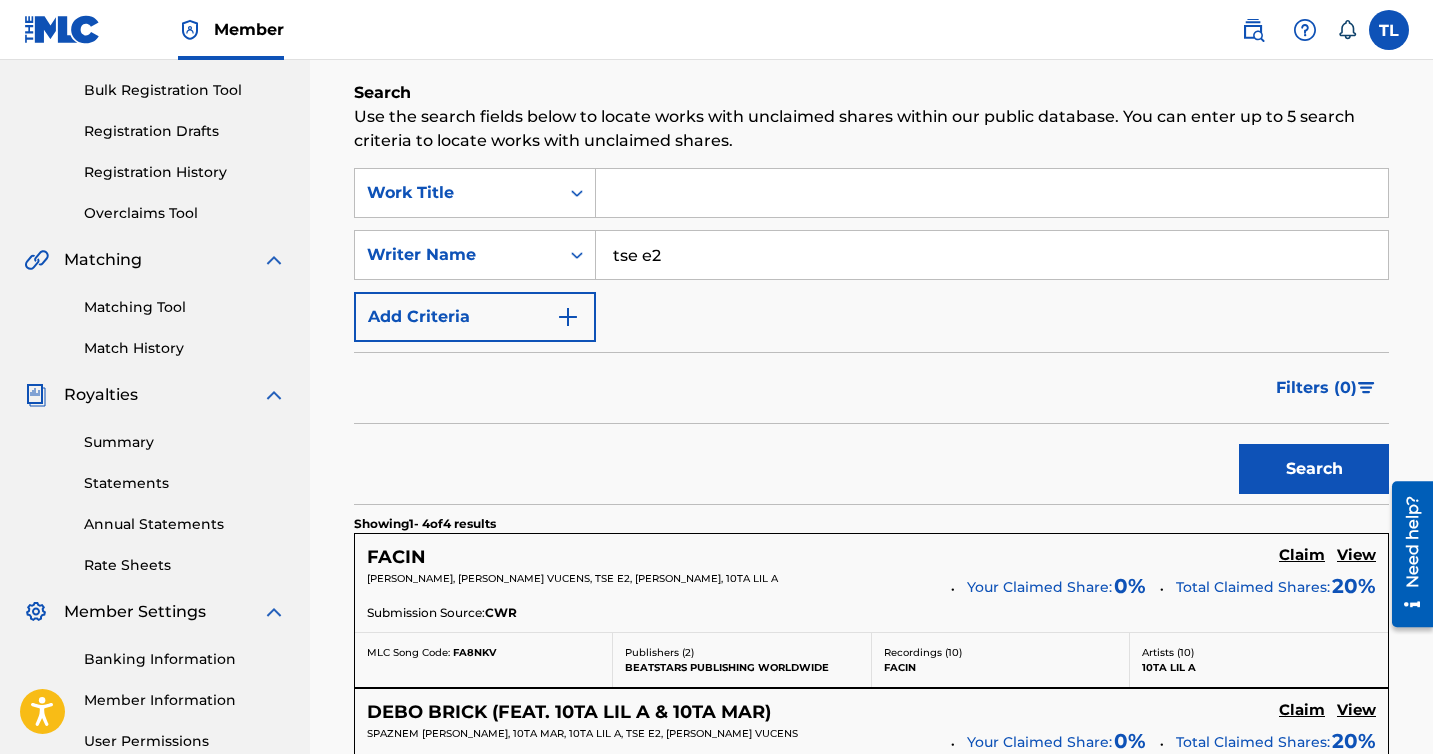 scroll, scrollTop: 239, scrollLeft: 0, axis: vertical 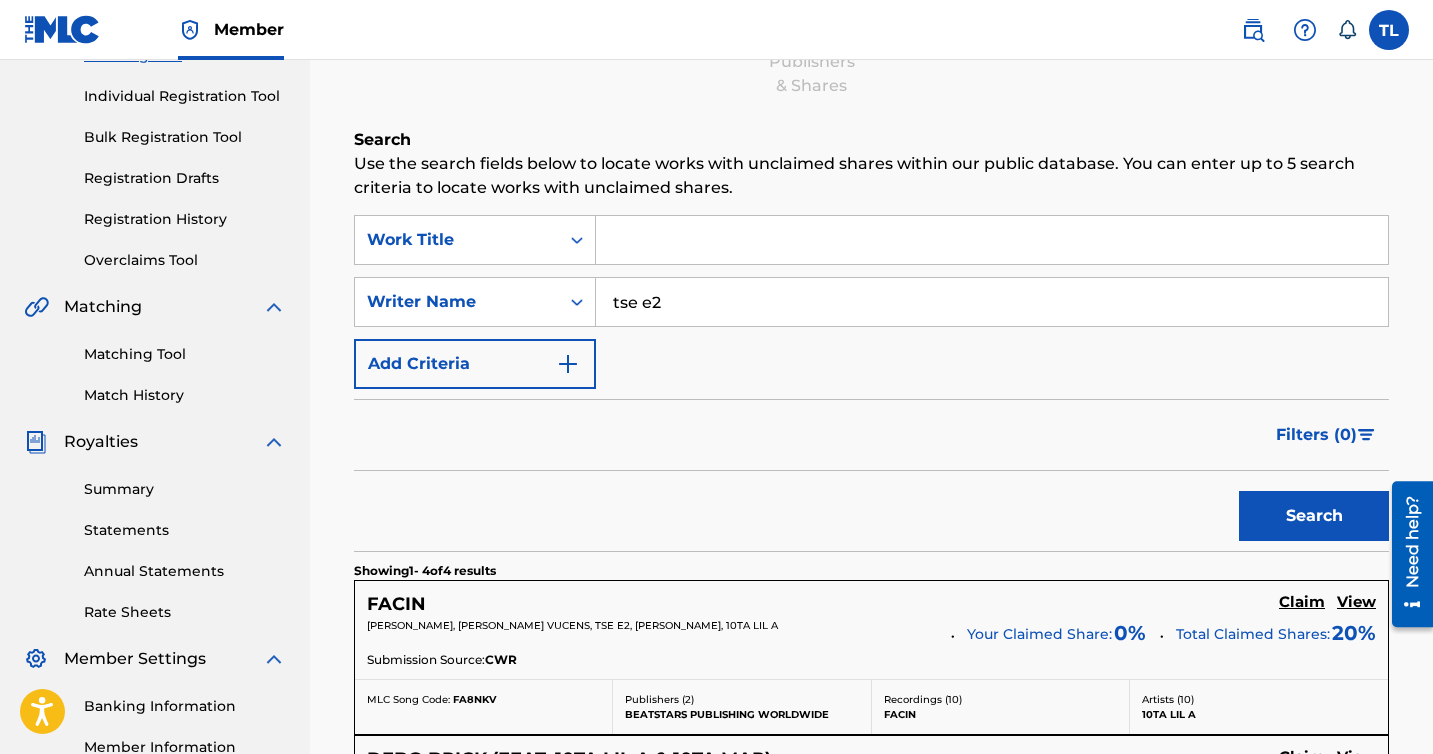 click on "tse e2" at bounding box center [992, 302] 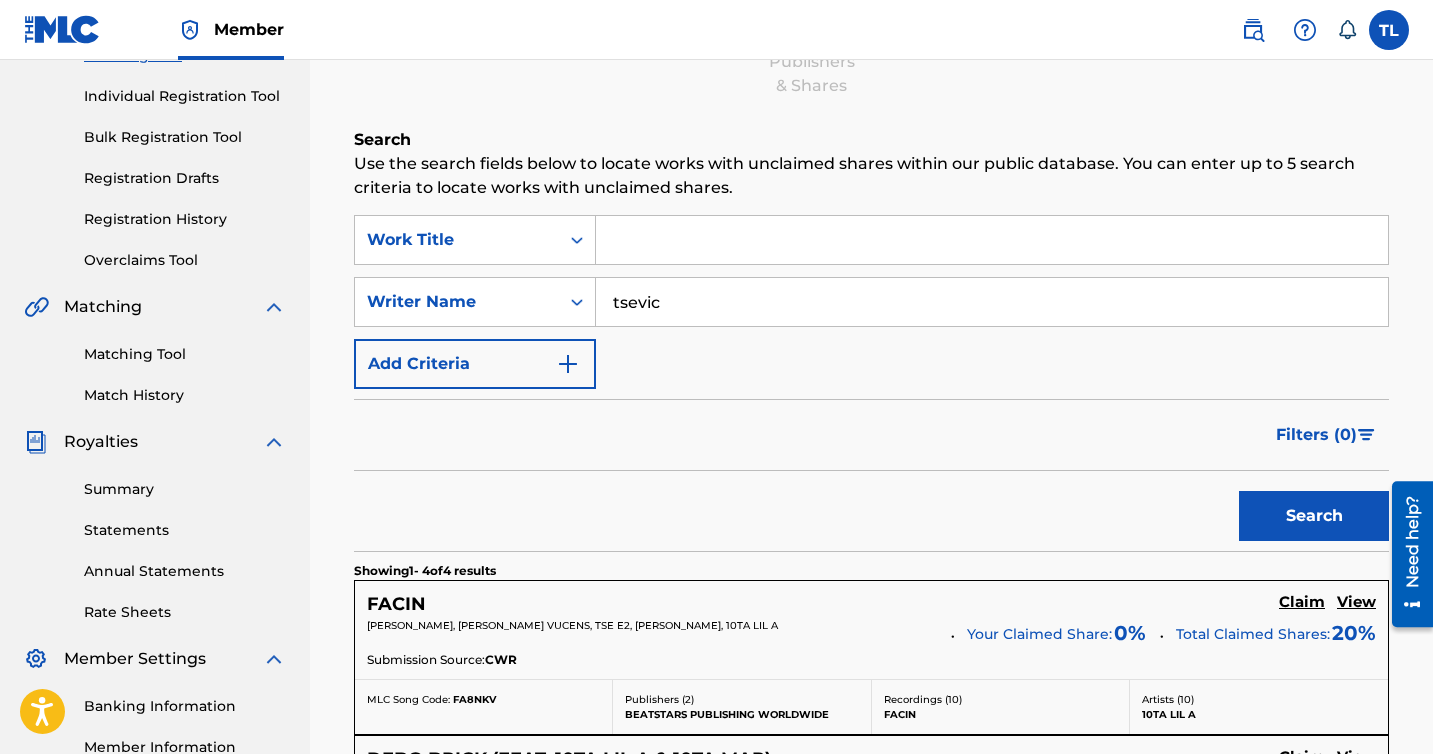 click on "Search" at bounding box center [1314, 516] 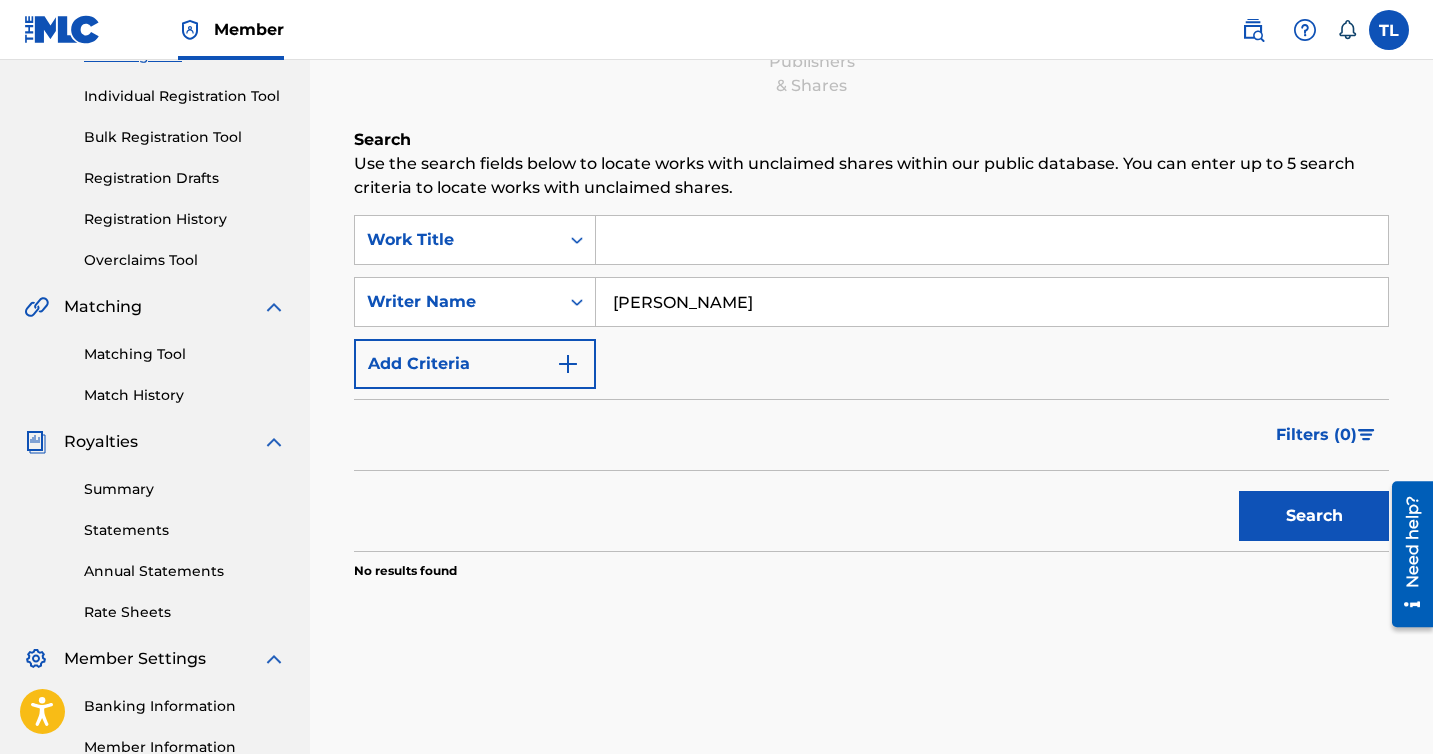 type on "[PERSON_NAME]" 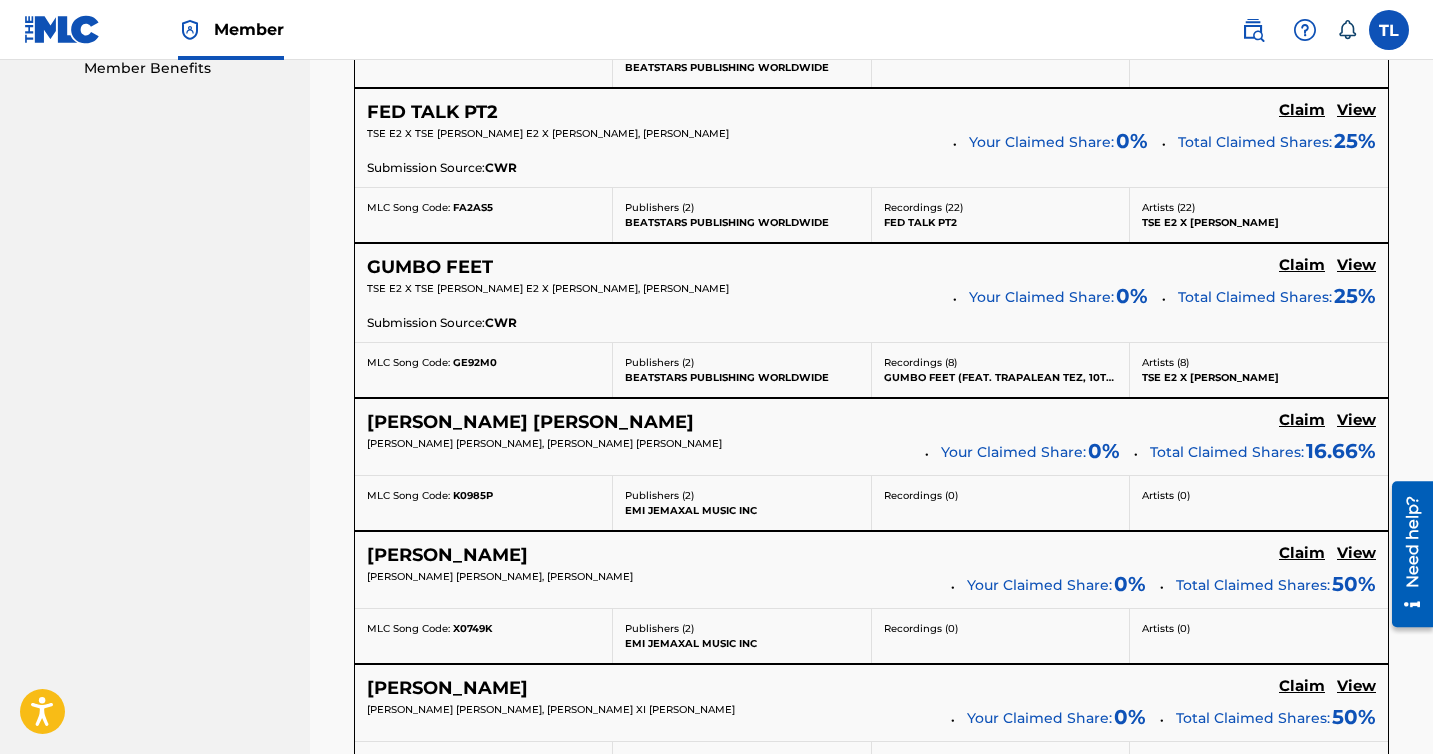 scroll, scrollTop: 1040, scrollLeft: 0, axis: vertical 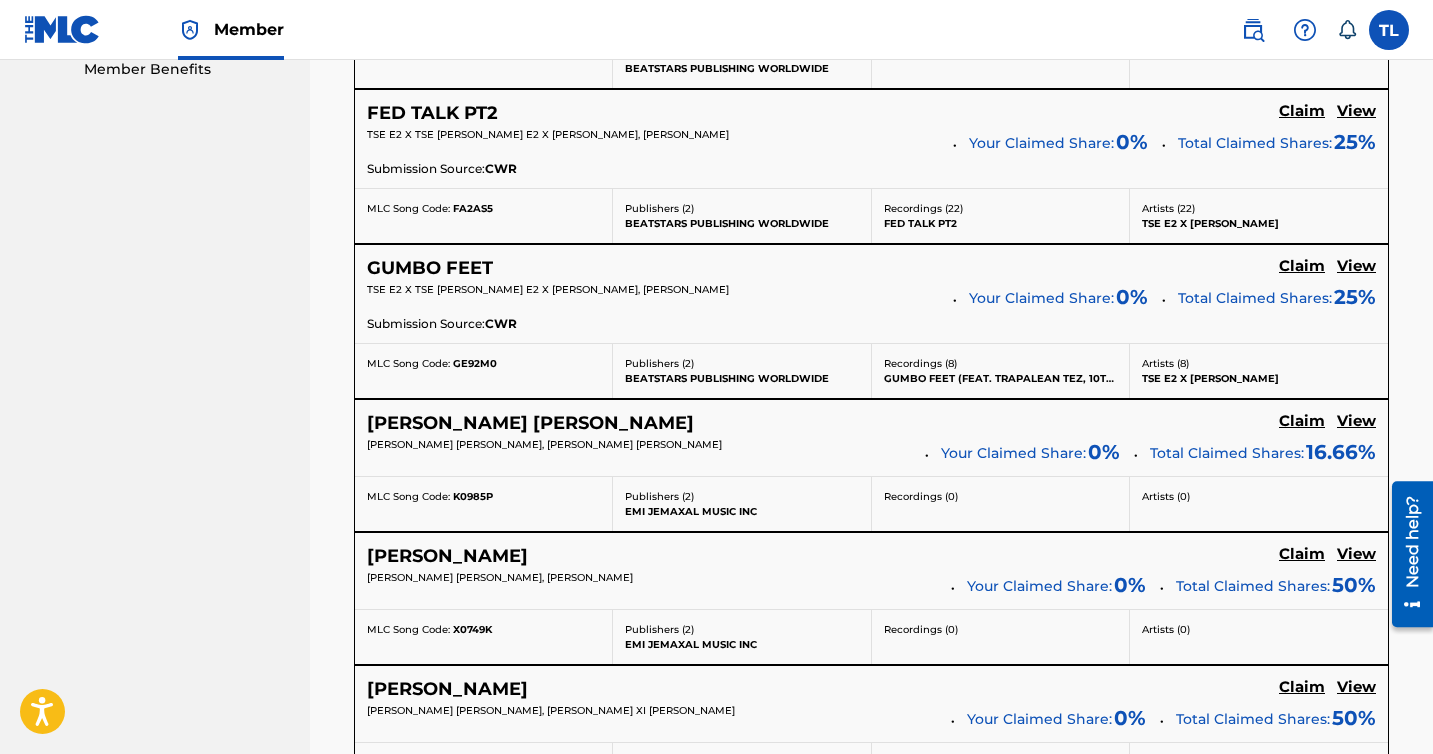 click on "Claim" at bounding box center (1302, -199) 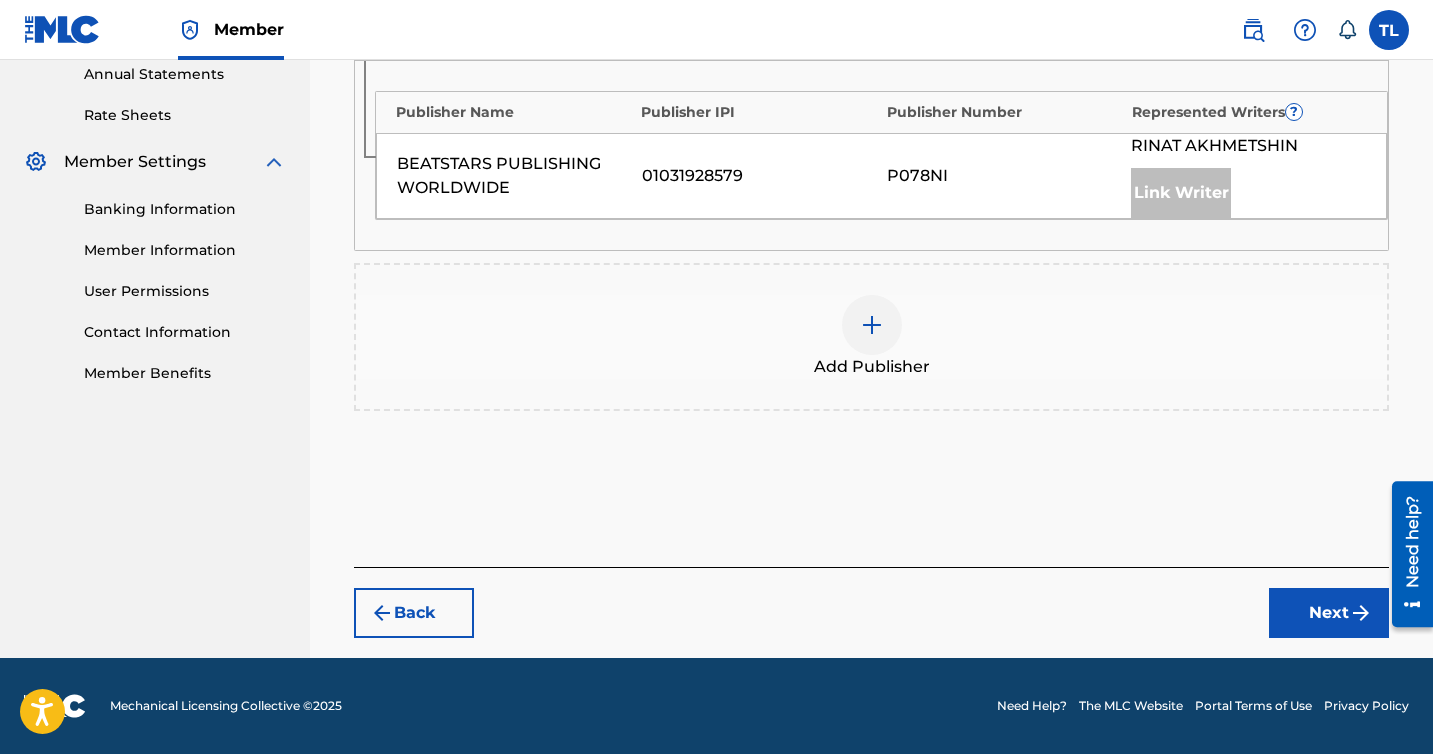 click on "Add Publisher" at bounding box center (871, 337) 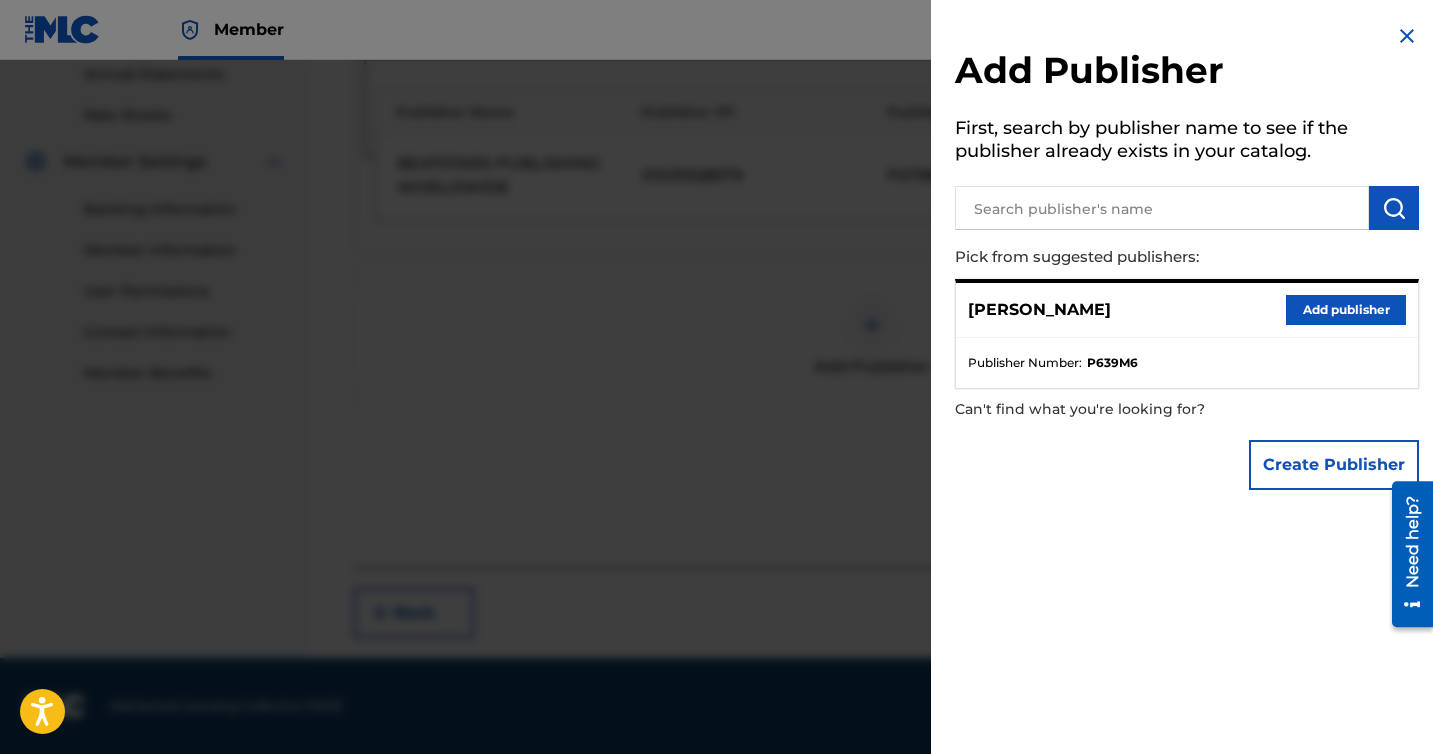 click on "Add publisher" at bounding box center [1346, 310] 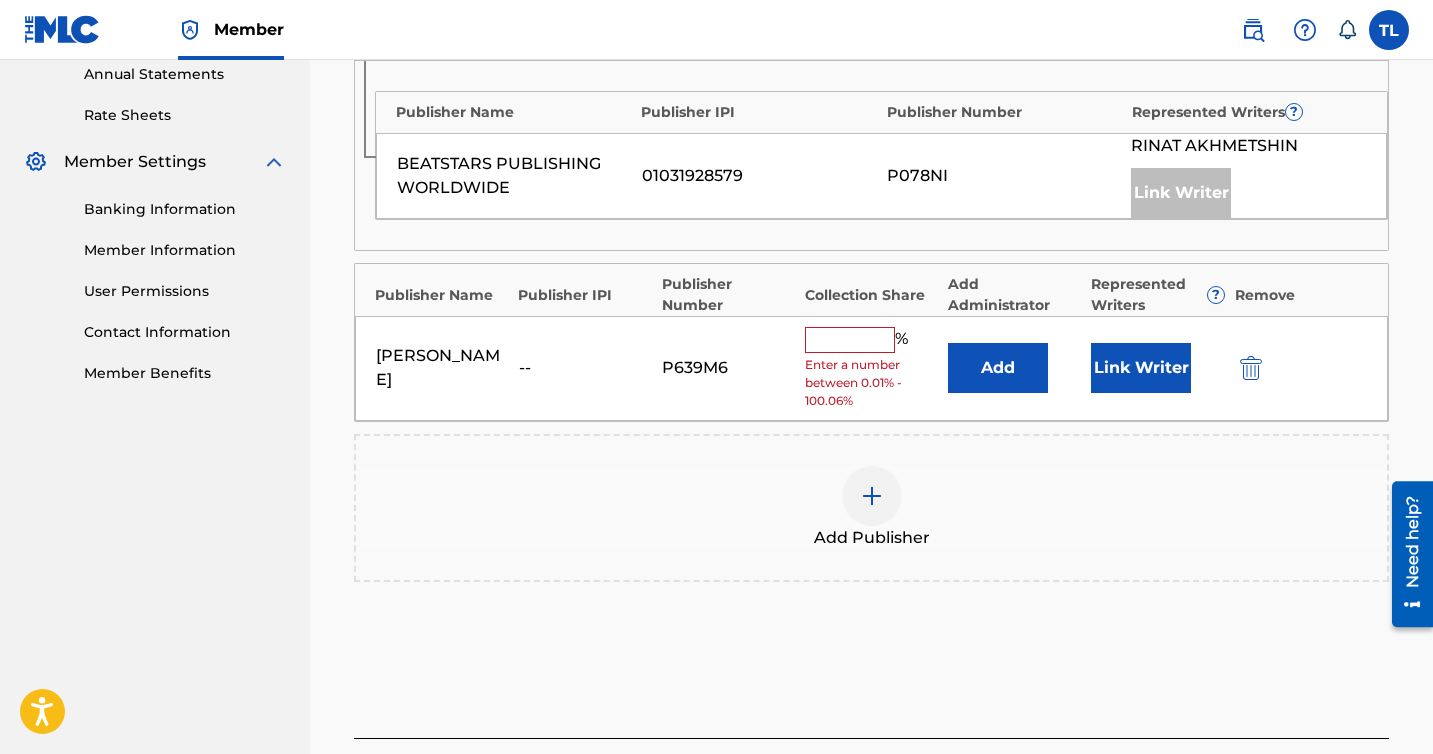 click at bounding box center [850, 340] 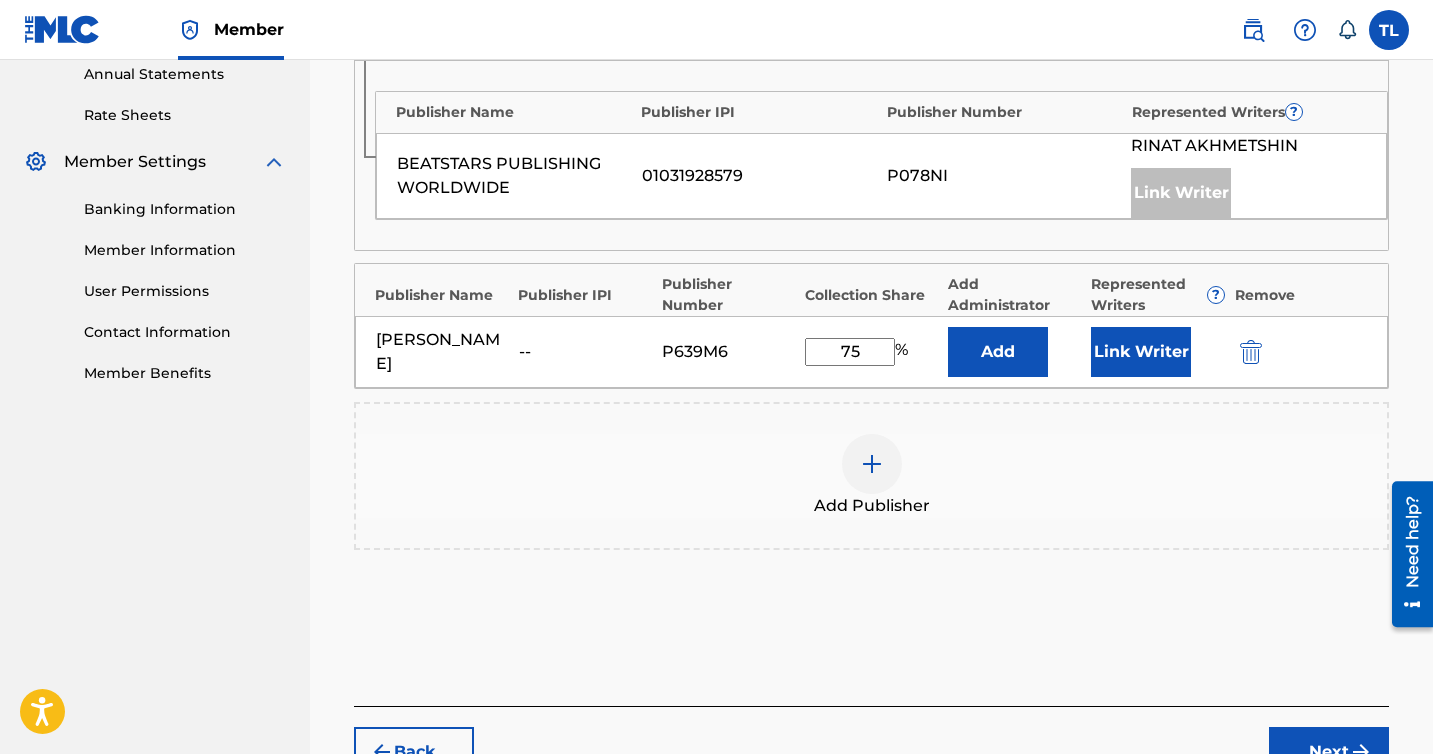 click at bounding box center (1361, 752) 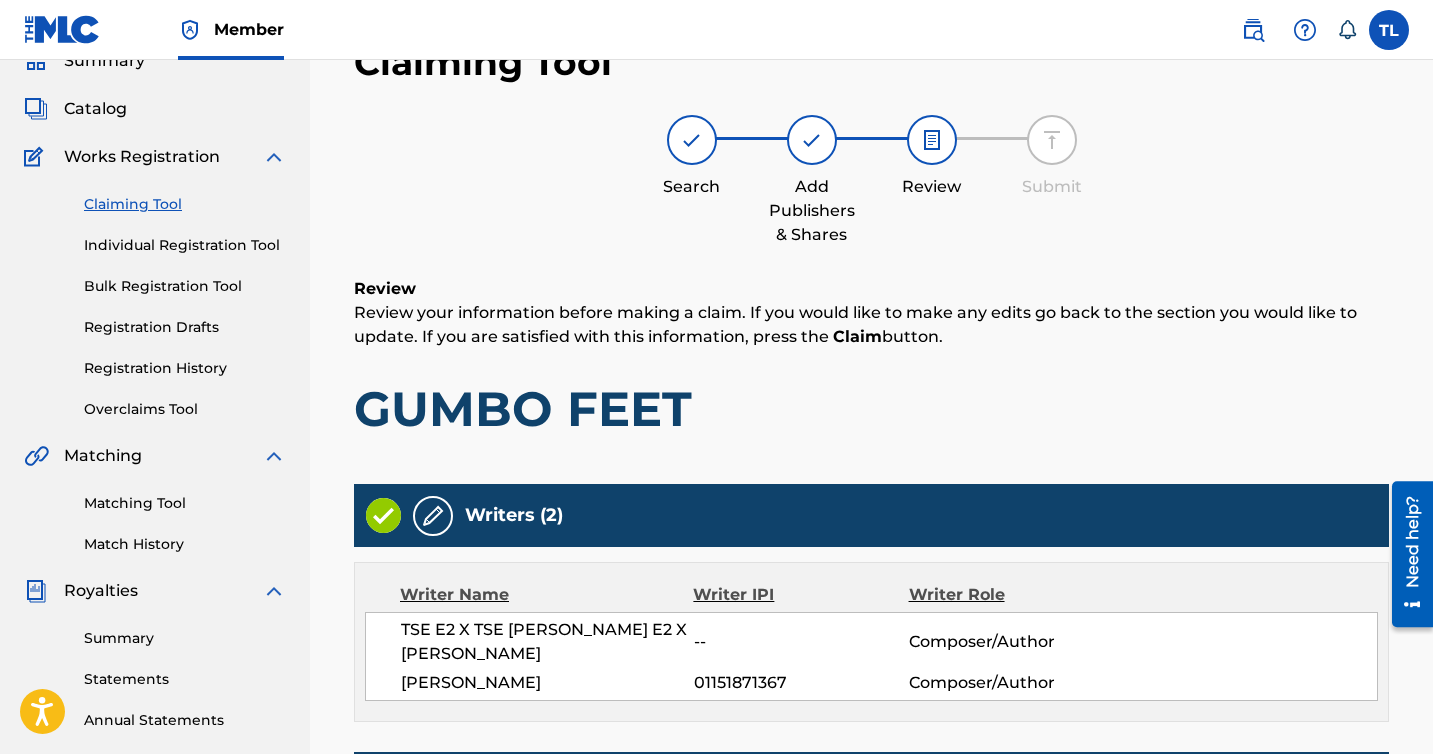 scroll, scrollTop: 829, scrollLeft: 0, axis: vertical 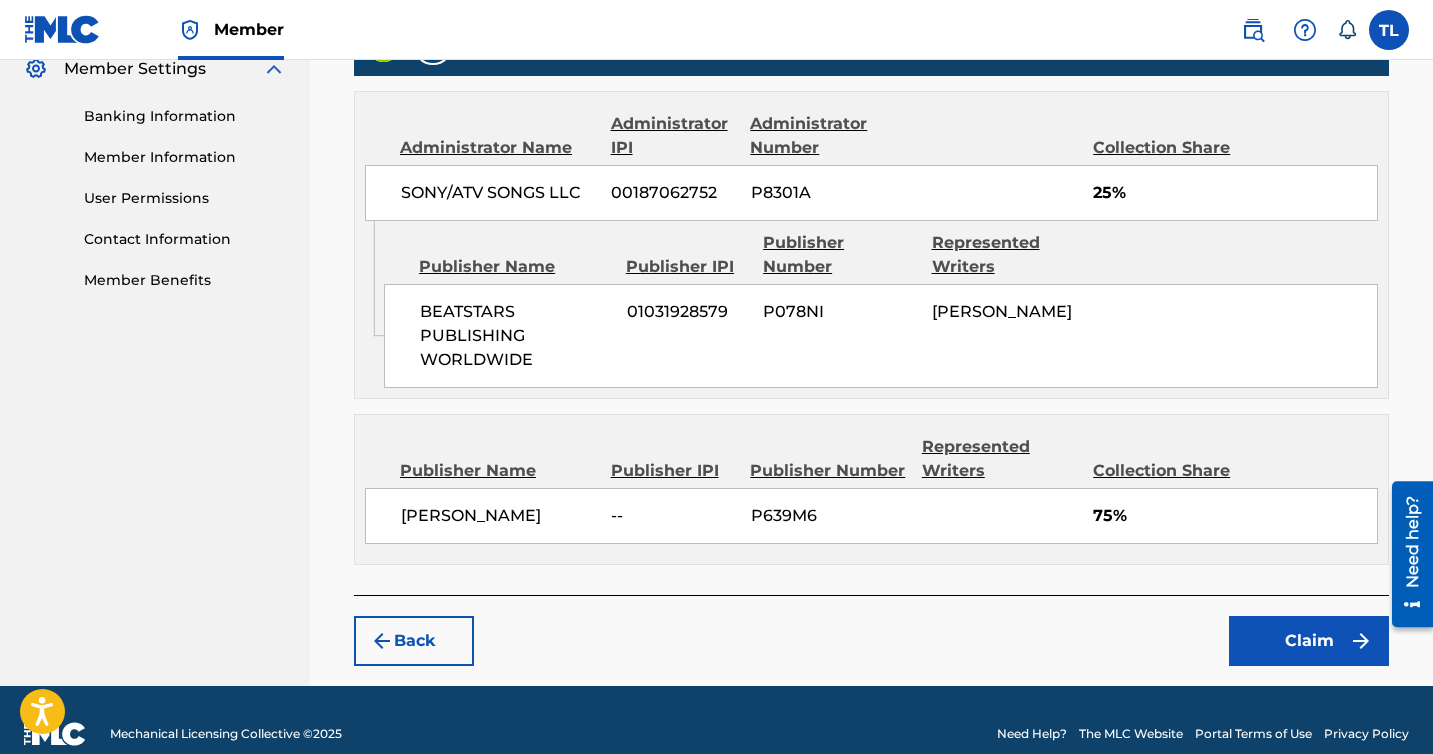 click on "Claim" at bounding box center (1309, 641) 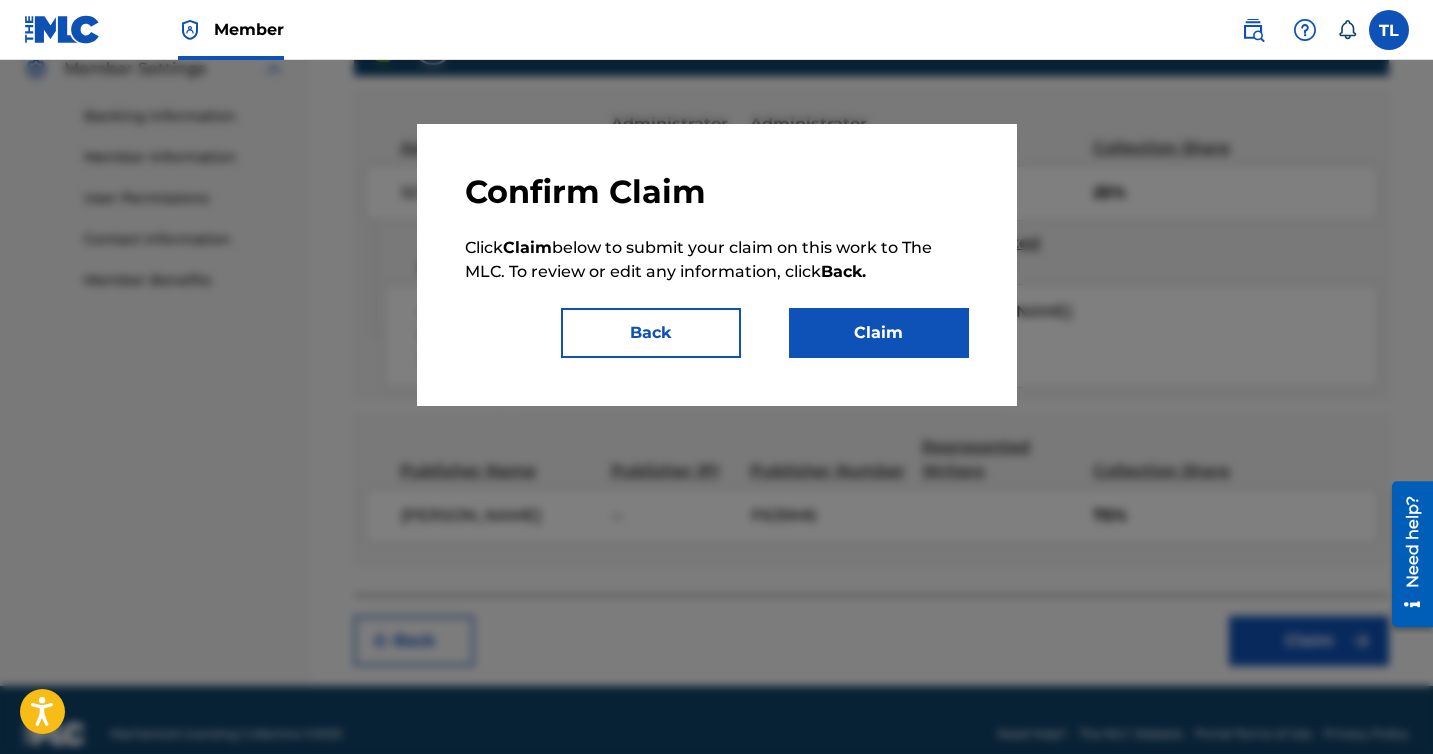 click on "Click  Claim  below to submit your claim on this work to The MLC. To review or edit any information, click  Back." at bounding box center [717, 260] 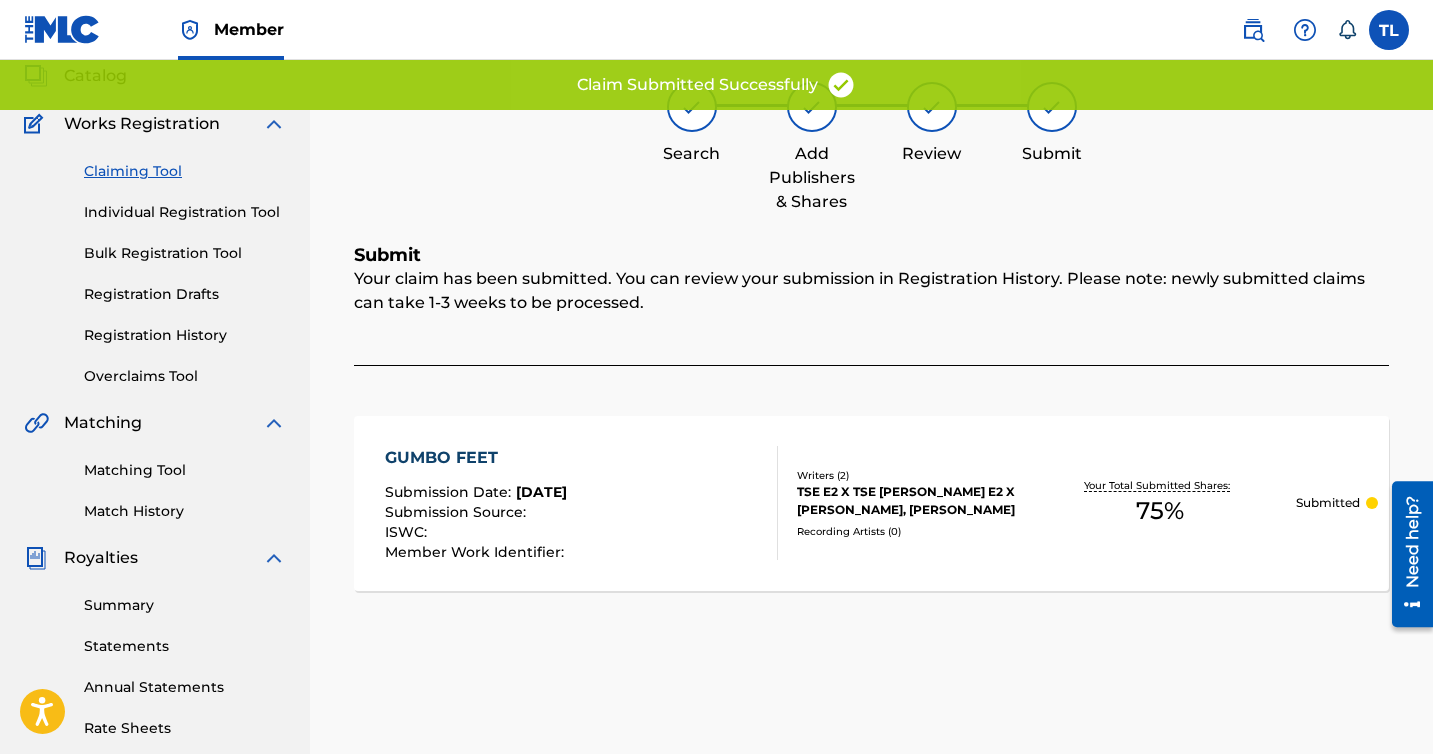 scroll, scrollTop: 0, scrollLeft: 0, axis: both 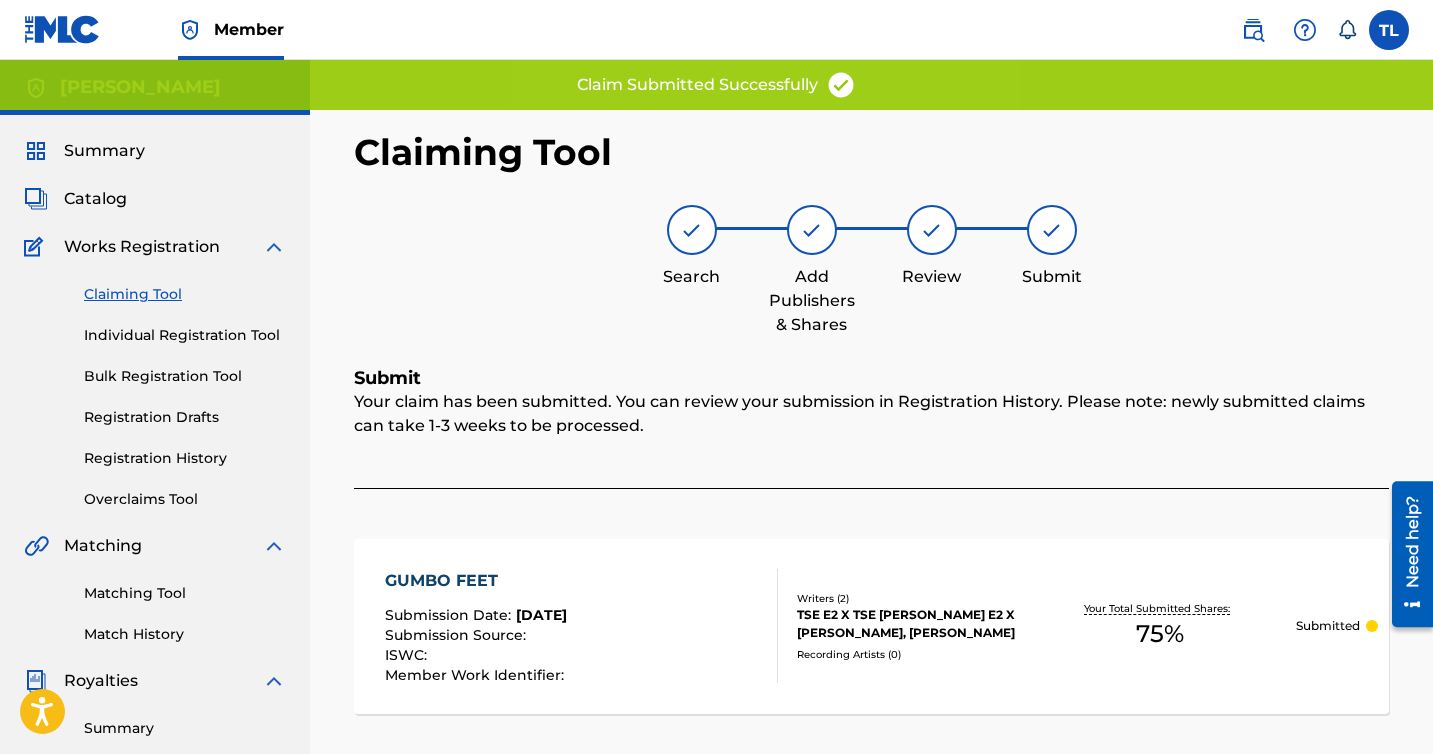 click on "Claiming Tool" at bounding box center (185, 294) 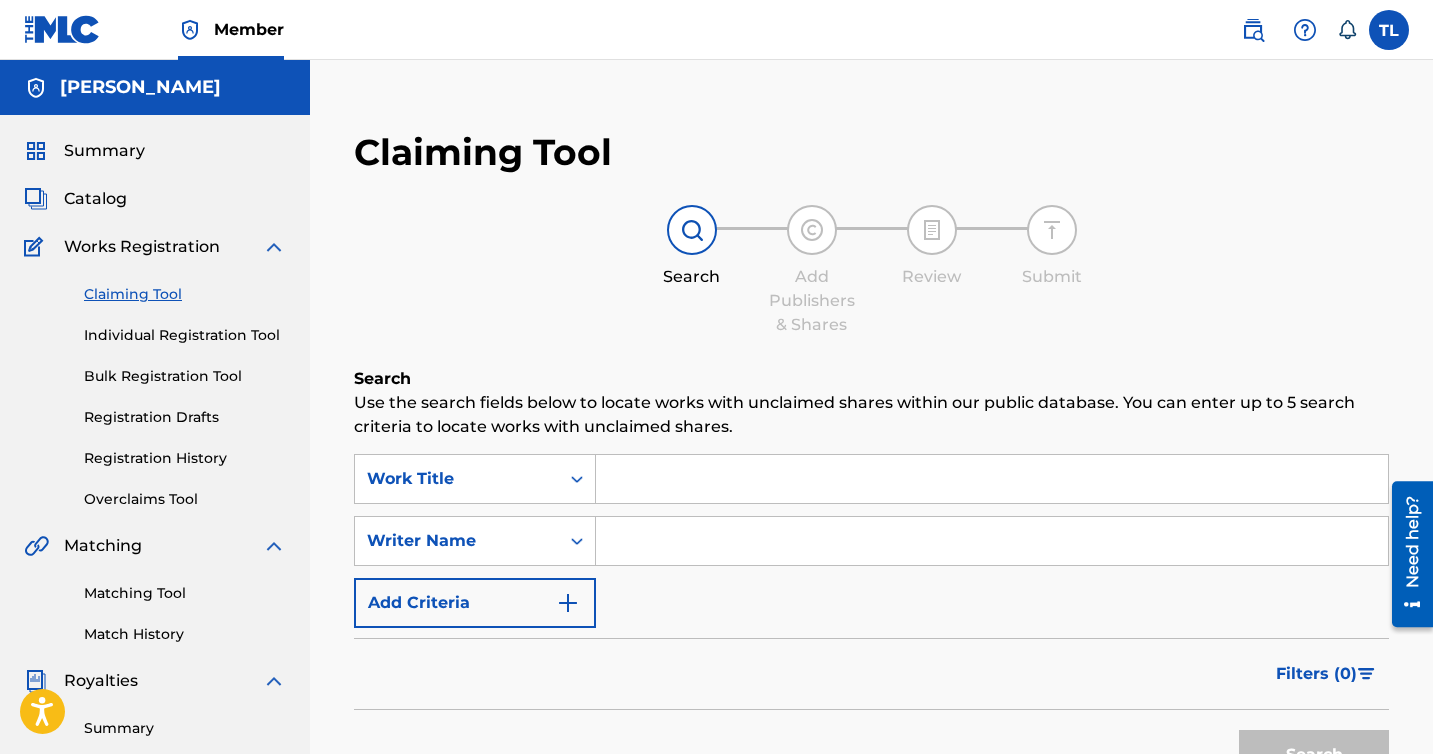 click at bounding box center [992, 541] 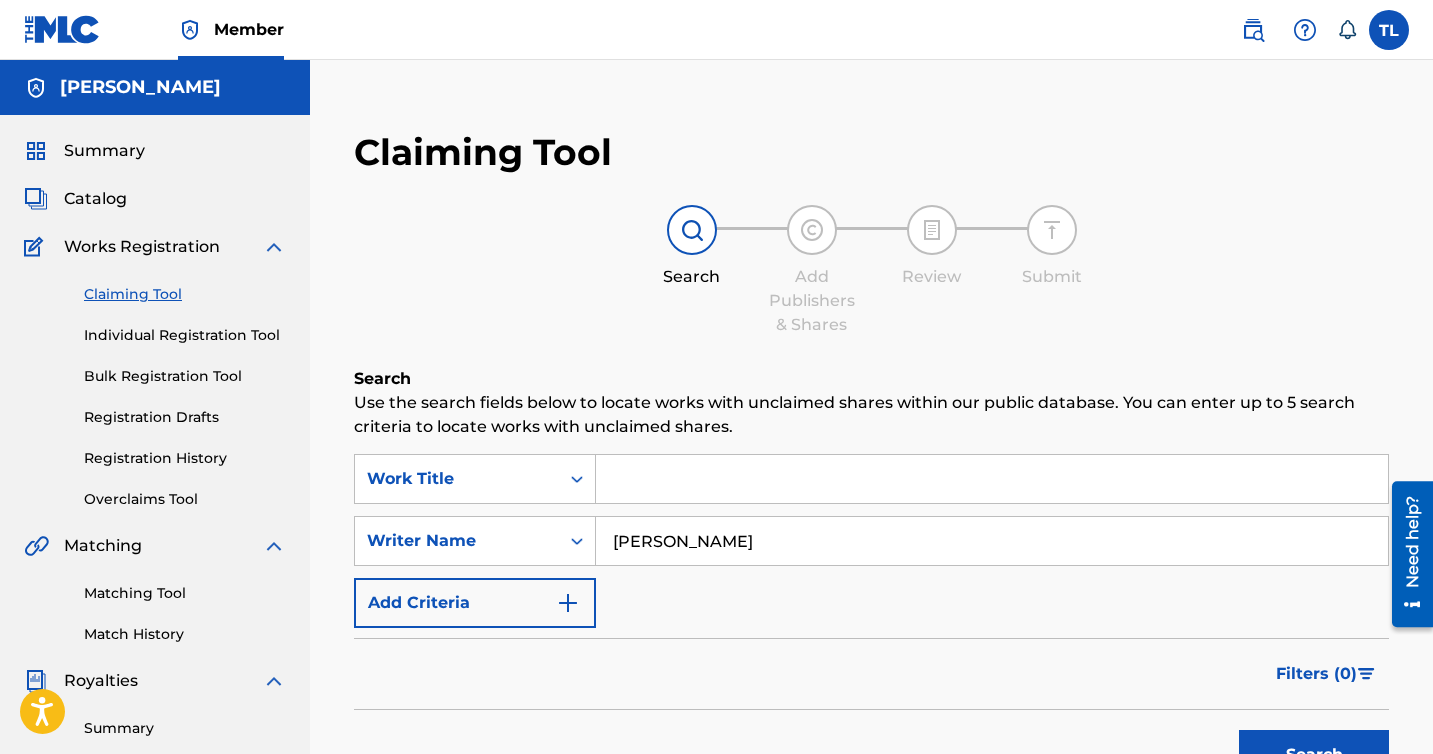 click on "Search" at bounding box center (1314, 755) 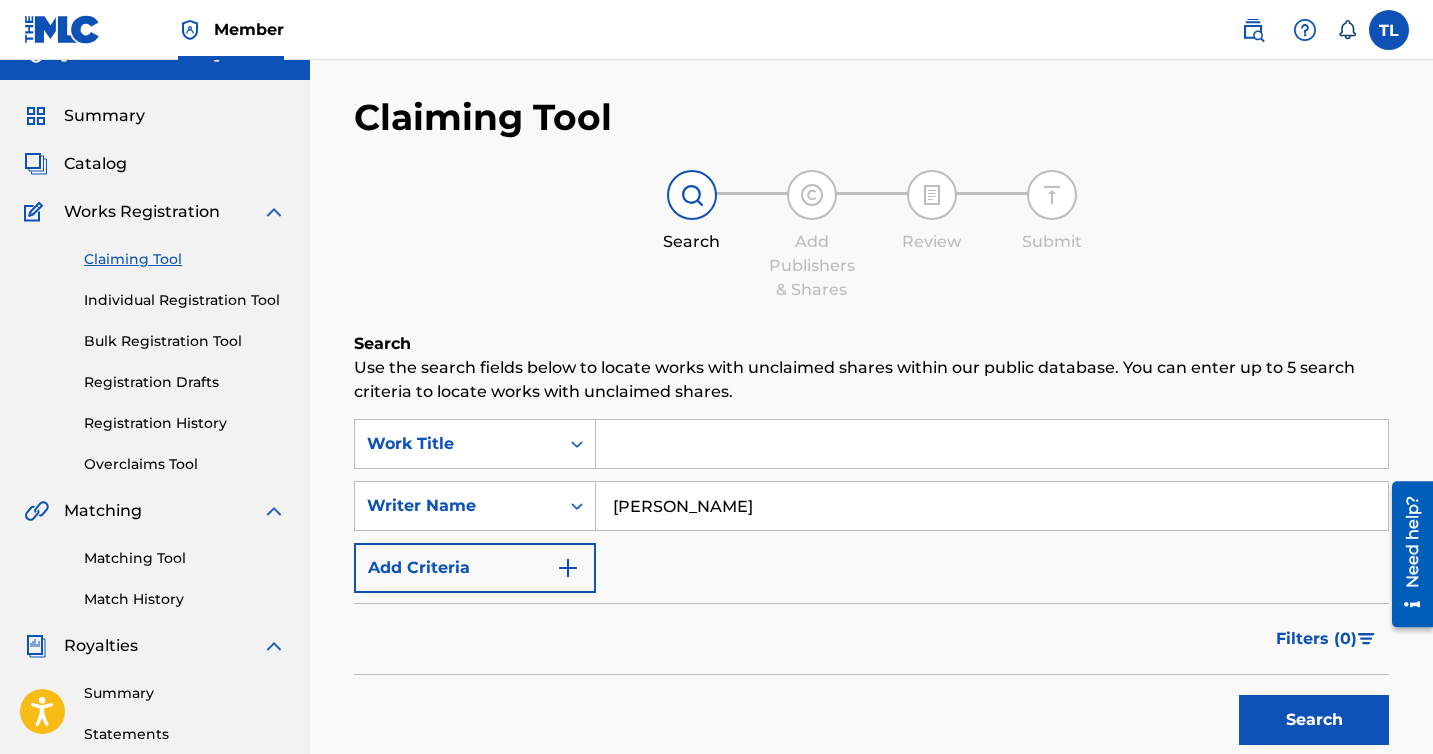 scroll, scrollTop: 0, scrollLeft: 0, axis: both 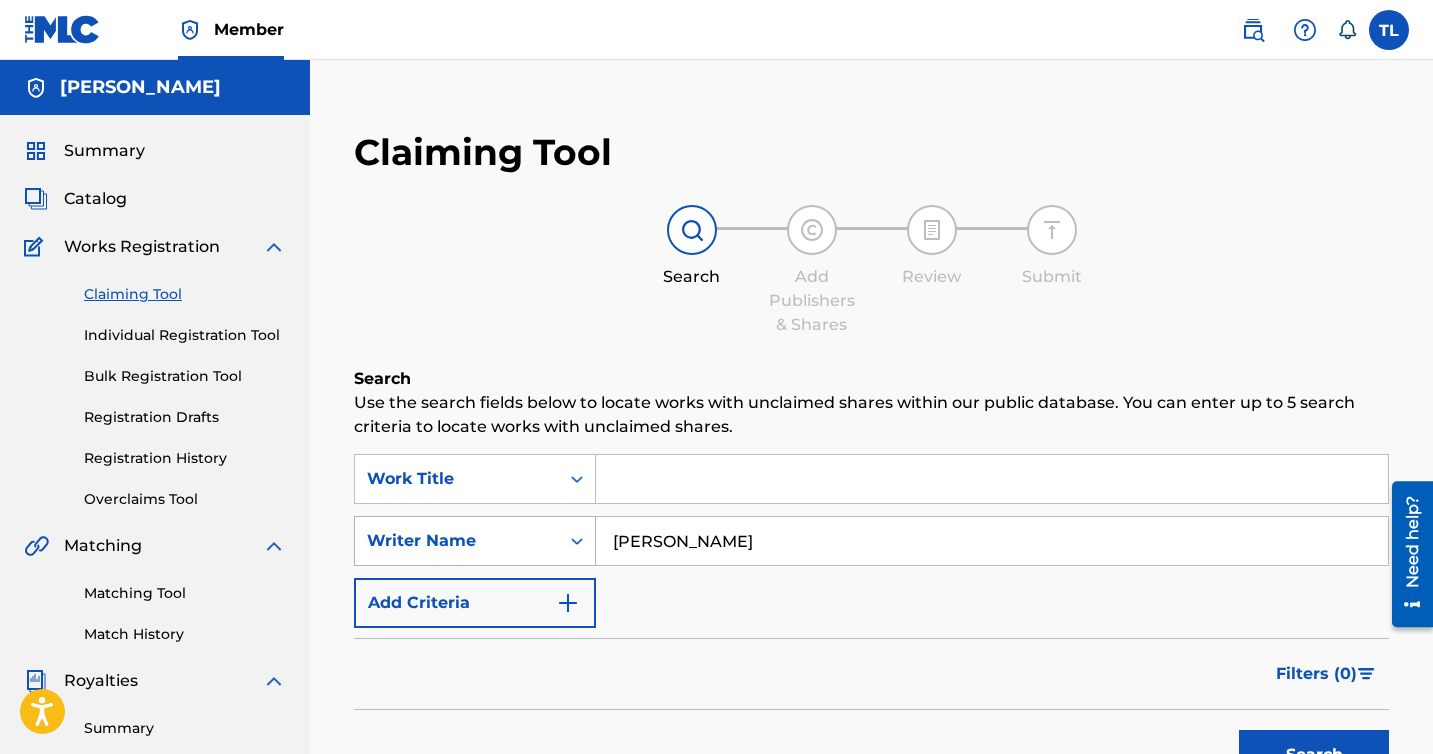 drag, startPoint x: 741, startPoint y: 548, endPoint x: 531, endPoint y: 525, distance: 211.25577 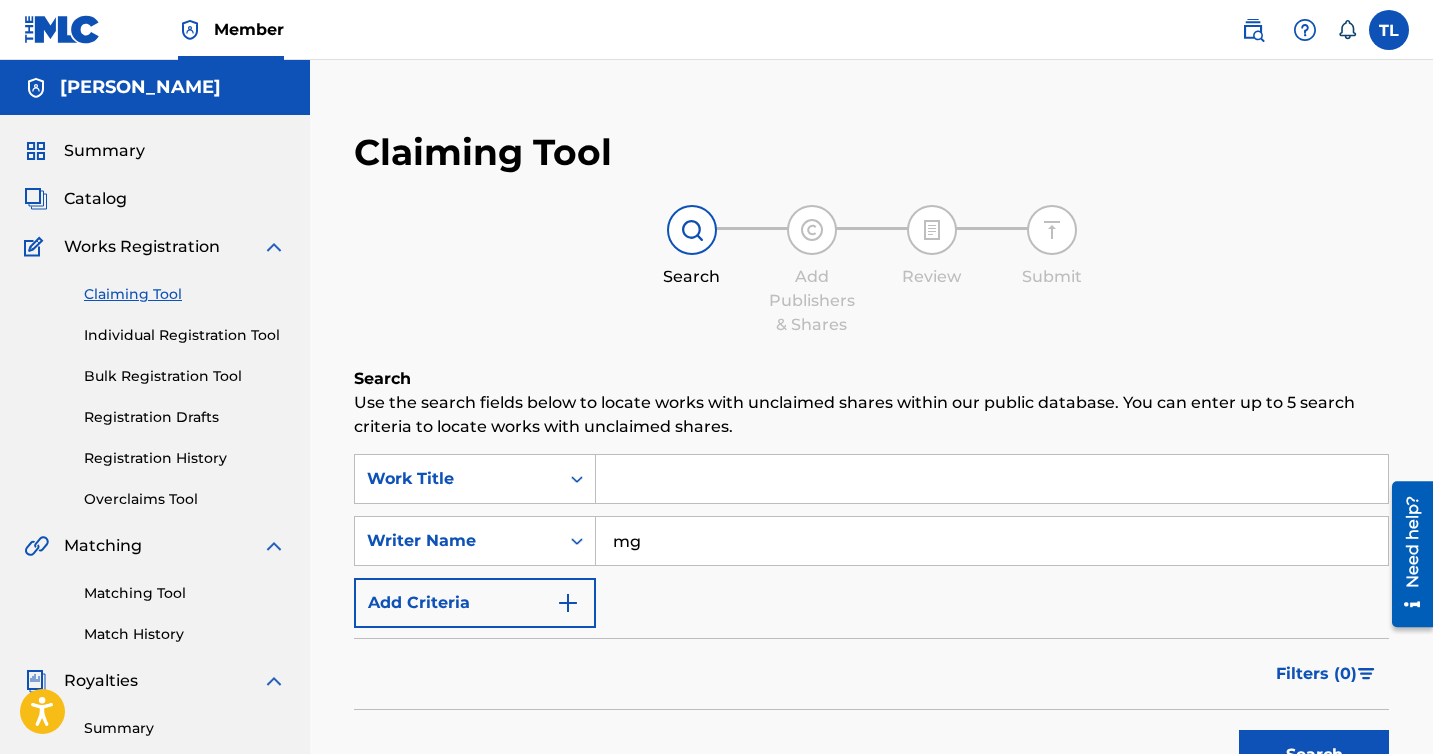 type on "MG SLEEPY" 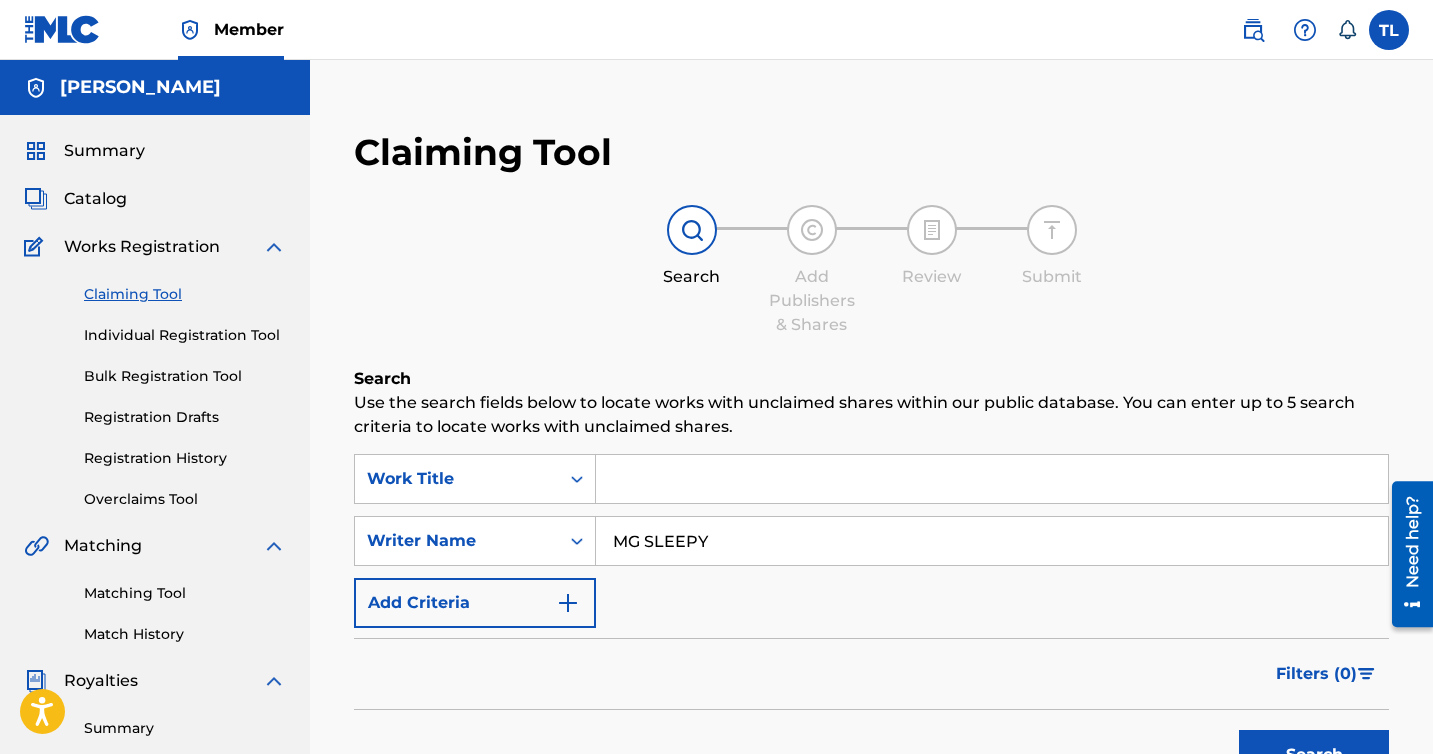 click on "Search" at bounding box center (1314, 755) 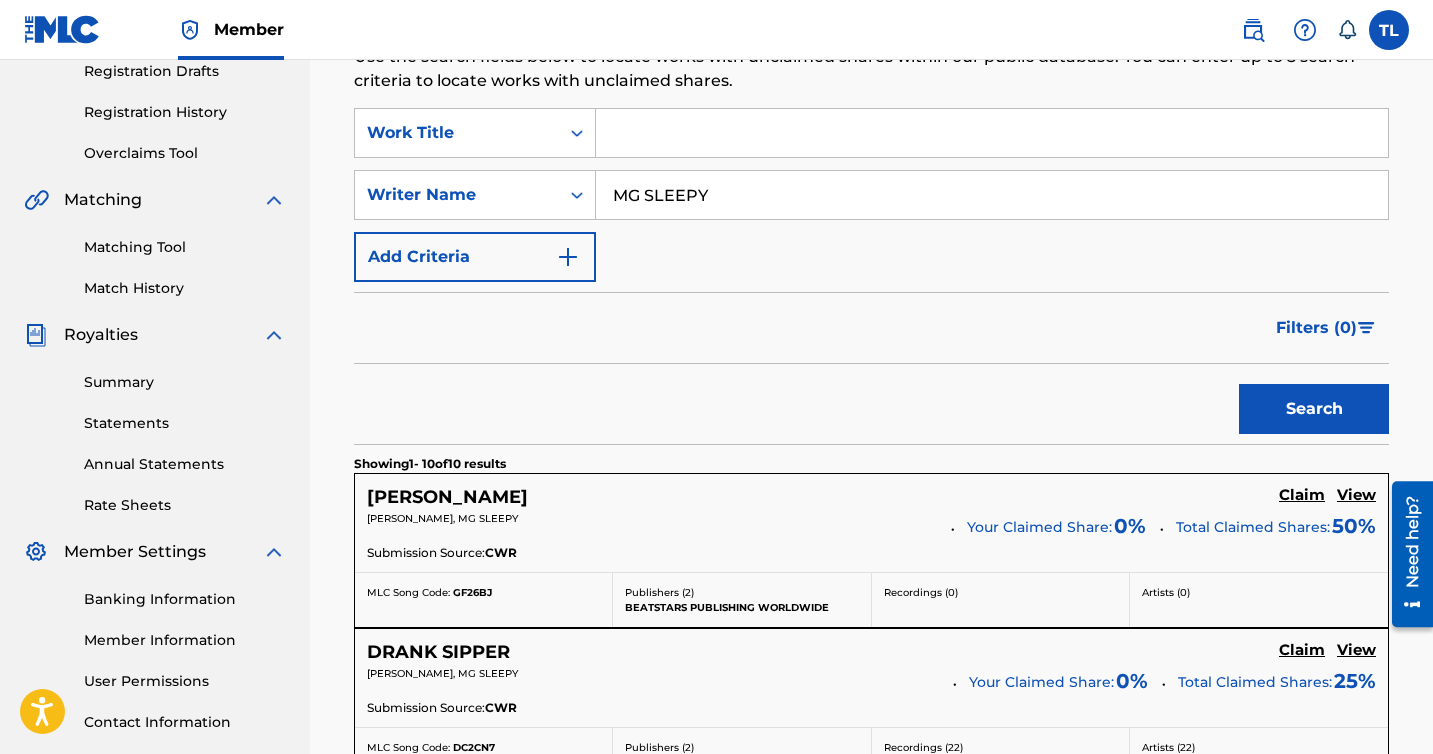 scroll, scrollTop: 0, scrollLeft: 0, axis: both 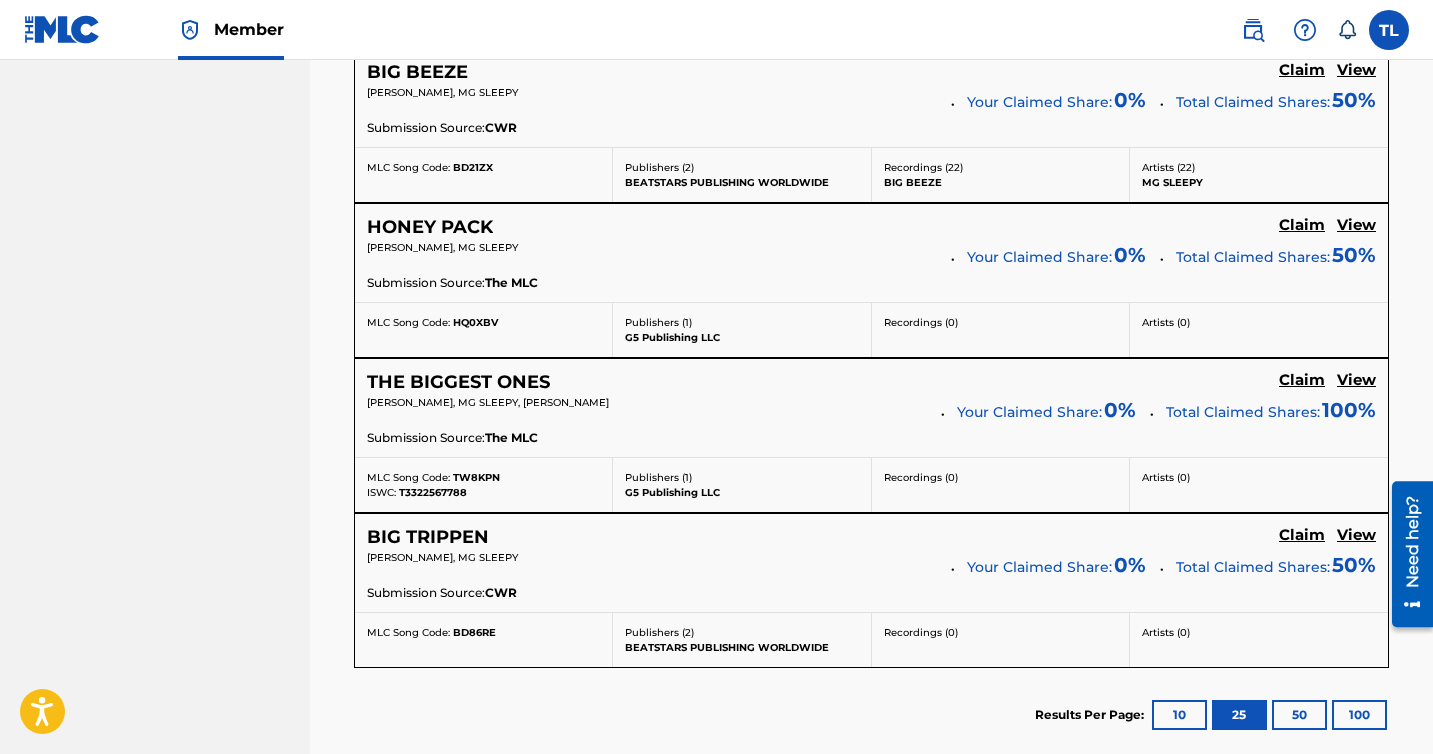 click on "100" at bounding box center (1359, 715) 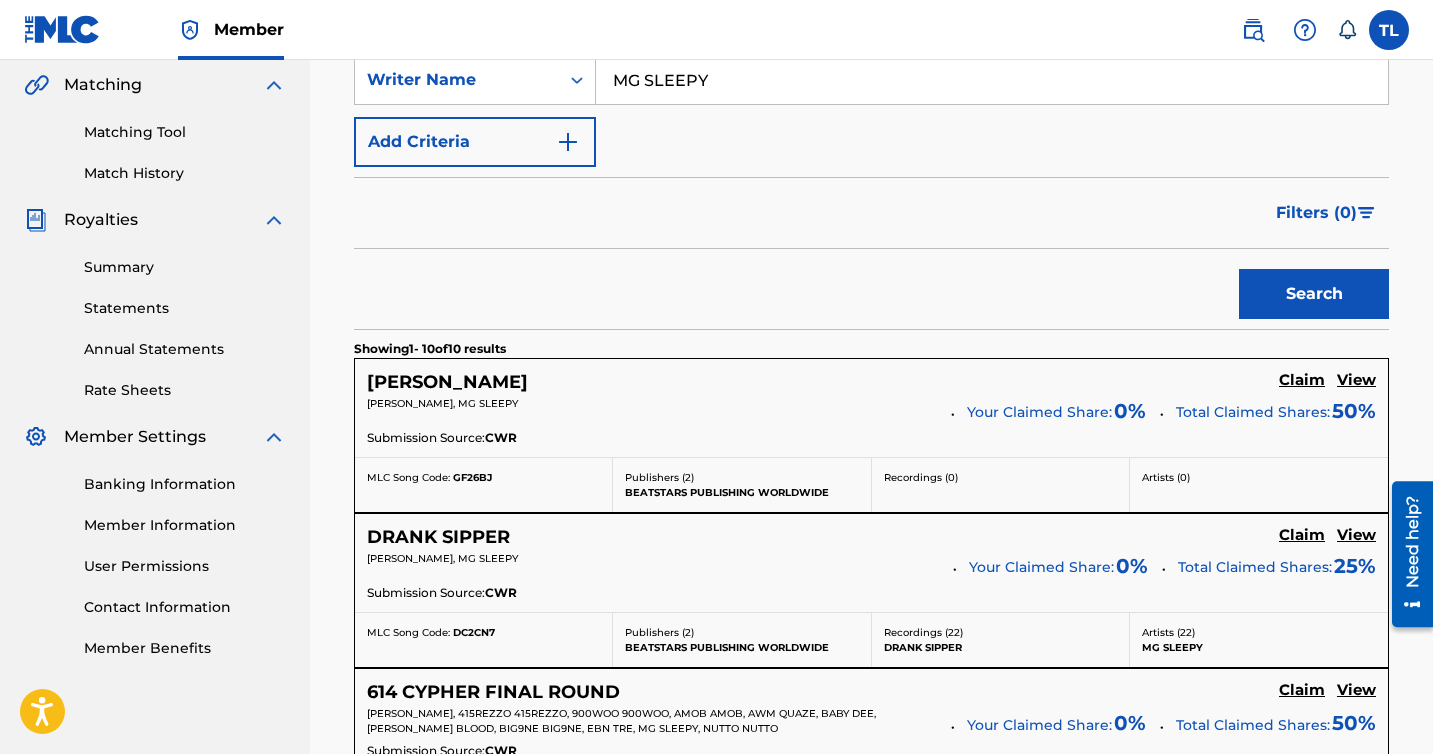 scroll, scrollTop: 0, scrollLeft: 0, axis: both 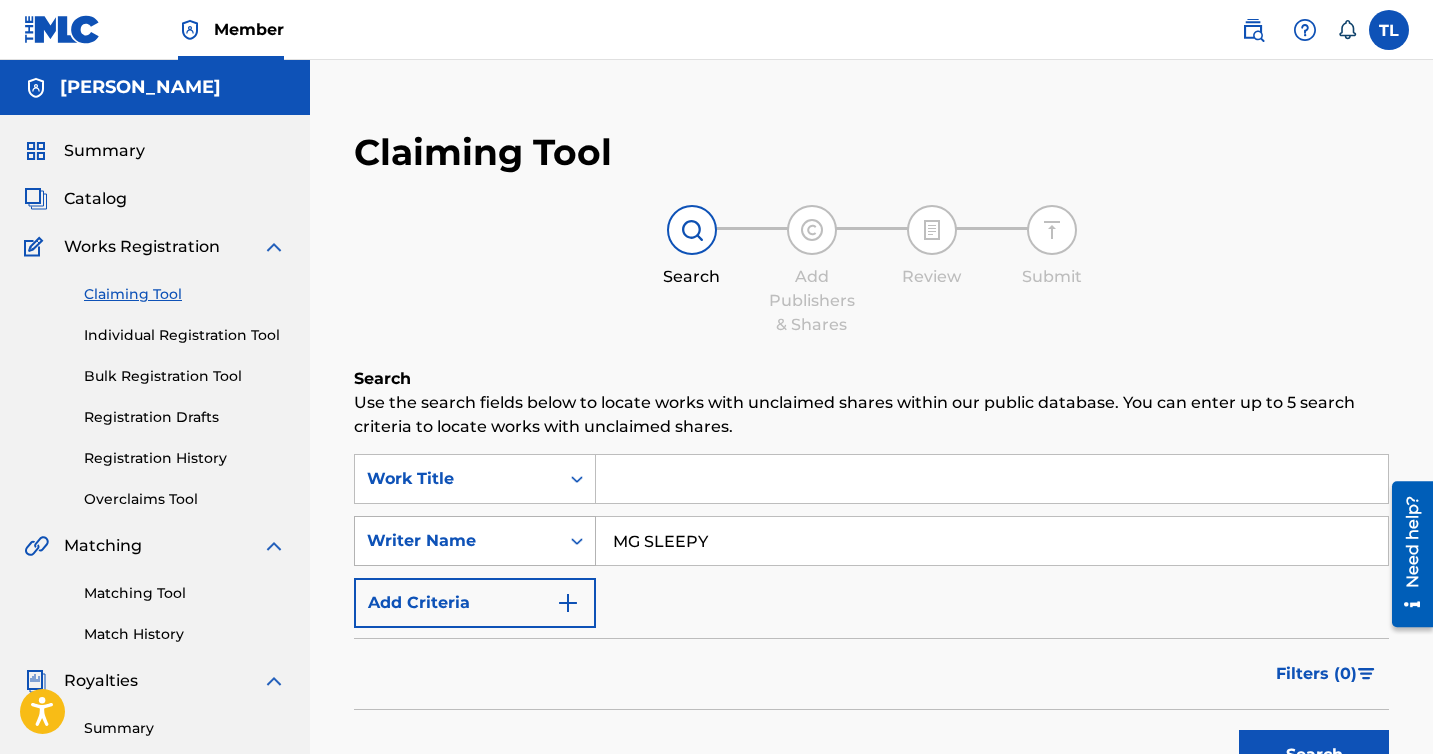 drag, startPoint x: 781, startPoint y: 542, endPoint x: 579, endPoint y: 537, distance: 202.06187 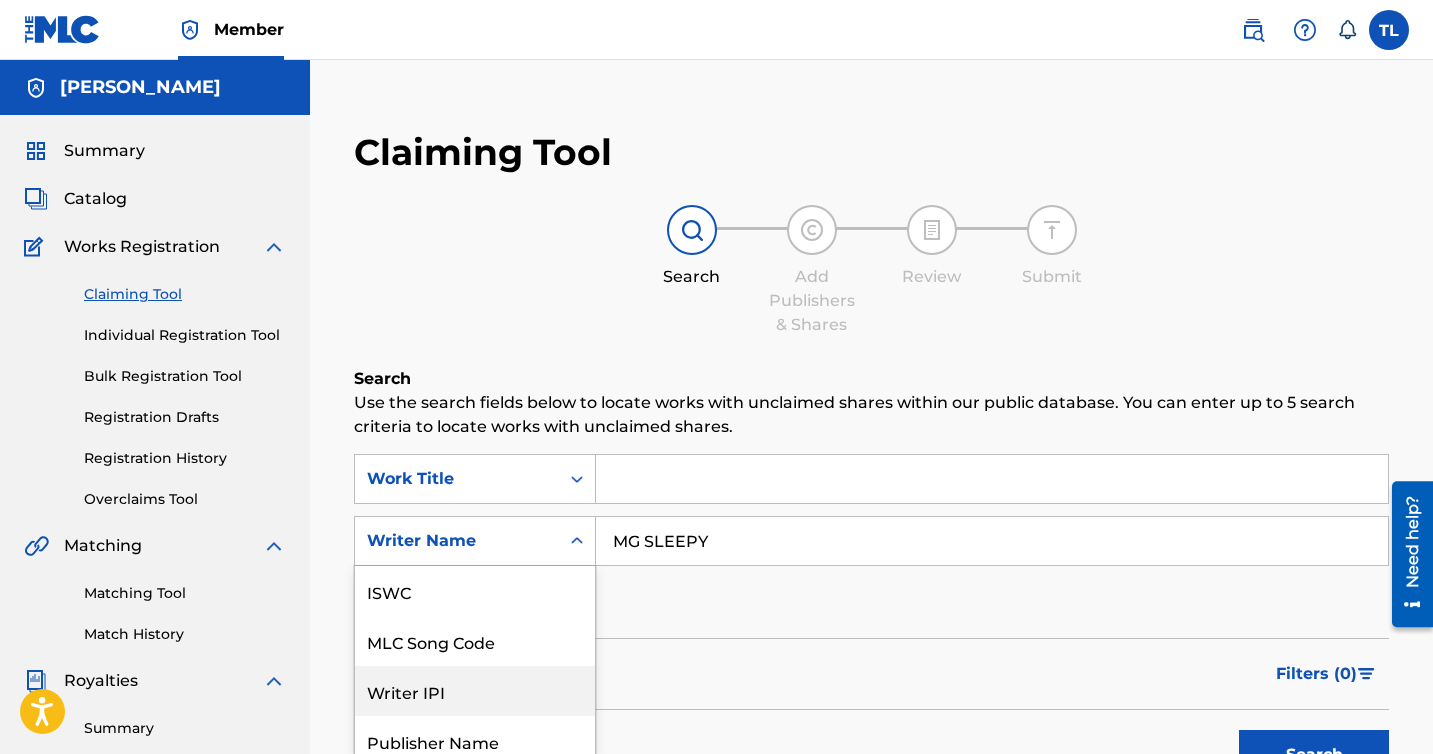 scroll, scrollTop: 113, scrollLeft: 0, axis: vertical 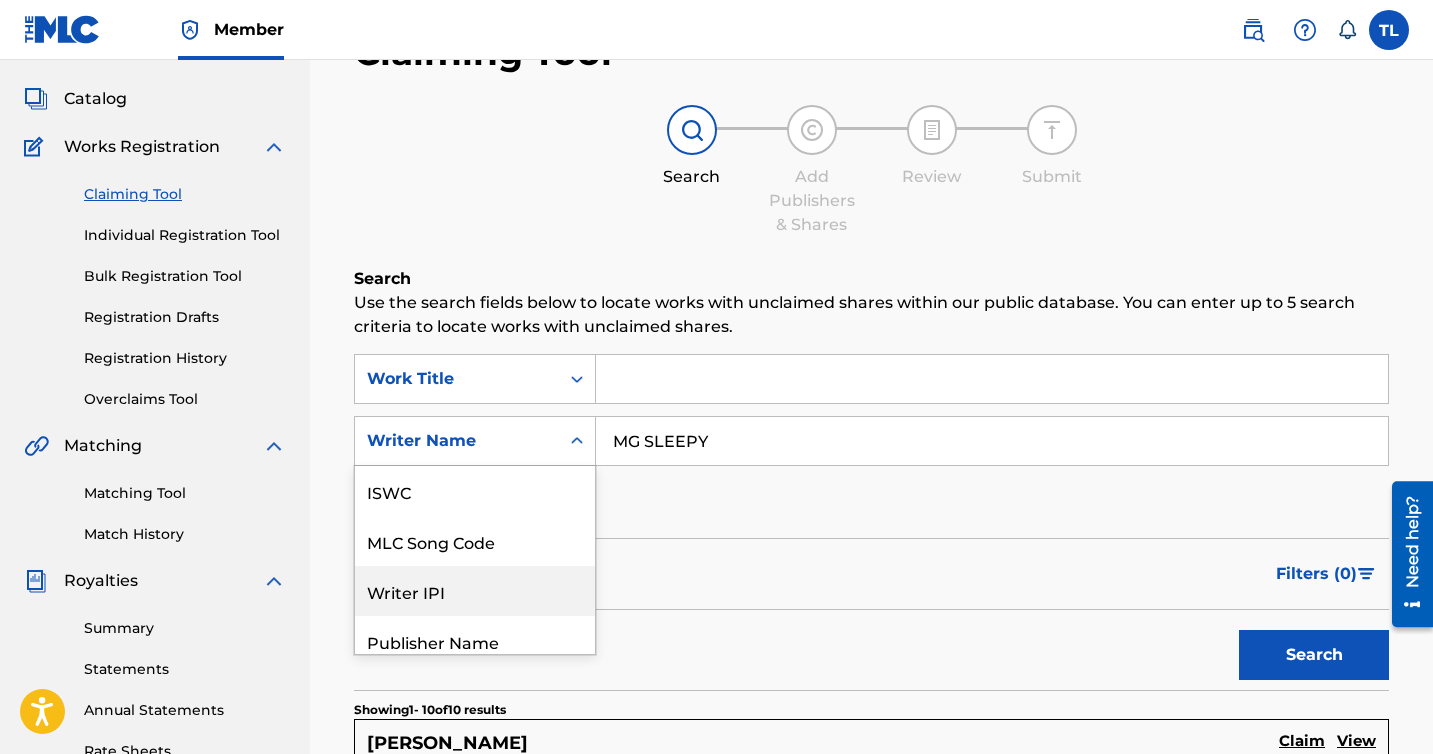 click on "Writer IPI, 3 of 7. 7 results available. Use Up and Down to choose options, press Enter to select the currently focused option, press Escape to exit the menu, press Tab to select the option and exit the menu. Writer Name ISWC MLC Song Code Writer IPI Publisher Name Publisher IPI MLC Publisher Number Writer Name" at bounding box center [475, 441] 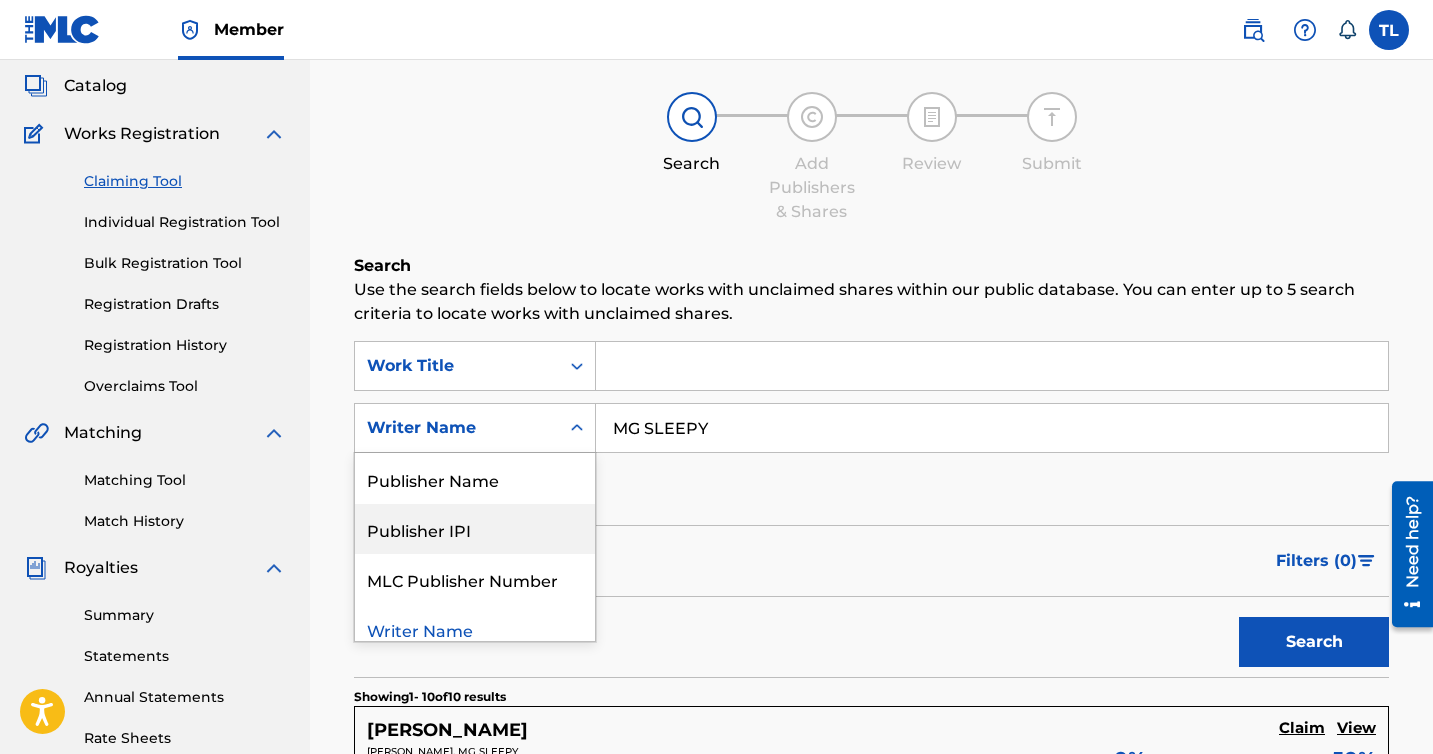 scroll, scrollTop: 162, scrollLeft: 0, axis: vertical 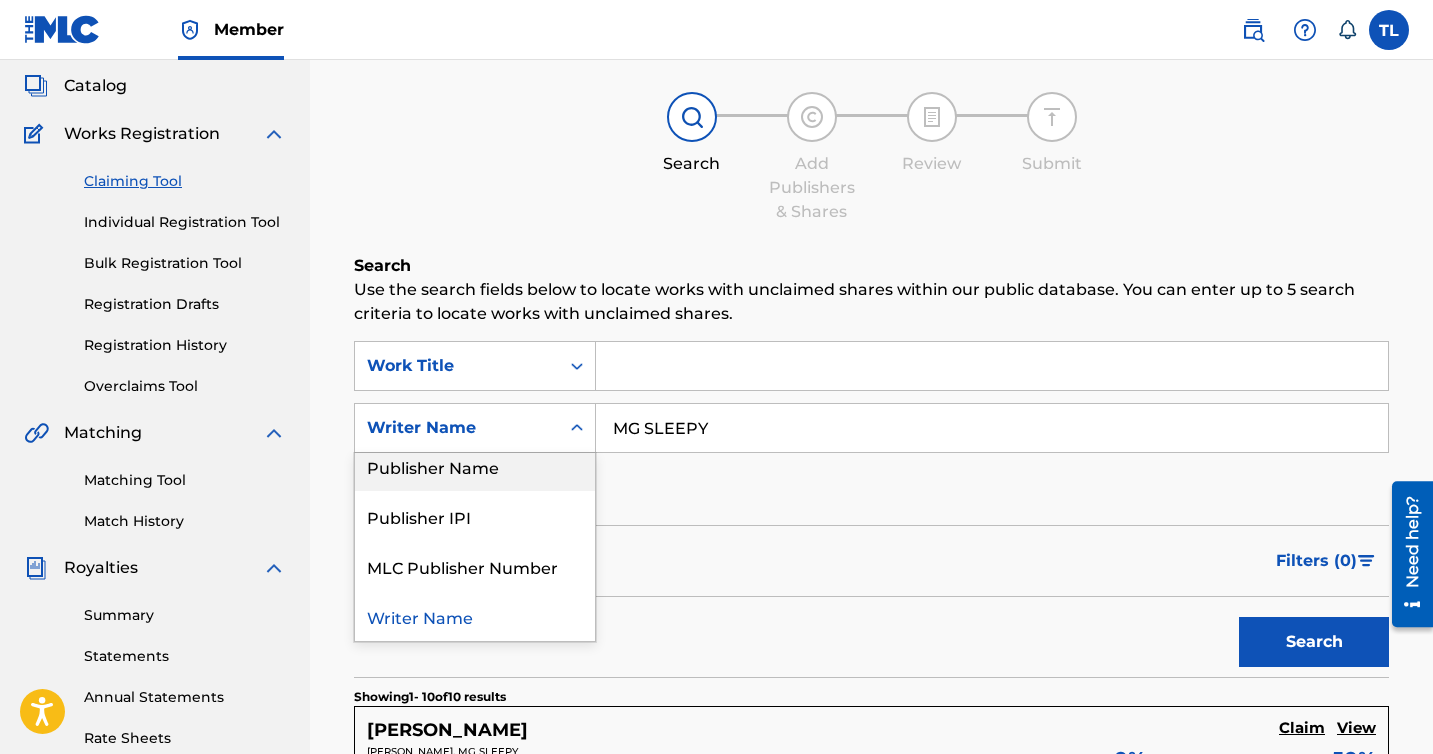click on "Publisher Name" at bounding box center (475, 466) 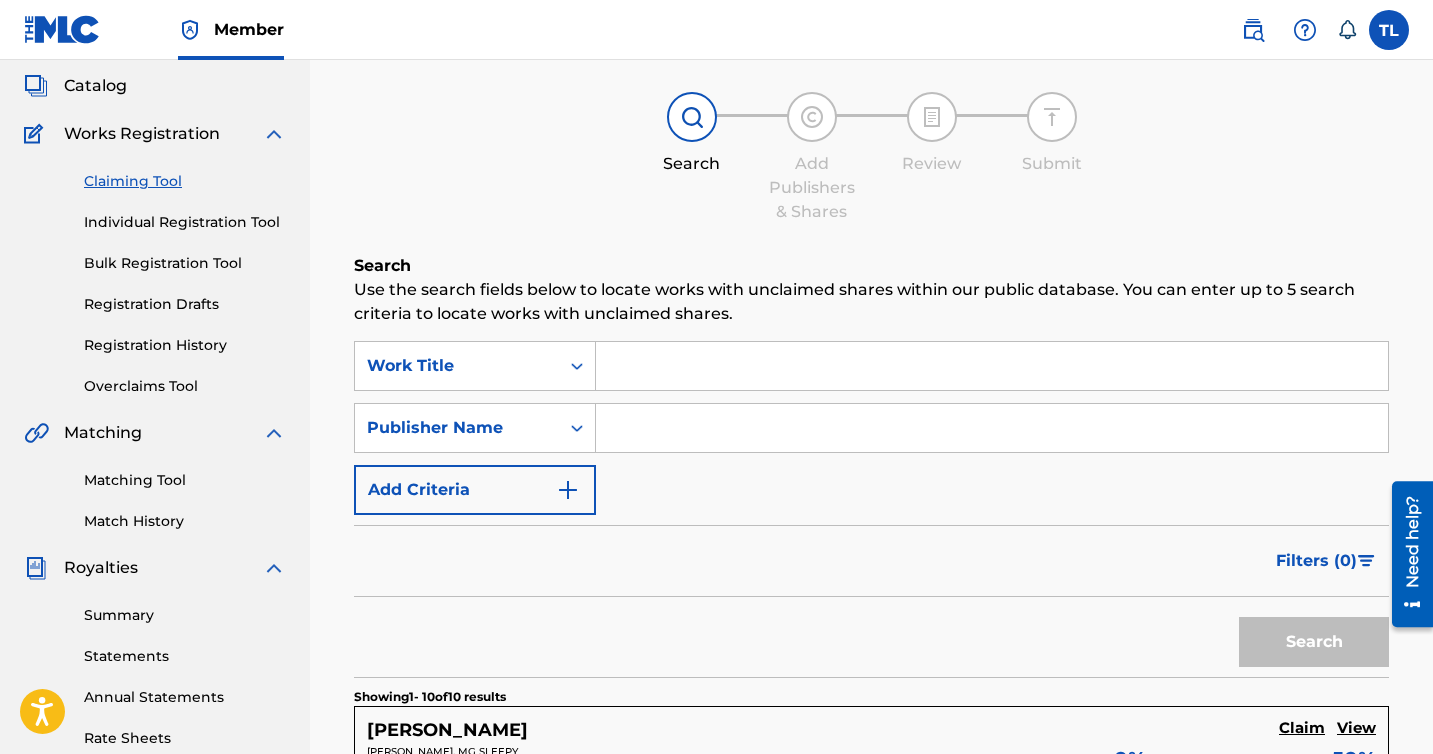 click at bounding box center [992, 428] 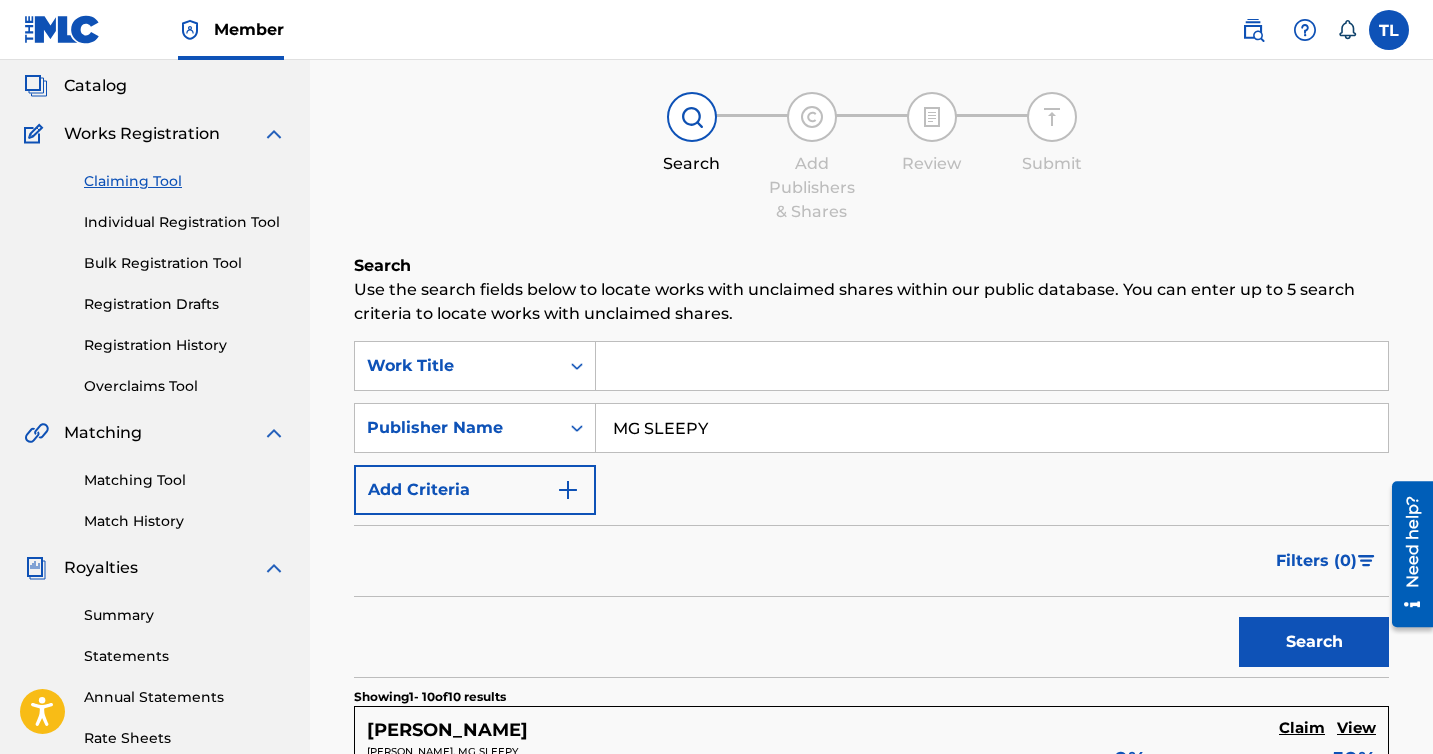 type on "MG SLEEPY" 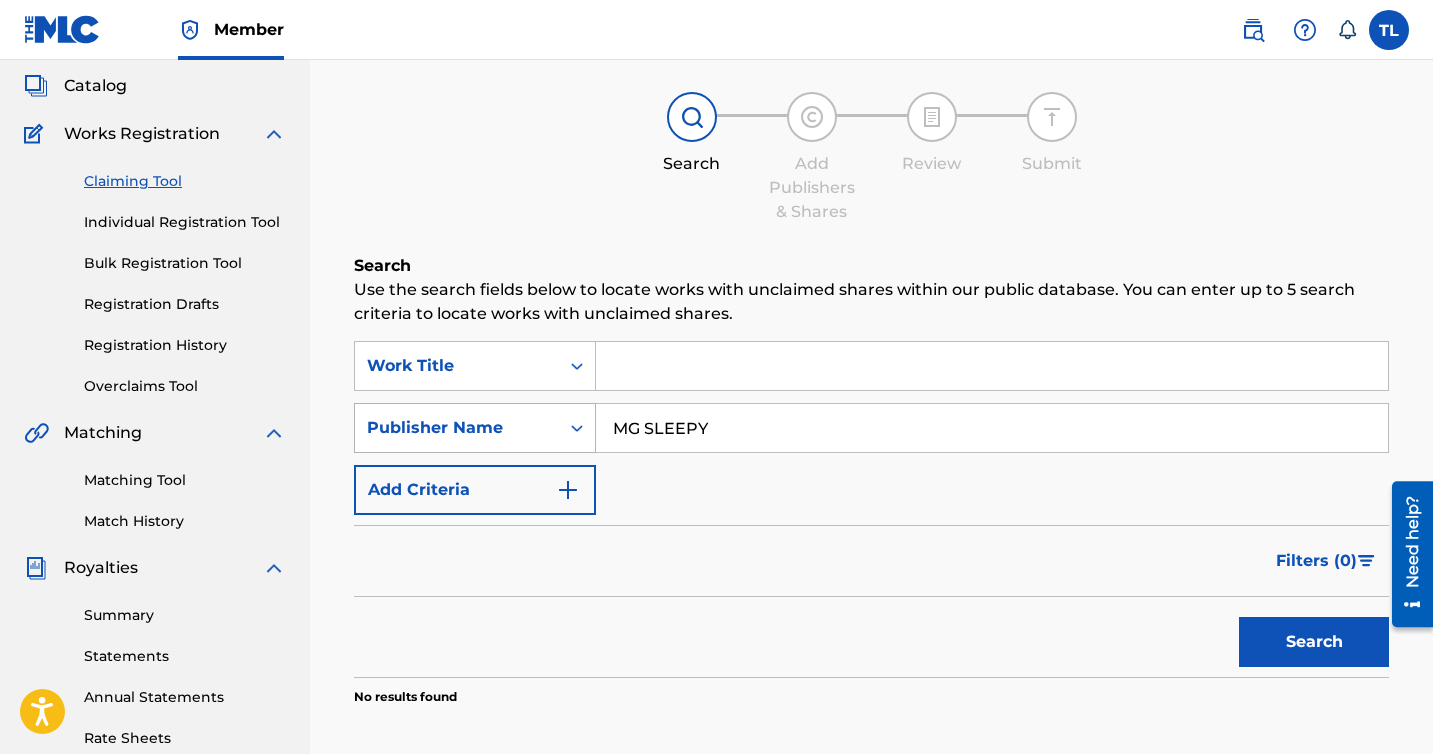 click on "Publisher Name" at bounding box center (457, 428) 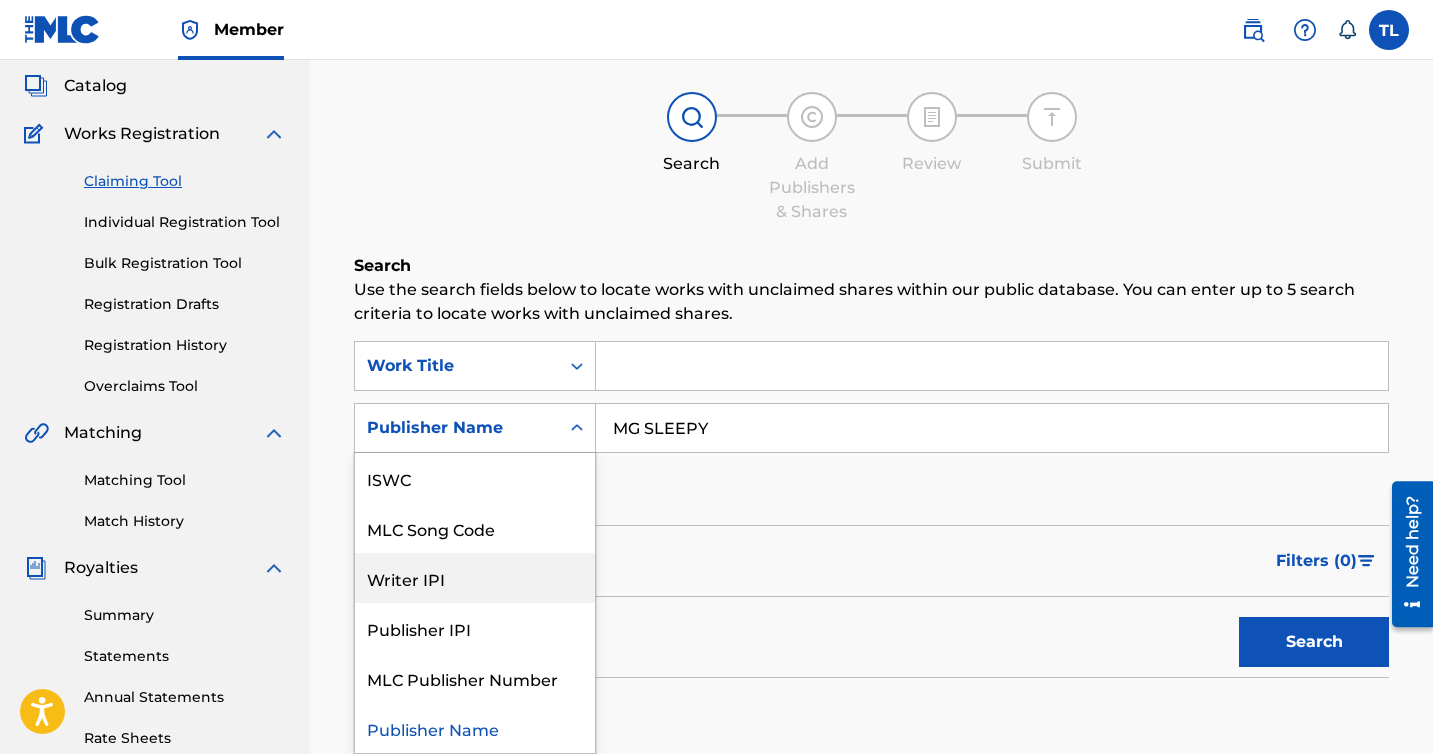 scroll, scrollTop: 0, scrollLeft: 0, axis: both 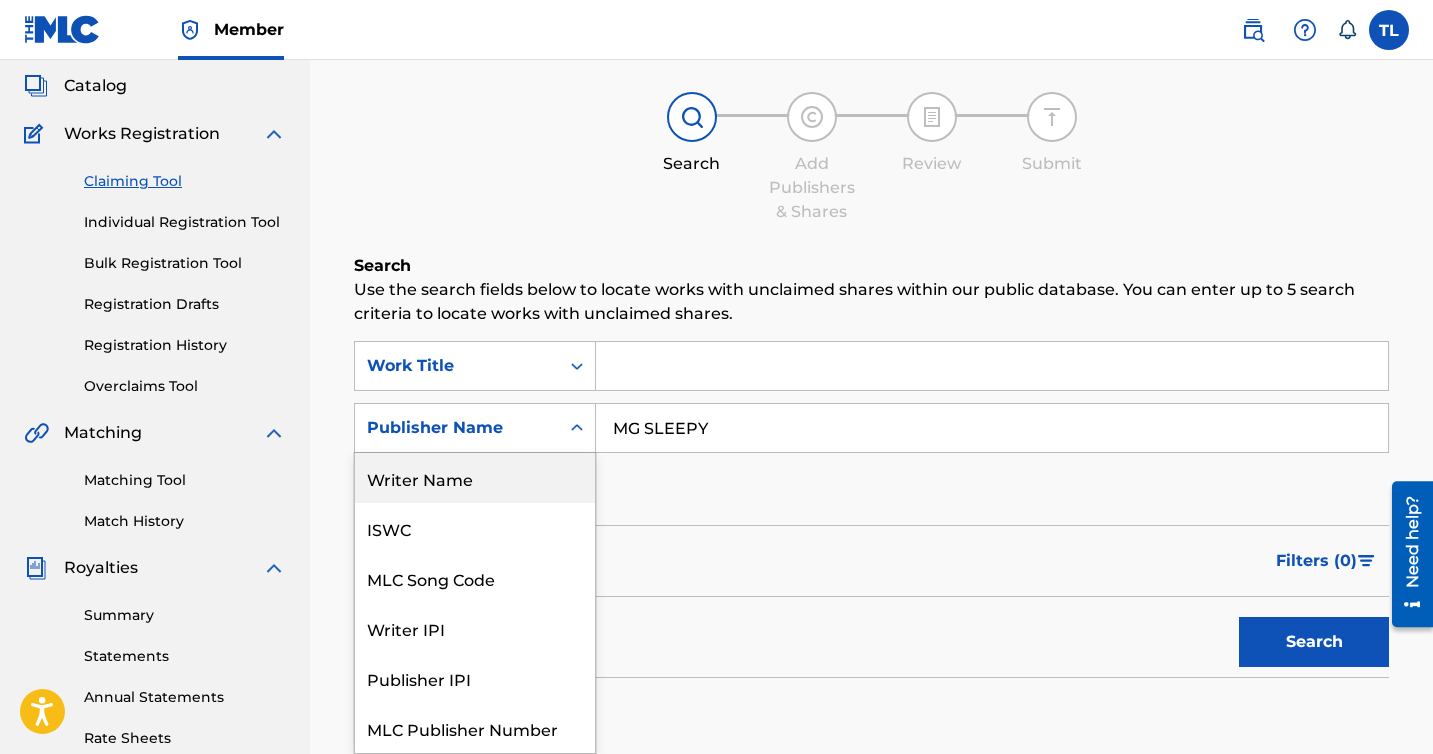 click on "Writer Name" at bounding box center [475, 478] 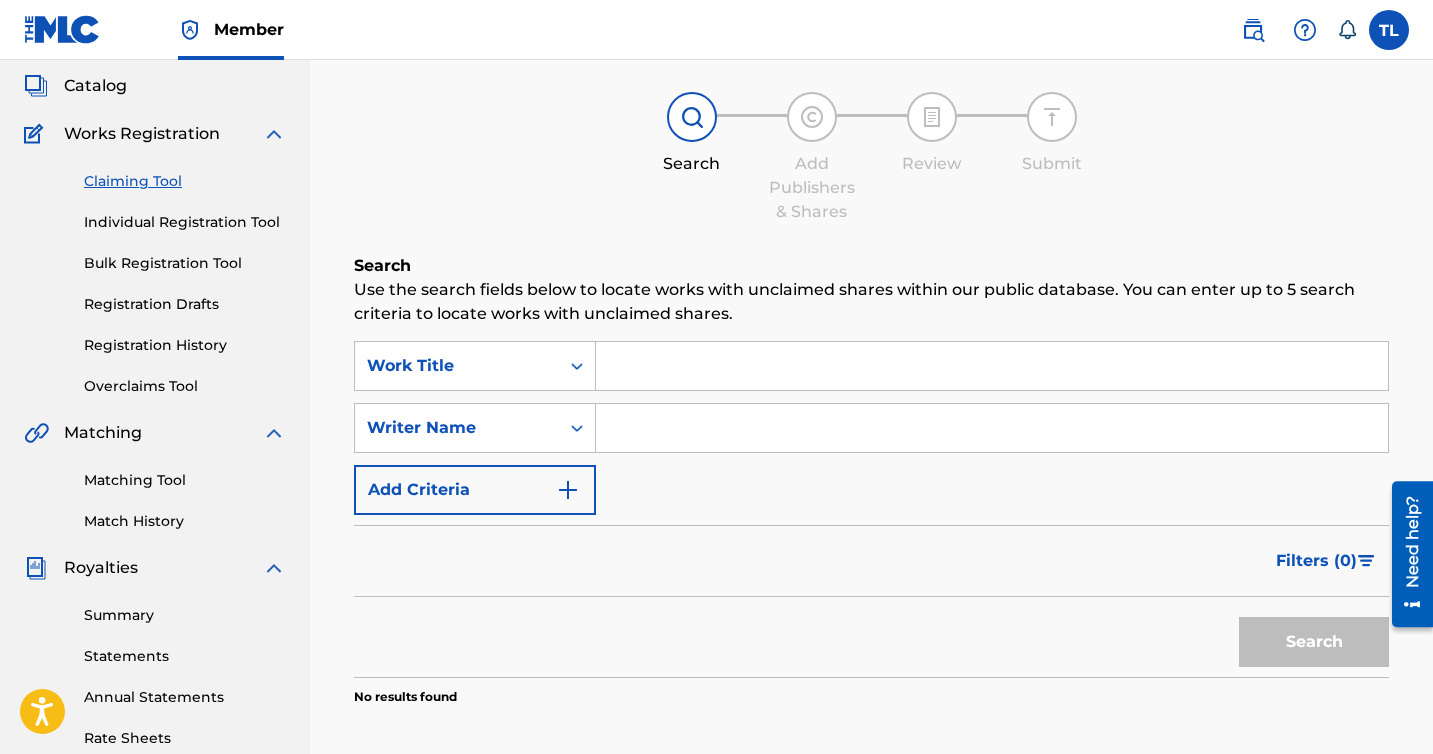 click at bounding box center (992, 428) 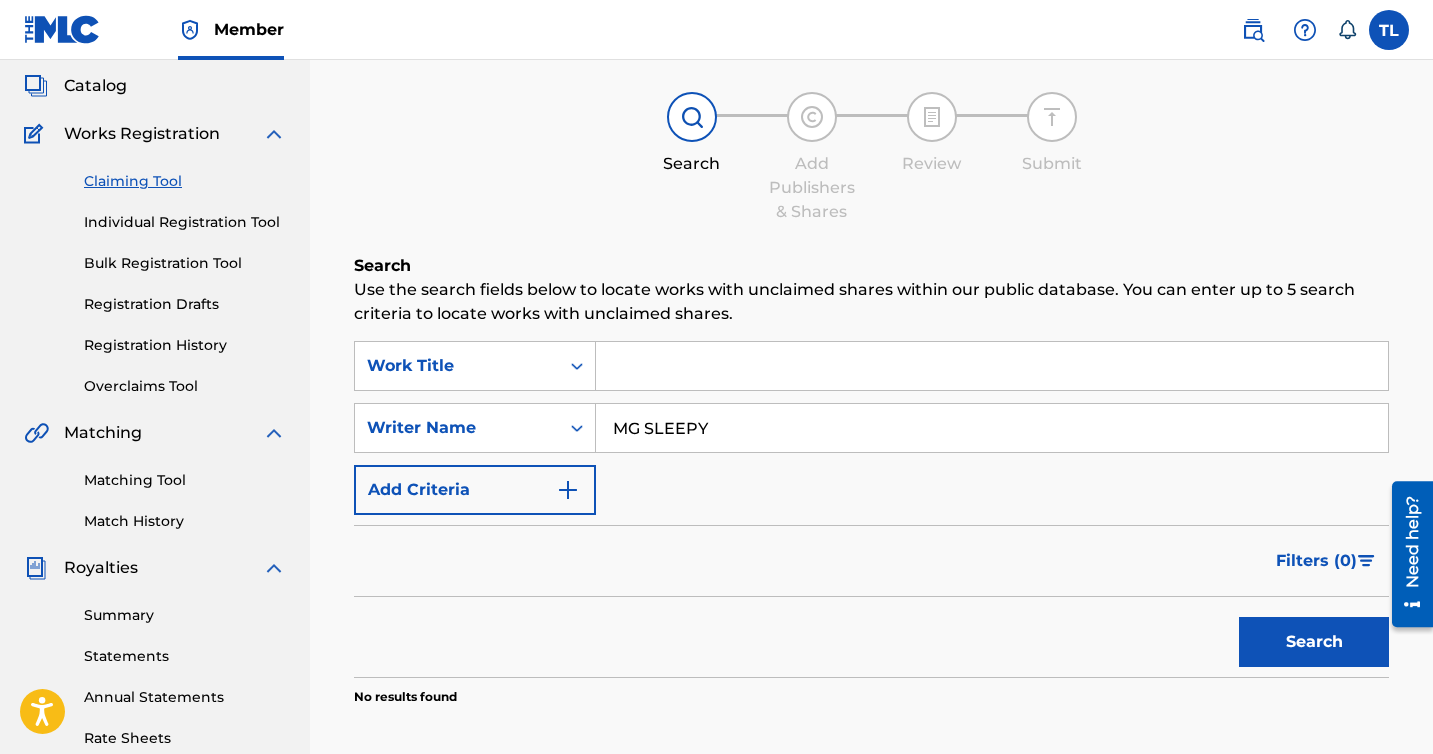 click on "Search" at bounding box center [1314, 642] 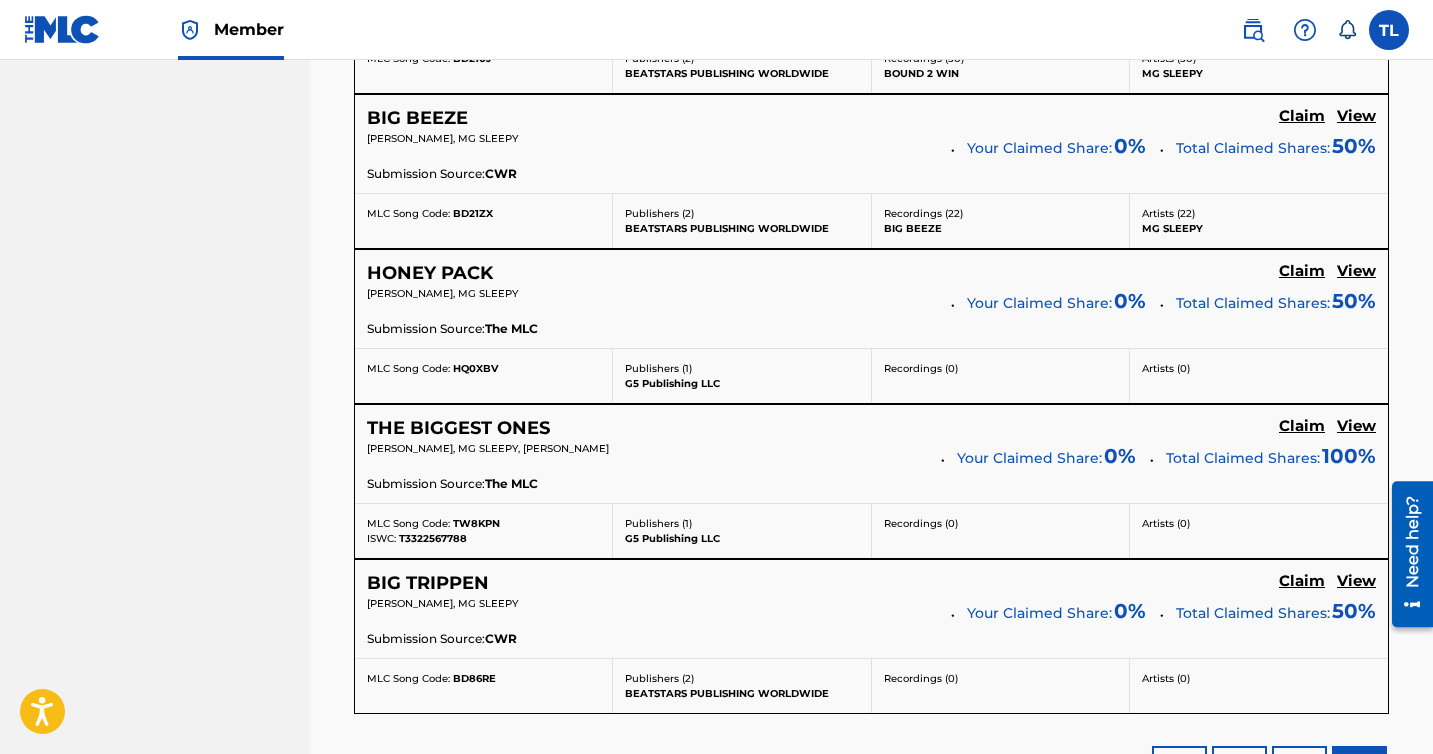 scroll, scrollTop: 1660, scrollLeft: 0, axis: vertical 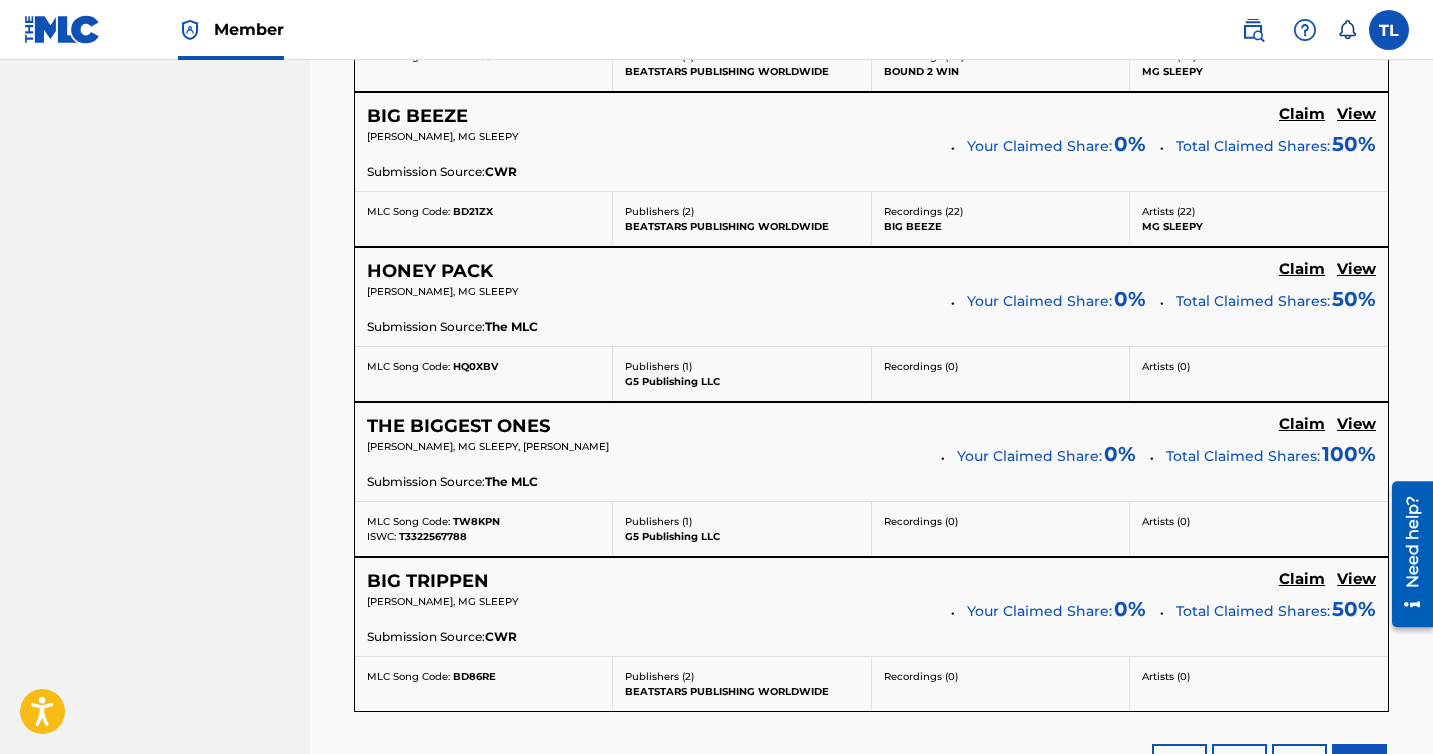 click on "HONEY PACK" at bounding box center (430, 271) 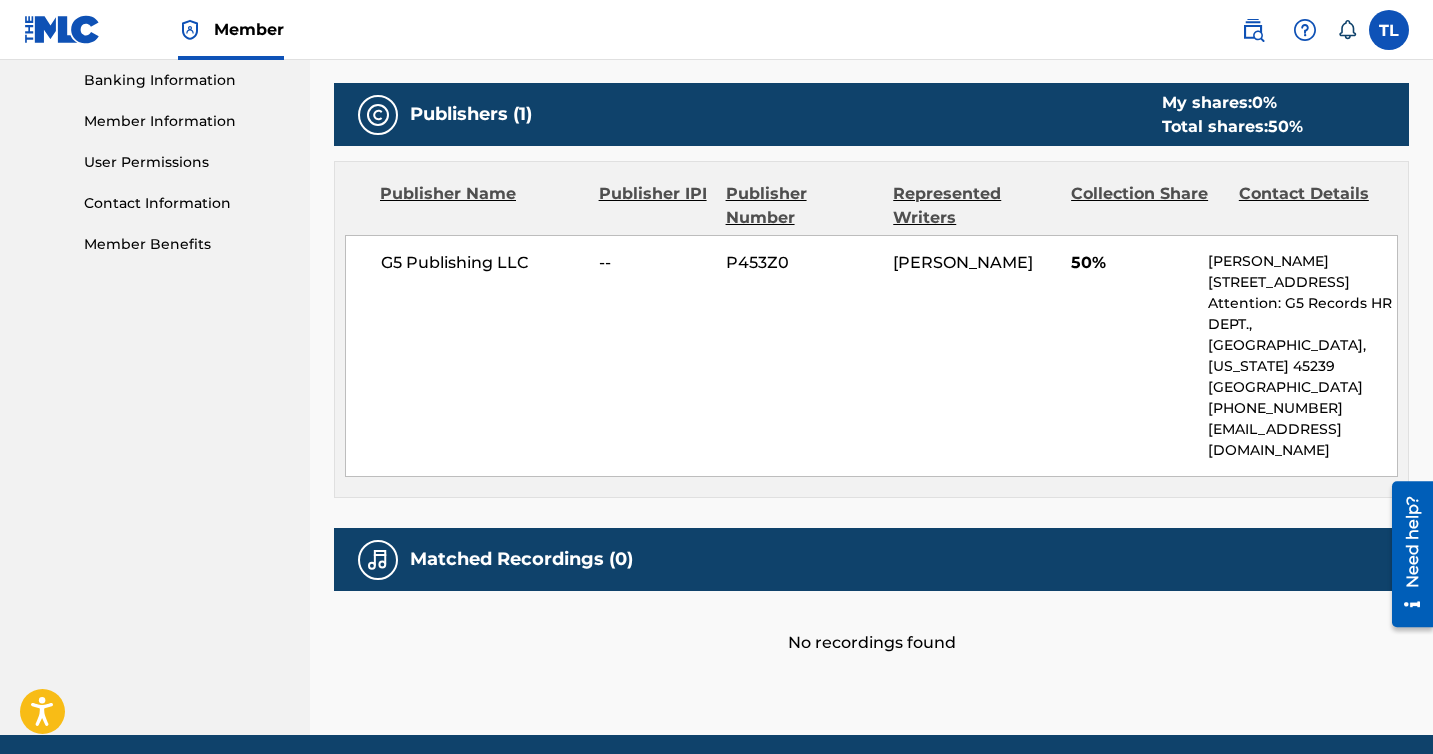 scroll, scrollTop: 863, scrollLeft: 0, axis: vertical 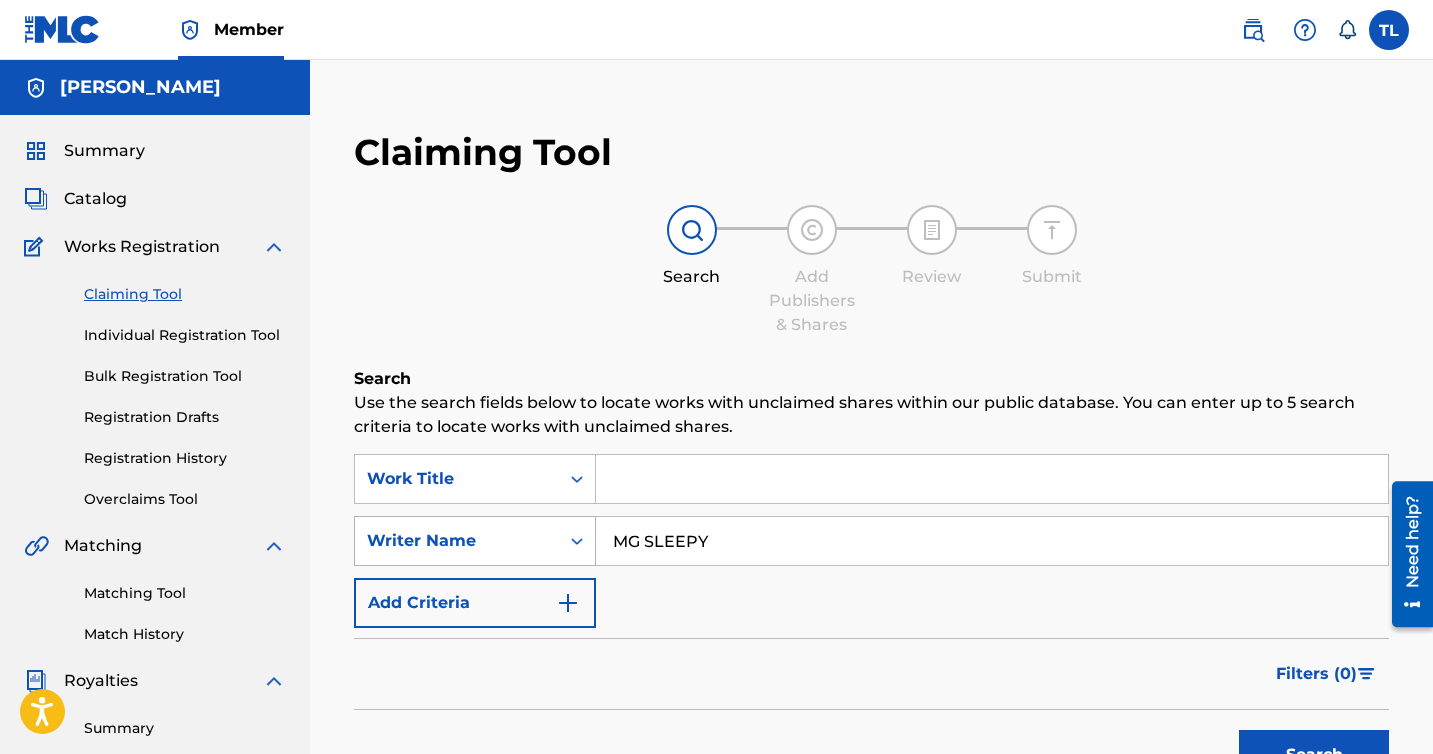 drag, startPoint x: 717, startPoint y: 545, endPoint x: 500, endPoint y: 544, distance: 217.0023 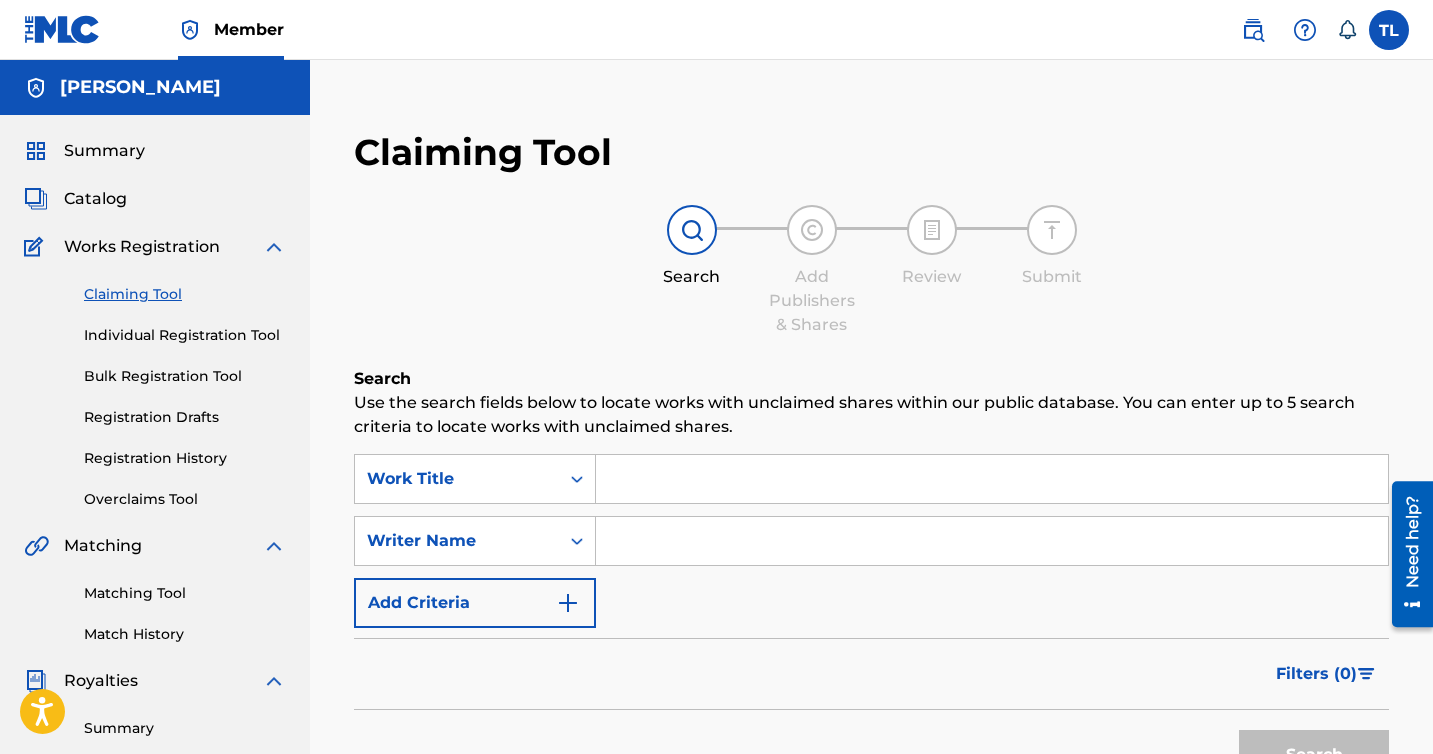 click at bounding box center (992, 541) 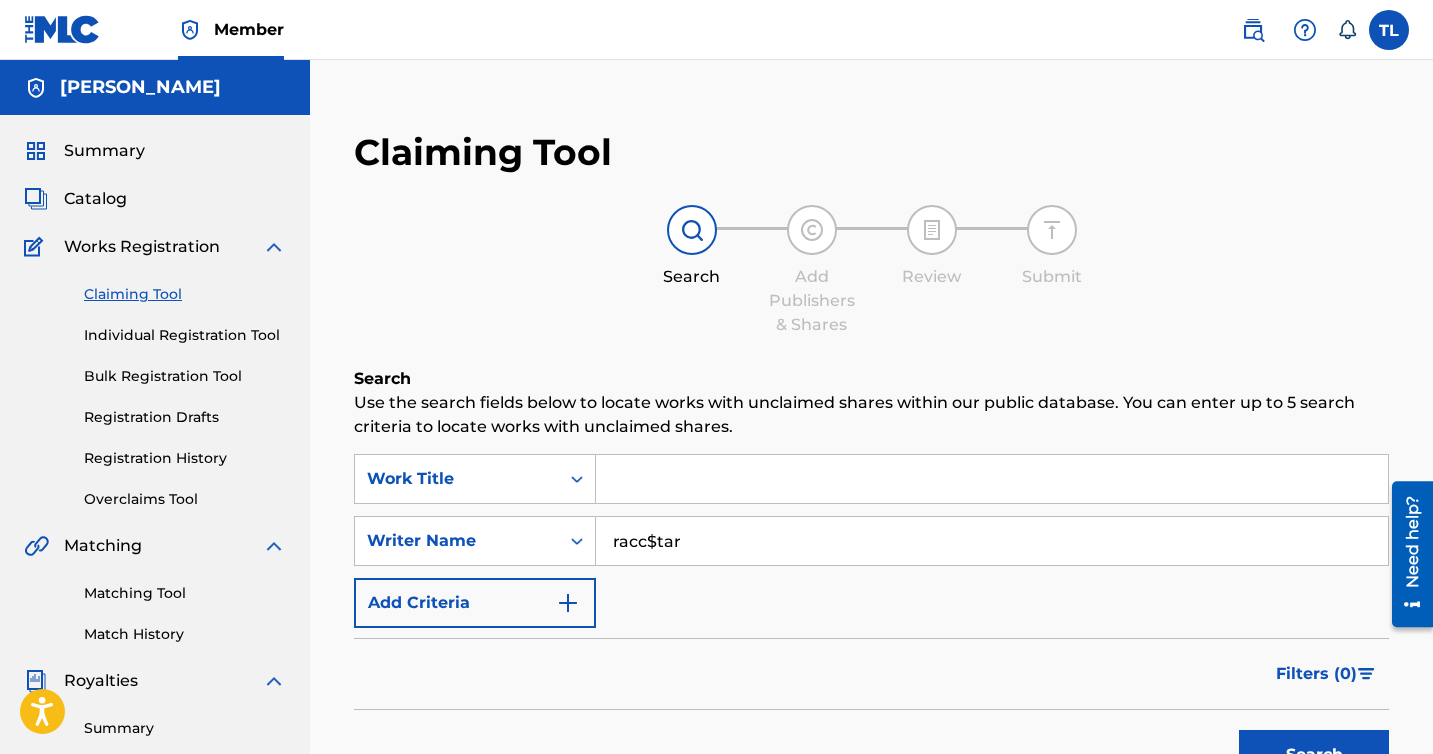 click on "Search" at bounding box center [1314, 755] 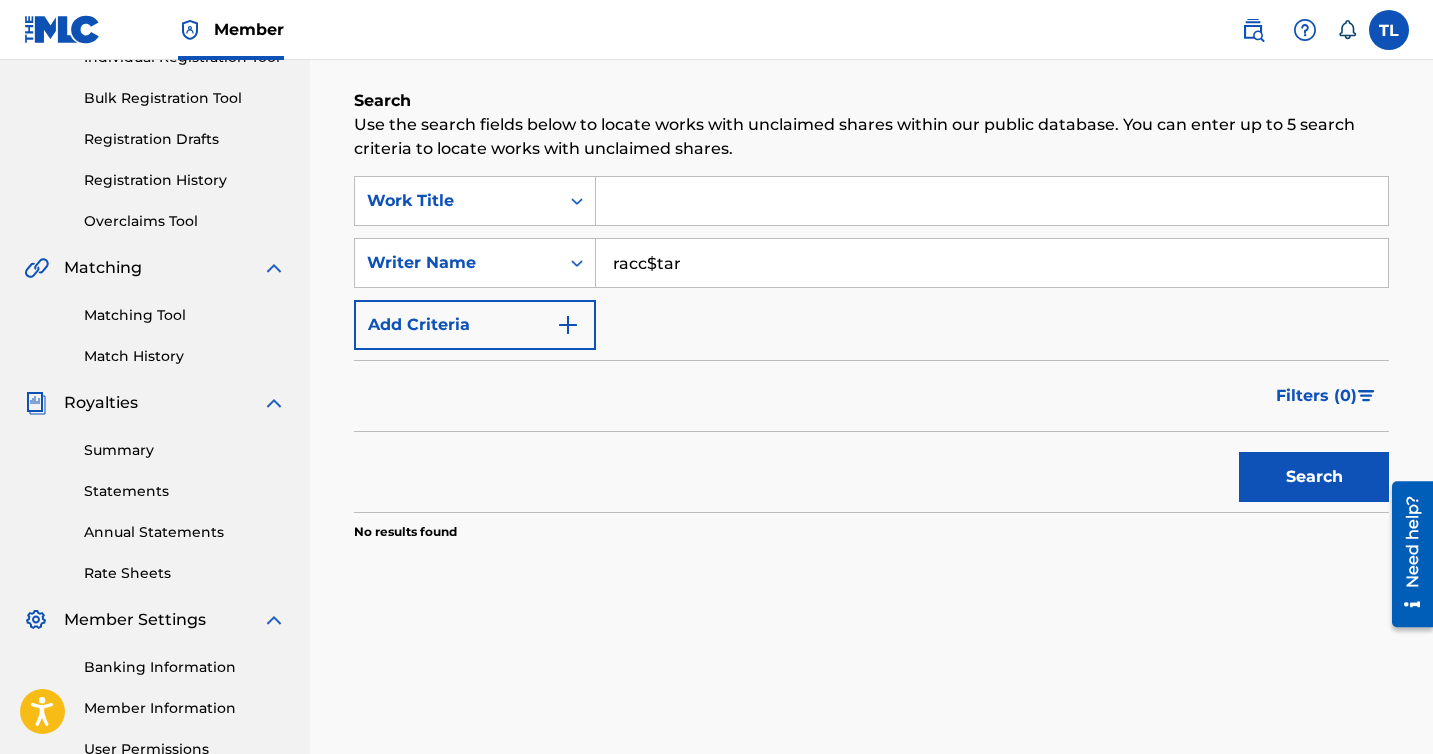 scroll, scrollTop: 328, scrollLeft: 0, axis: vertical 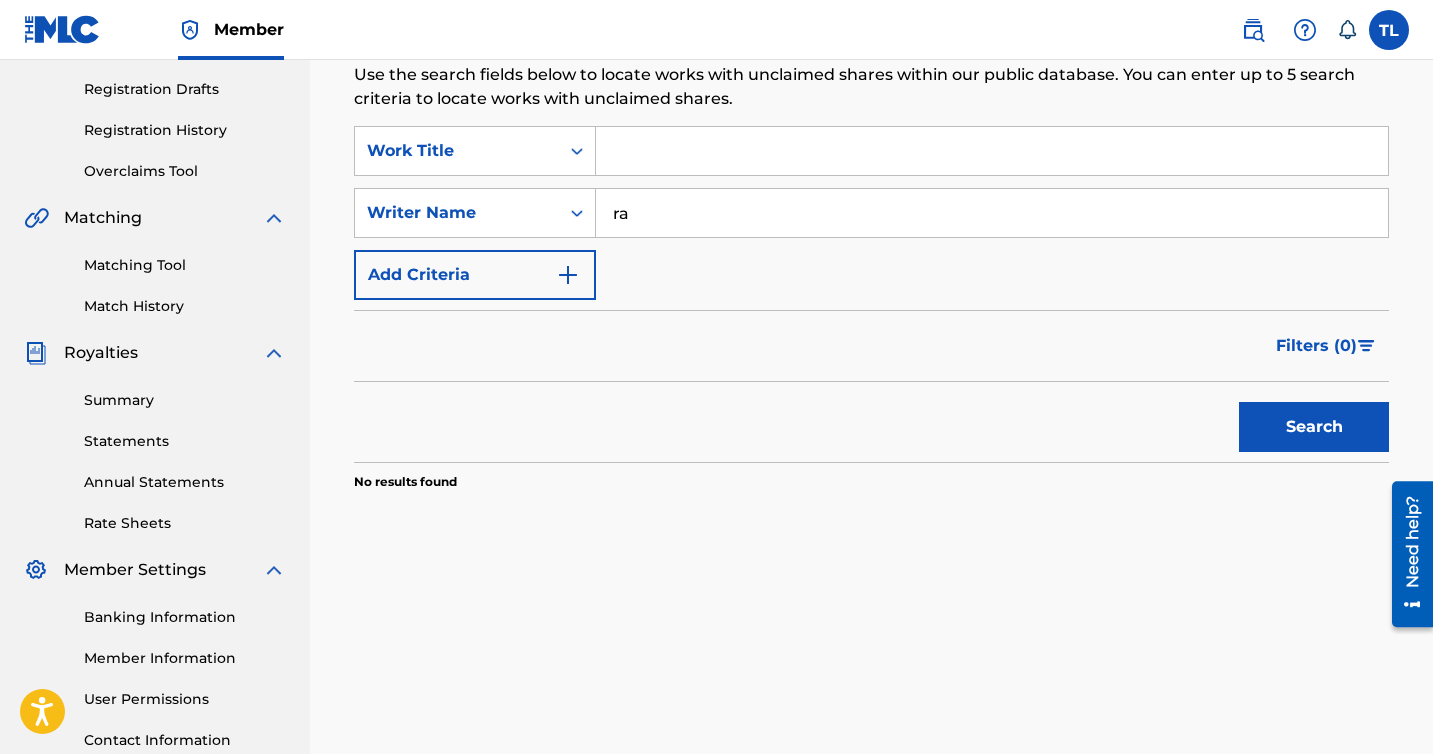 type on "r" 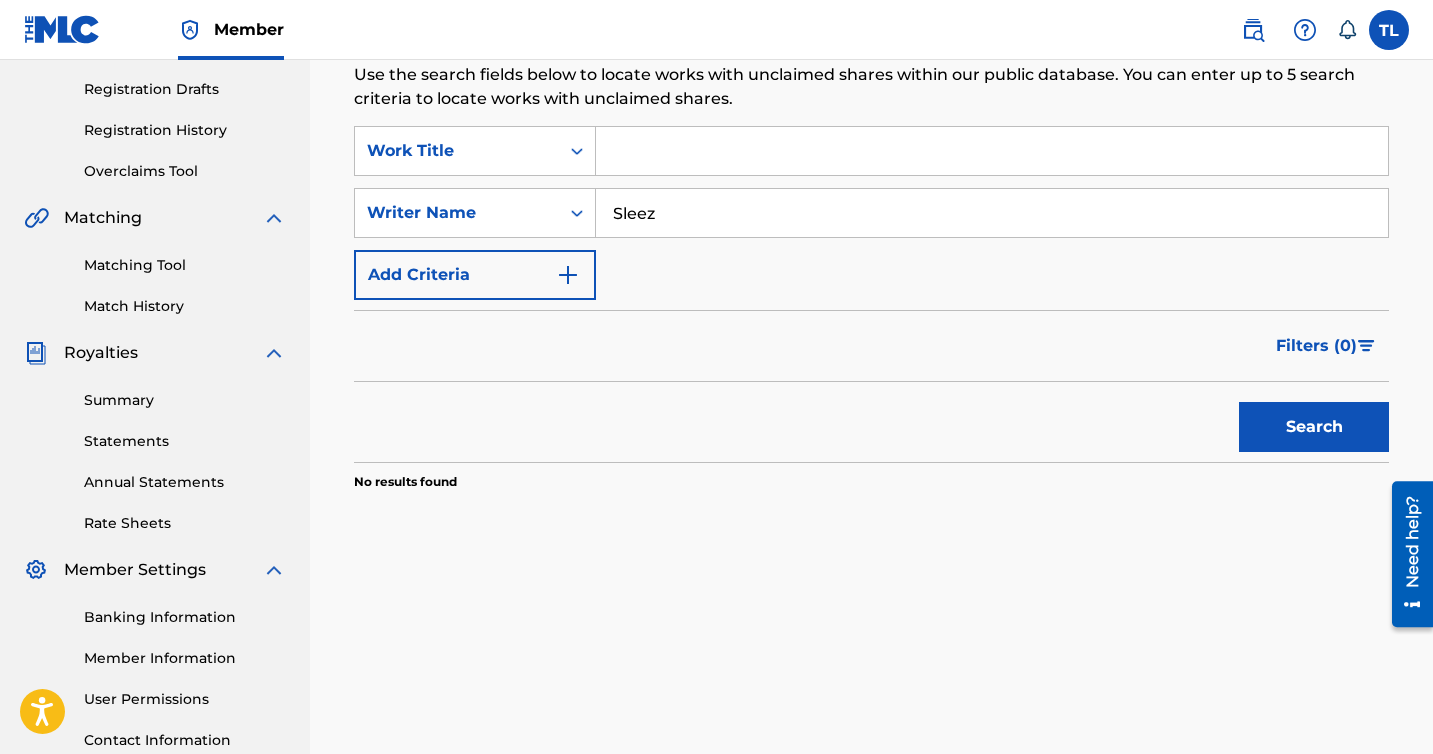 click on "Search" at bounding box center [1314, 427] 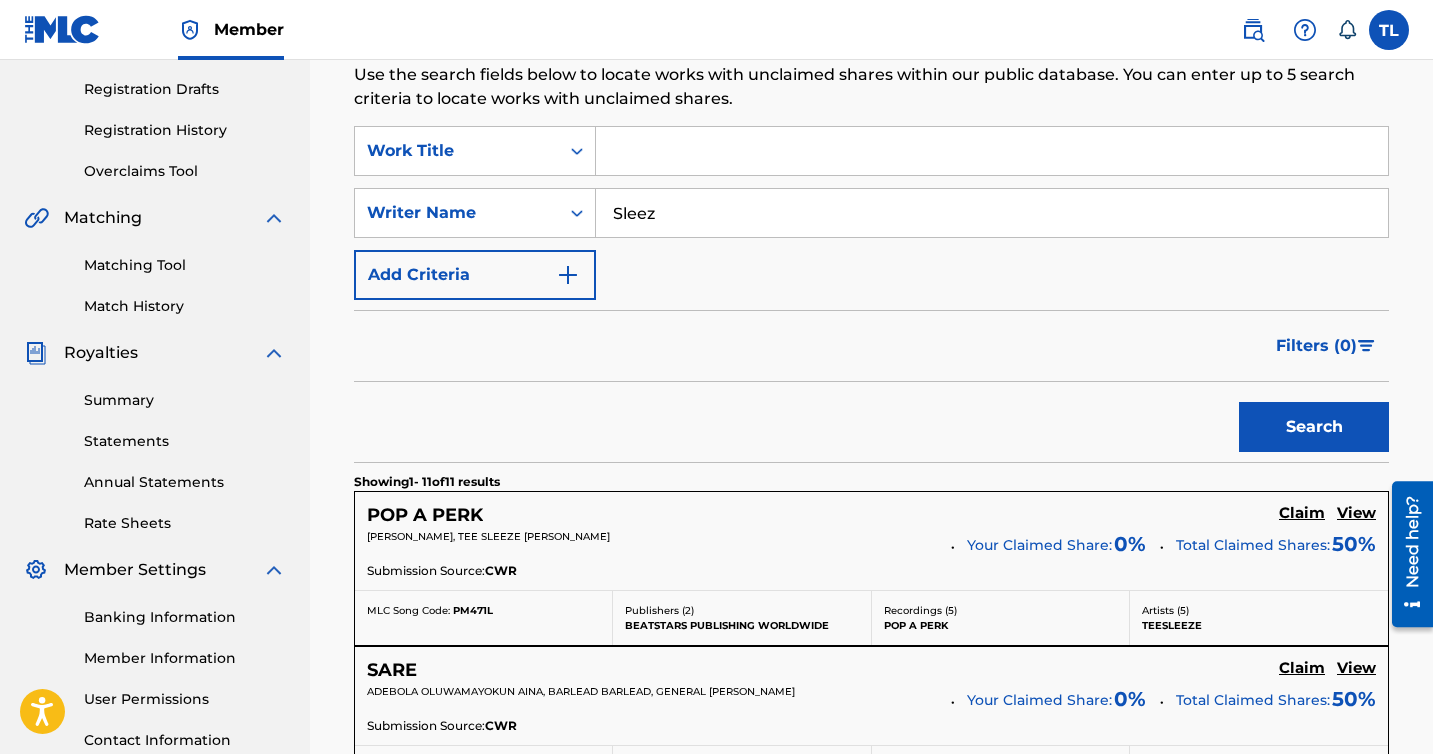 click on "Sleez" at bounding box center (992, 213) 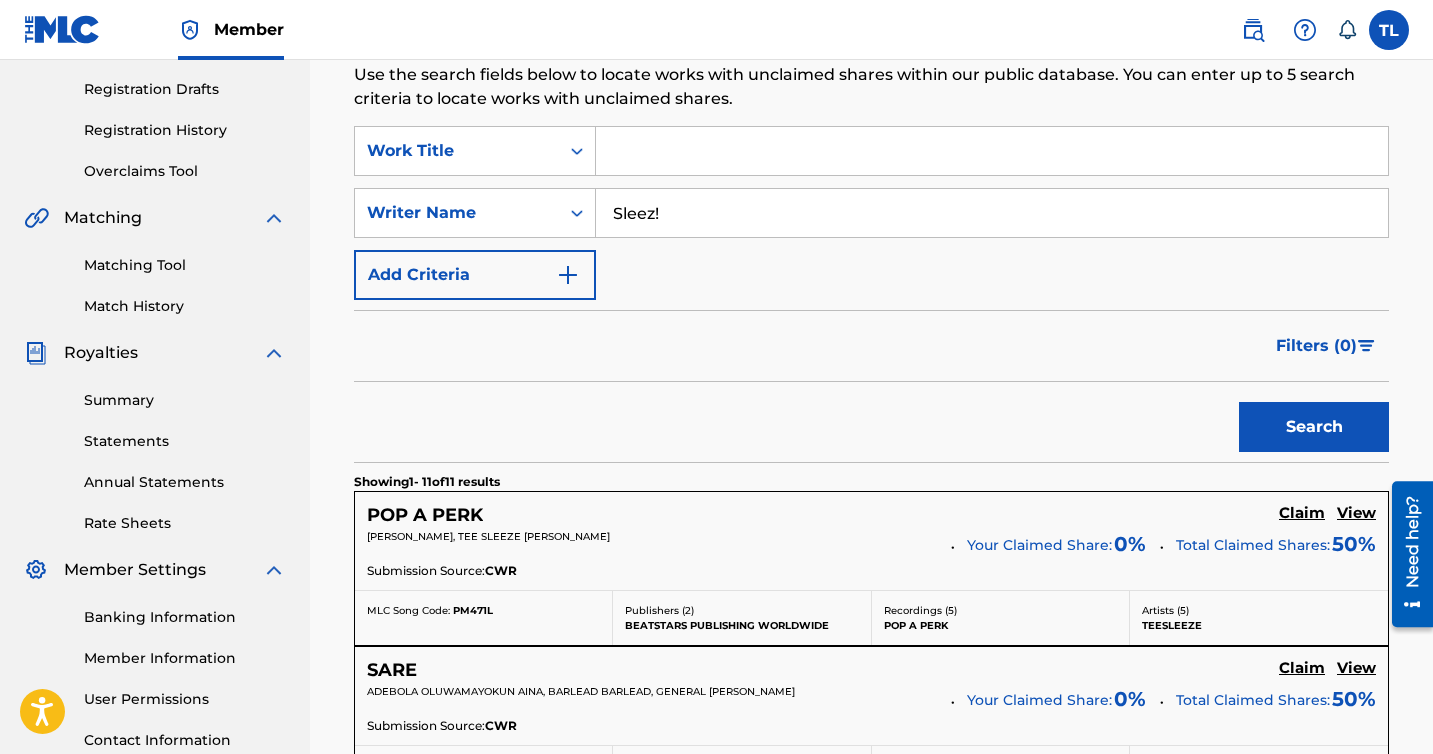 type on "Sleez!" 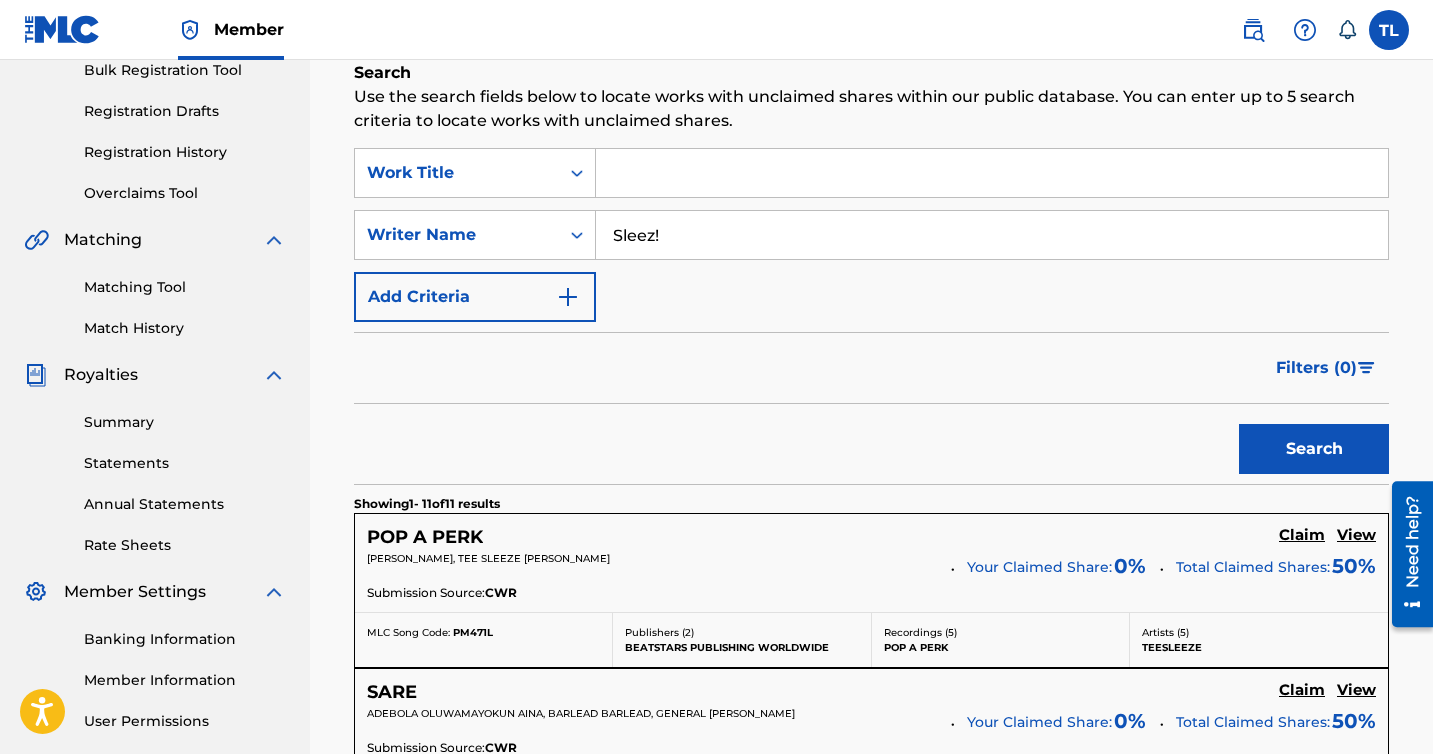scroll, scrollTop: 0, scrollLeft: 0, axis: both 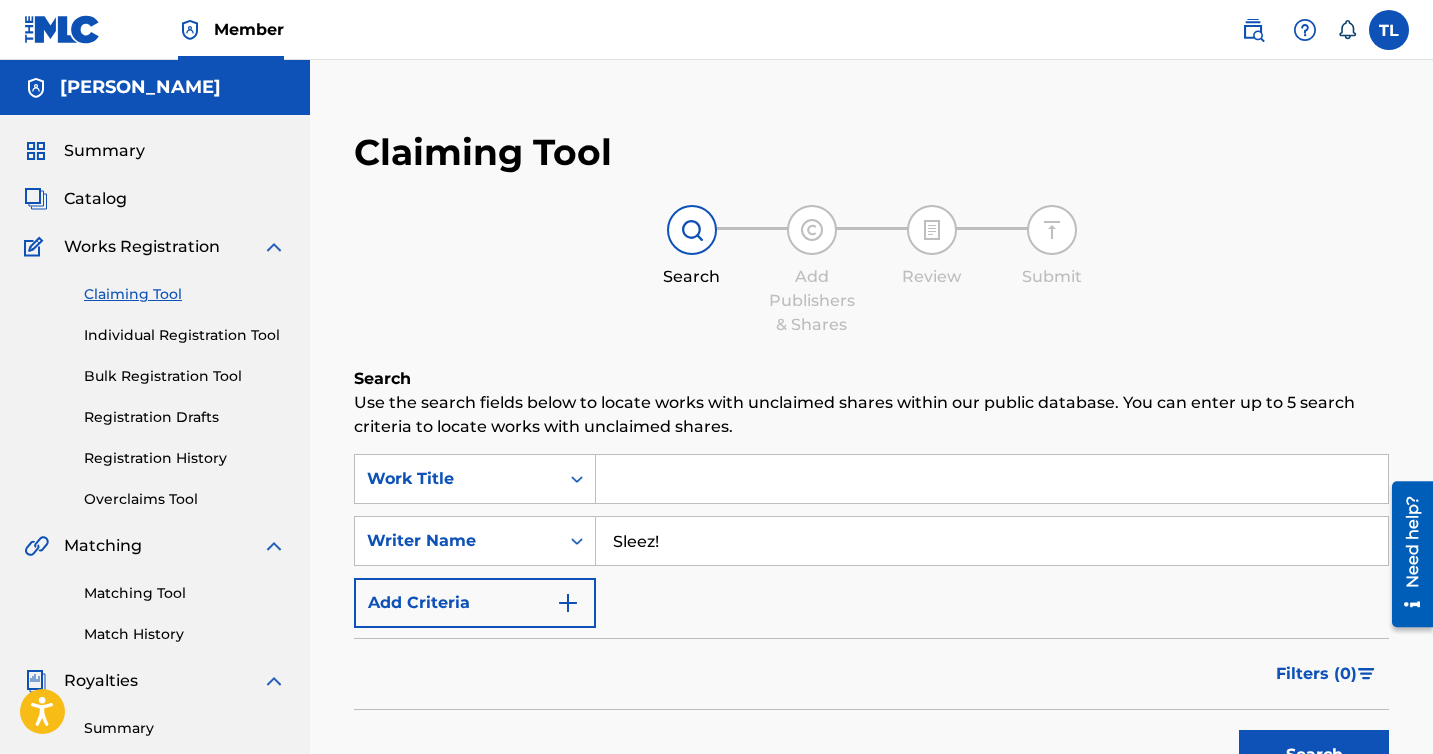 click at bounding box center [992, 479] 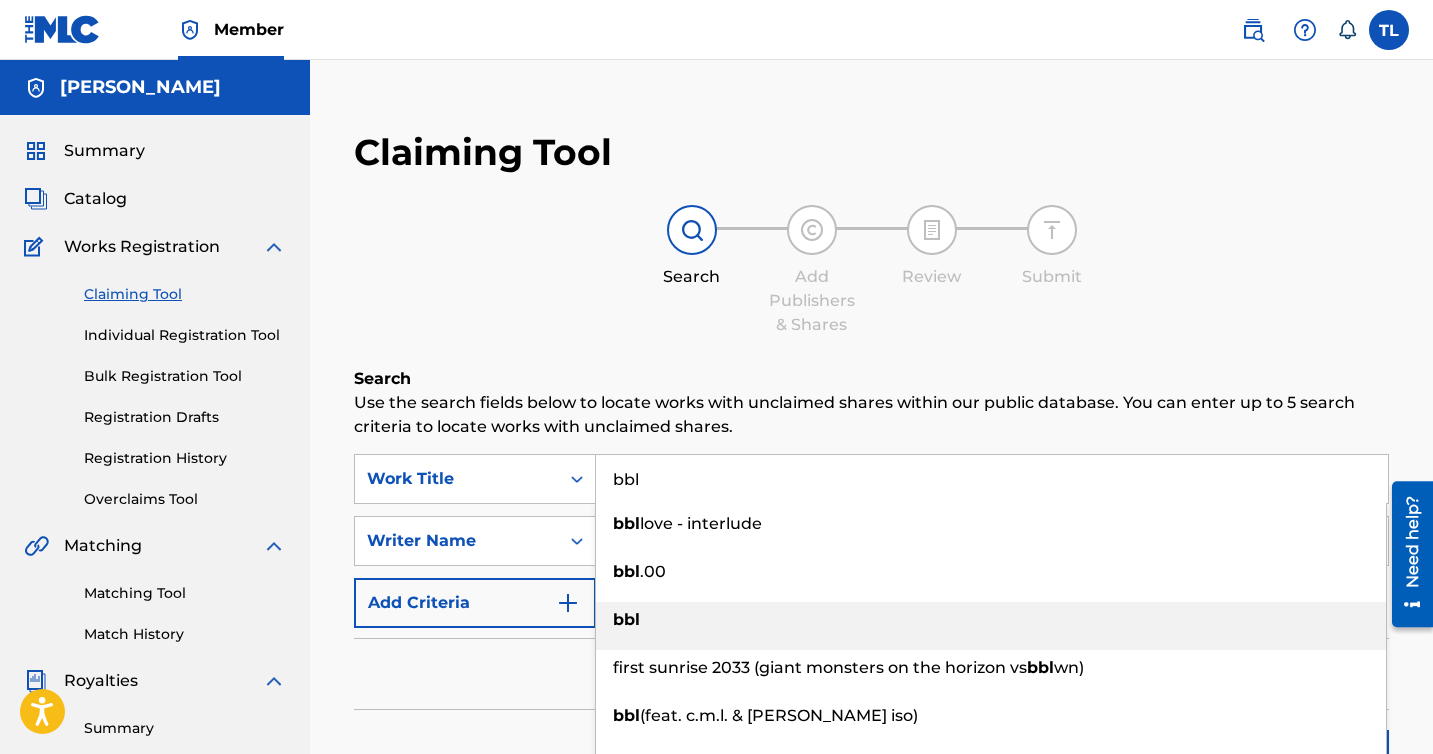 type on "bbl" 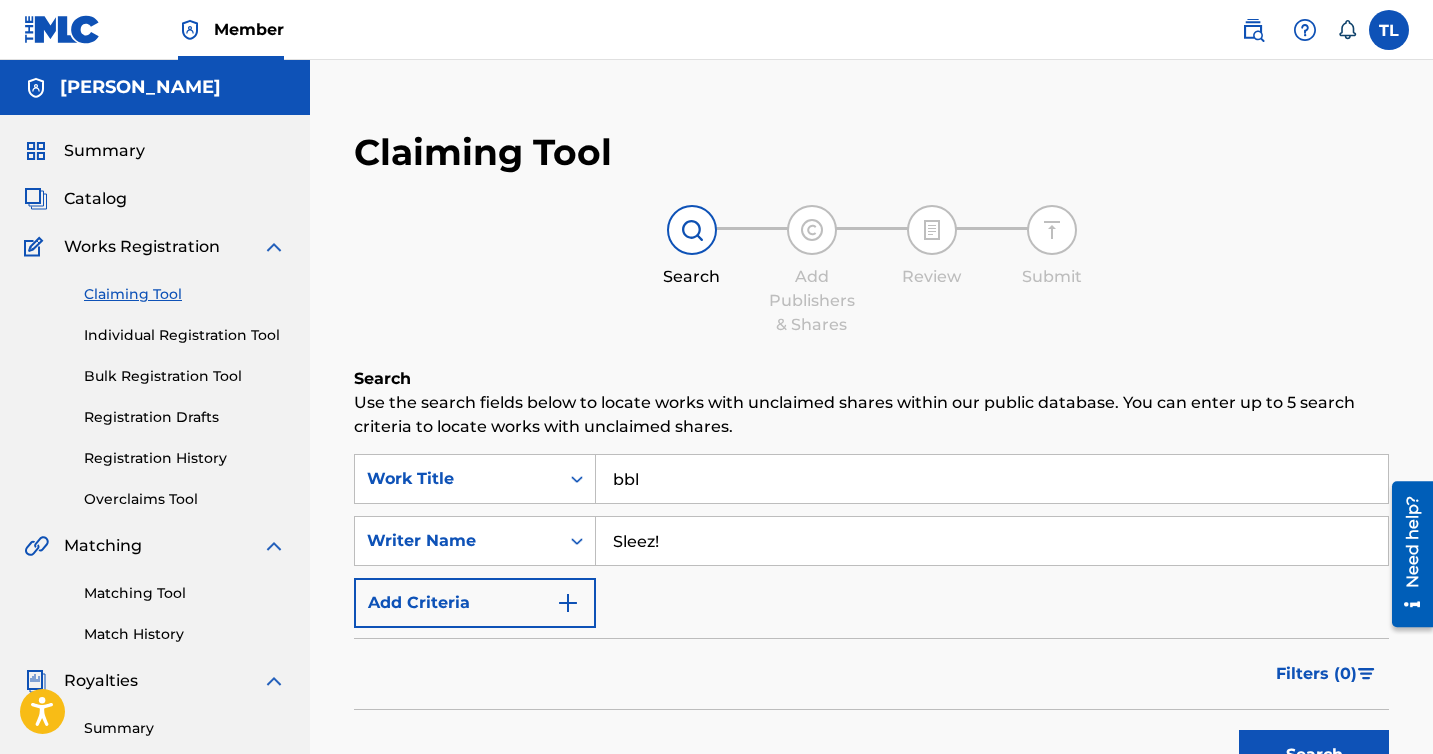click on "Search" at bounding box center [1314, 755] 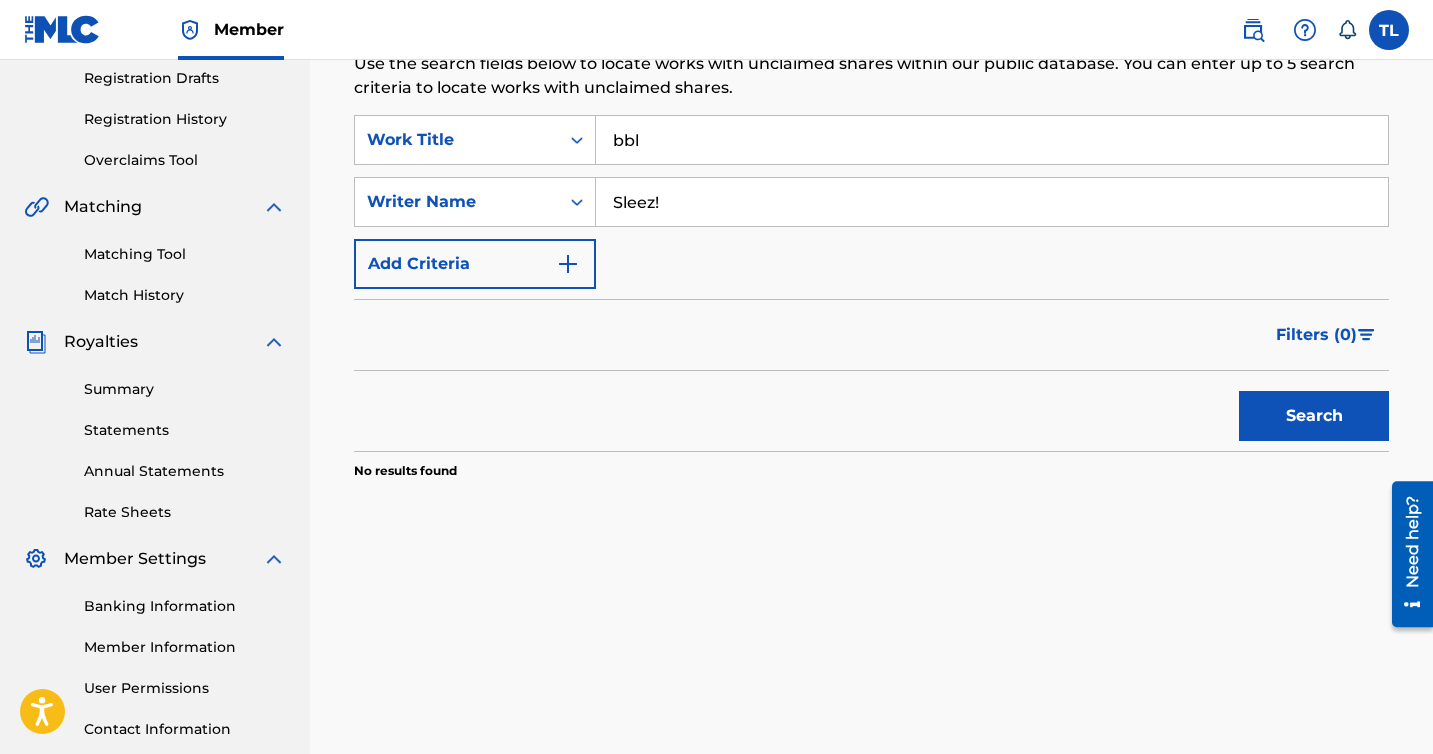 scroll, scrollTop: 328, scrollLeft: 0, axis: vertical 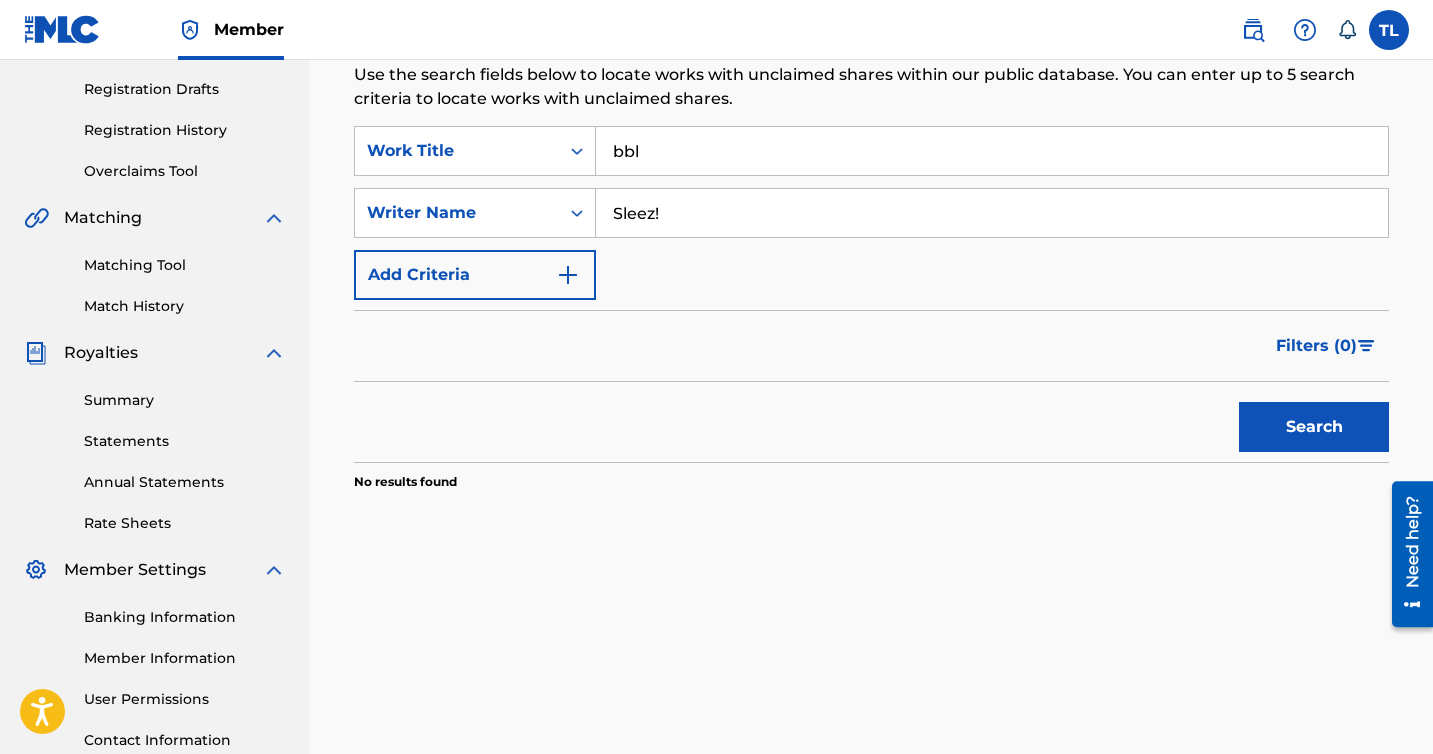 drag, startPoint x: 1030, startPoint y: 233, endPoint x: 706, endPoint y: 173, distance: 329.50873 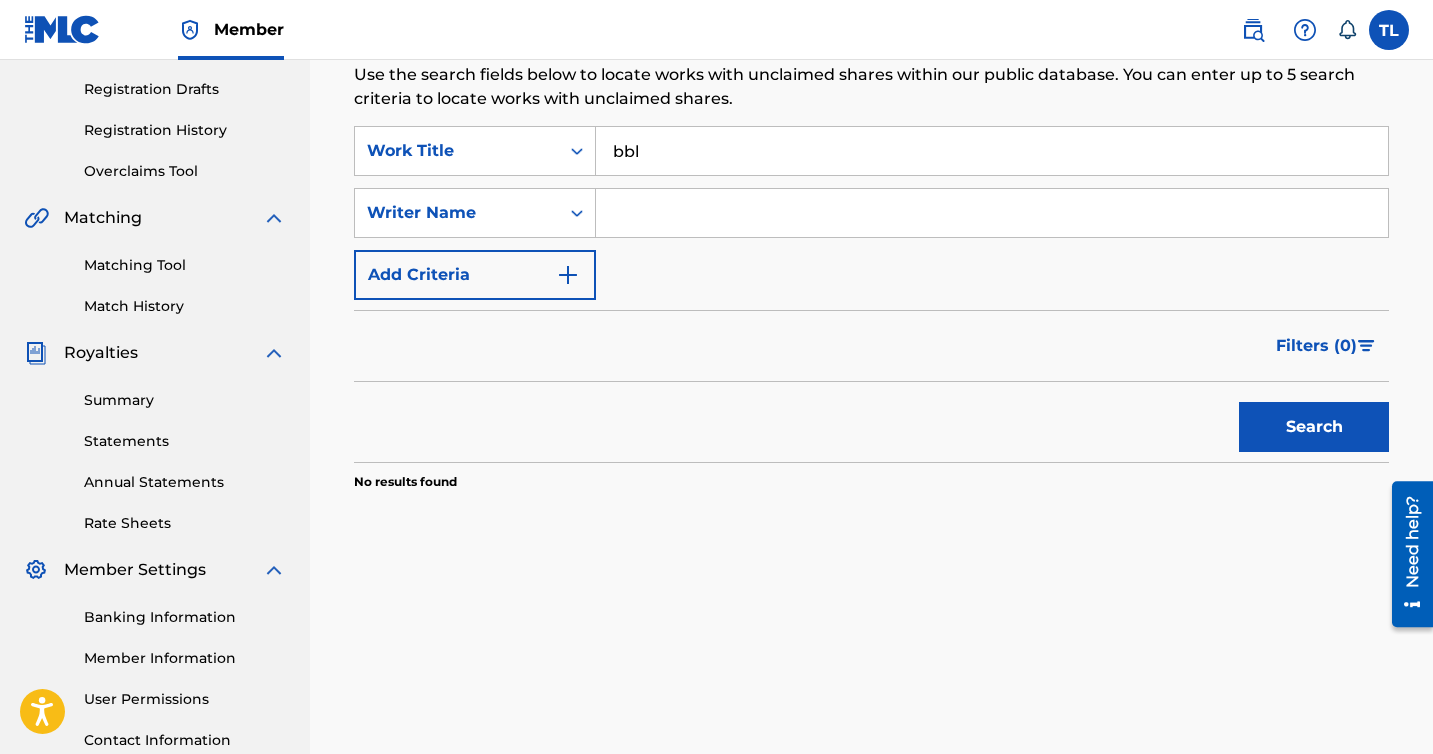 click on "Search" at bounding box center [1314, 427] 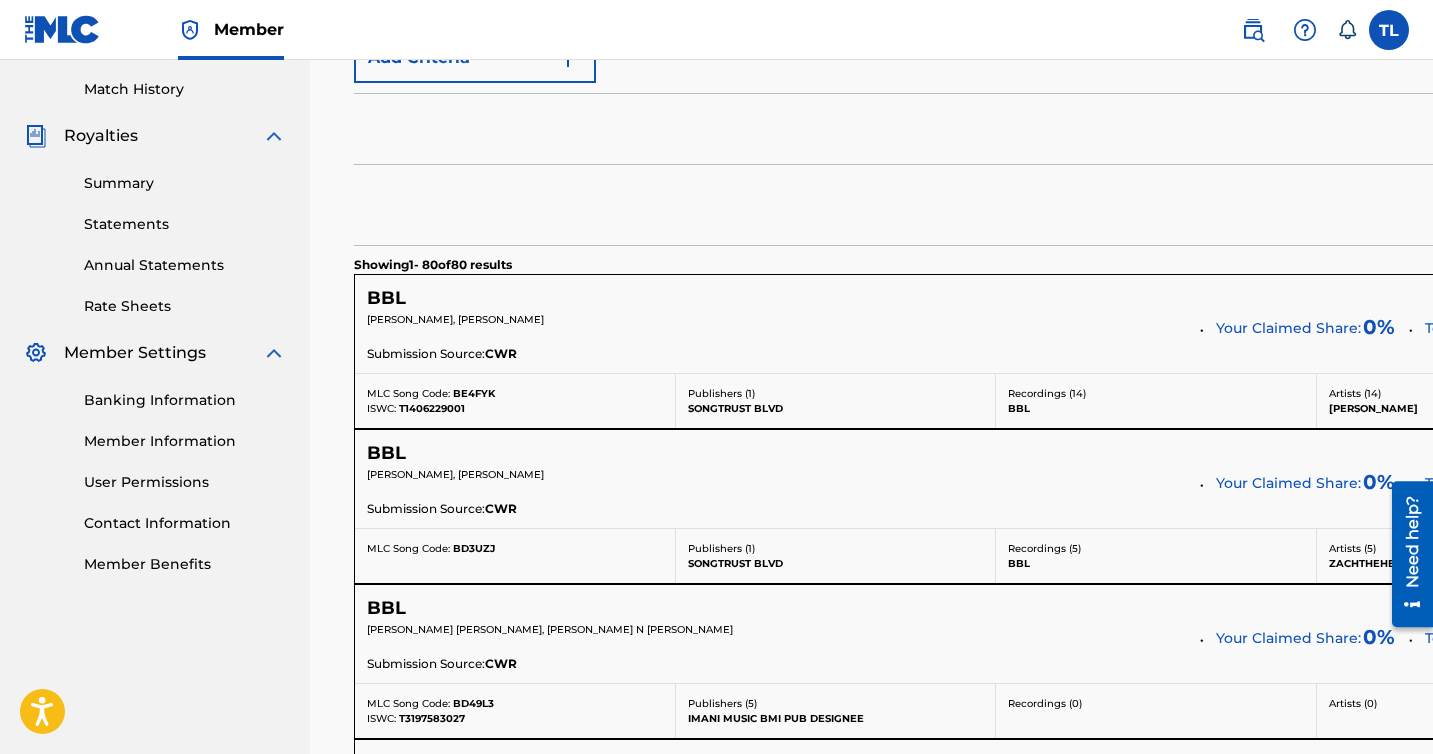 scroll, scrollTop: 0, scrollLeft: 0, axis: both 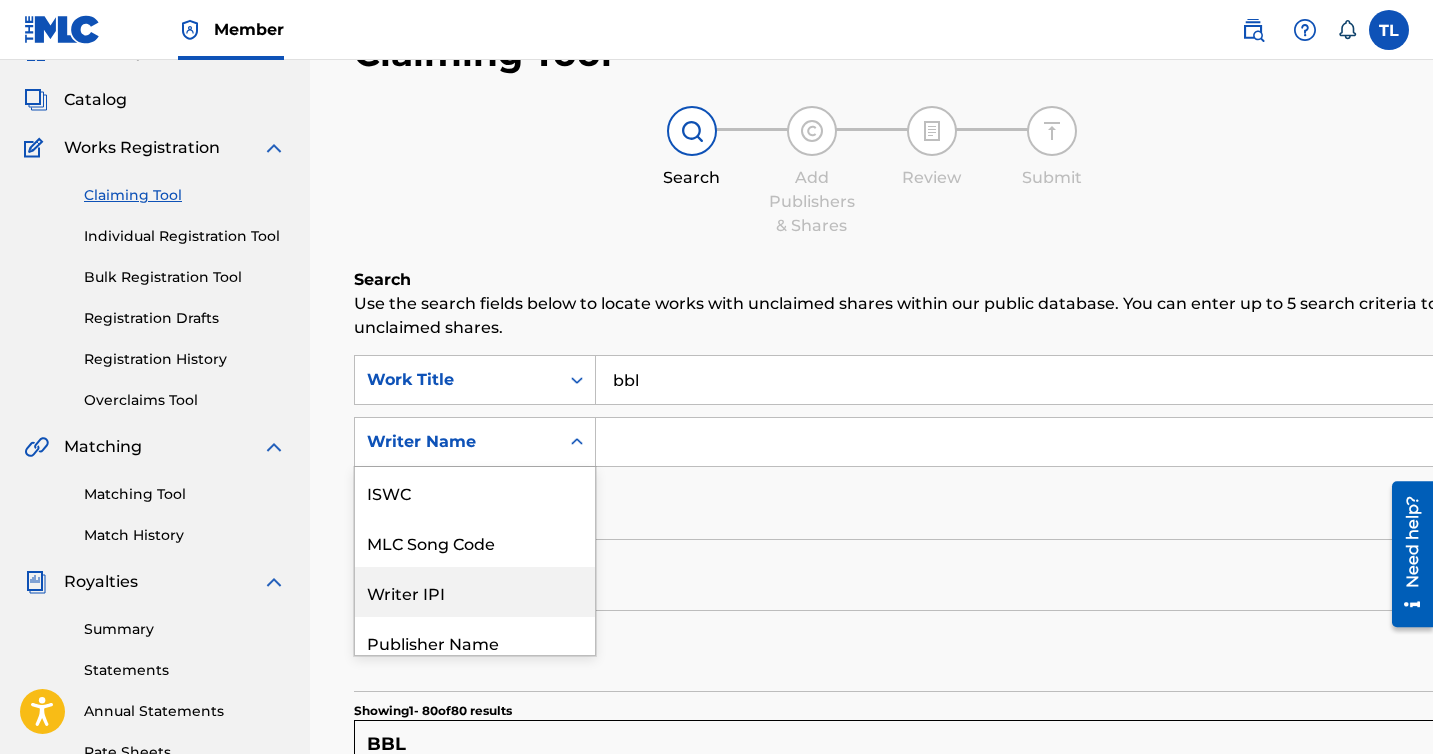 click on "Writer IPI, 3 of 7. 7 results available. Use Up and Down to choose options, press Enter to select the currently focused option, press Escape to exit the menu, press Tab to select the option and exit the menu. Writer Name ISWC MLC Song Code Writer IPI Publisher Name Publisher IPI MLC Publisher Number Writer Name" at bounding box center [475, 442] 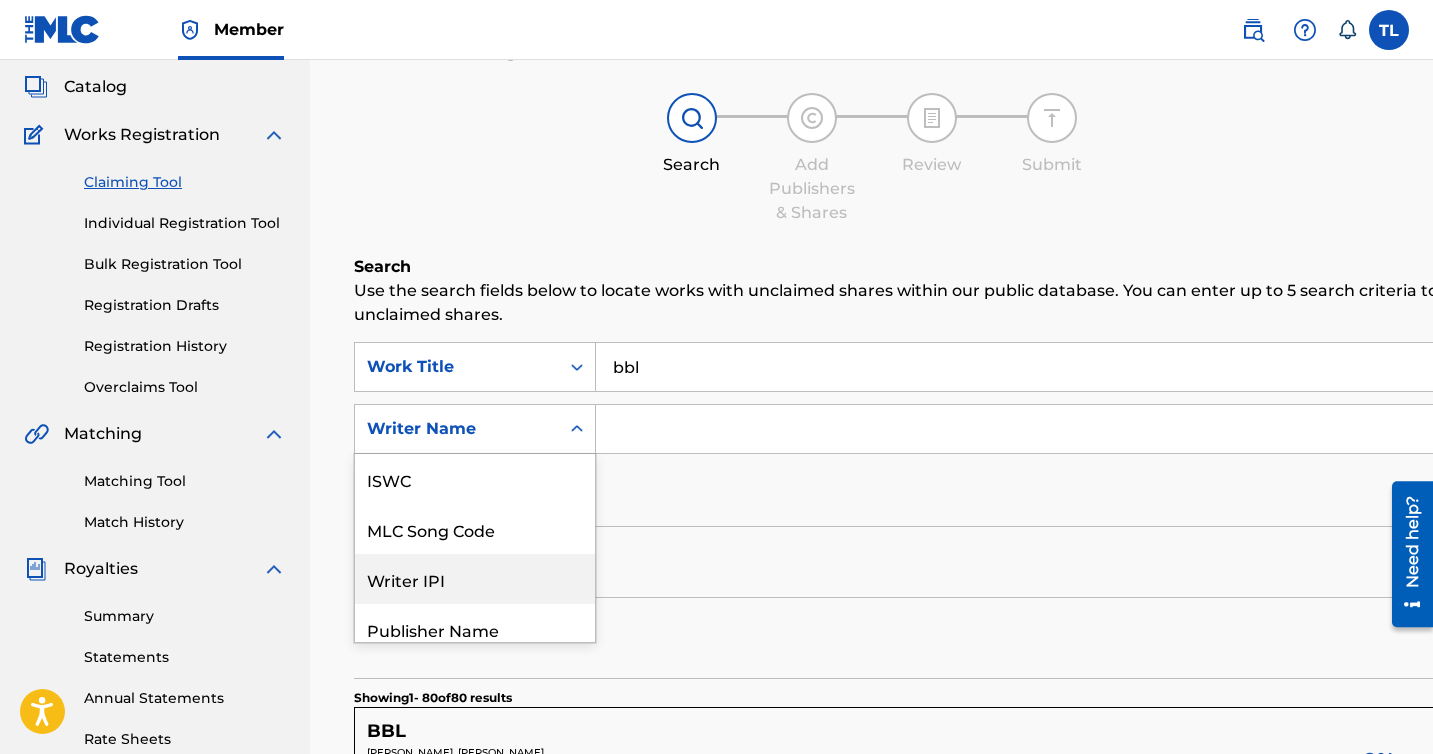 scroll, scrollTop: 50, scrollLeft: 0, axis: vertical 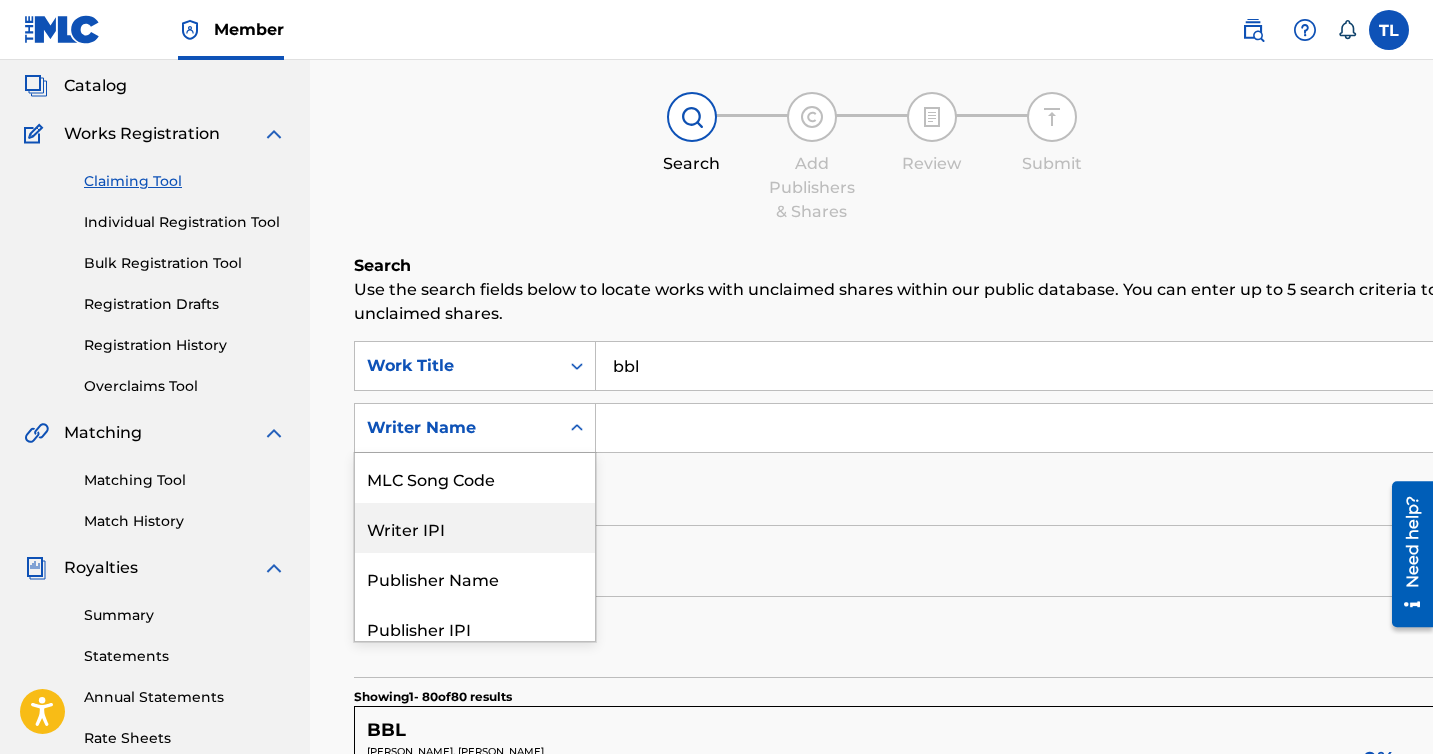 click at bounding box center (1116, 428) 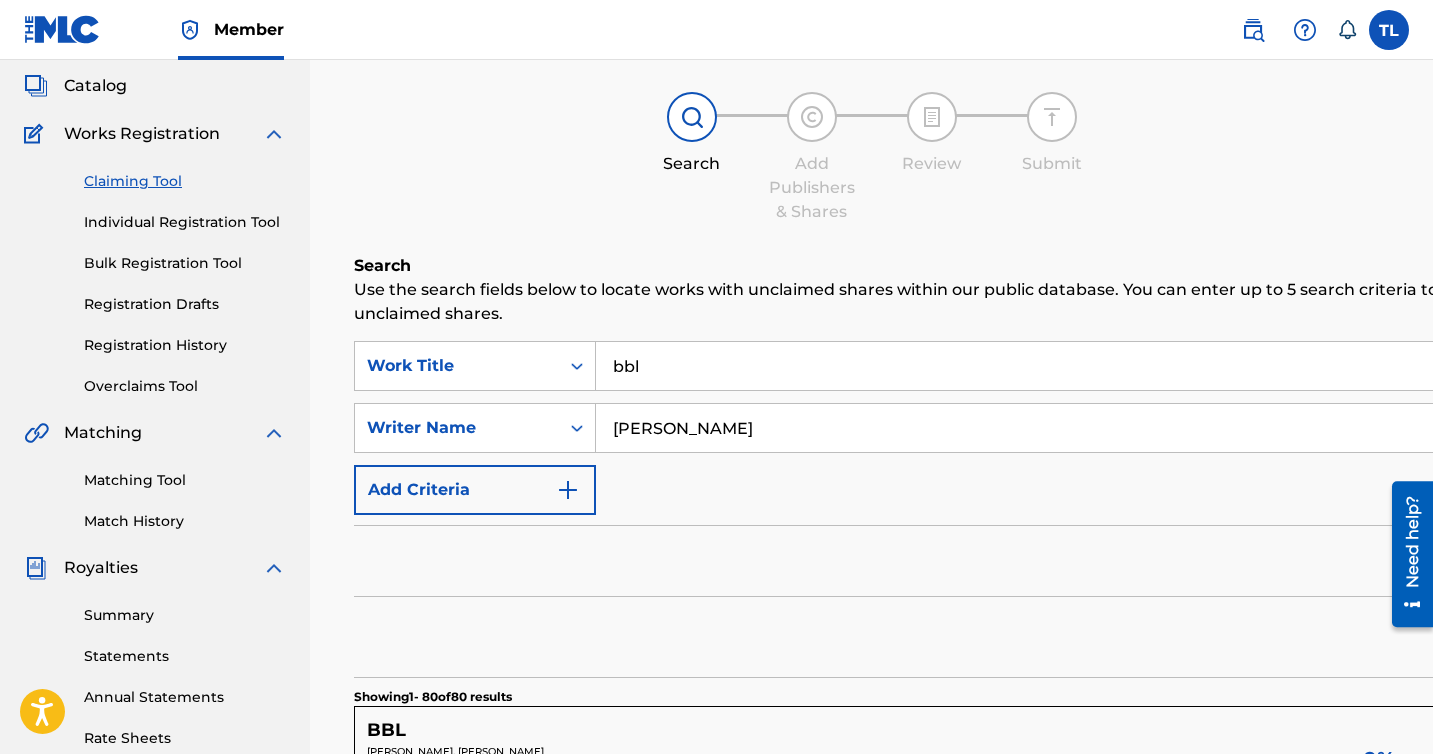 type on "[PERSON_NAME]" 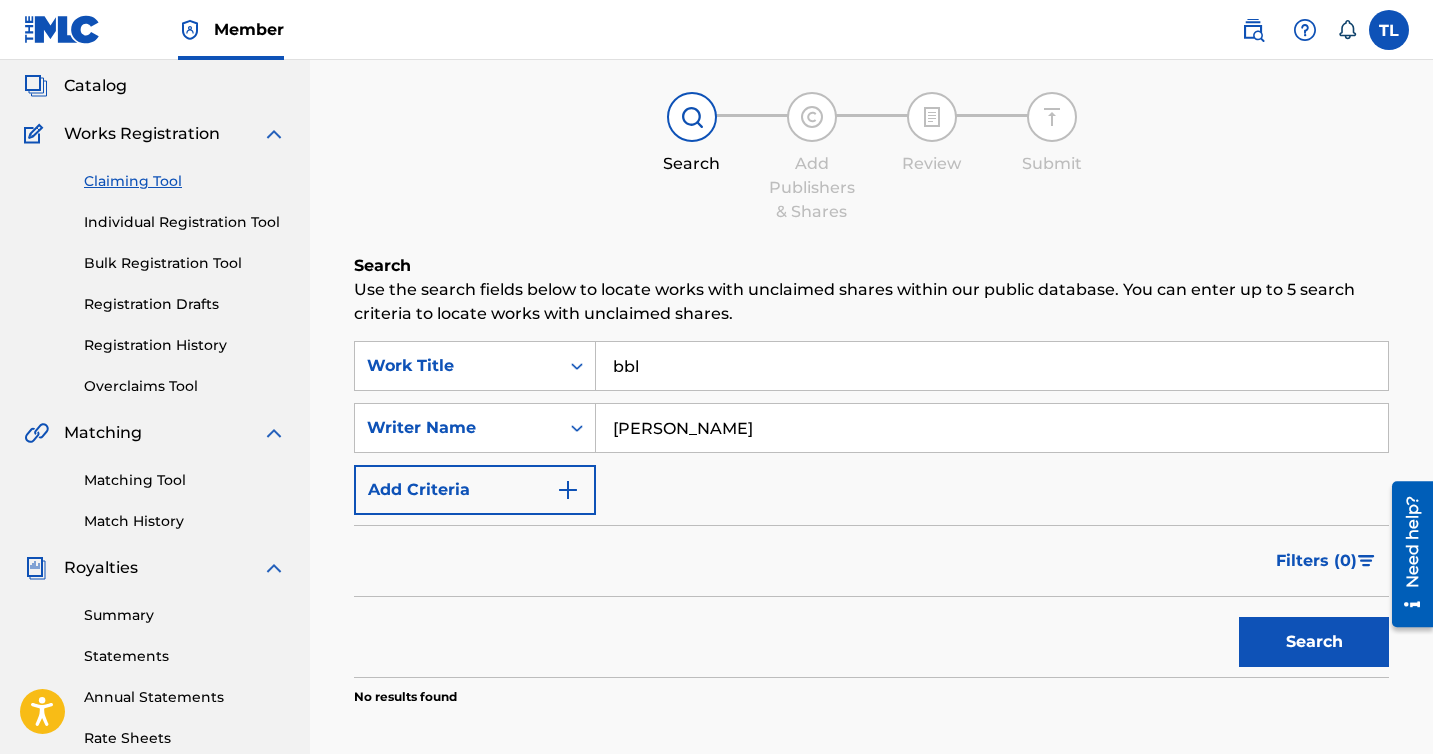 click on "bbl" at bounding box center (992, 366) 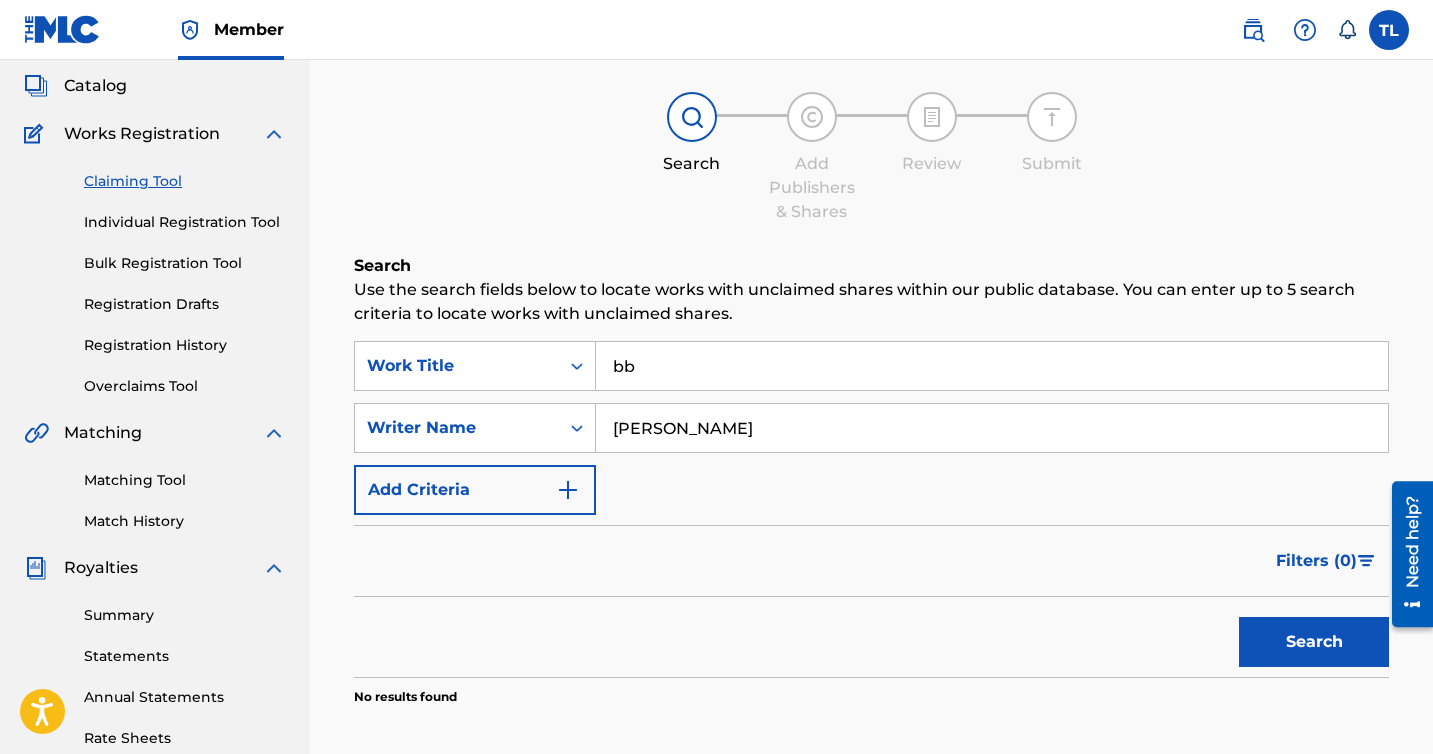 type on "b" 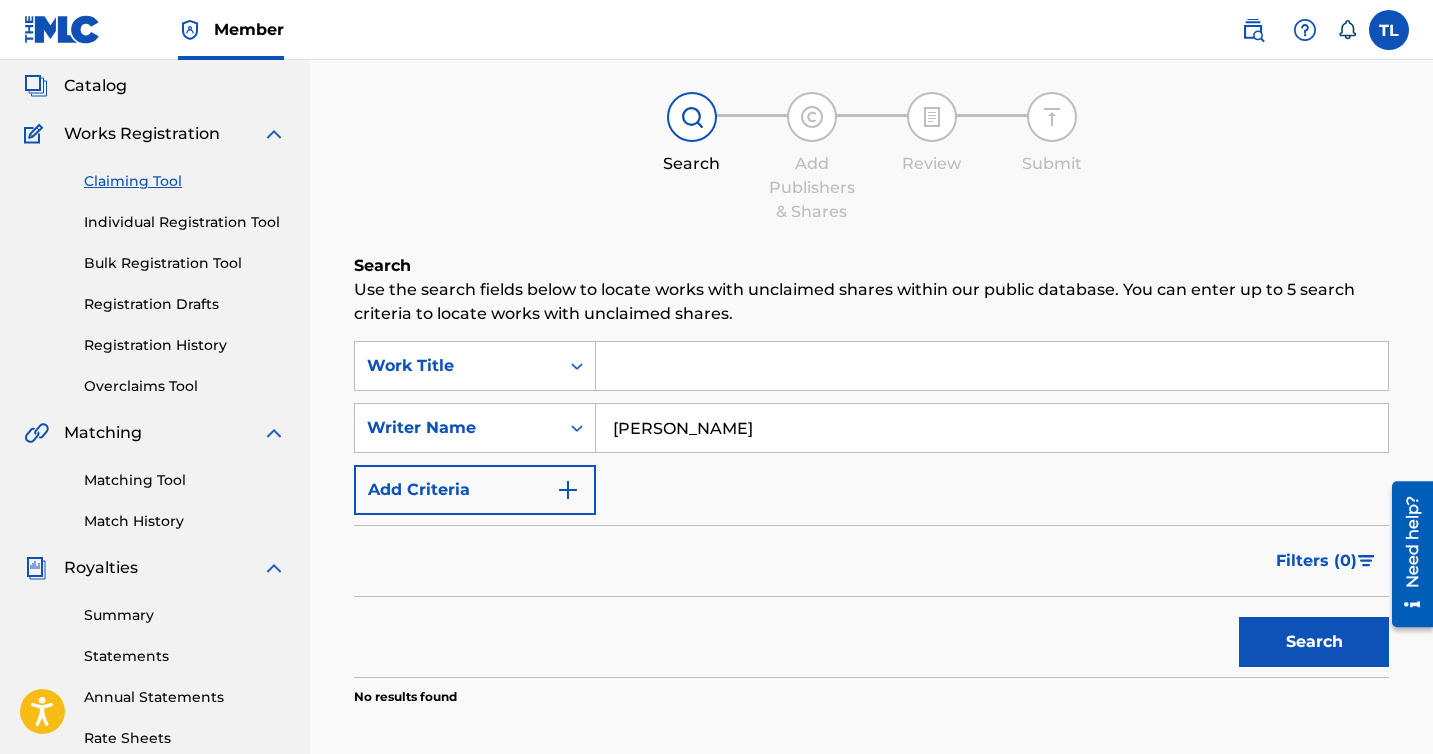 type 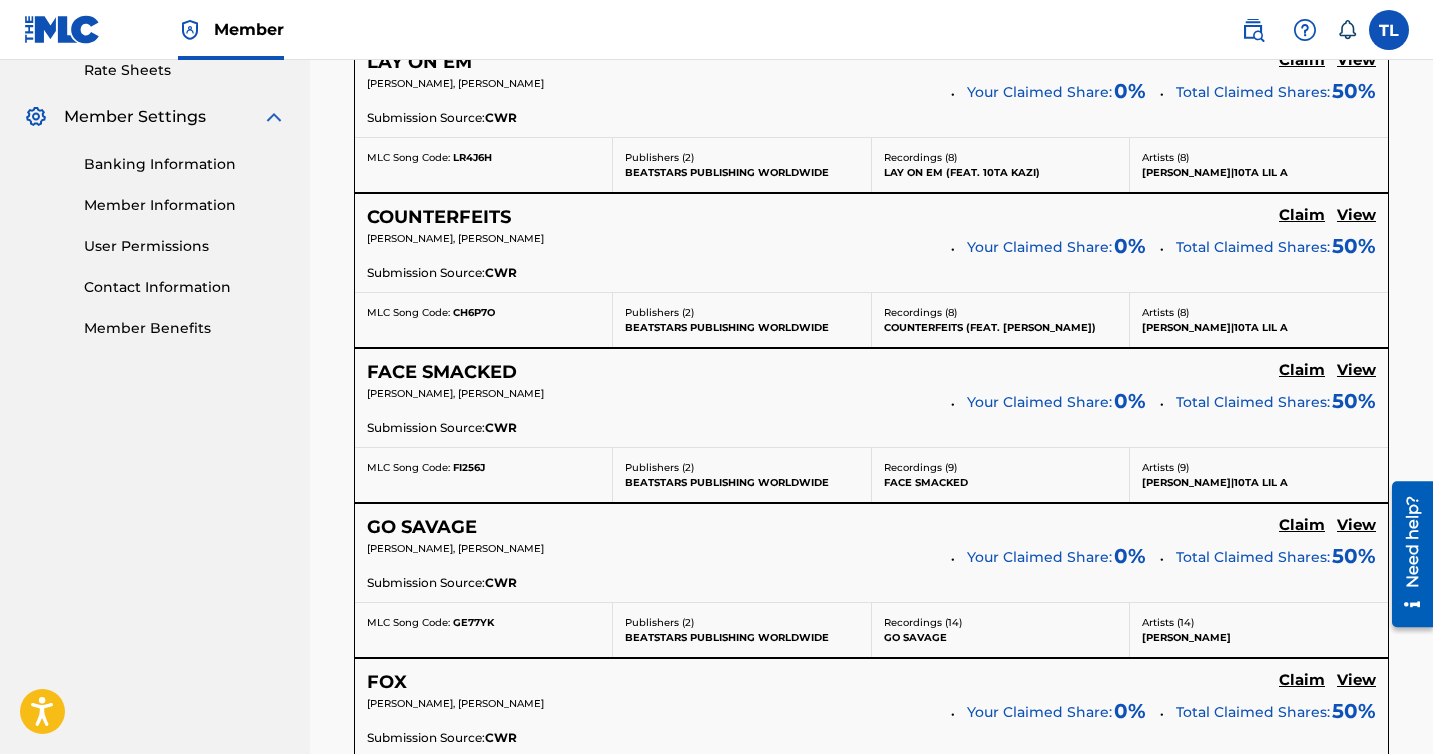 scroll, scrollTop: 784, scrollLeft: 0, axis: vertical 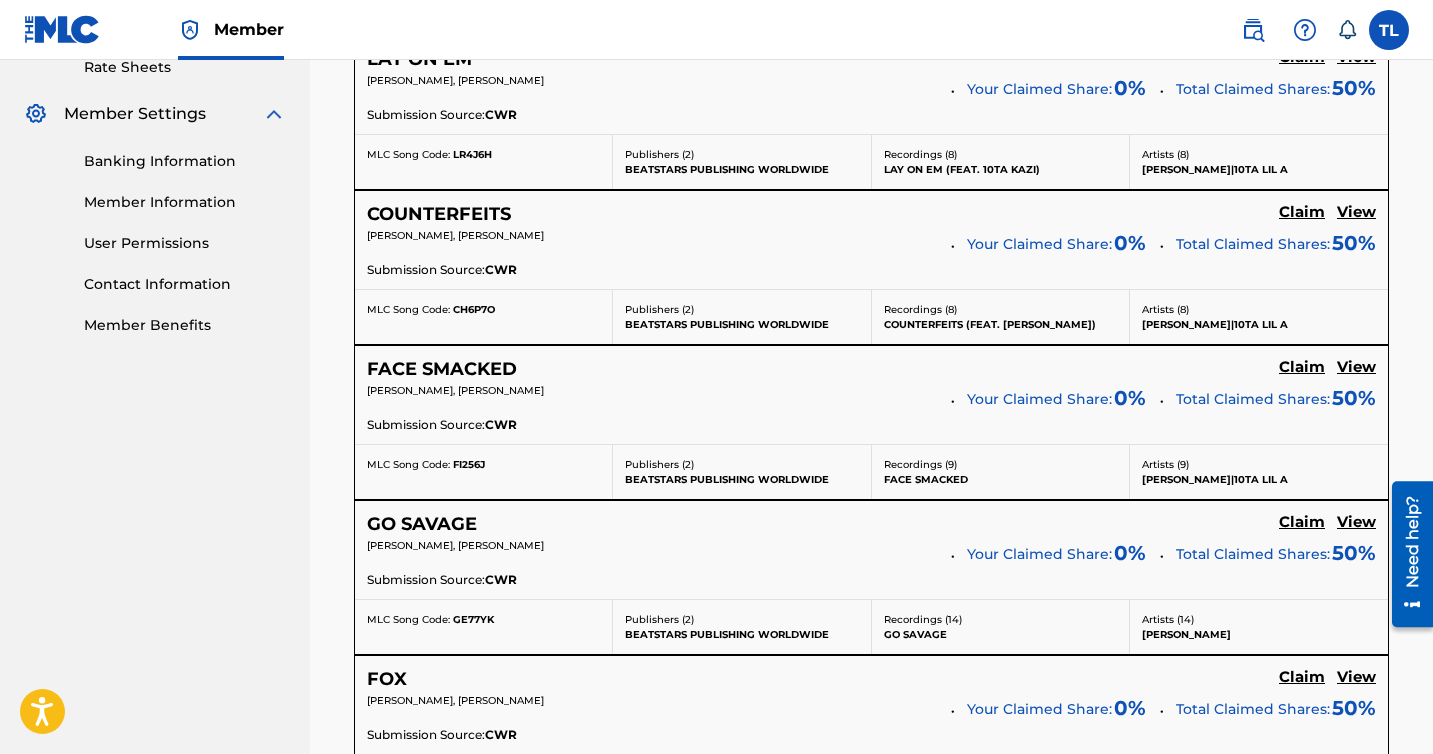 click on "View" at bounding box center [1356, 212] 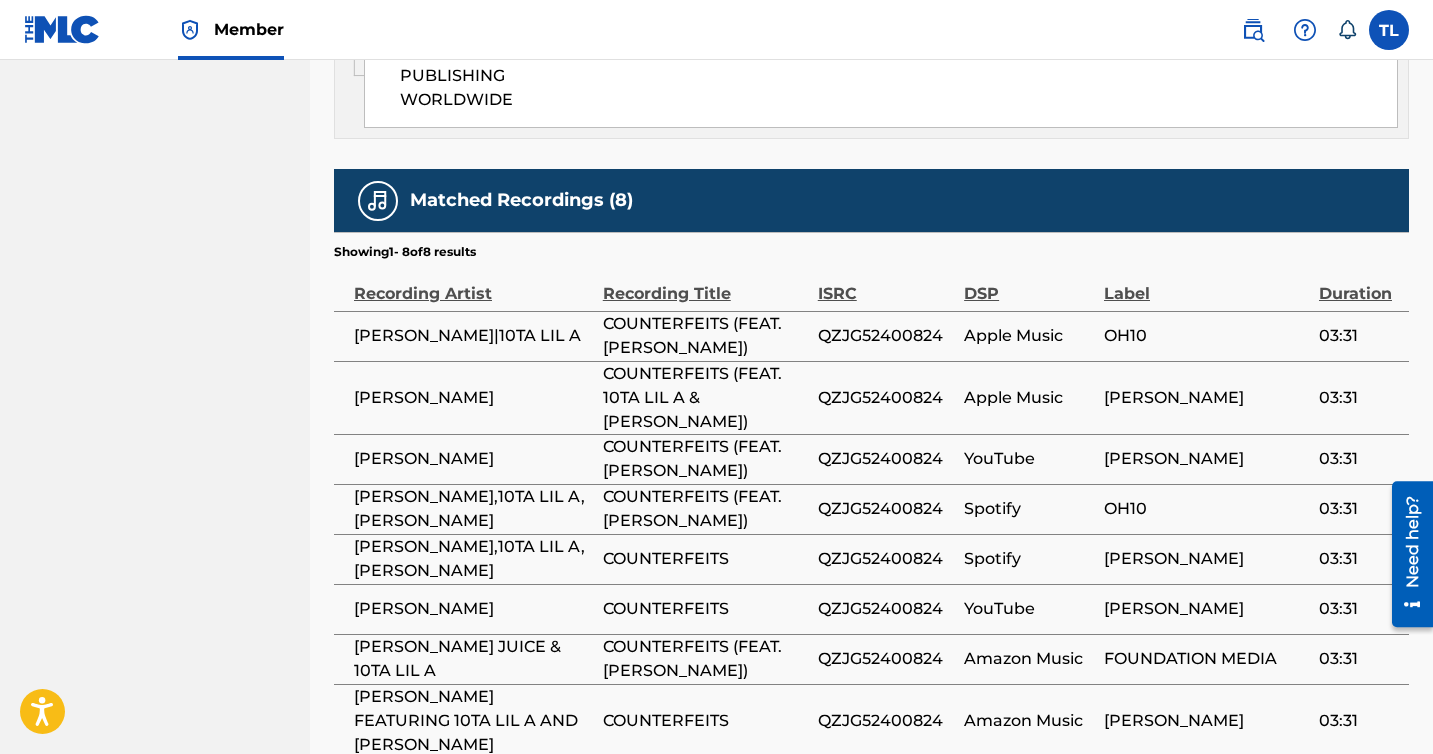 scroll, scrollTop: 1386, scrollLeft: 0, axis: vertical 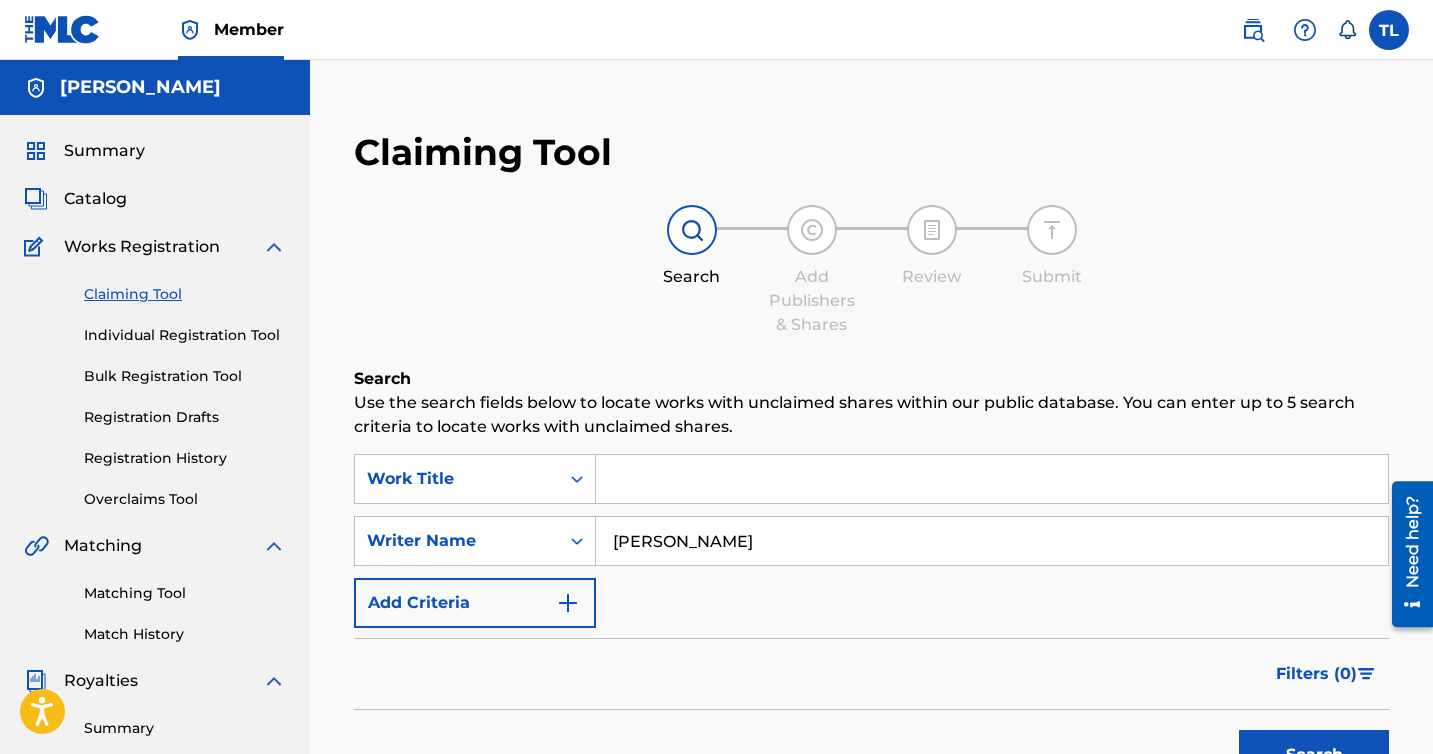 drag, startPoint x: 735, startPoint y: 530, endPoint x: 977, endPoint y: 604, distance: 253.06126 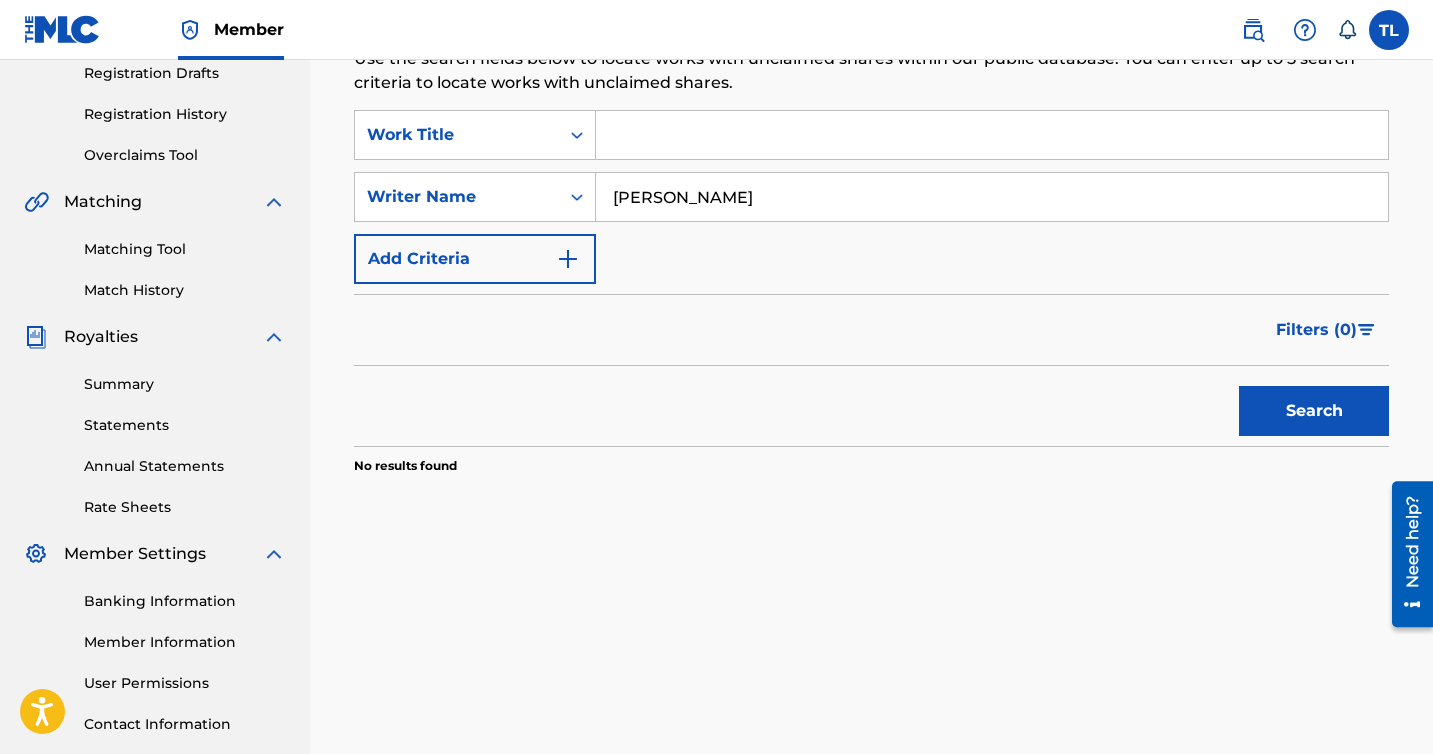 scroll, scrollTop: 345, scrollLeft: 0, axis: vertical 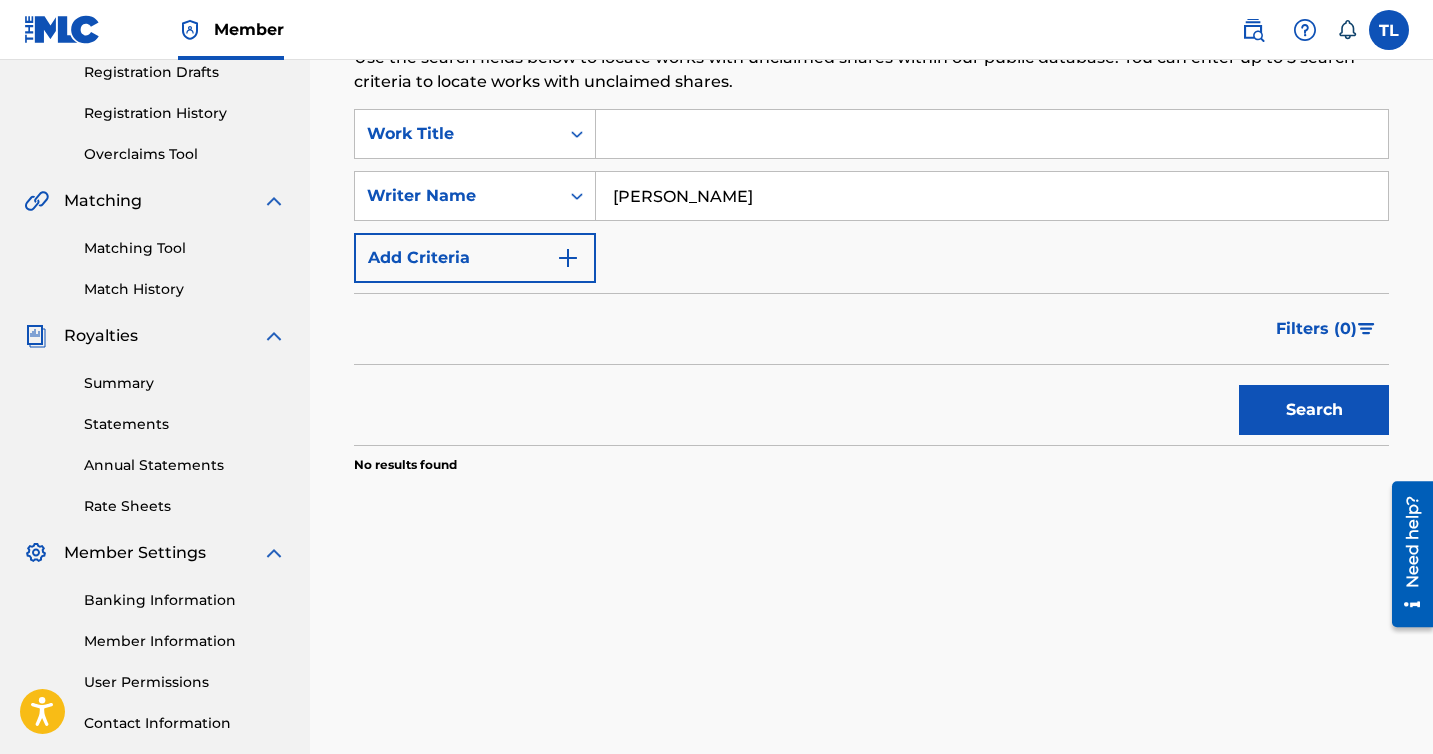 drag, startPoint x: 918, startPoint y: 181, endPoint x: 791, endPoint y: 230, distance: 136.12494 